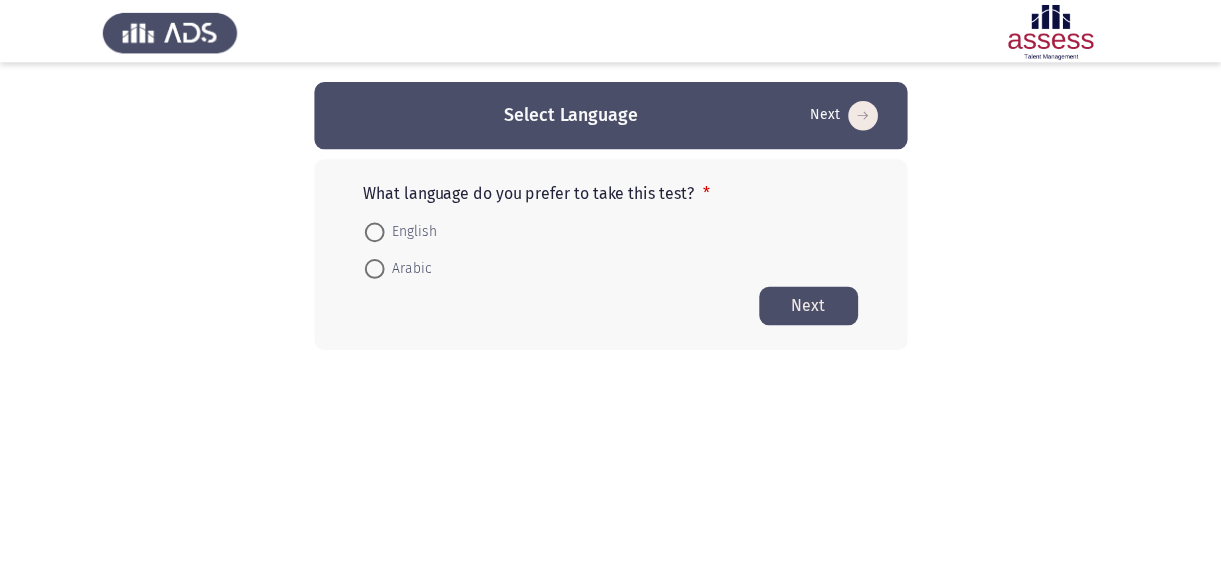 scroll, scrollTop: 0, scrollLeft: 0, axis: both 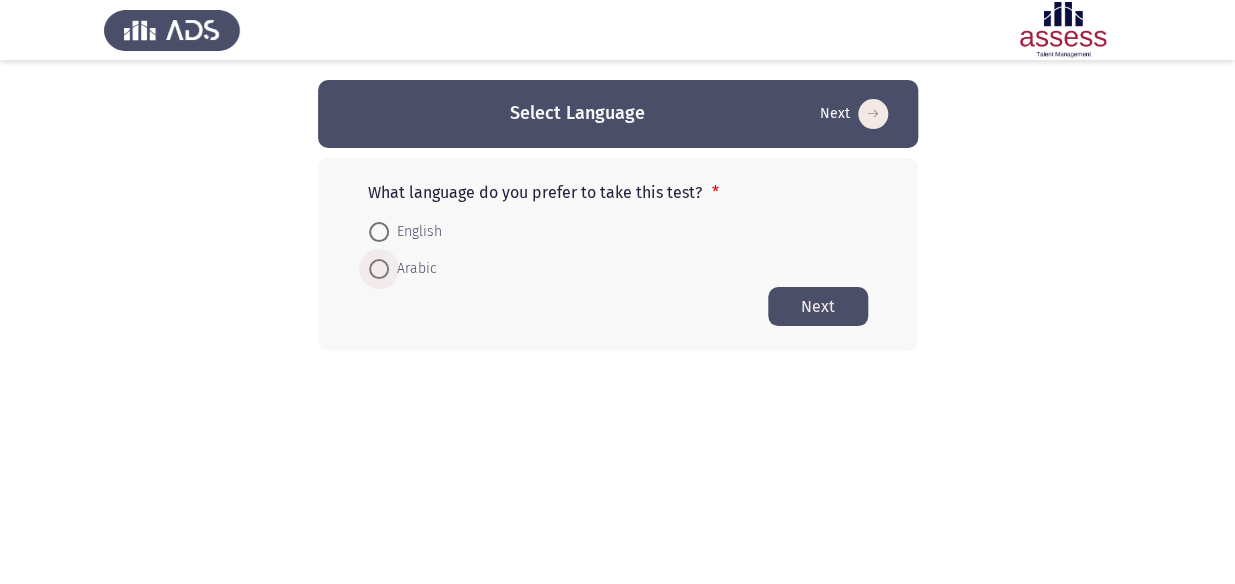drag, startPoint x: 414, startPoint y: 257, endPoint x: 428, endPoint y: 263, distance: 15.231546 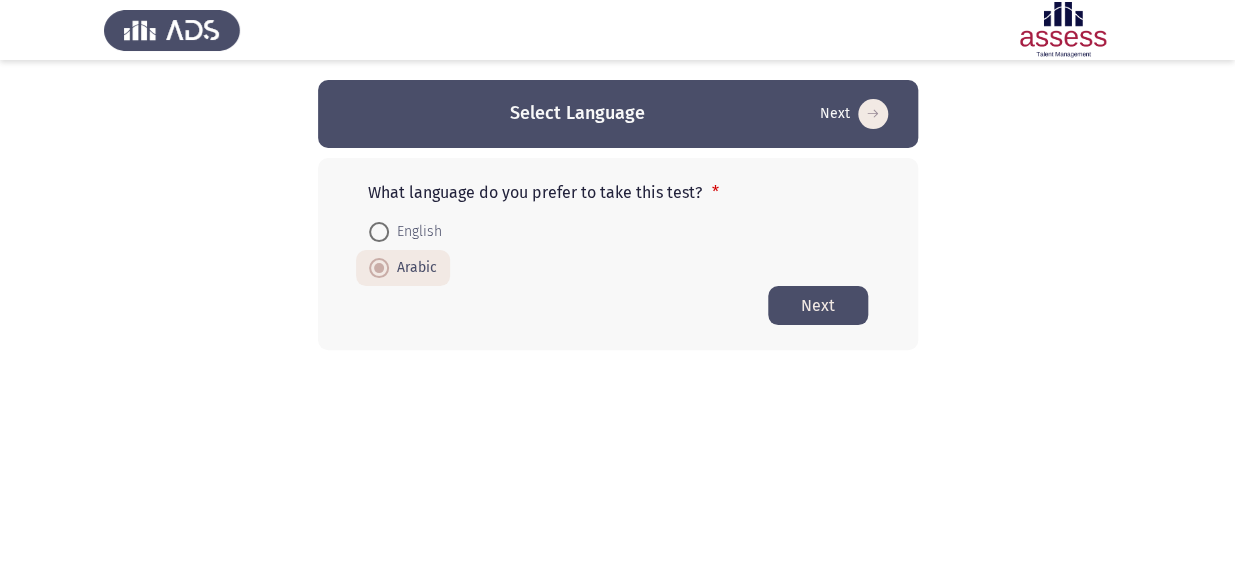 click on "Next" 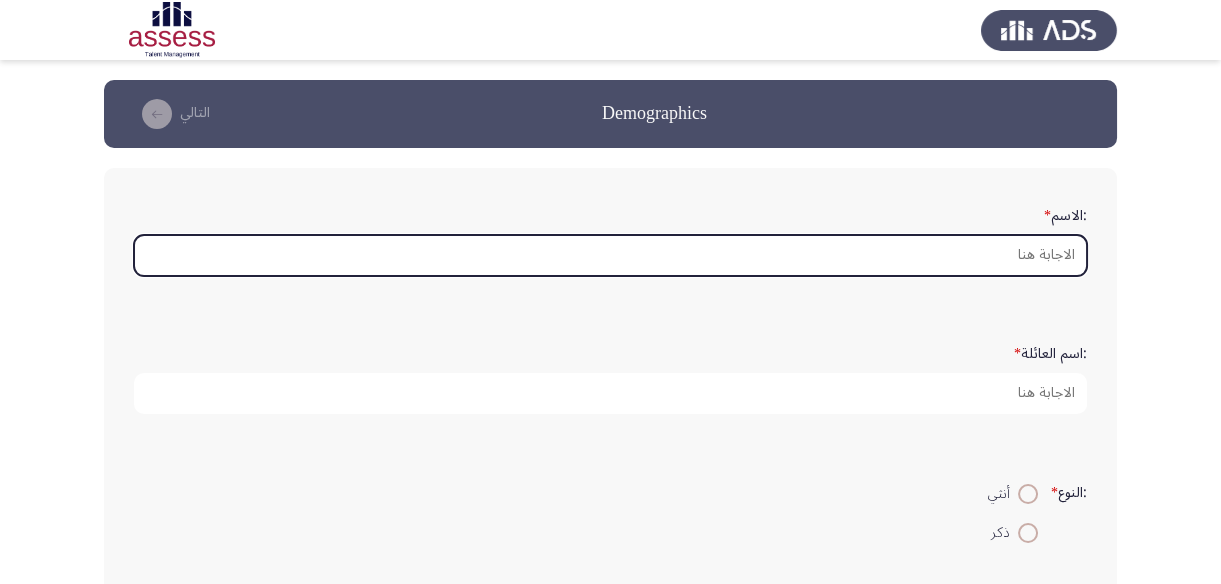 click on ":الاسم   *" at bounding box center [610, 255] 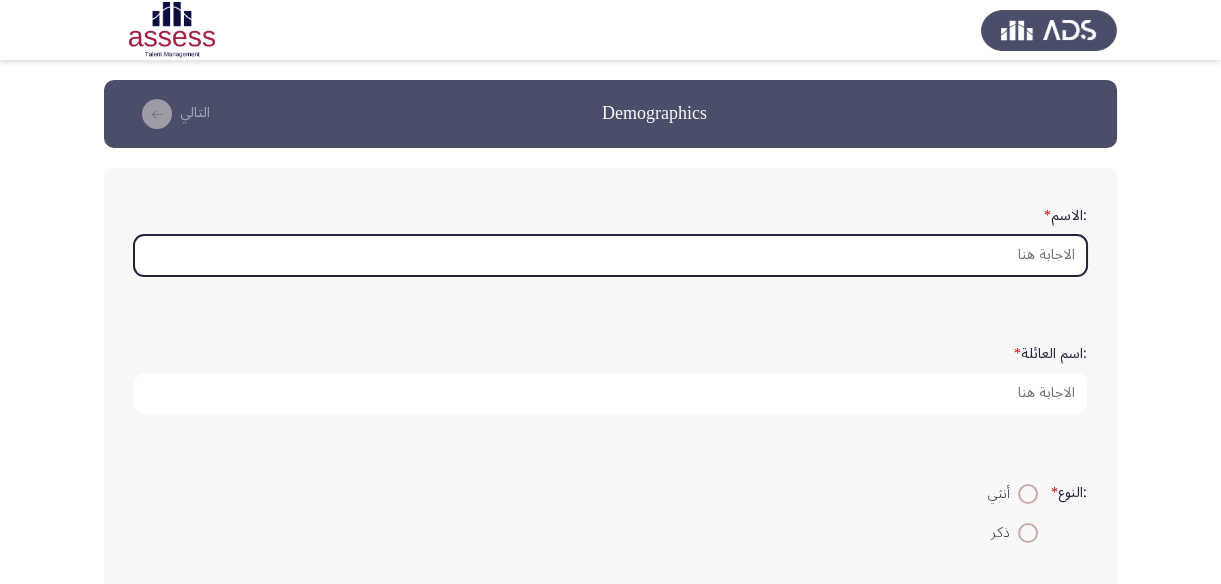 type on "H" 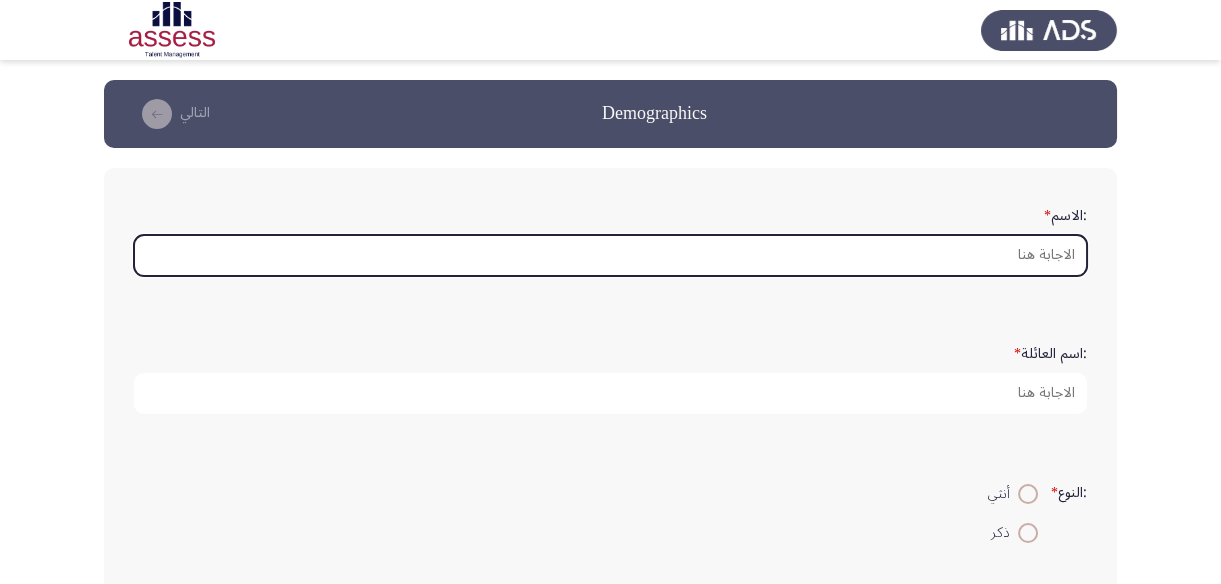 click on ":الاسم   *" at bounding box center (610, 255) 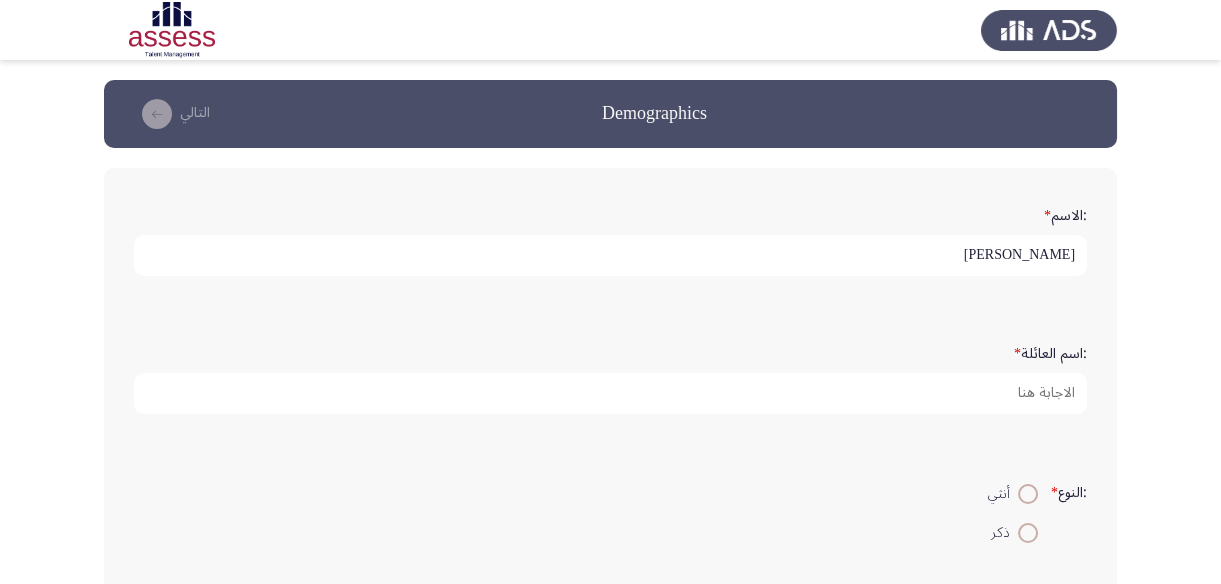 type on "[PERSON_NAME]" 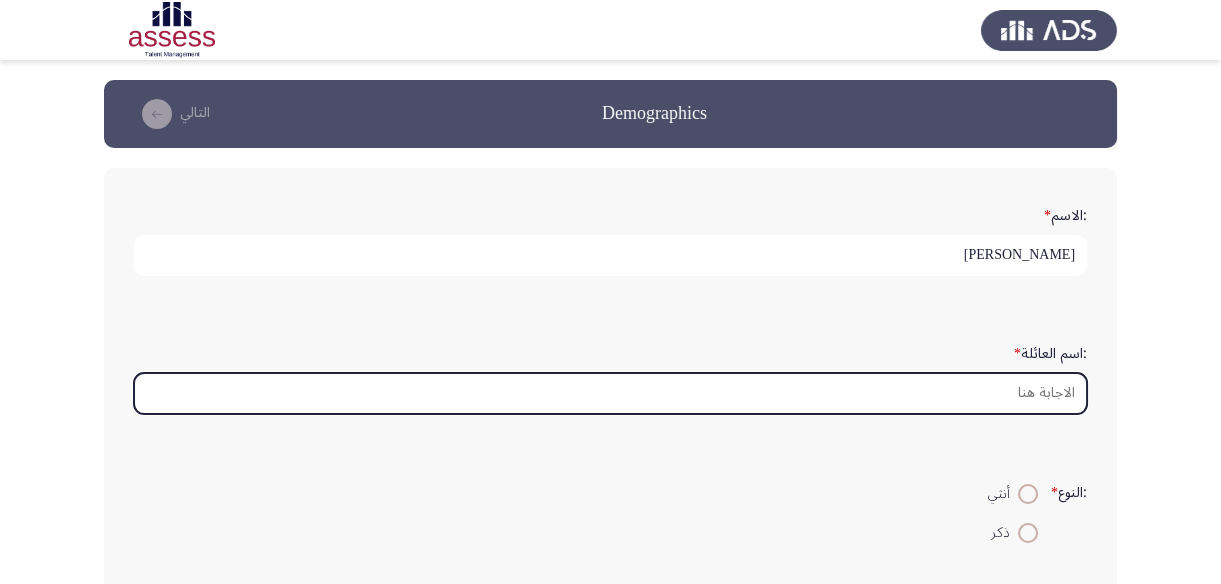 click on ":اسم العائلة   *" at bounding box center [610, 393] 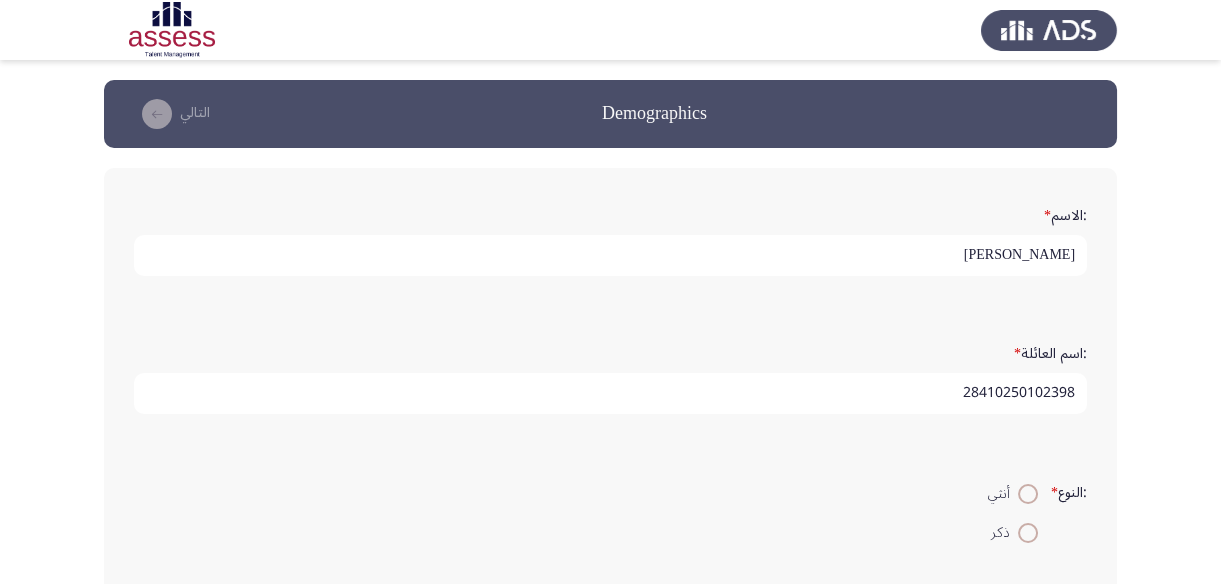 type on "28410250102398" 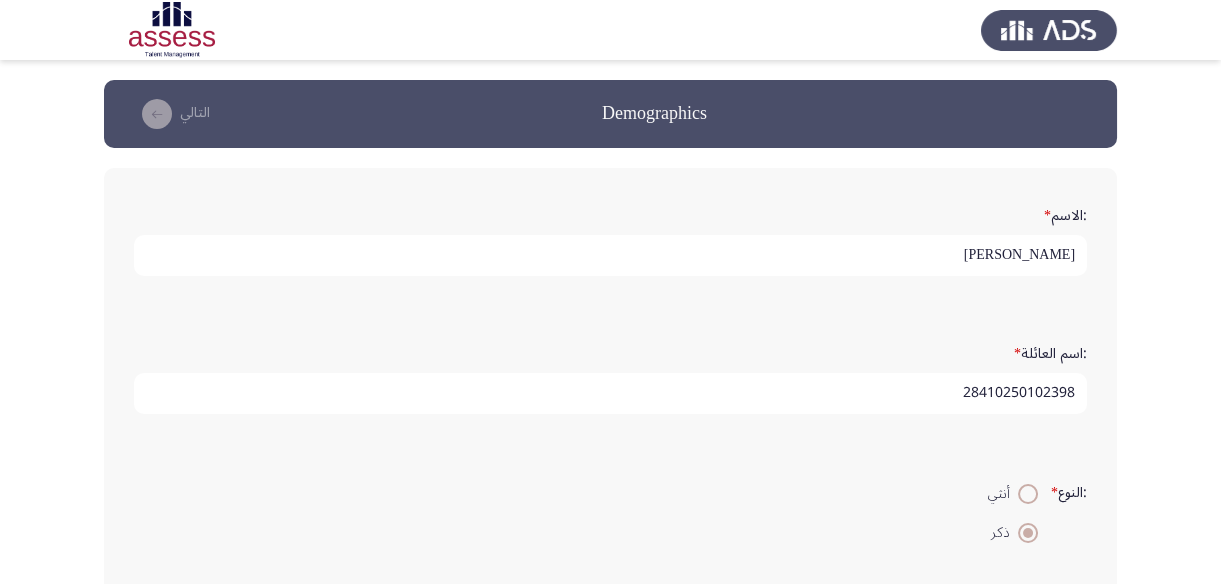 scroll, scrollTop: 5, scrollLeft: 0, axis: vertical 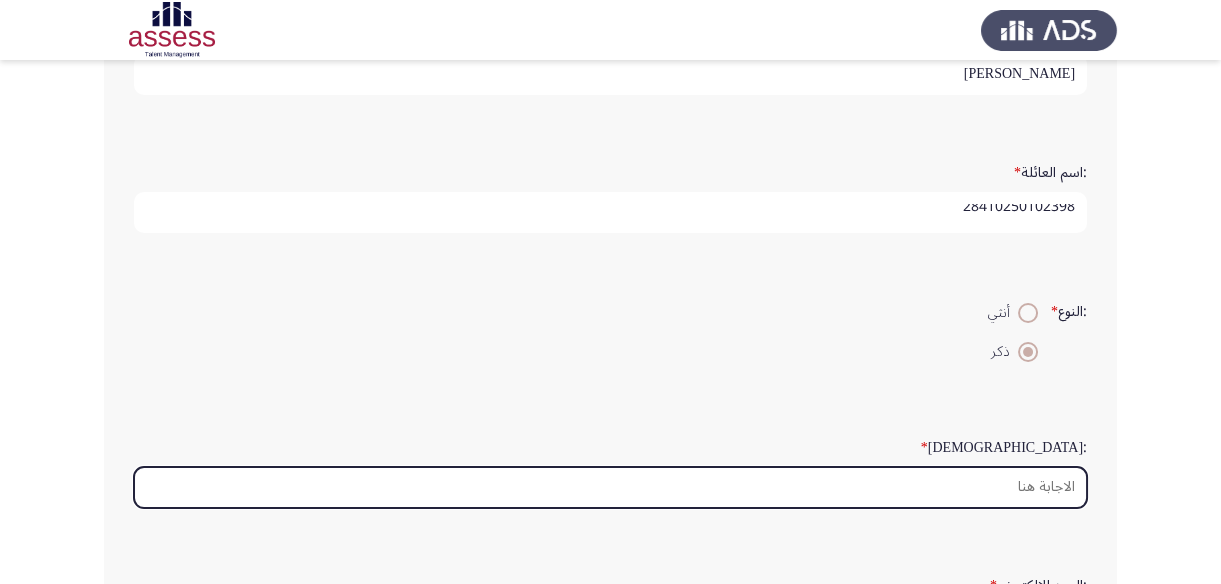 click on ":السن   *" at bounding box center [610, 487] 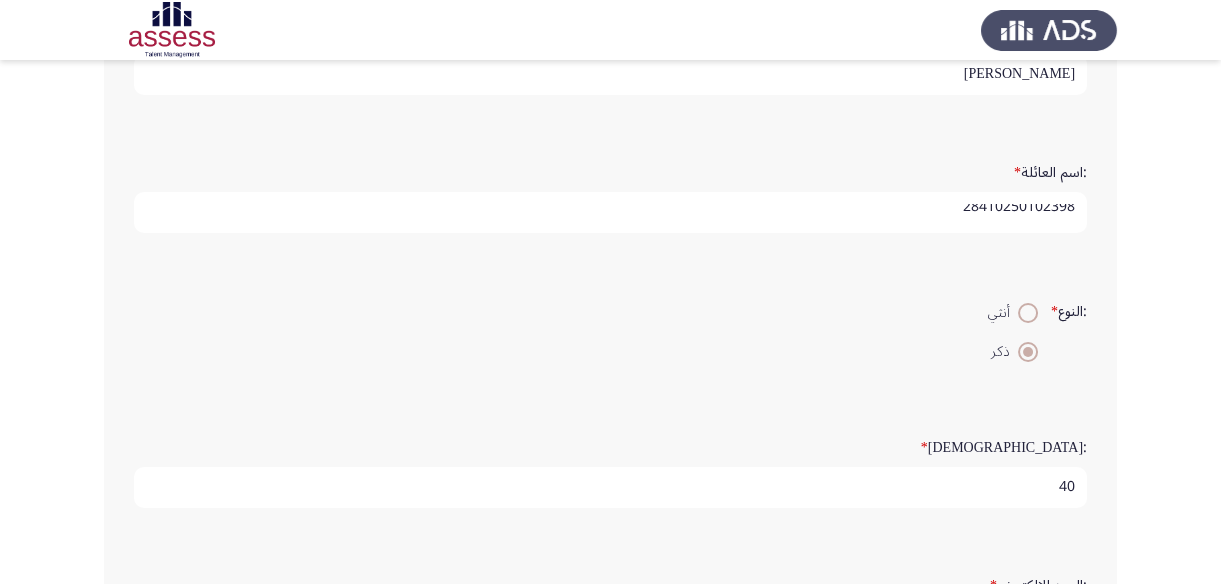 type on "4" 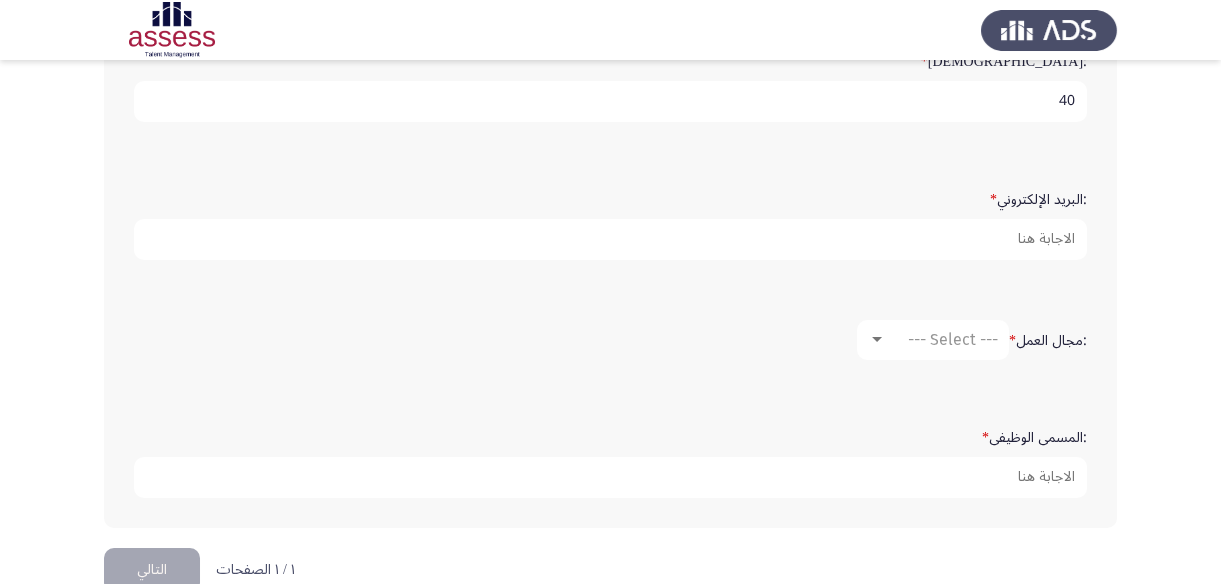 scroll, scrollTop: 604, scrollLeft: 0, axis: vertical 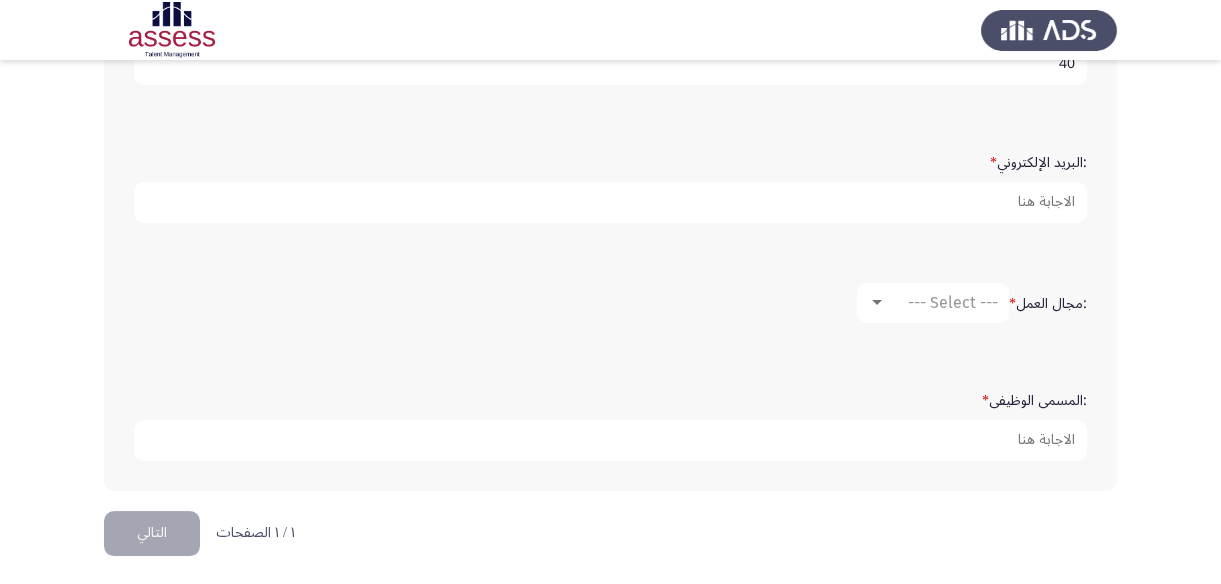 type on "40" 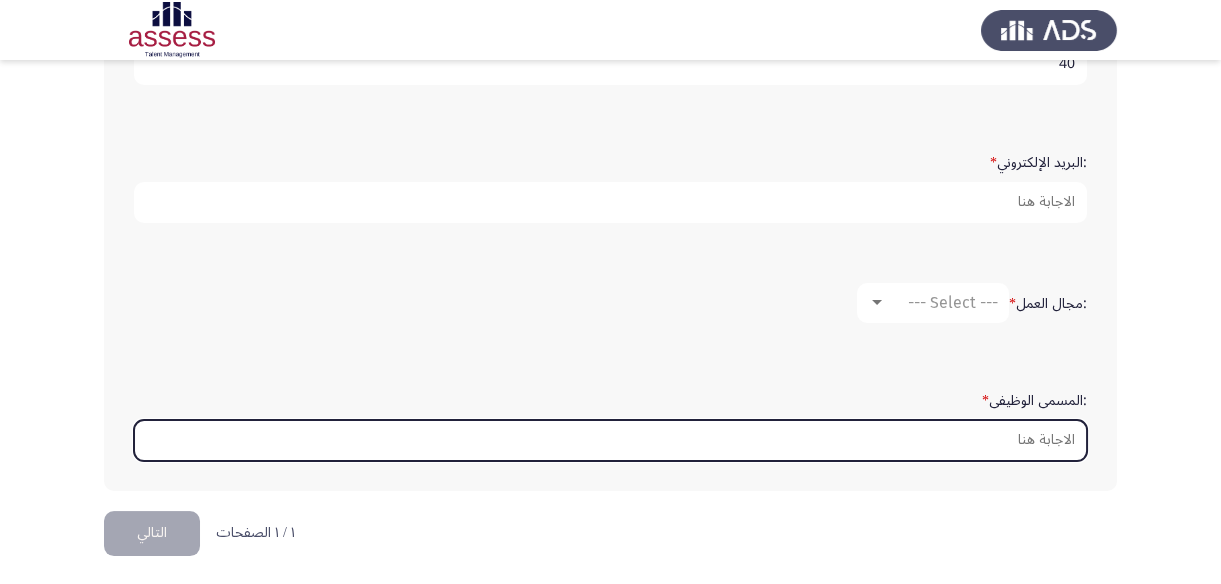 click on ":المسمى الوظيفى   *" at bounding box center [610, 440] 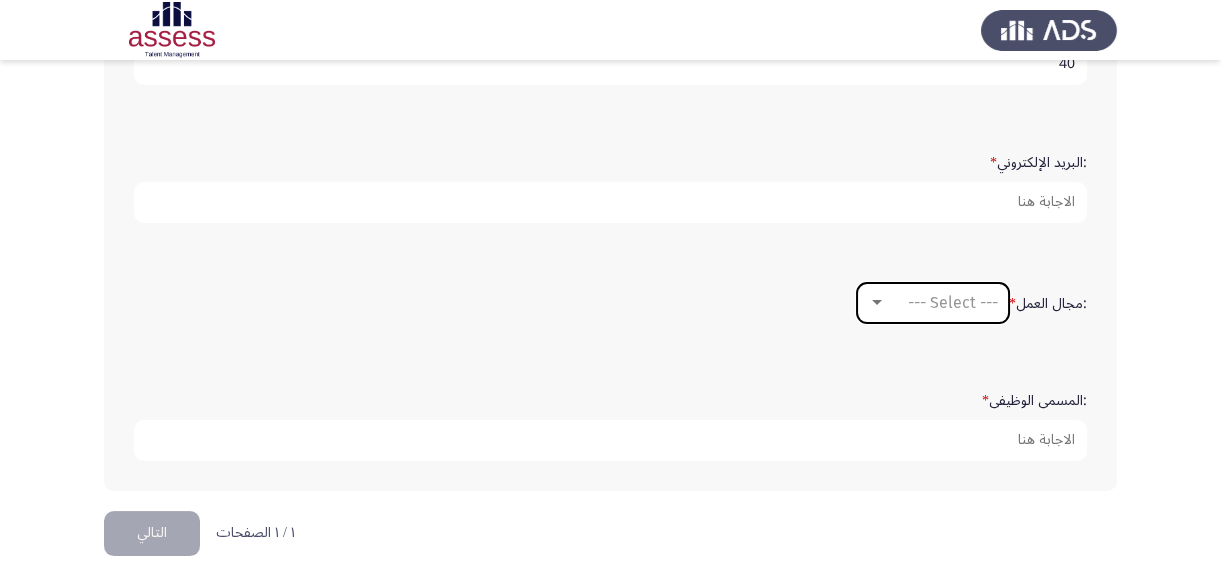 click on "--- Select ---" at bounding box center (953, 302) 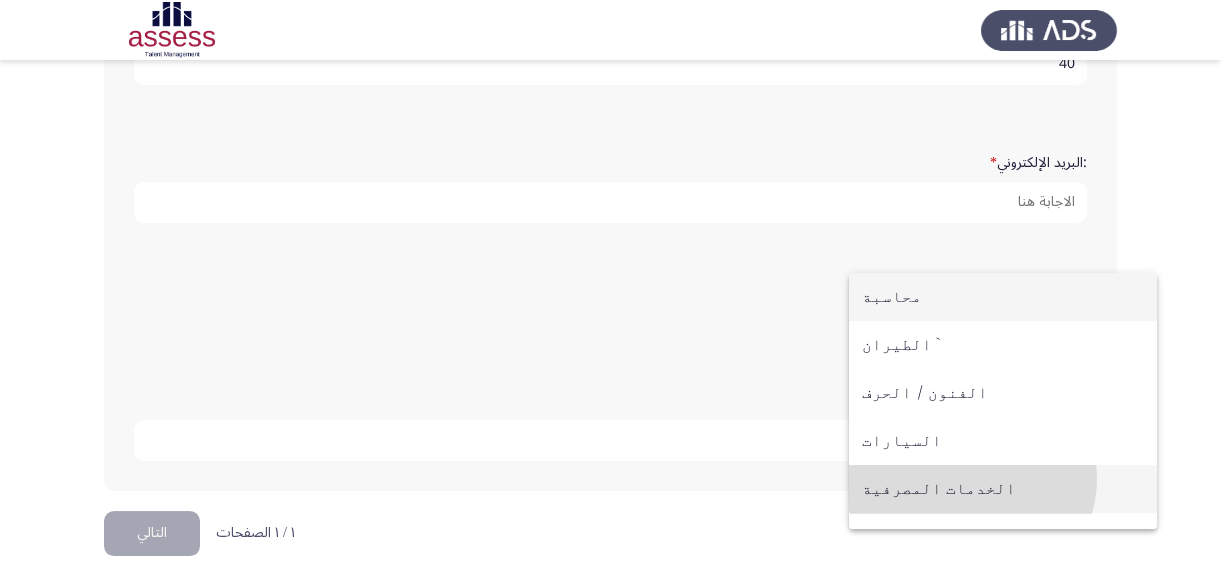 click on "الخدمات المصرفية" at bounding box center (1003, 489) 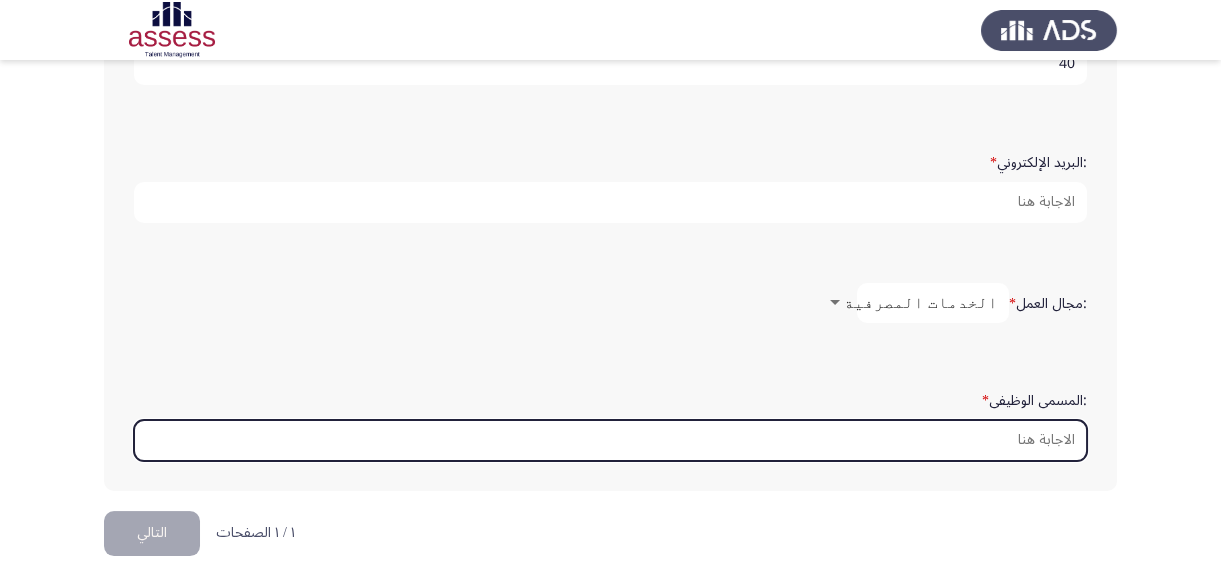 click on ":المسمى الوظيفى   *" at bounding box center [610, 440] 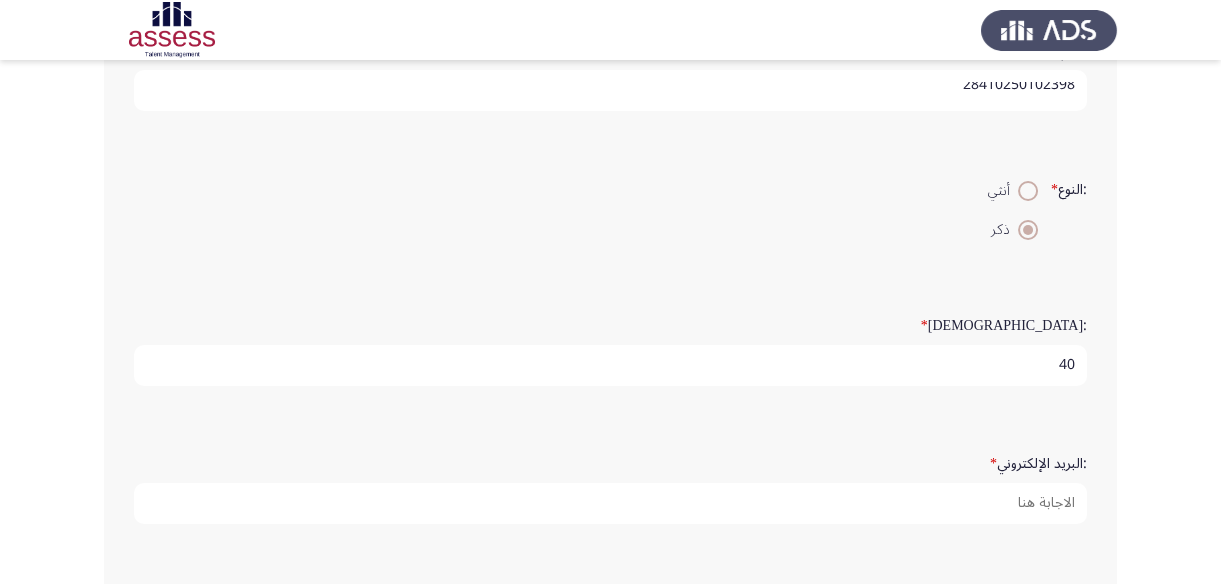 scroll, scrollTop: 422, scrollLeft: 0, axis: vertical 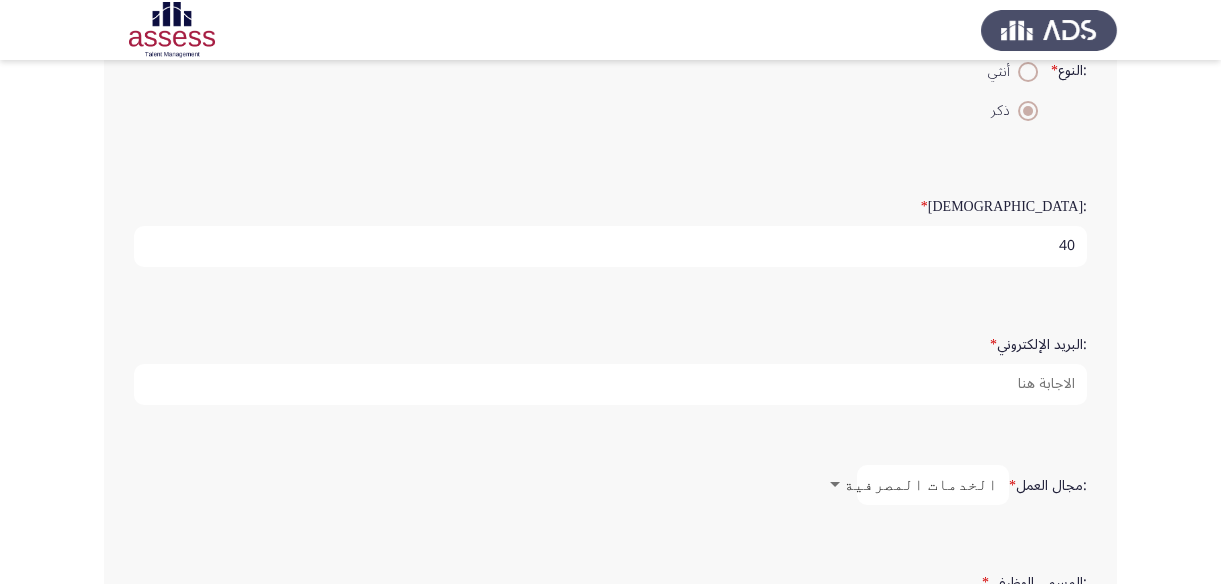 type on "مصرفى ا" 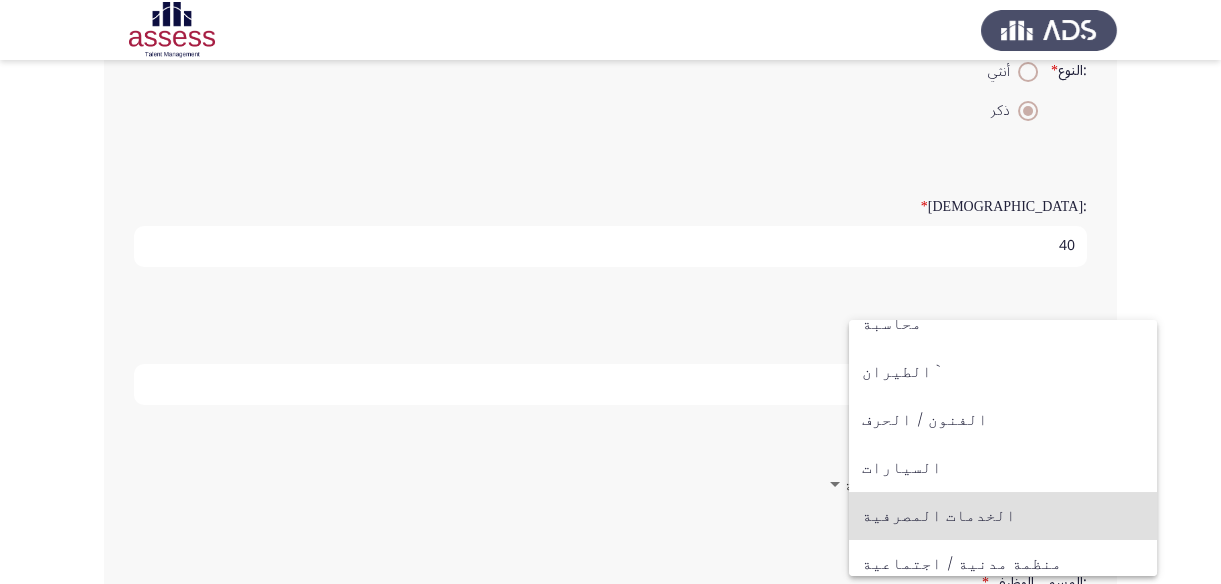 scroll, scrollTop: 0, scrollLeft: 0, axis: both 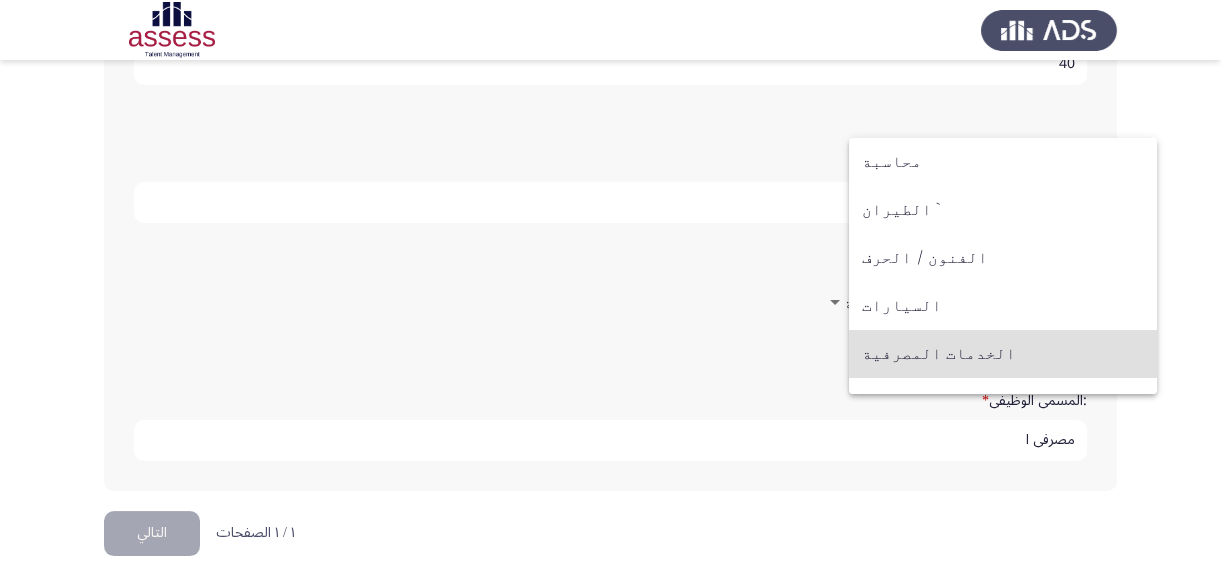 click at bounding box center (610, 292) 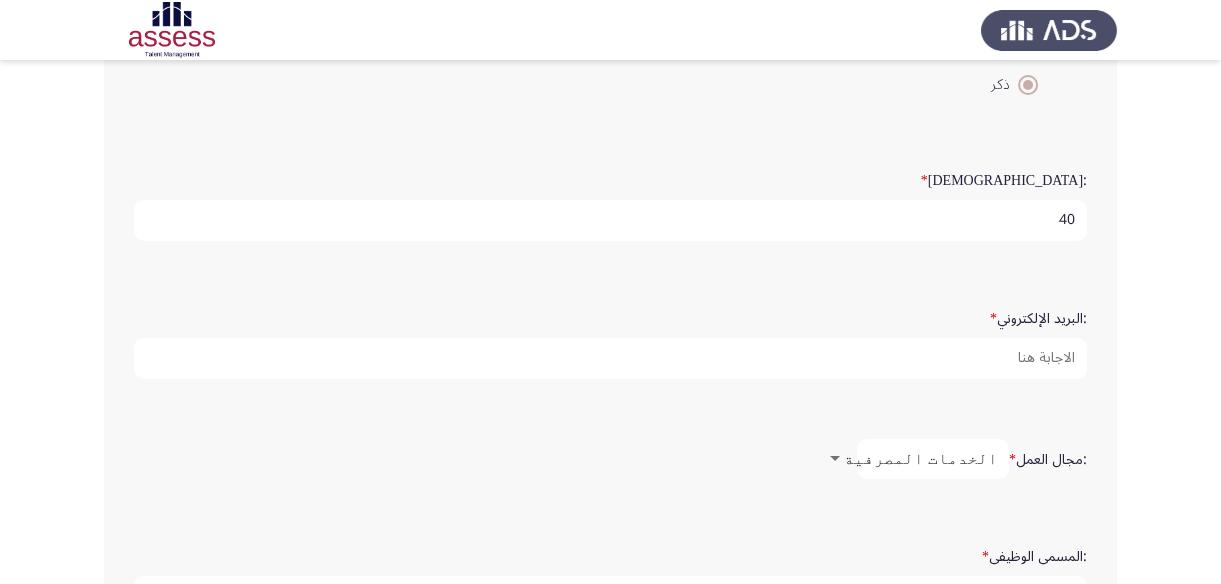 scroll, scrollTop: 422, scrollLeft: 0, axis: vertical 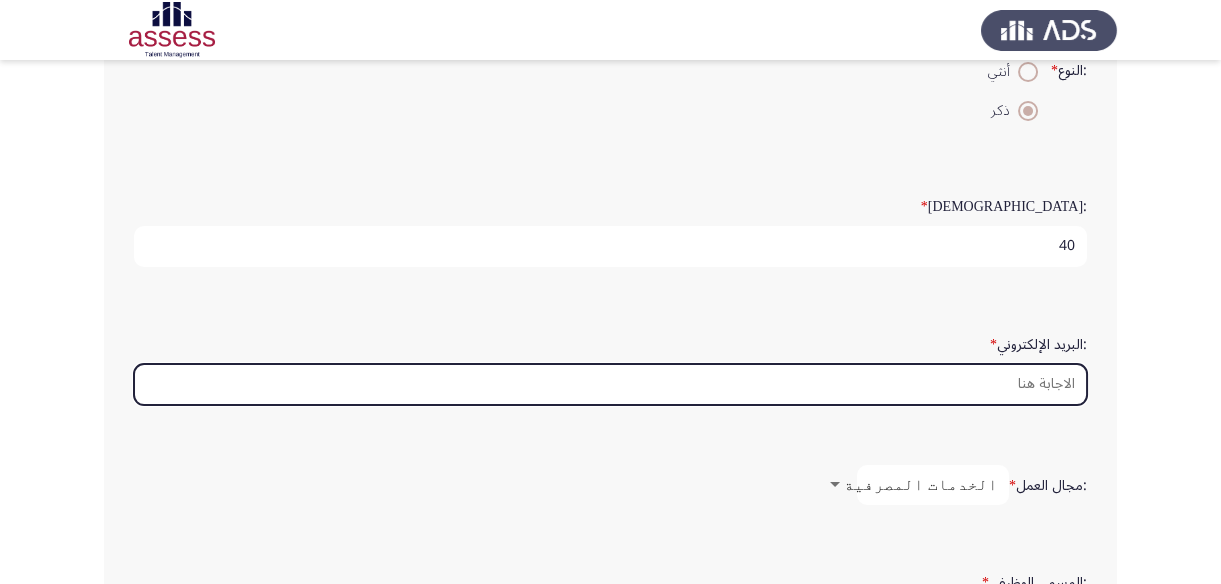 click on ":البريد الإلكتروني   *" at bounding box center (610, 384) 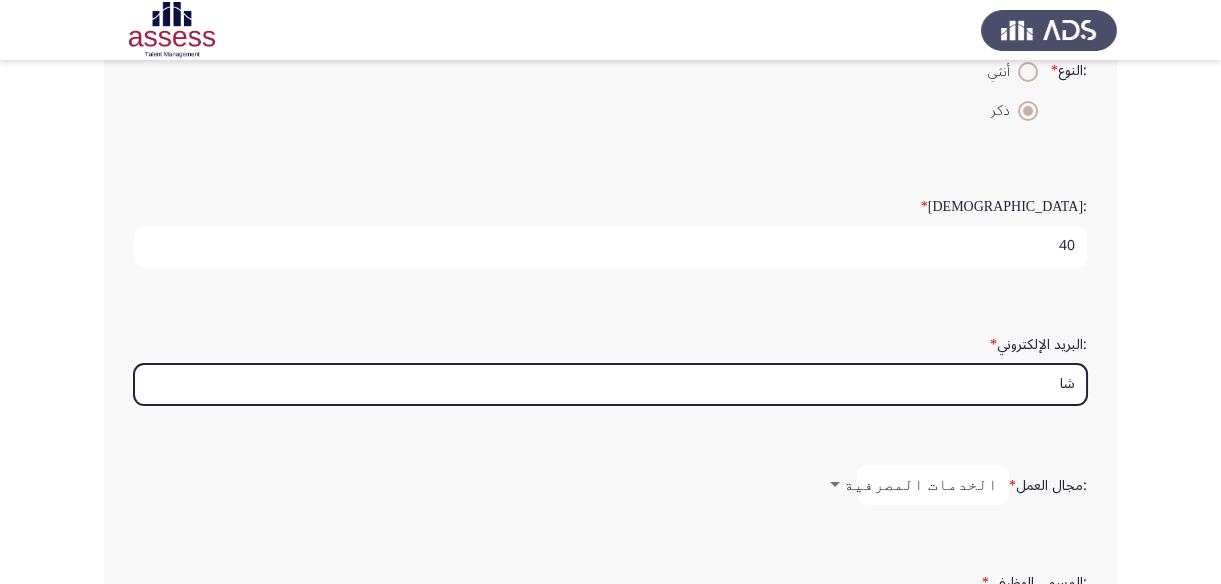 type on "ش" 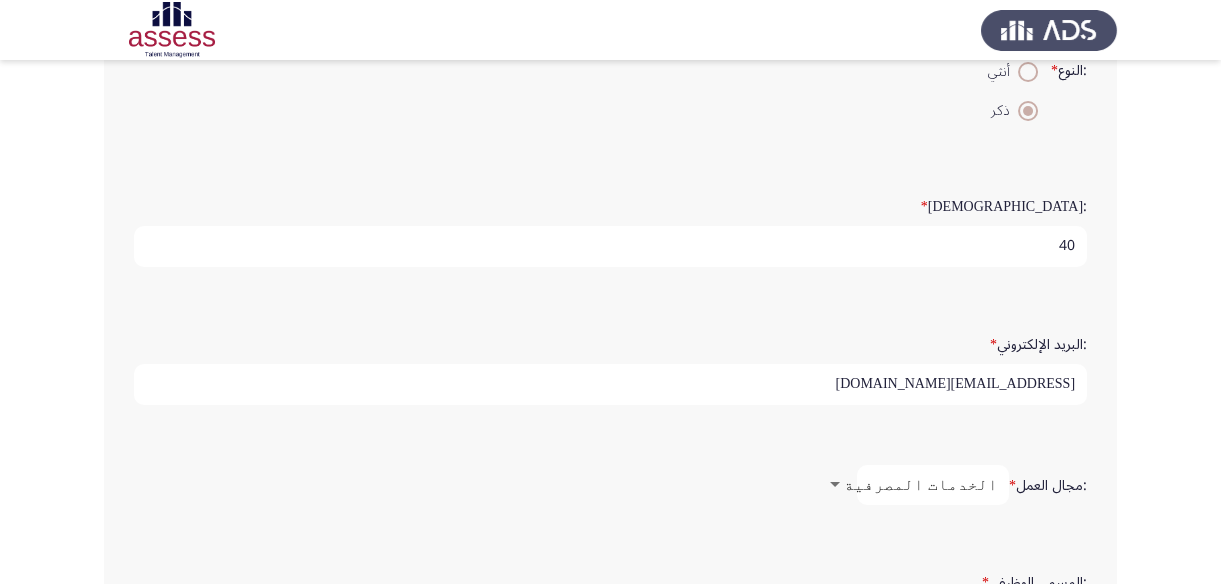 scroll, scrollTop: 604, scrollLeft: 0, axis: vertical 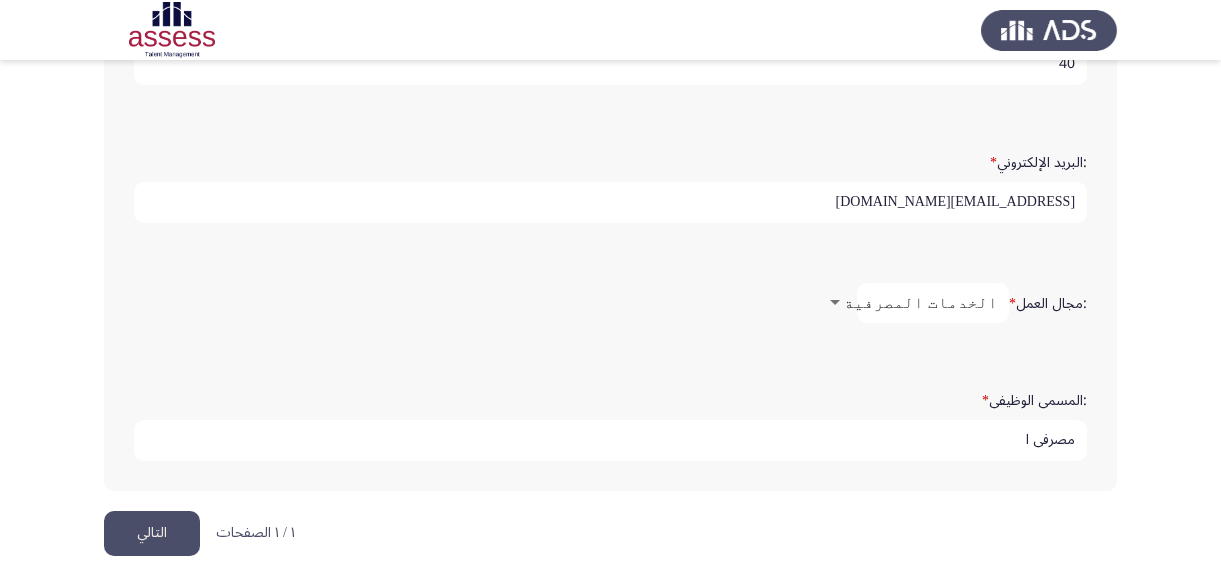 type on "[EMAIL_ADDRESS][DOMAIN_NAME]" 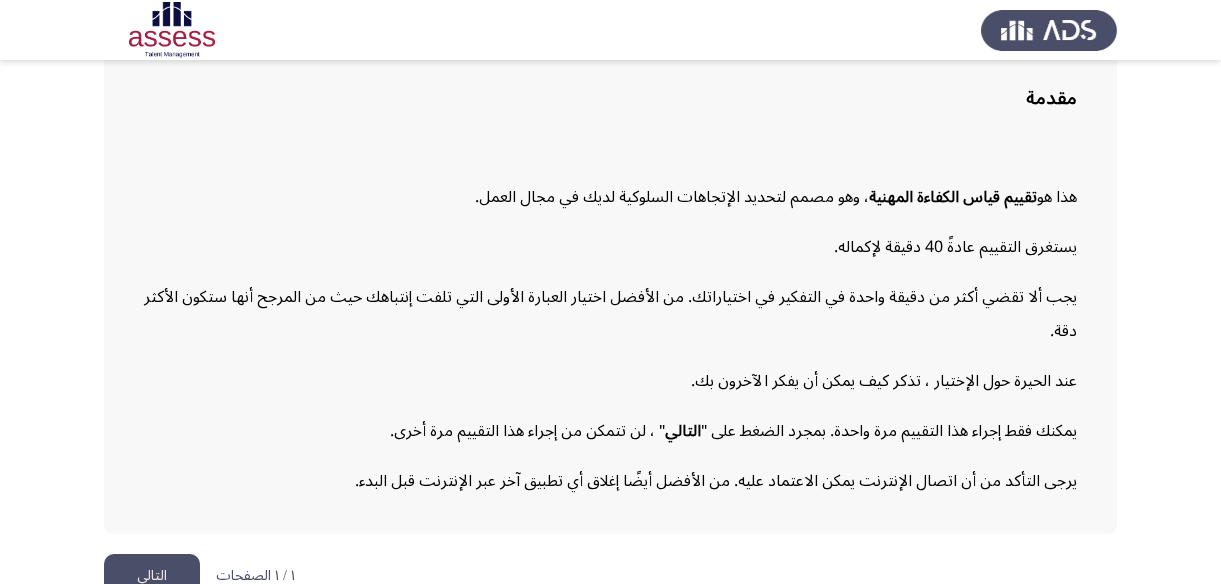 scroll, scrollTop: 180, scrollLeft: 0, axis: vertical 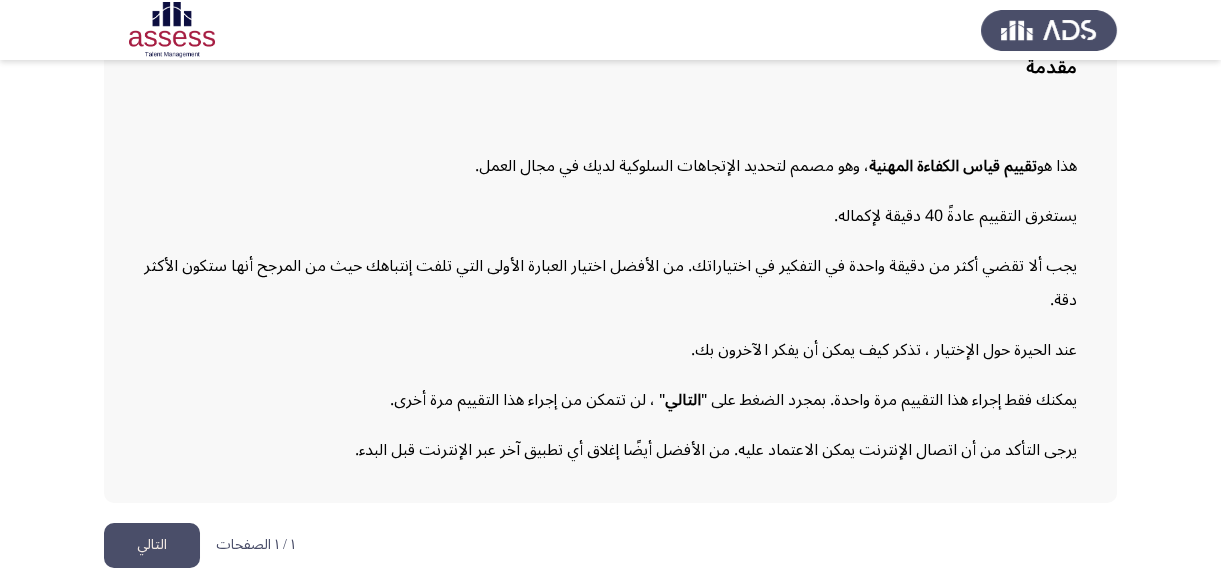 click on "التالي" 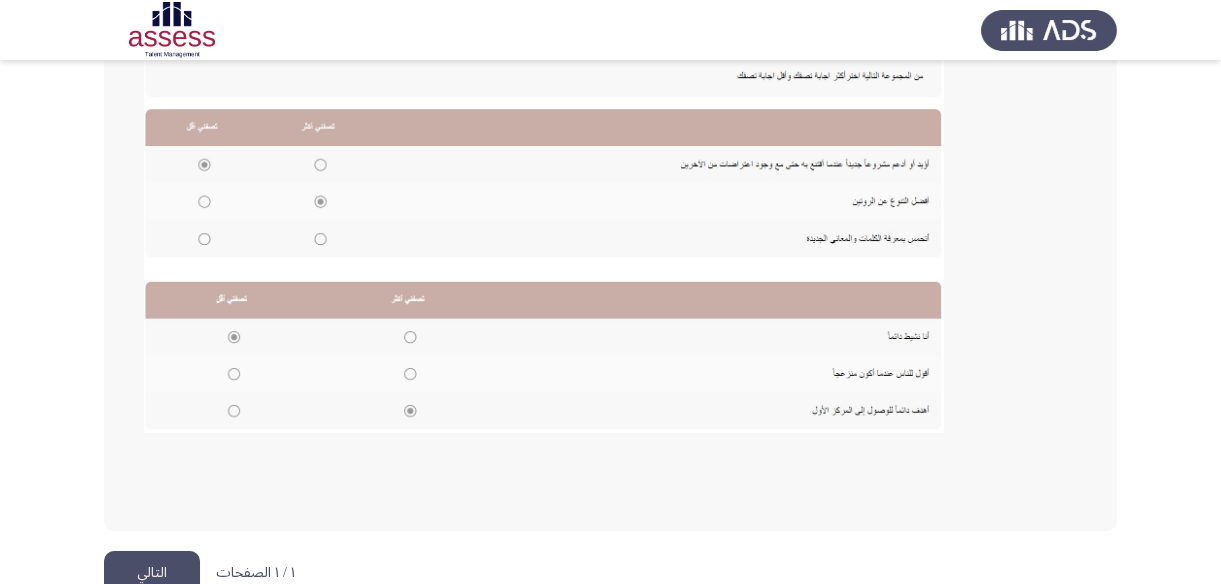 scroll, scrollTop: 490, scrollLeft: 0, axis: vertical 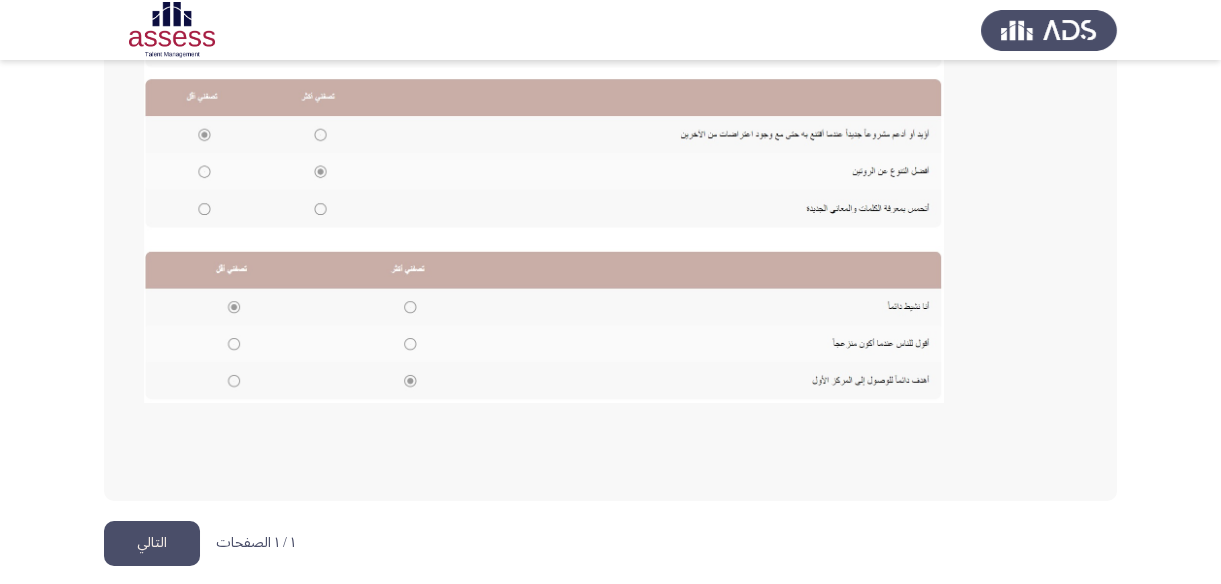 click on "التالي" 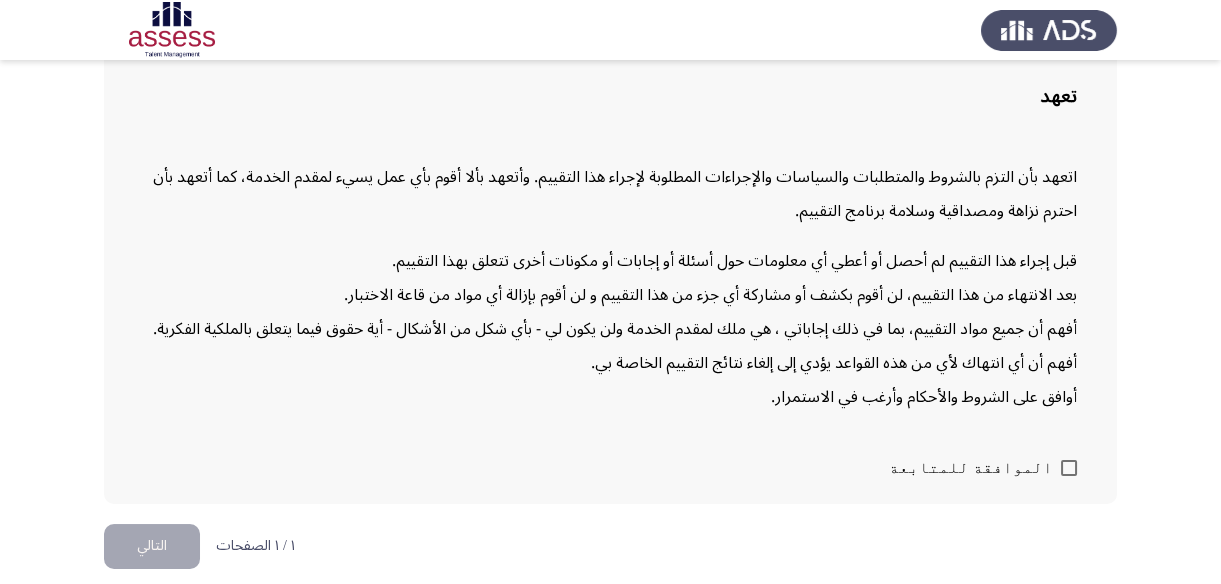 scroll, scrollTop: 152, scrollLeft: 0, axis: vertical 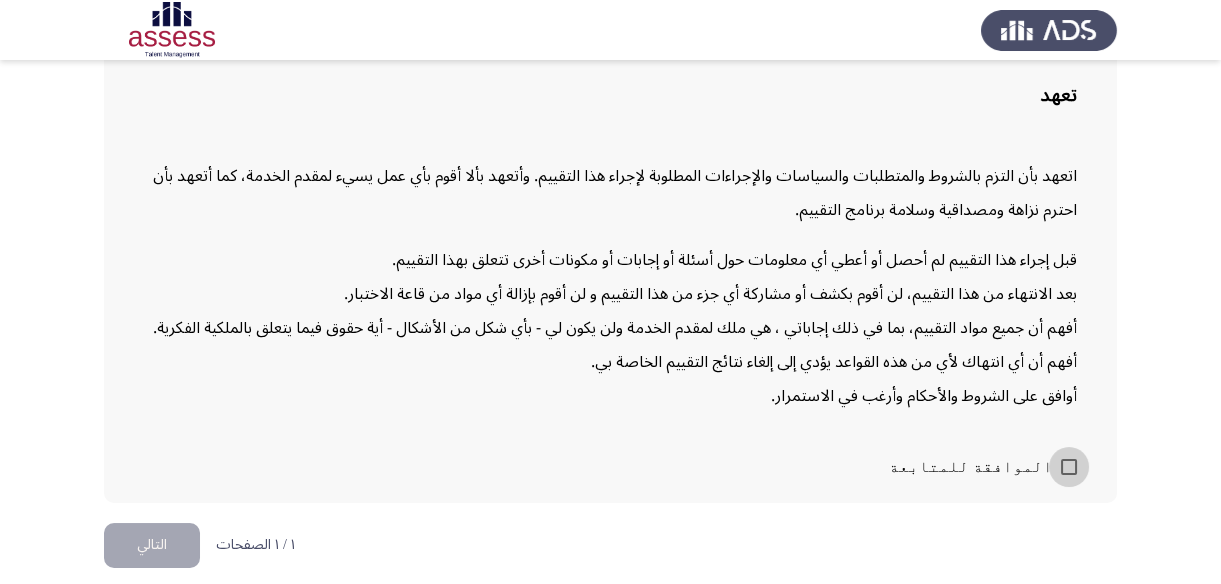 click at bounding box center [1069, 467] 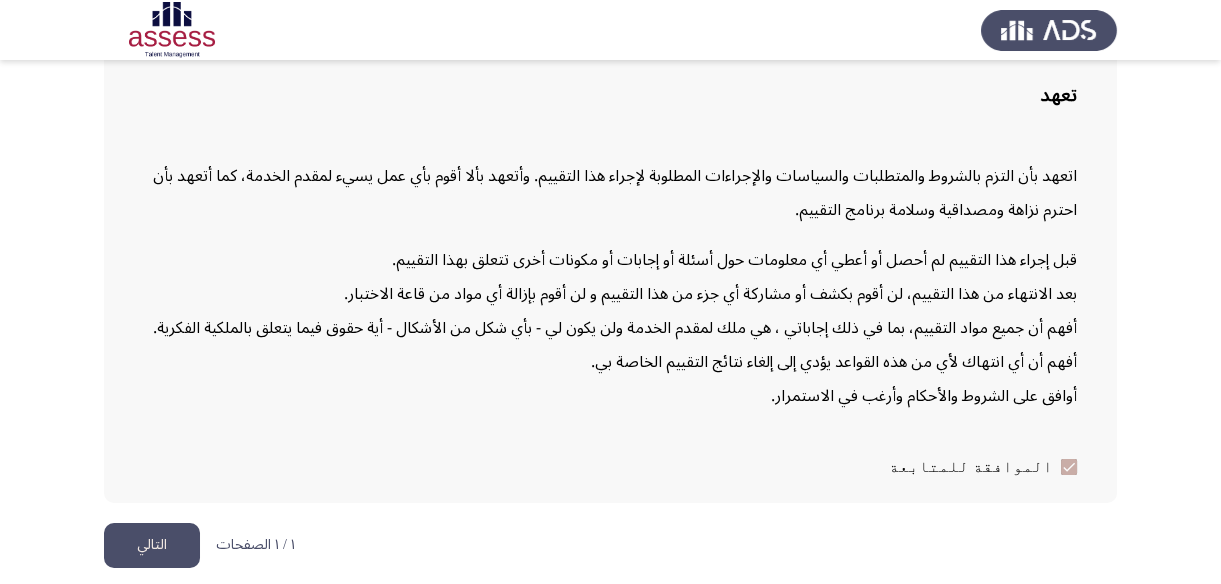 click on "Occupational Competency Measurement (OCM)   التالي  تعهد اتعهد بأن التزم بالشروط والمتطلبات والسياسات والإجراءات المطلوبة لإجراء هذا التقييم. وأتعهد بألا أقوم بأي عمل يسيء لمقدم الخدمة، كما أتعهد بأن احترم نزاهة ومصداقية وسلامة برنامج التقييم. قبل إجراء هذا التقييم لم أحصل أو أعطي أي معلومات حول أسئلة أو إجابات أو مكونات أخرى تتعلق بهذا التقييم. بعد الانتهاء من هذا التقييم، لن أقوم بكشف أو مشاركة أي جزء من هذا التقييم و لن أقوم بإزالة أي مواد من قاعة الاختبار. أفهم أن أي انتهاك لأي من هذه القواعد يؤدي إلى إلغاء نتائج التقييم الخاصة بي.   الموافقة للمتابعة  ١ / ١ الصفحات" at bounding box center (610, 218) 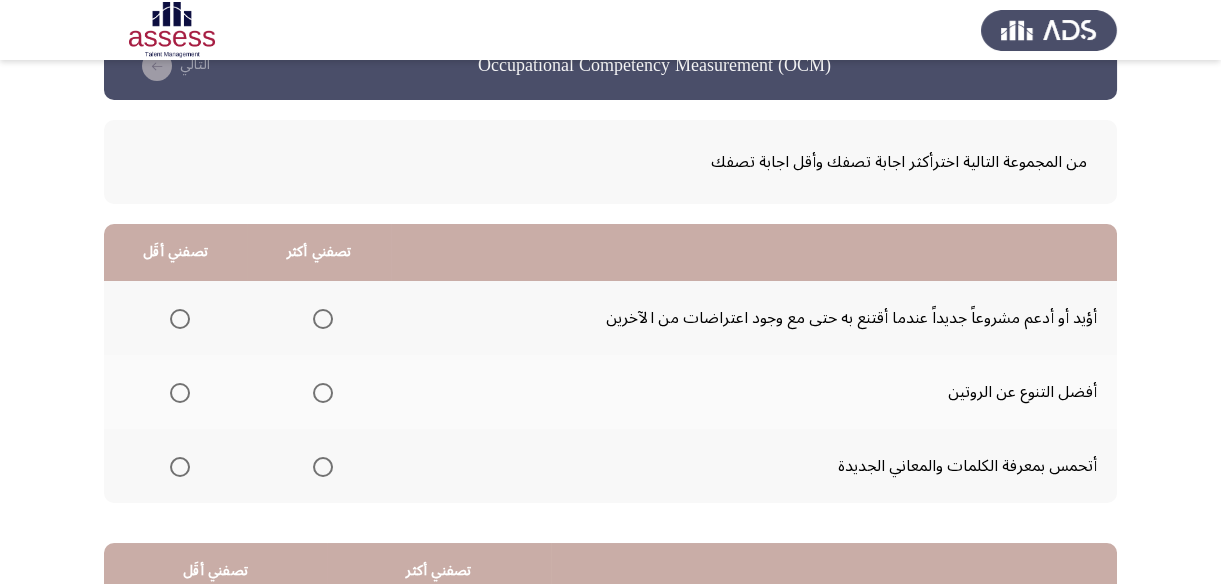scroll, scrollTop: 90, scrollLeft: 0, axis: vertical 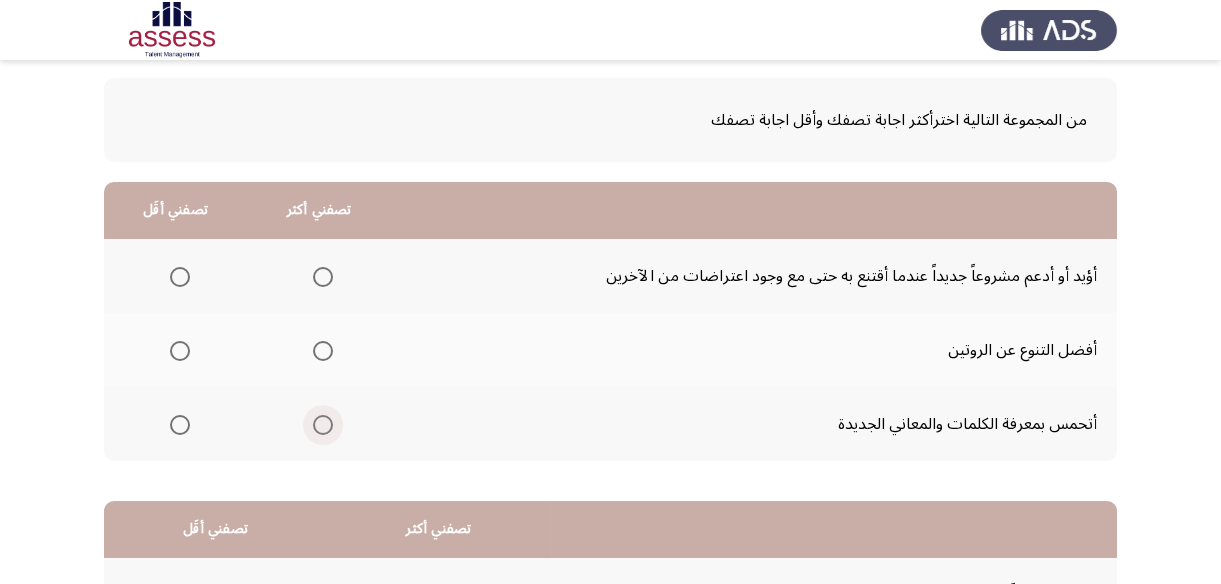 click at bounding box center [323, 425] 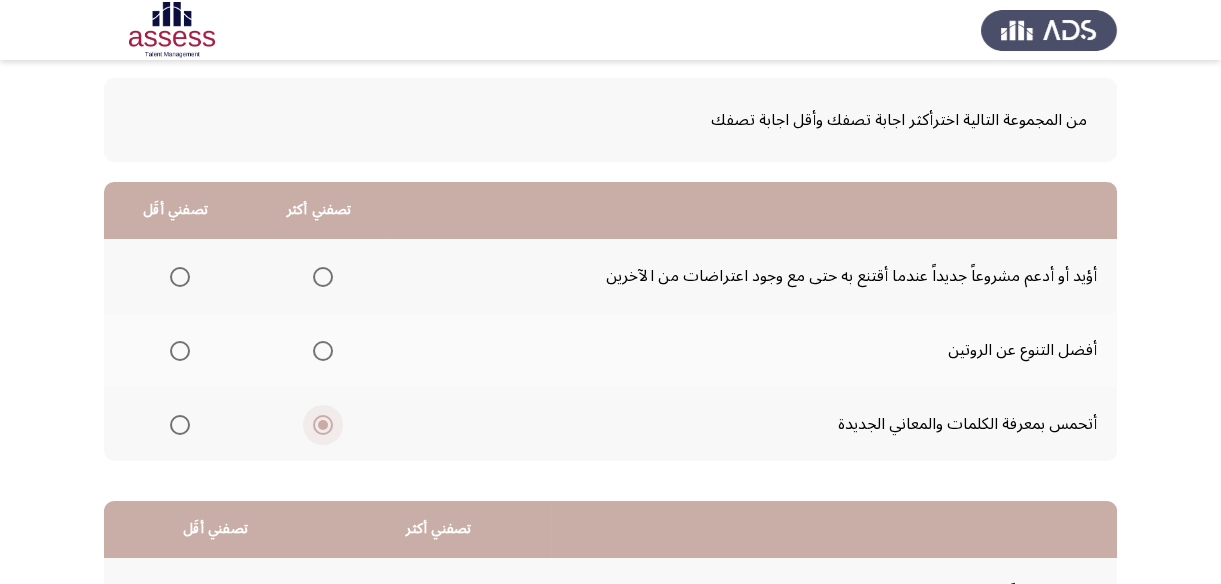 click at bounding box center (323, 425) 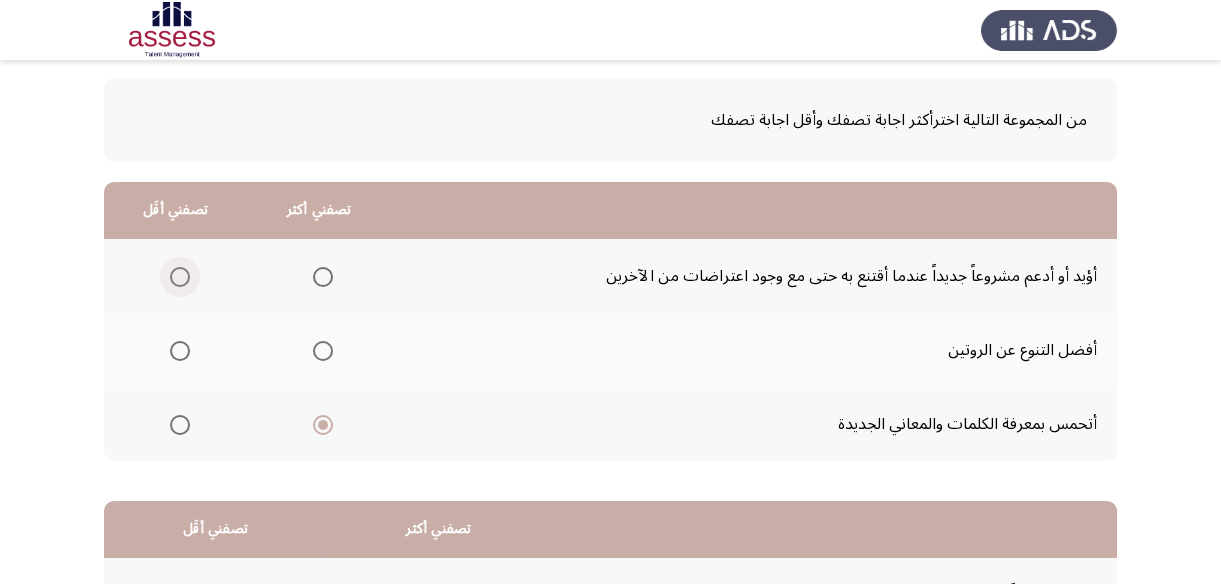 click at bounding box center [180, 277] 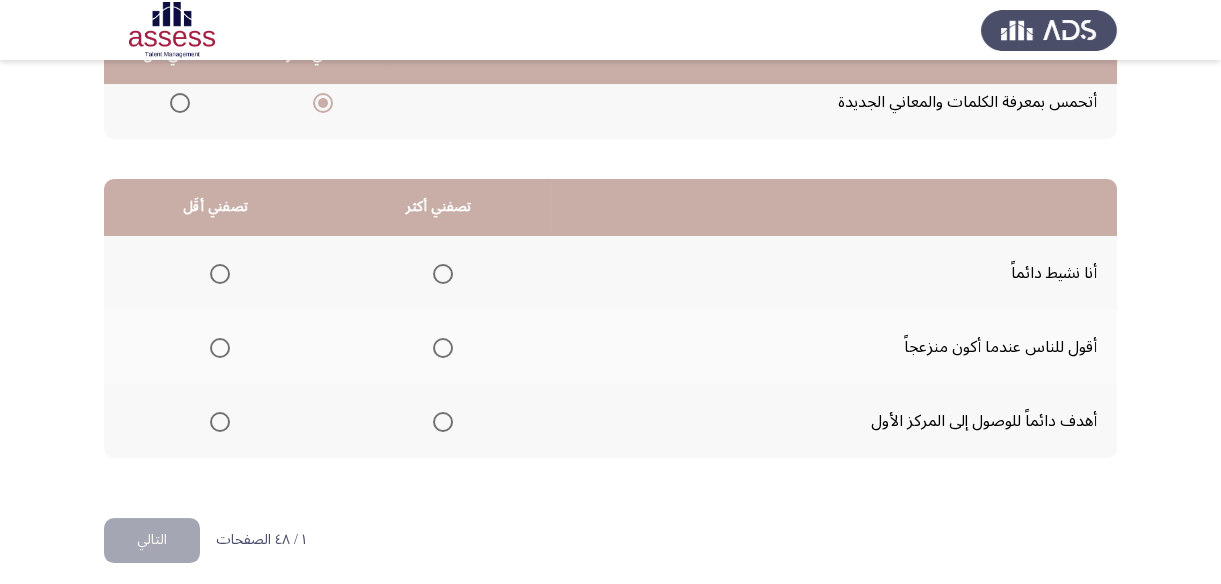 scroll, scrollTop: 423, scrollLeft: 0, axis: vertical 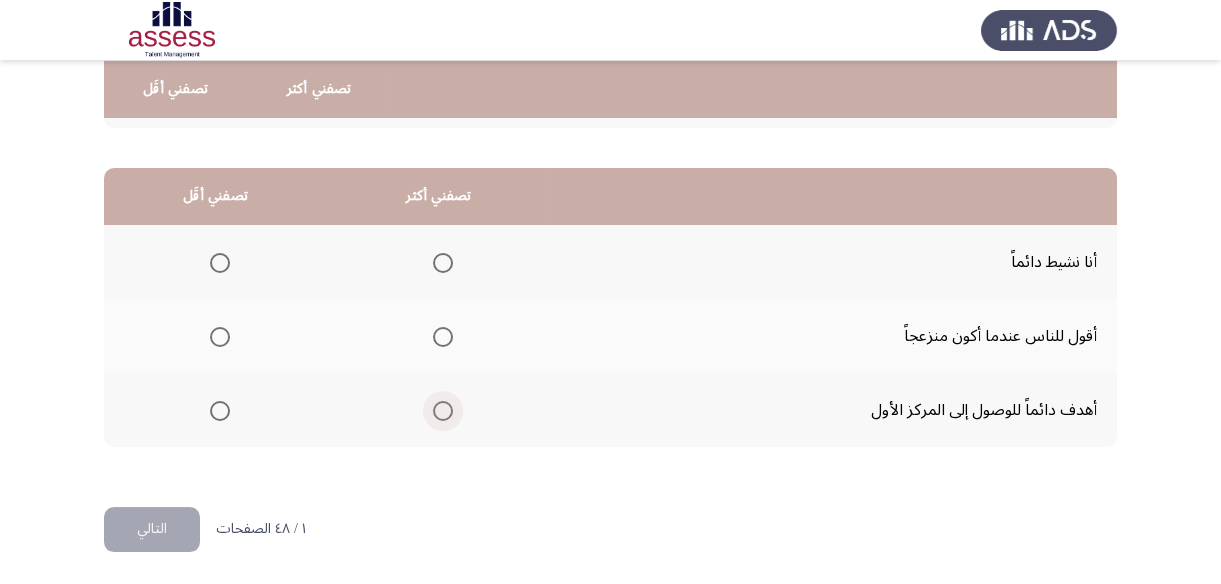 click at bounding box center [443, 411] 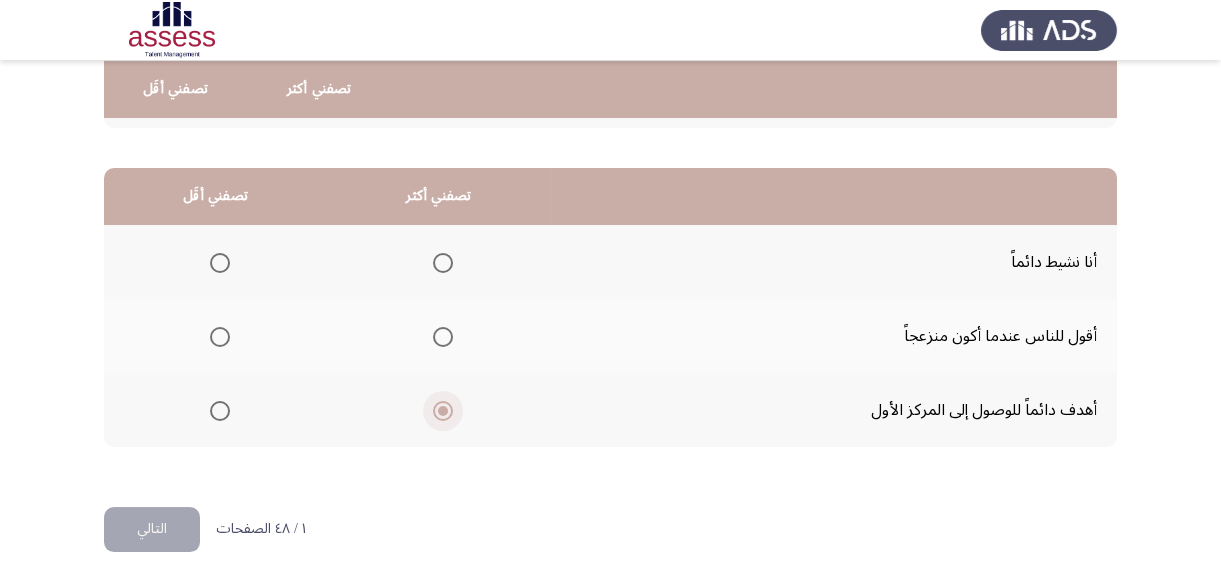 click at bounding box center [443, 411] 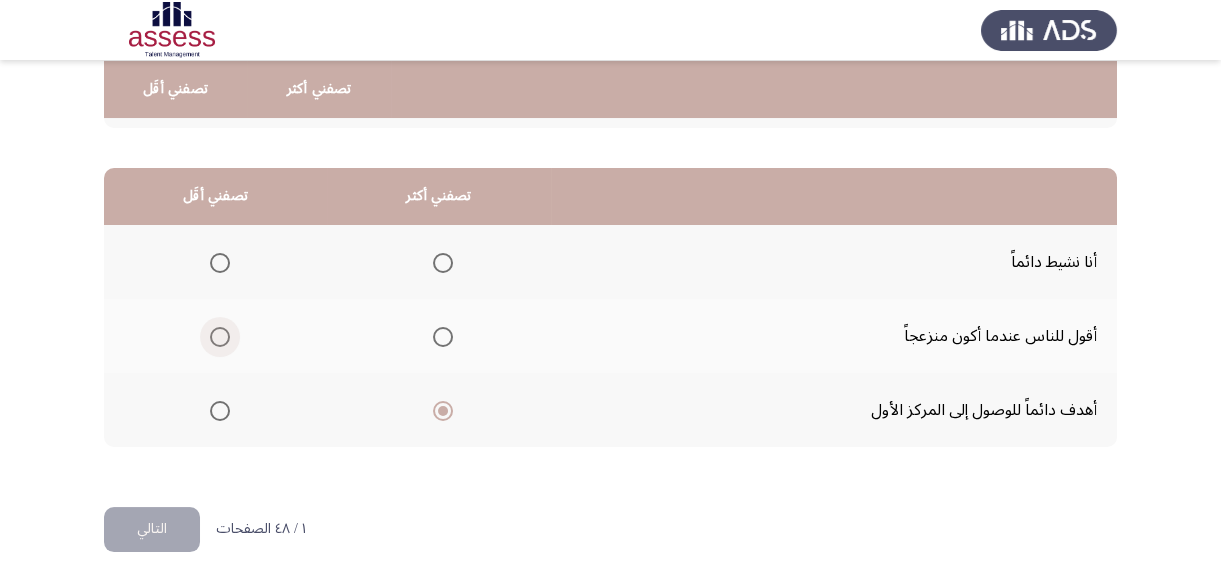 click at bounding box center [220, 337] 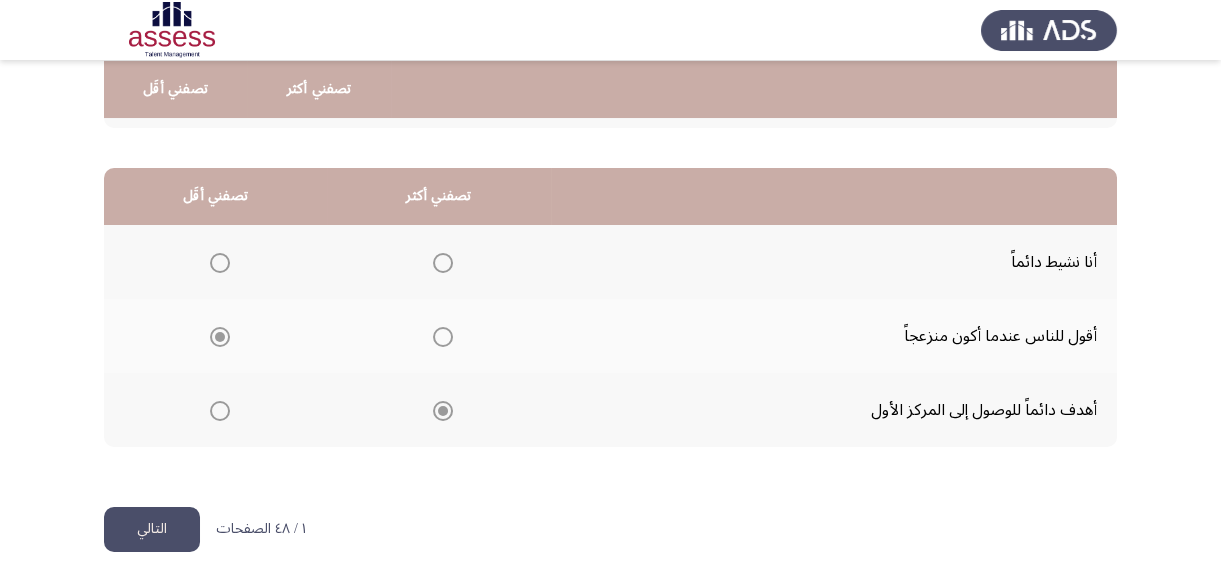click on "التالي" 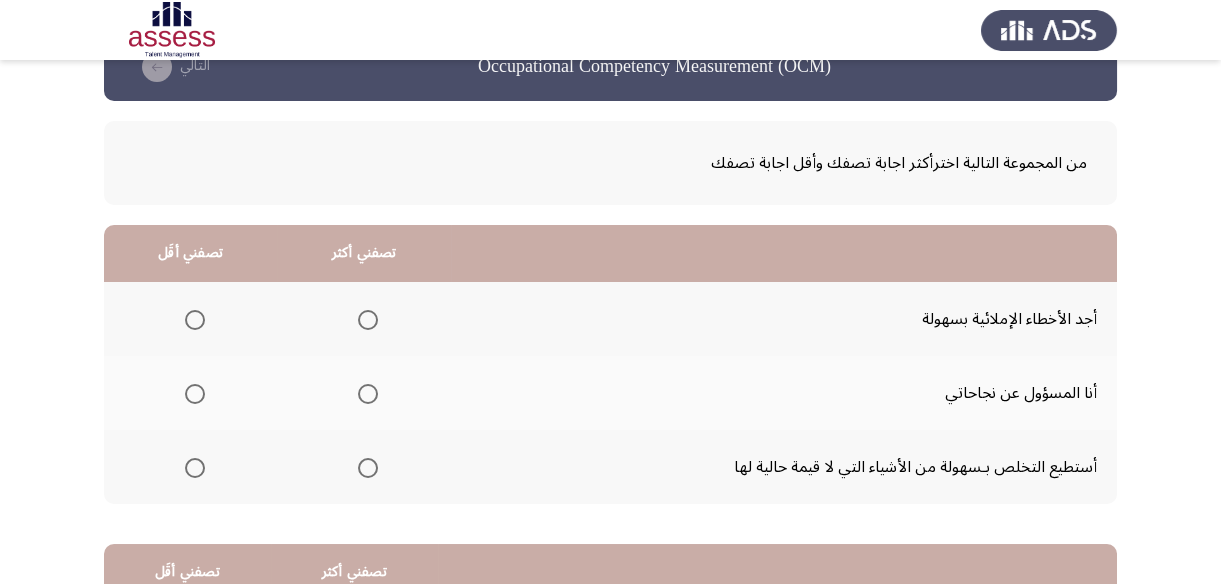 scroll, scrollTop: 90, scrollLeft: 0, axis: vertical 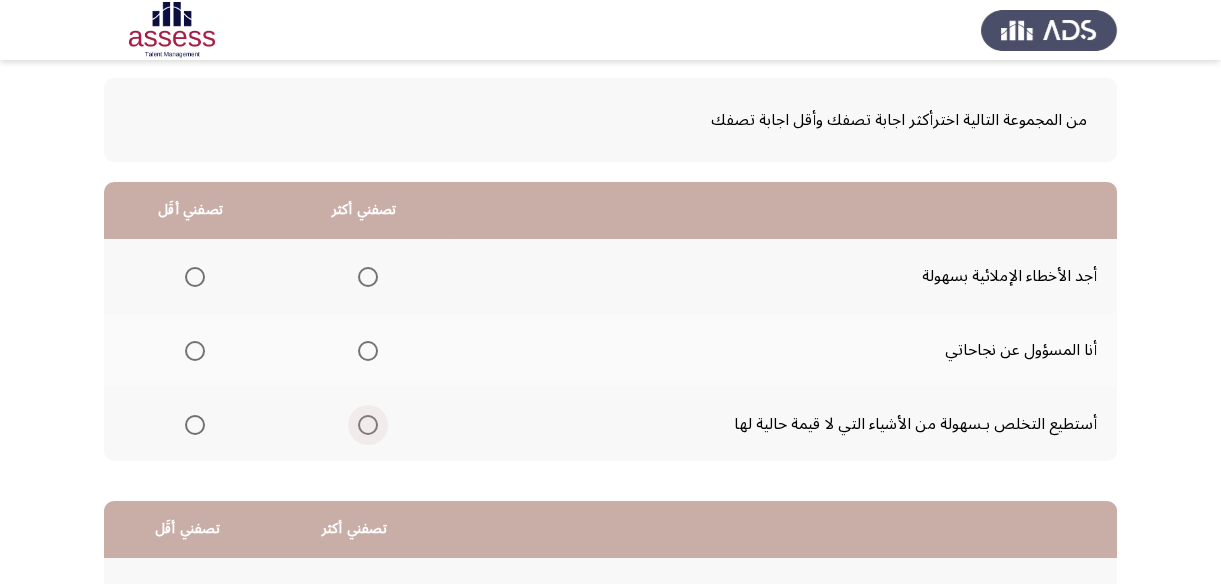 click at bounding box center [368, 425] 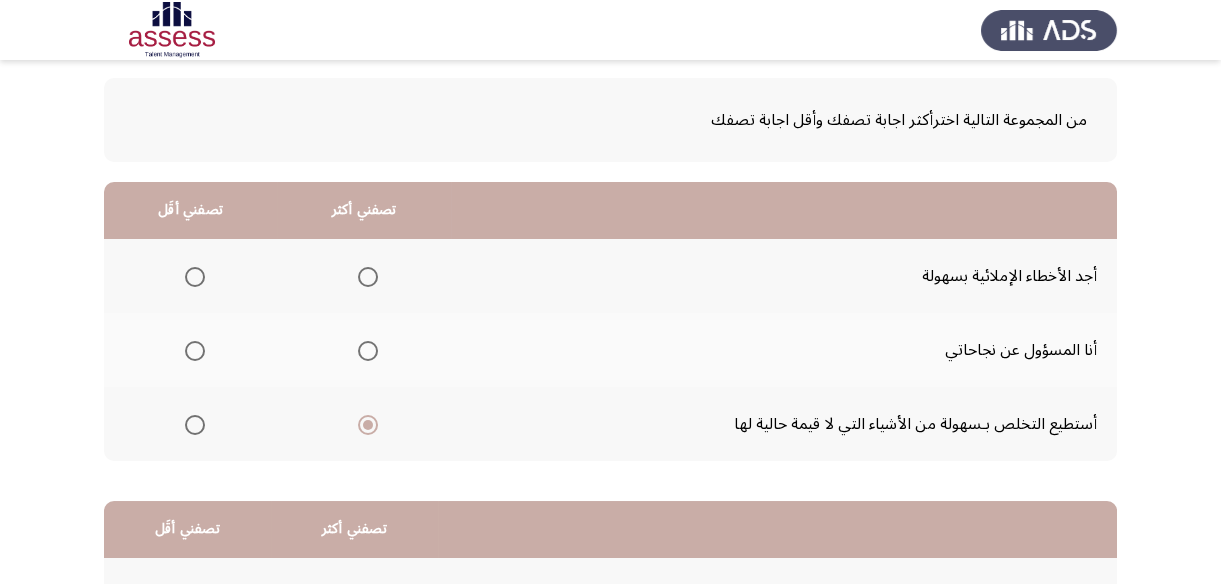 click at bounding box center (195, 277) 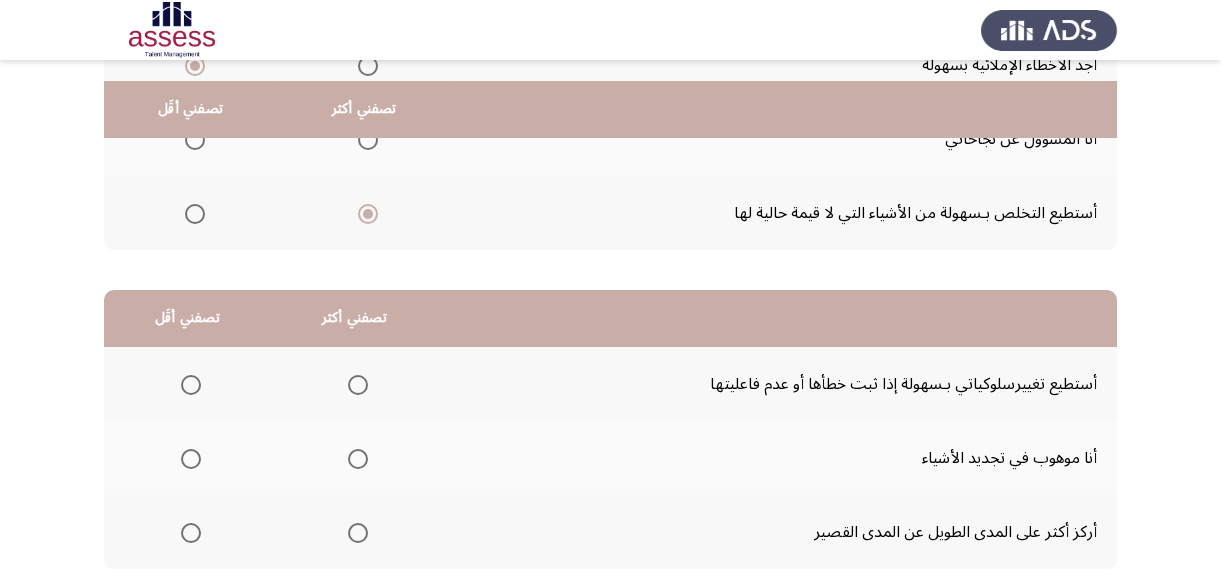 scroll, scrollTop: 332, scrollLeft: 0, axis: vertical 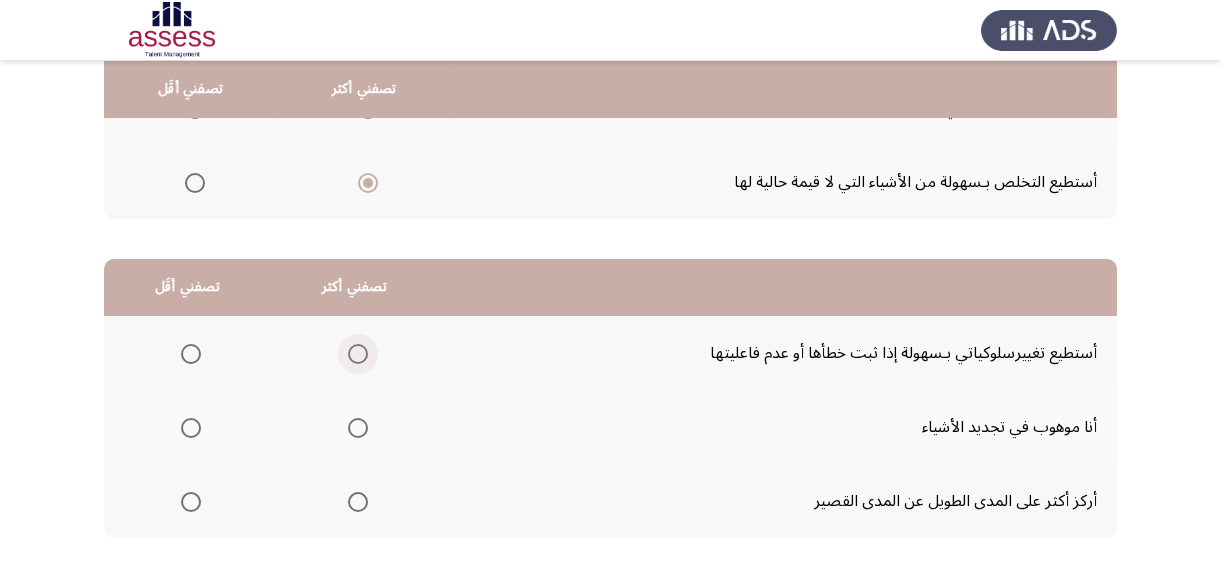 click at bounding box center [358, 354] 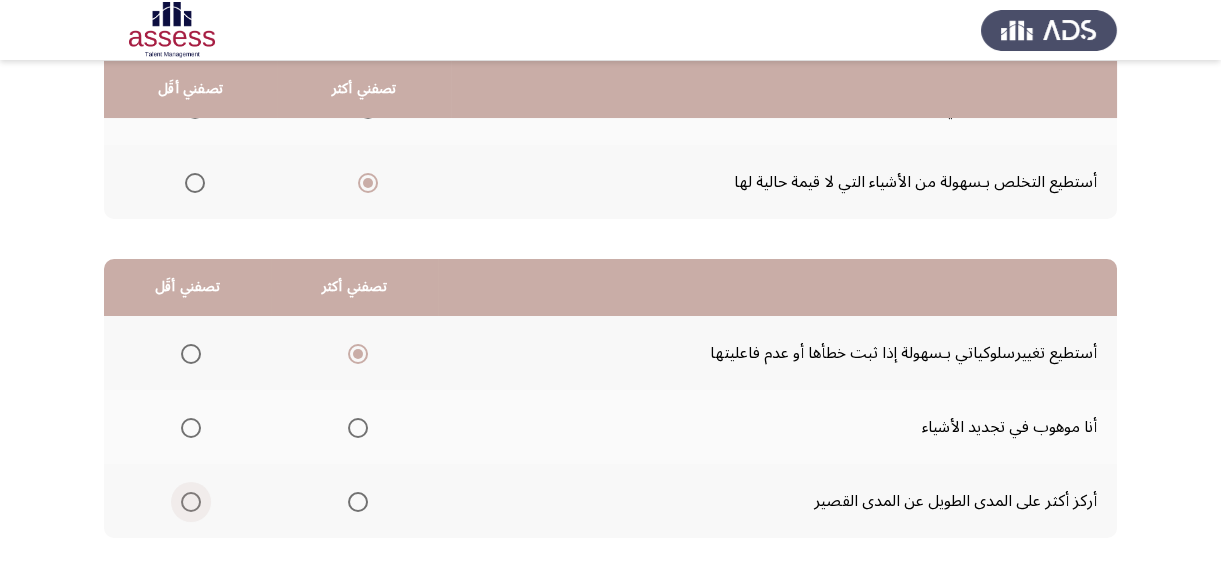 click at bounding box center [191, 502] 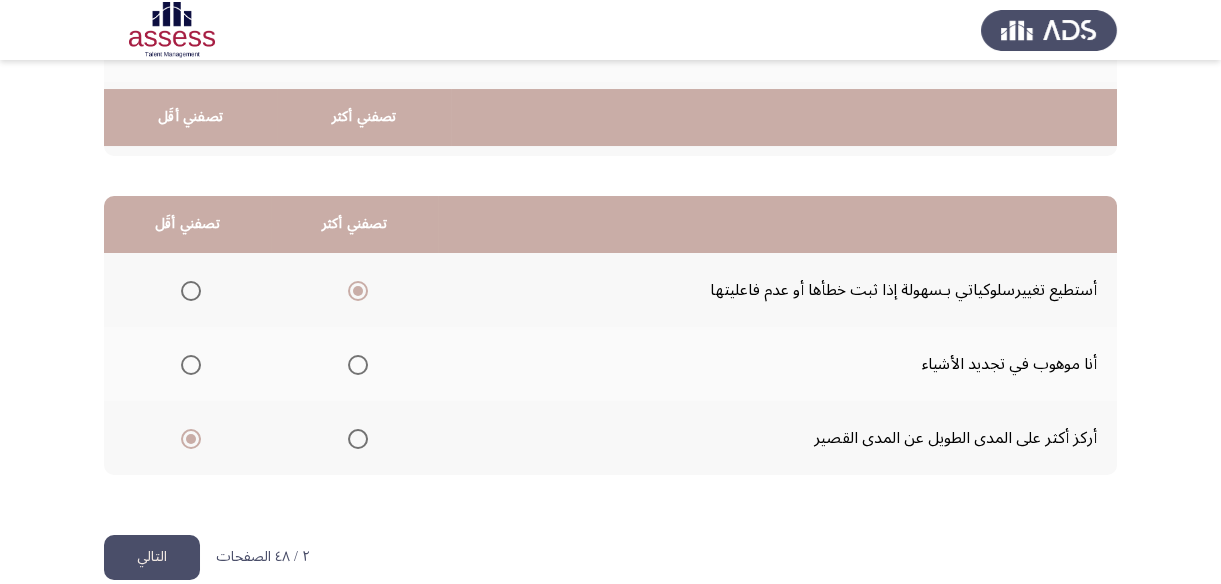 scroll, scrollTop: 423, scrollLeft: 0, axis: vertical 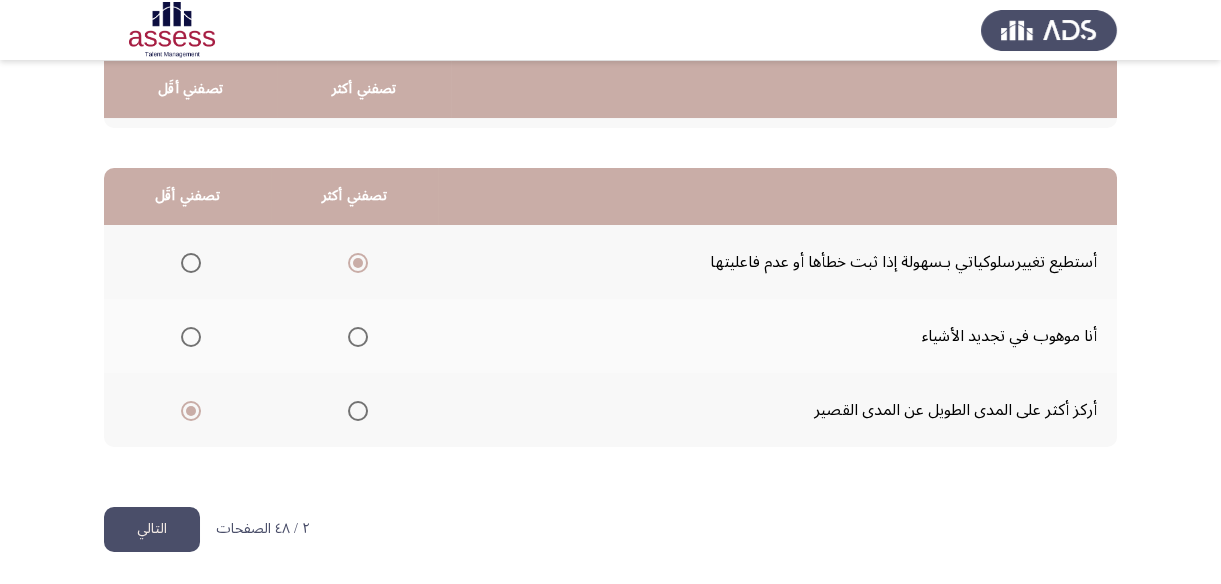 click on "التالي" 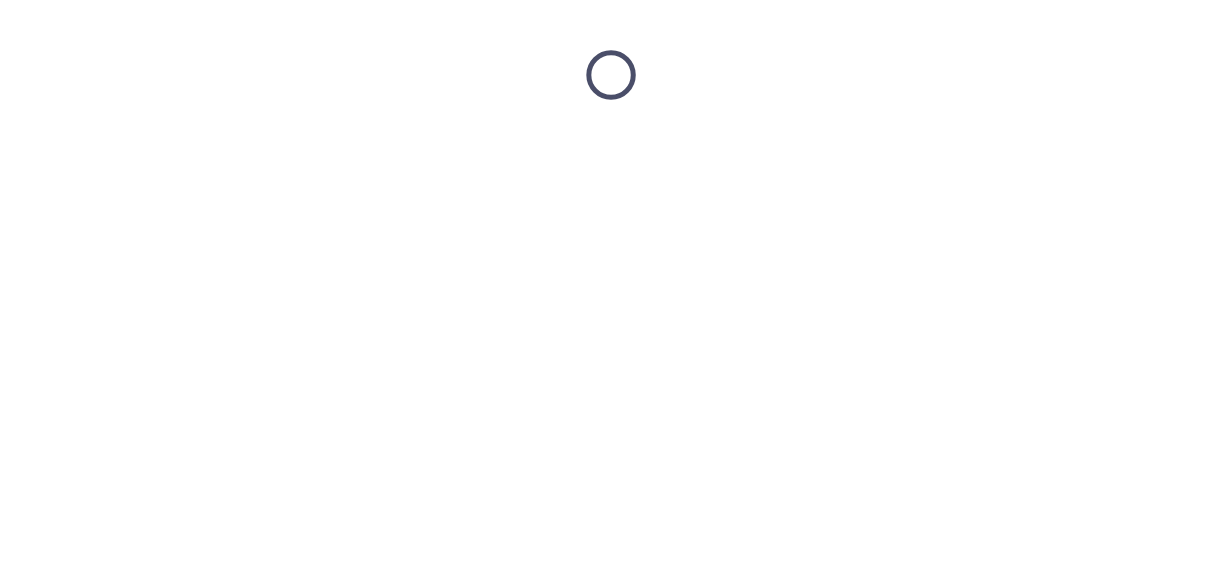 scroll, scrollTop: 0, scrollLeft: 0, axis: both 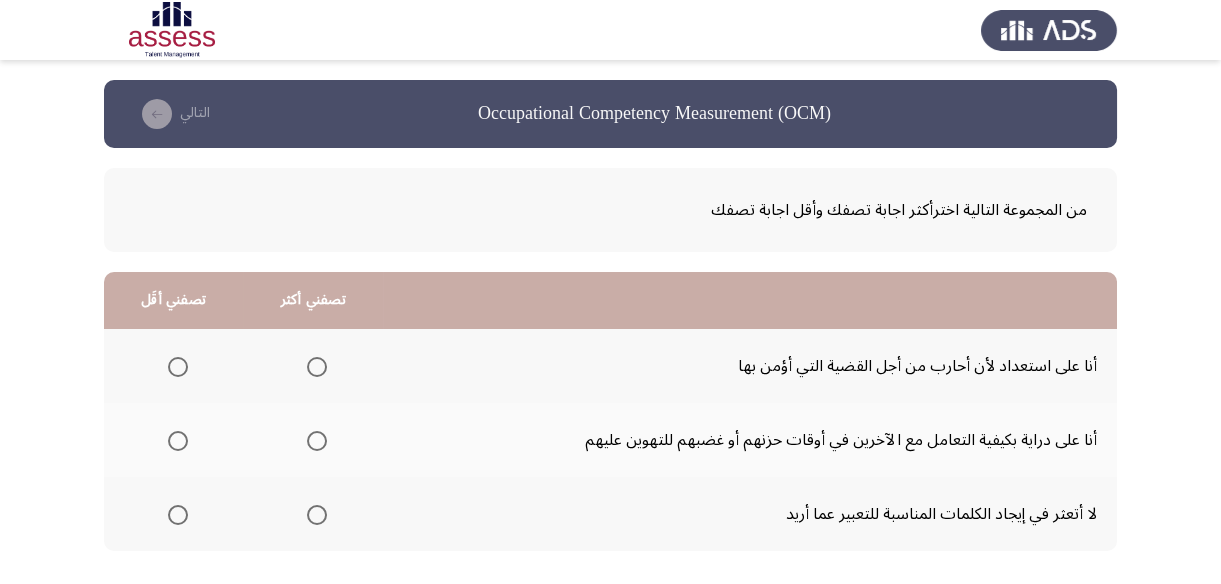 click at bounding box center (317, 441) 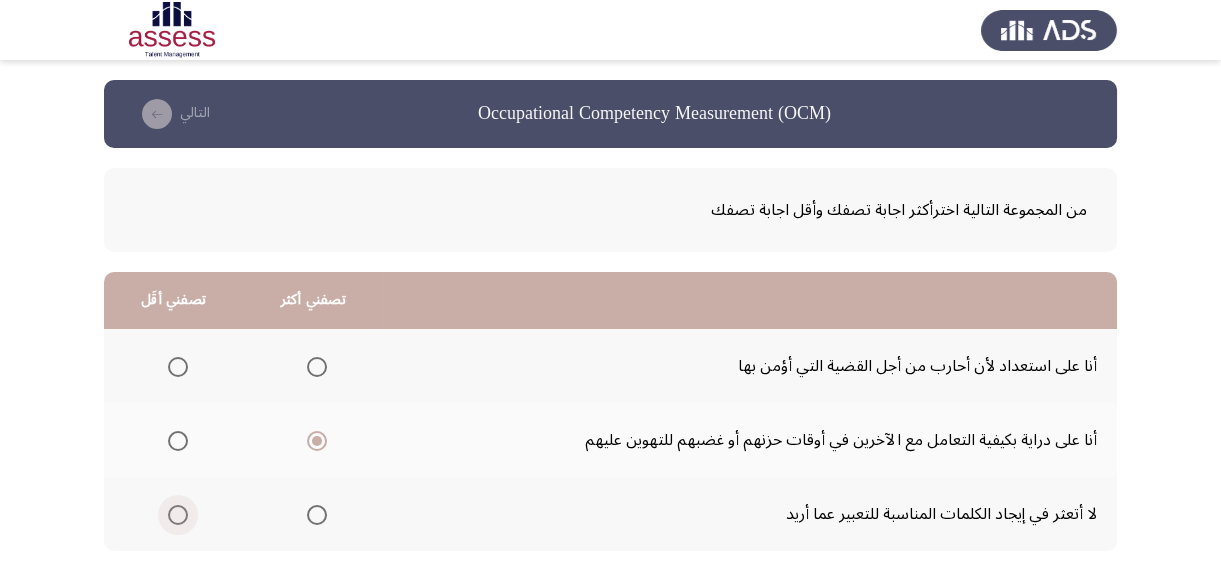 click at bounding box center [178, 515] 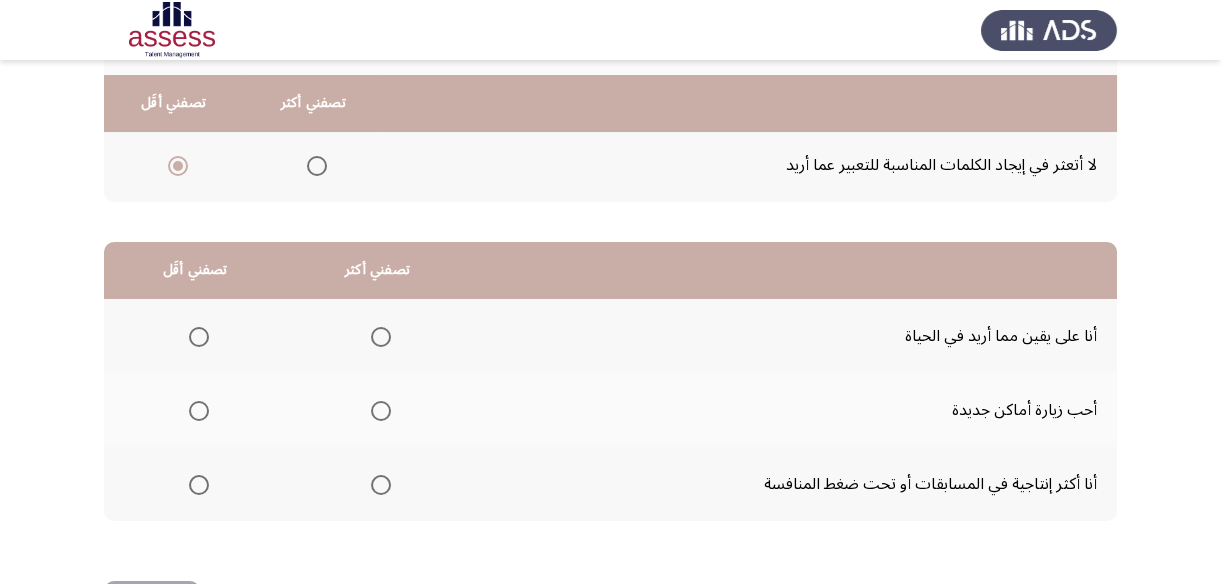 scroll, scrollTop: 363, scrollLeft: 0, axis: vertical 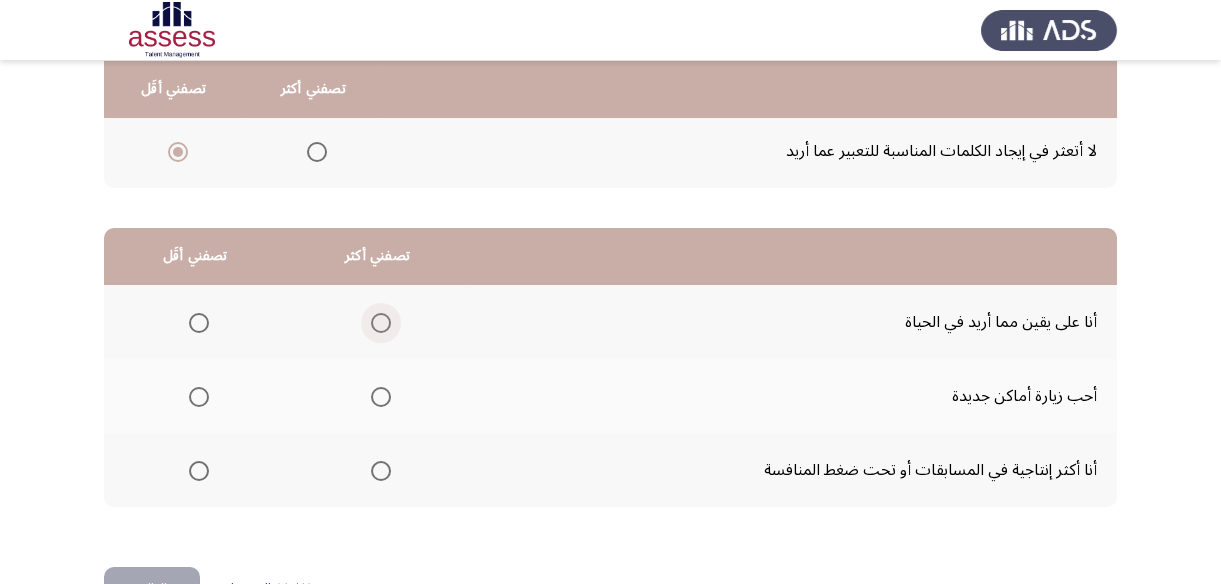 click at bounding box center (381, 323) 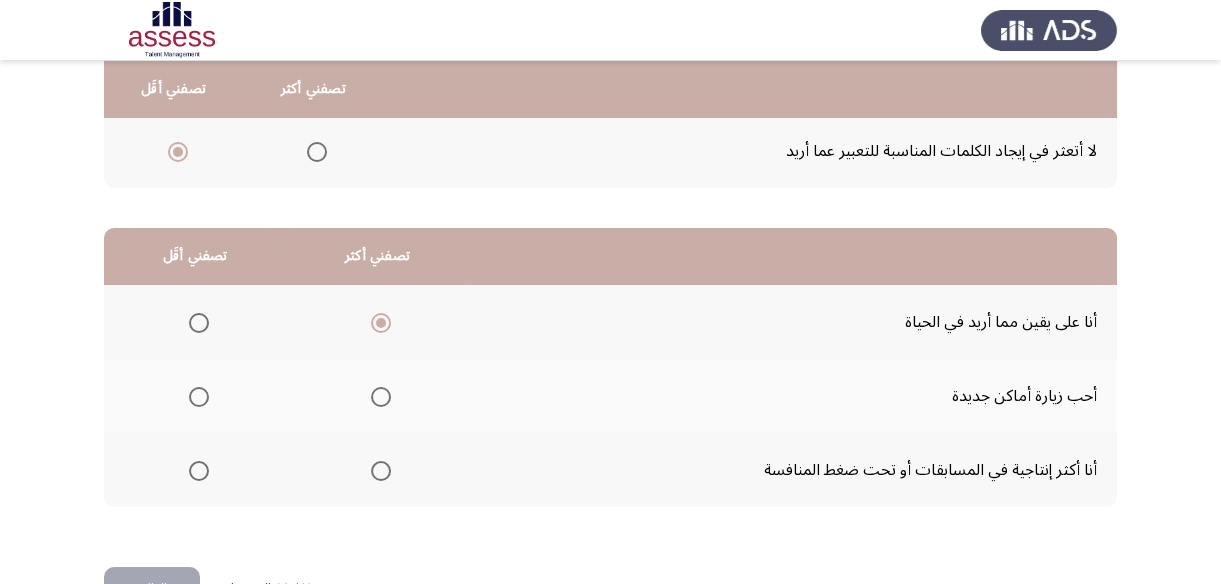 click at bounding box center [199, 471] 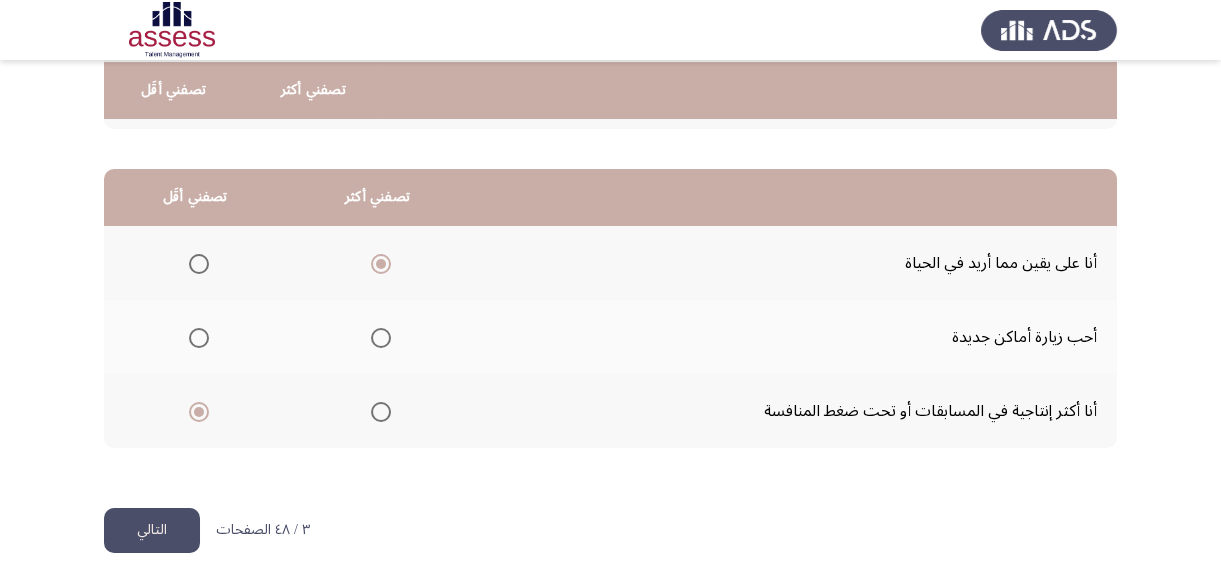 scroll, scrollTop: 423, scrollLeft: 0, axis: vertical 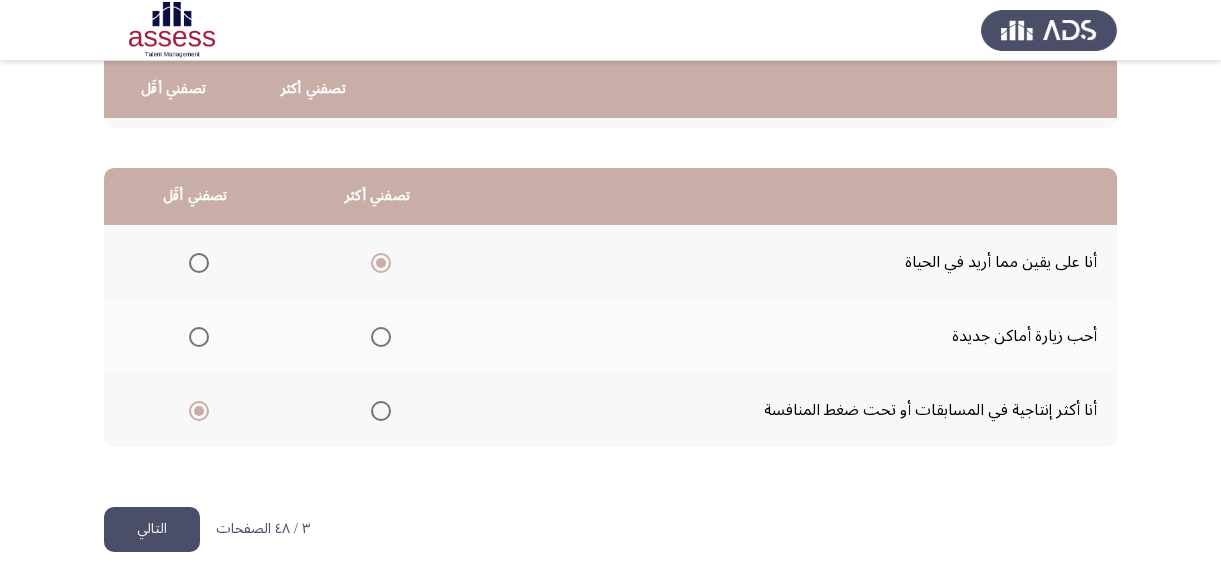 click on "التالي" 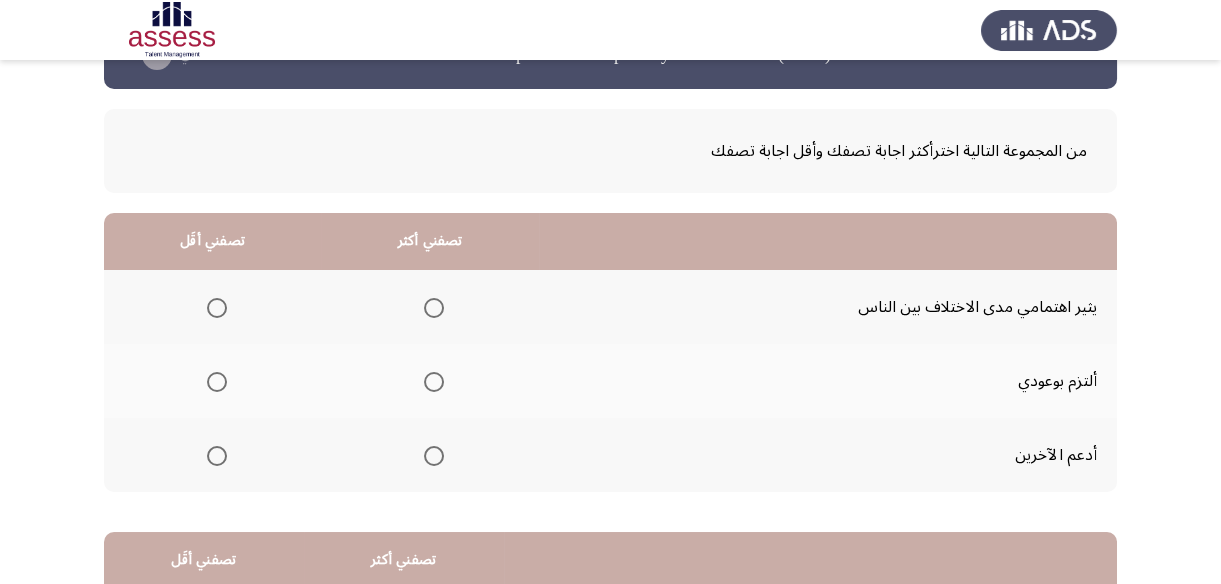 scroll, scrollTop: 90, scrollLeft: 0, axis: vertical 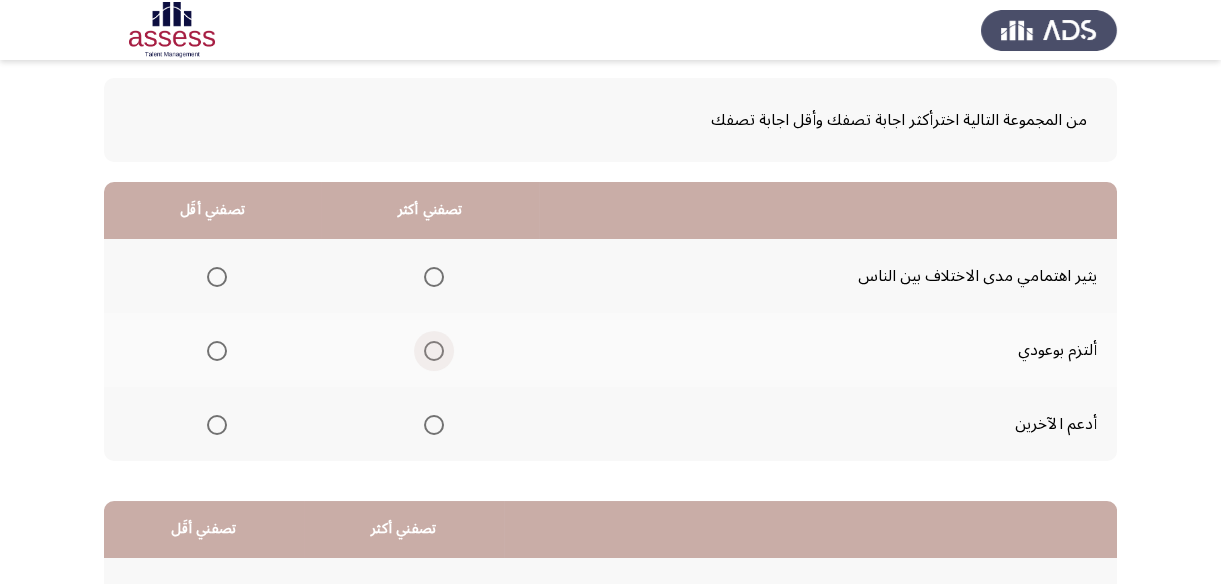 click at bounding box center (434, 351) 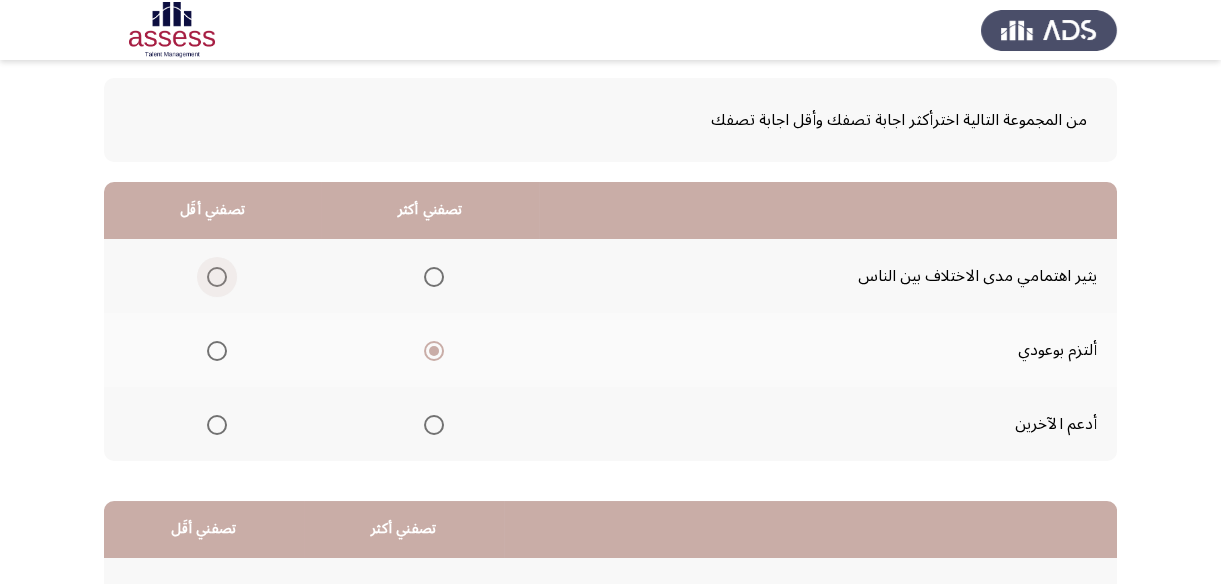 click at bounding box center [217, 277] 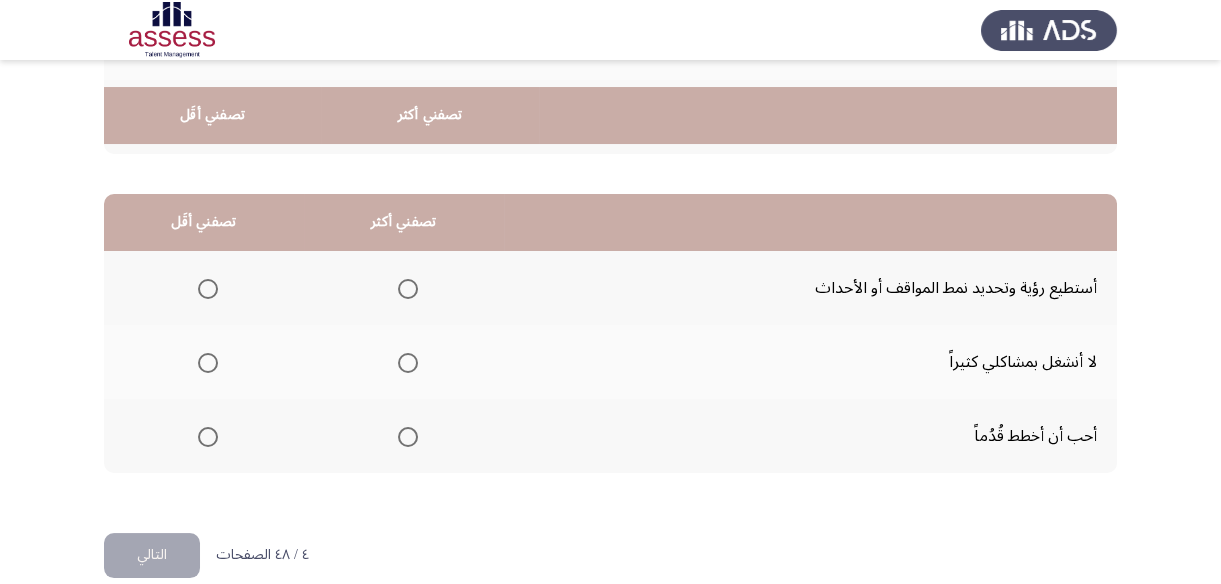 scroll, scrollTop: 423, scrollLeft: 0, axis: vertical 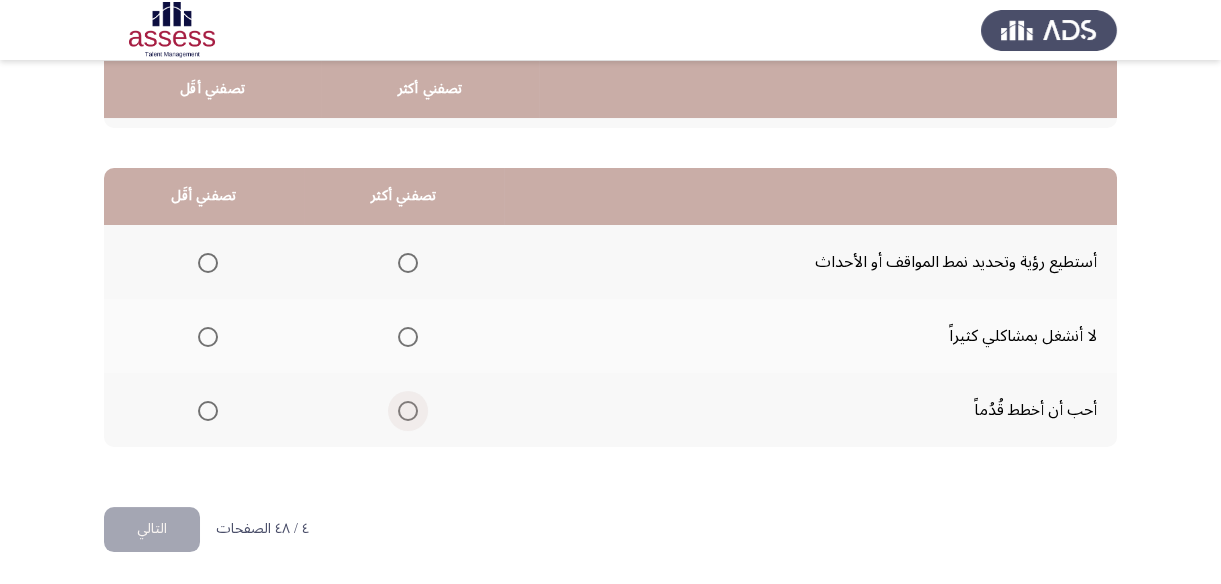 click at bounding box center (408, 411) 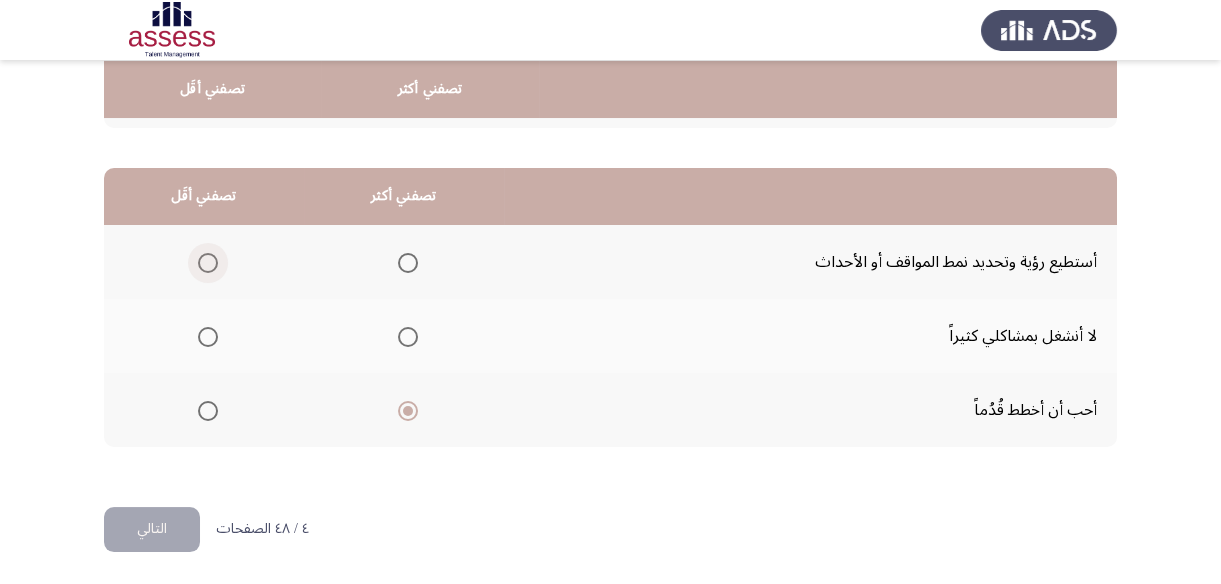 click at bounding box center (208, 263) 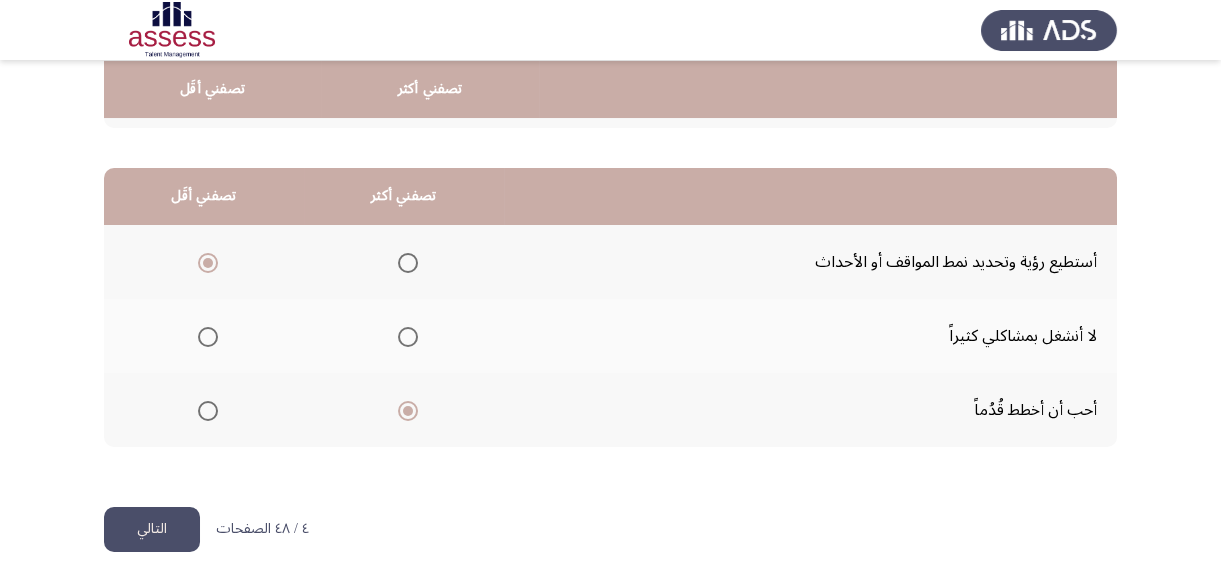 click on "التالي" 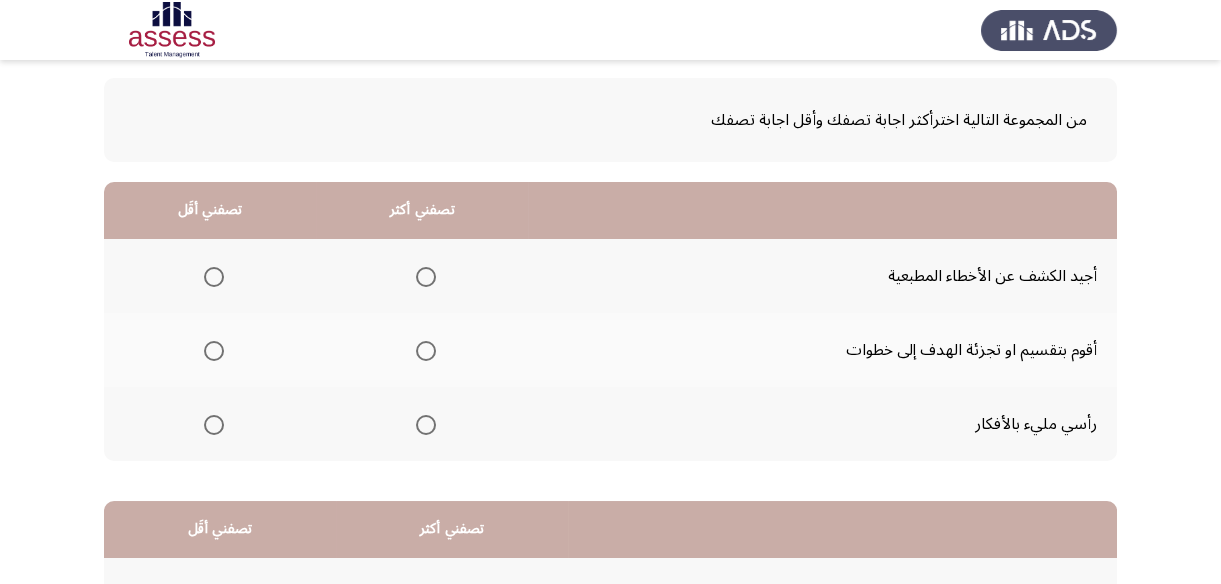 scroll, scrollTop: 0, scrollLeft: 0, axis: both 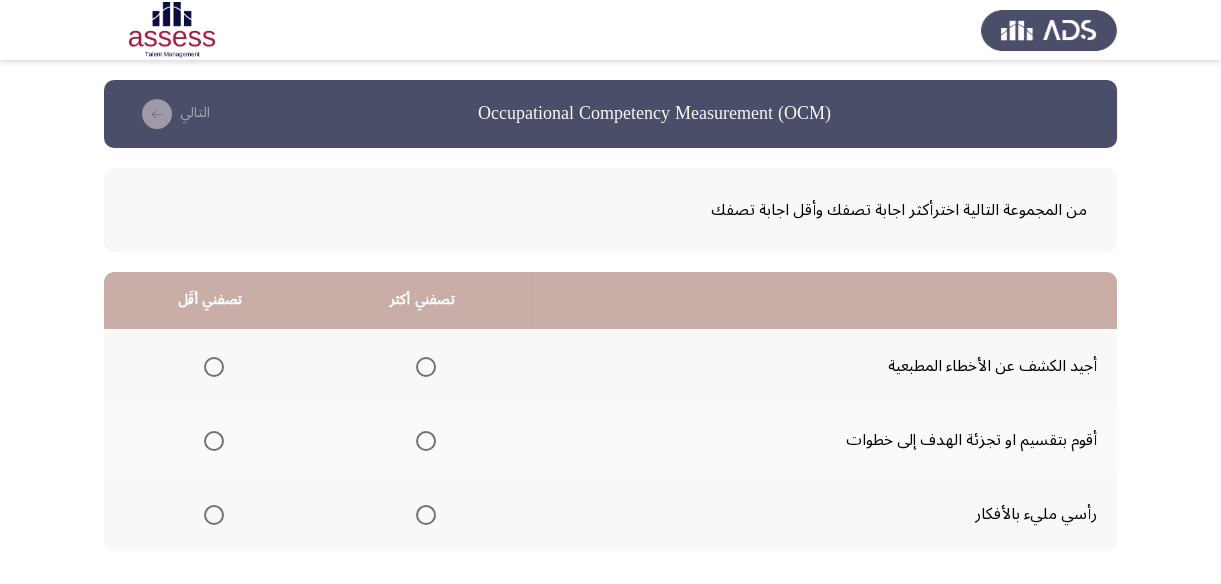 click at bounding box center (426, 367) 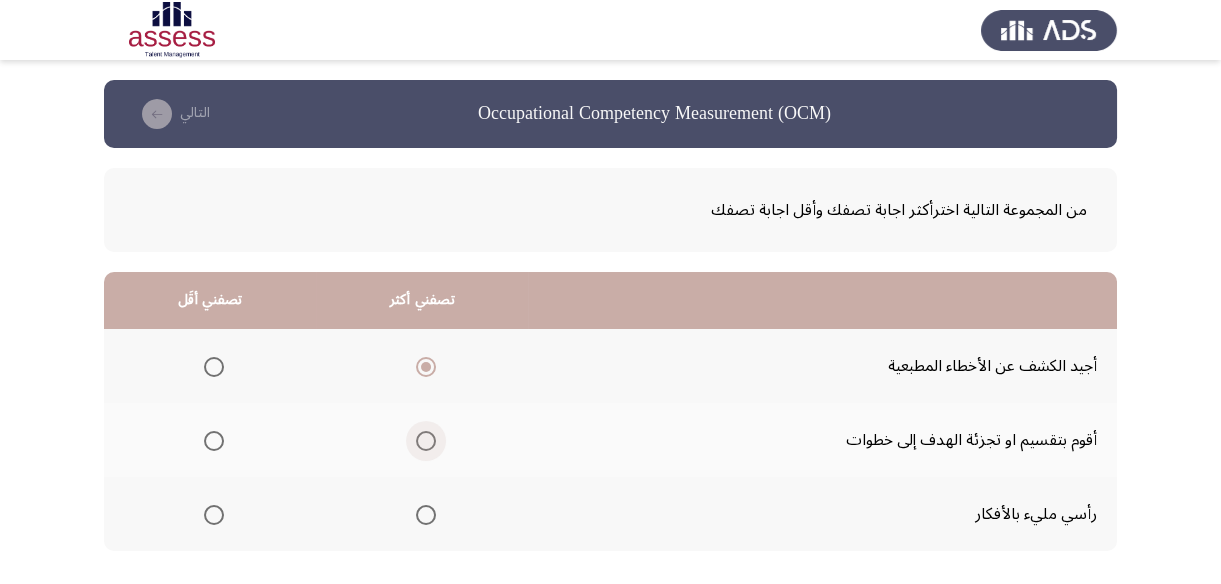 click at bounding box center [426, 441] 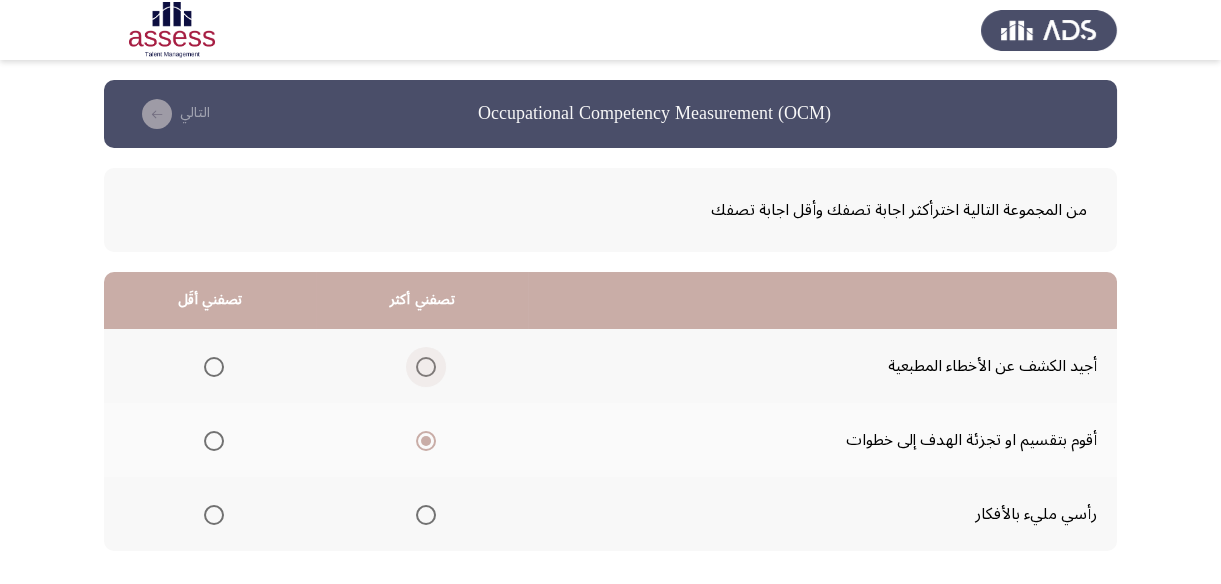click at bounding box center (426, 367) 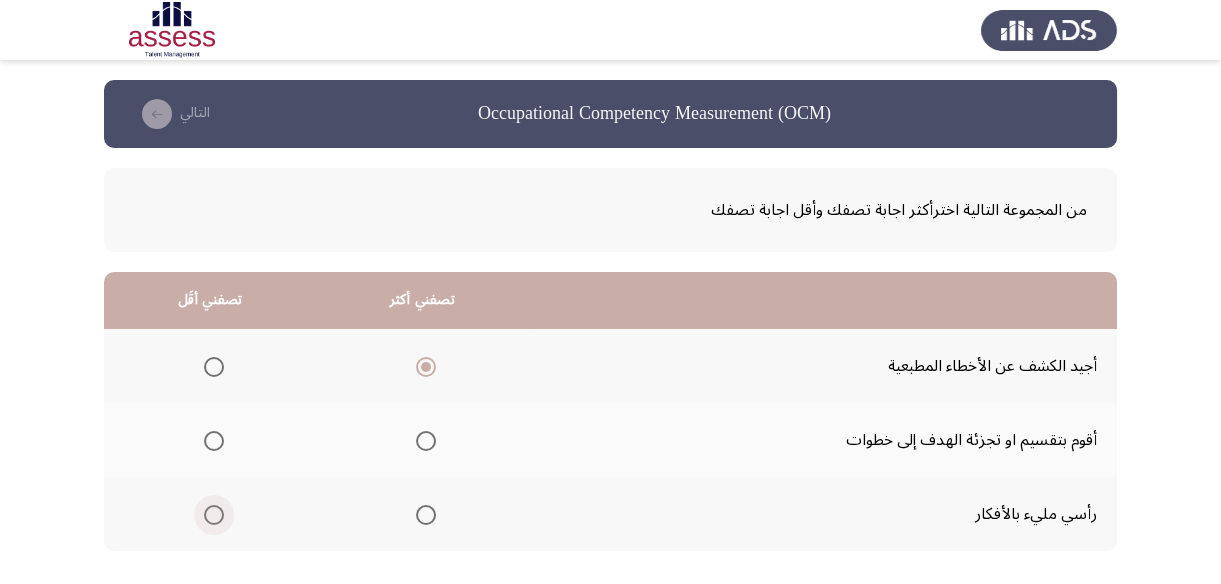 click at bounding box center (214, 515) 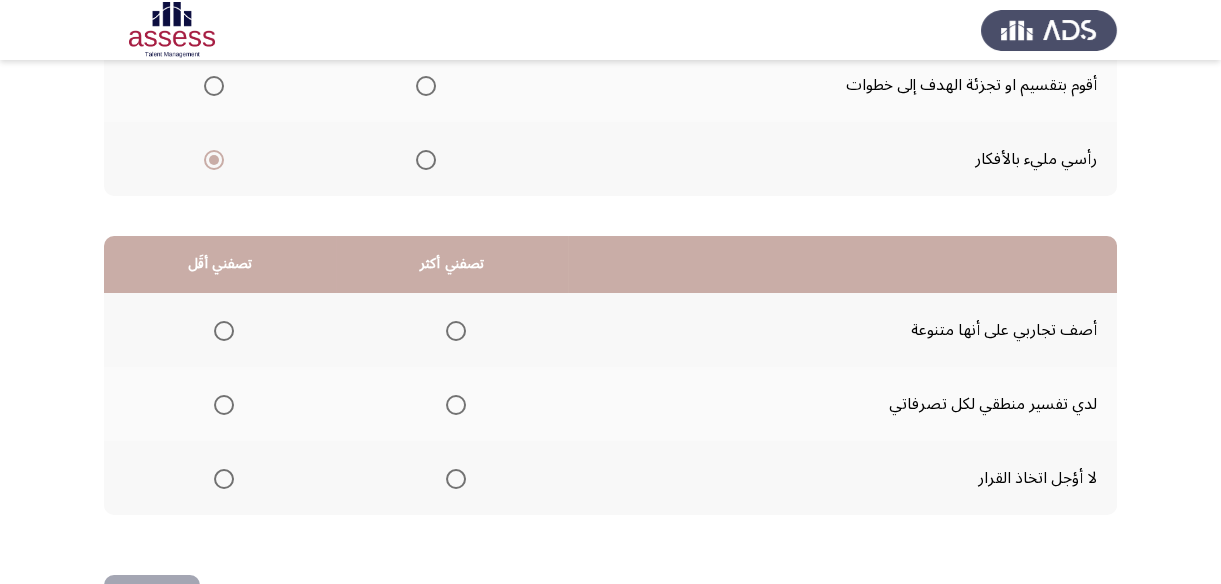 scroll, scrollTop: 363, scrollLeft: 0, axis: vertical 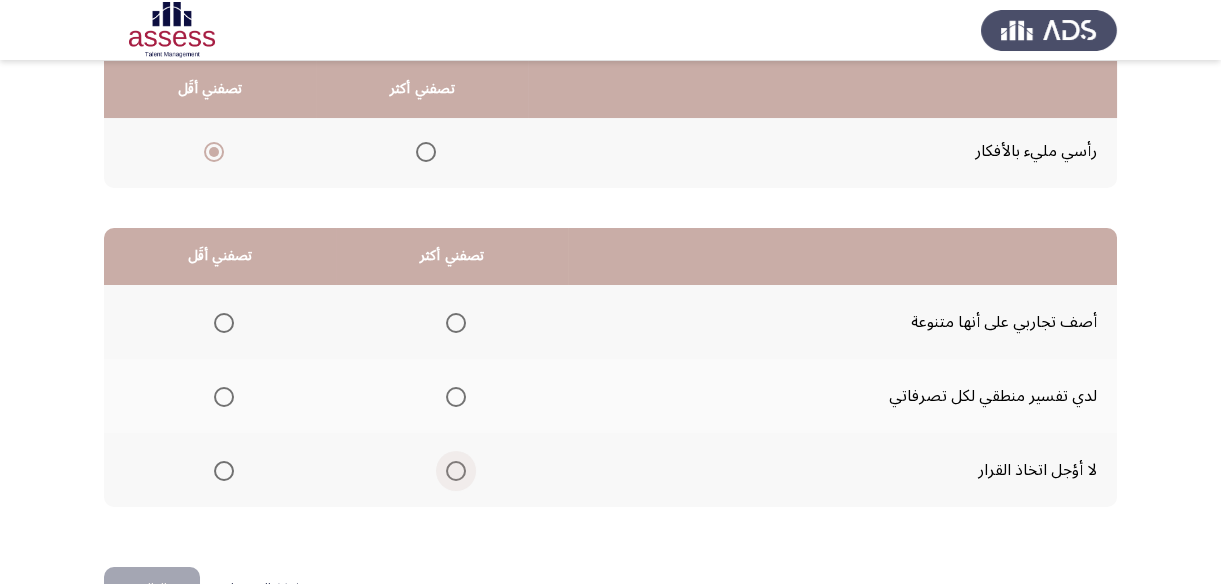 click at bounding box center [456, 471] 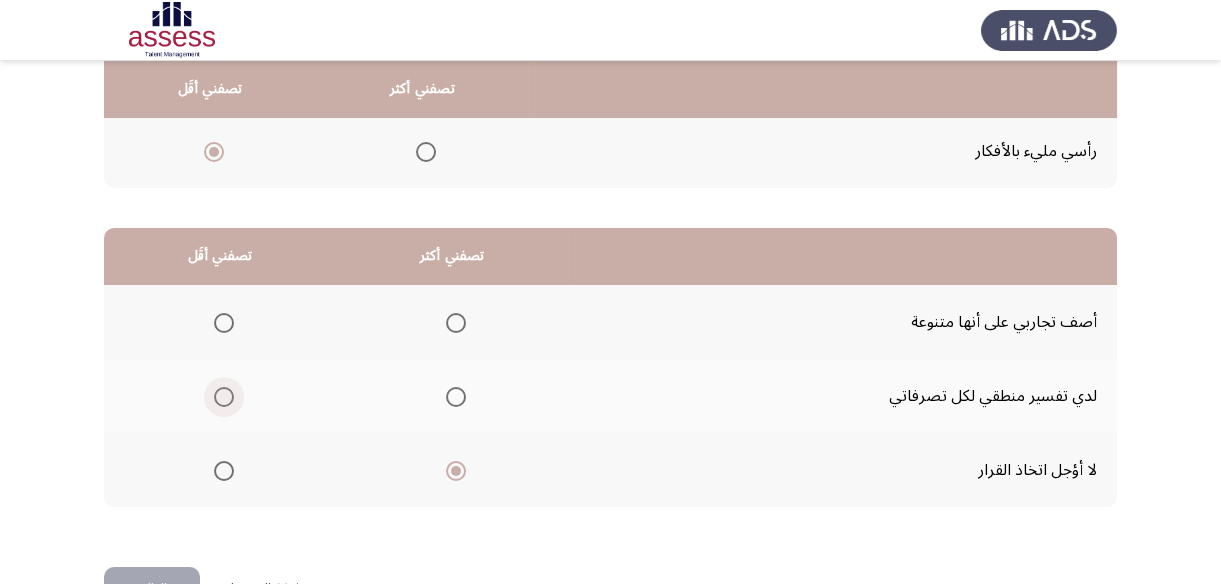 click at bounding box center [224, 397] 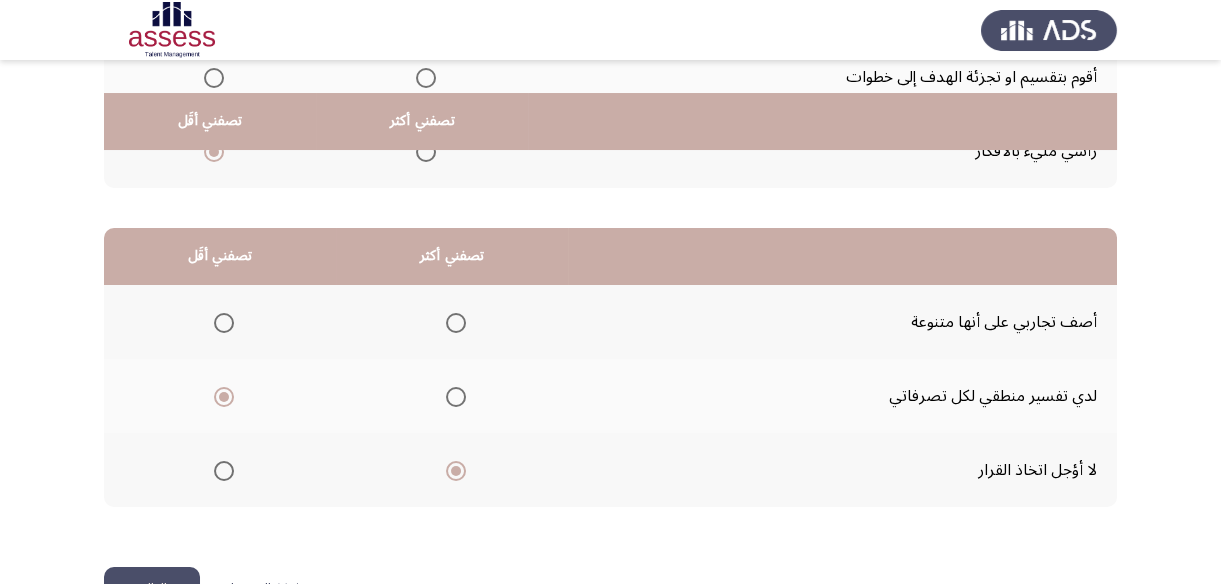 scroll, scrollTop: 423, scrollLeft: 0, axis: vertical 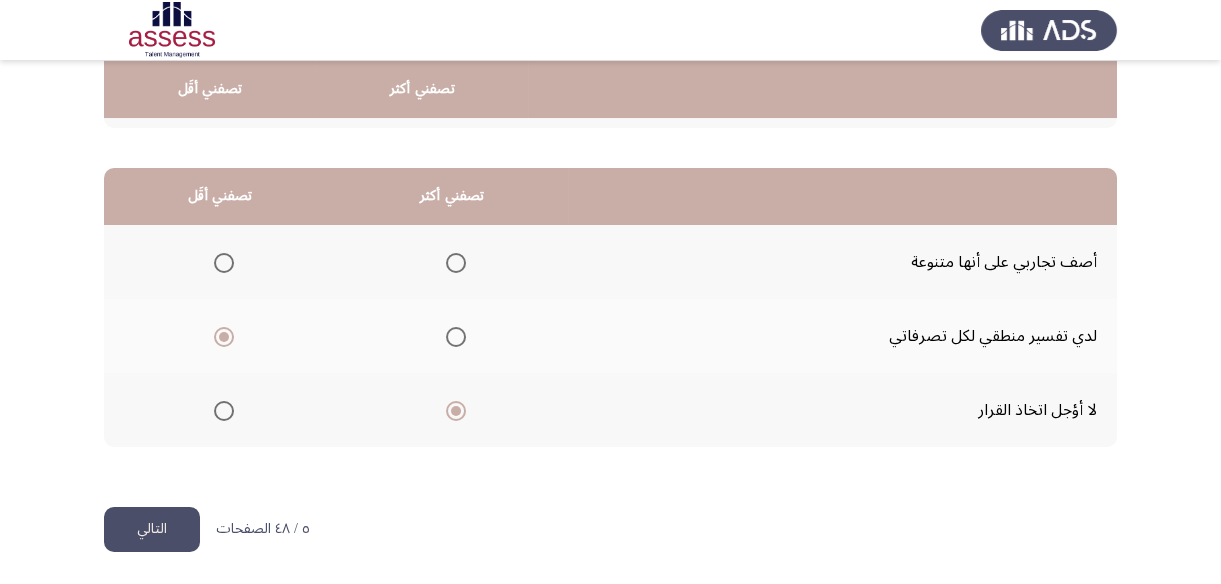 click on "التالي" 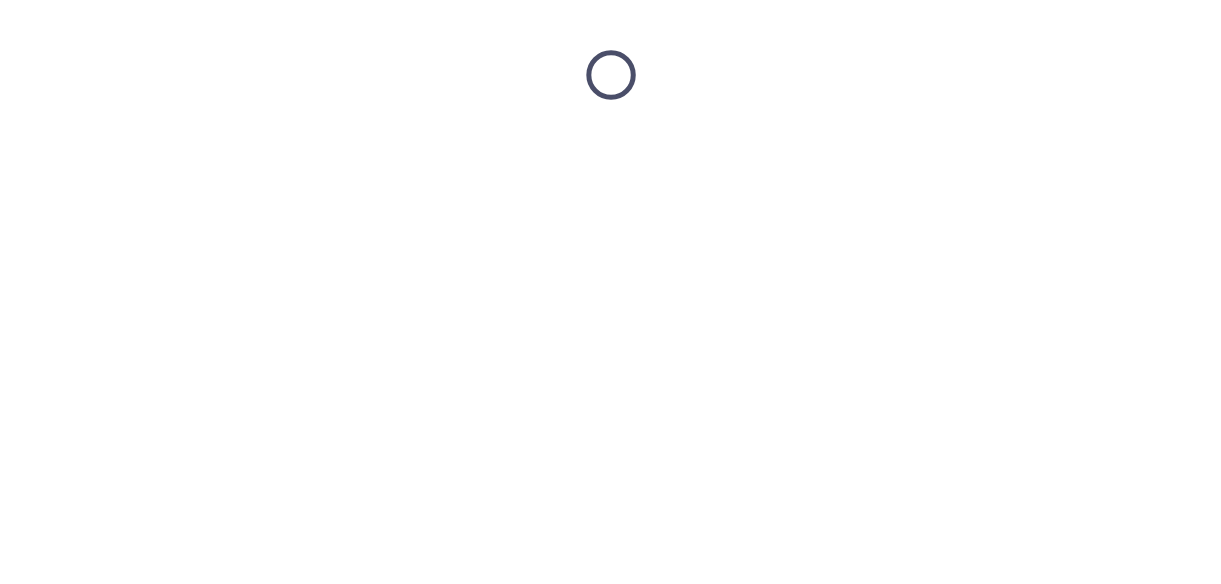 scroll, scrollTop: 0, scrollLeft: 0, axis: both 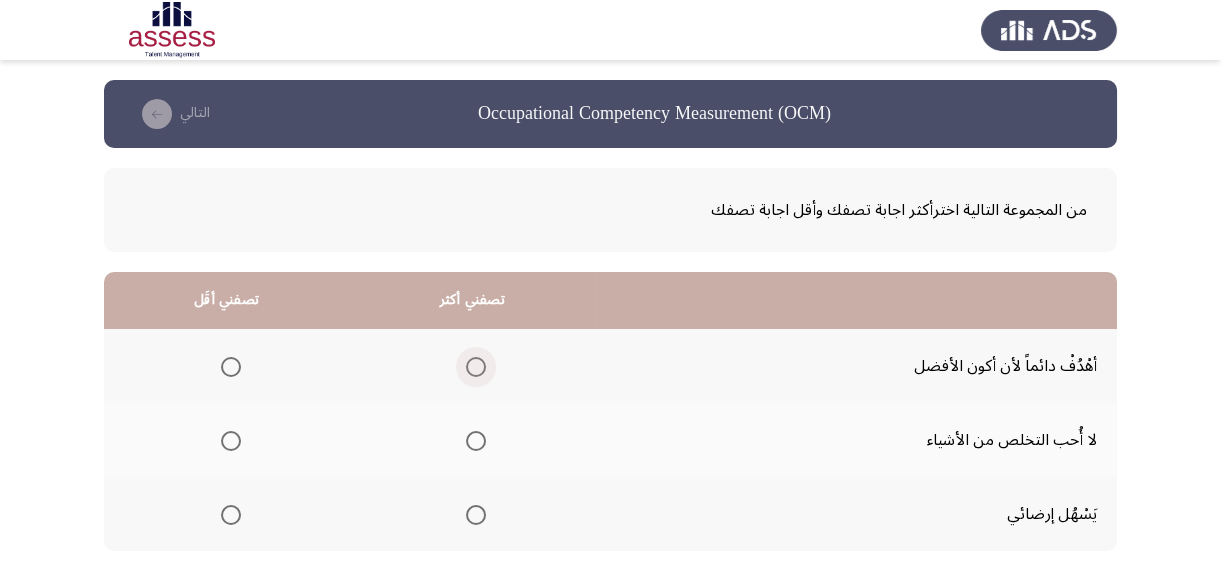click at bounding box center [476, 367] 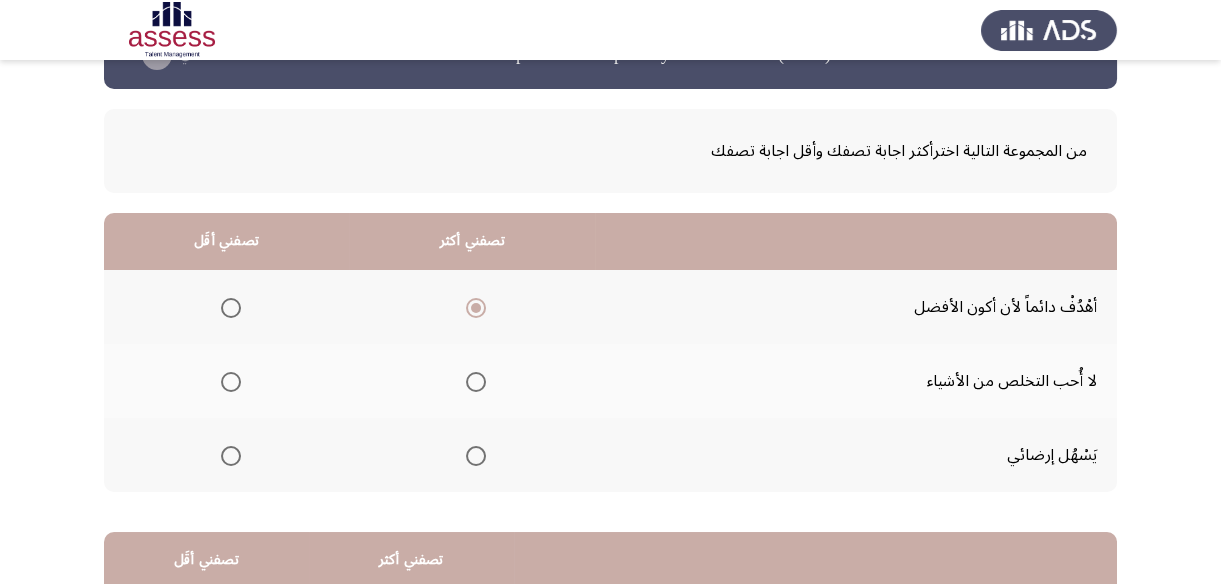 scroll, scrollTop: 90, scrollLeft: 0, axis: vertical 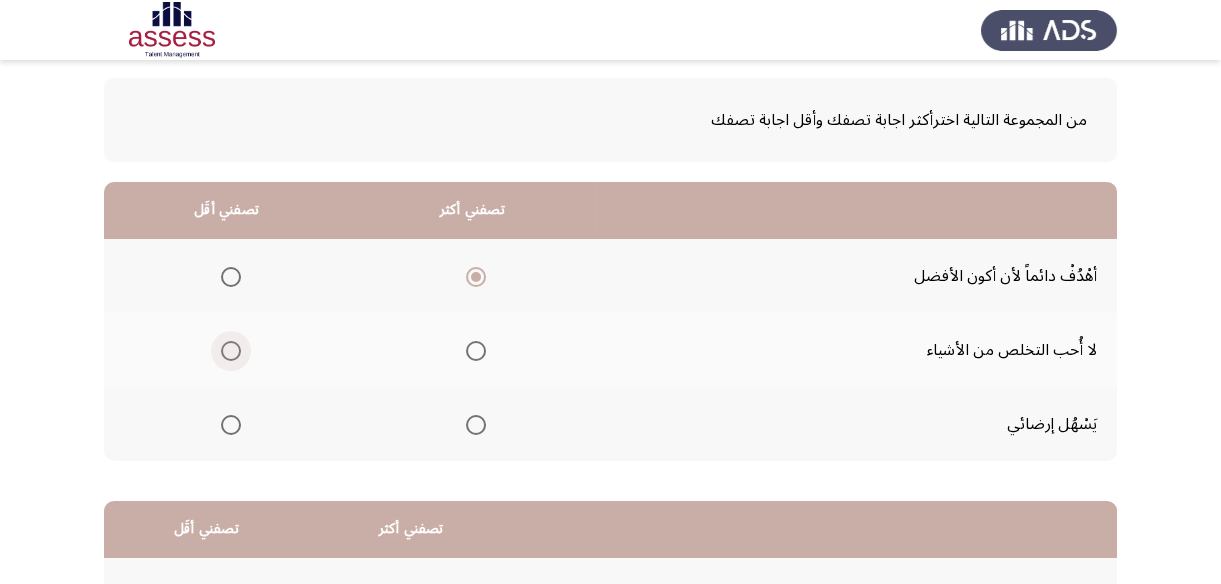 click at bounding box center [231, 351] 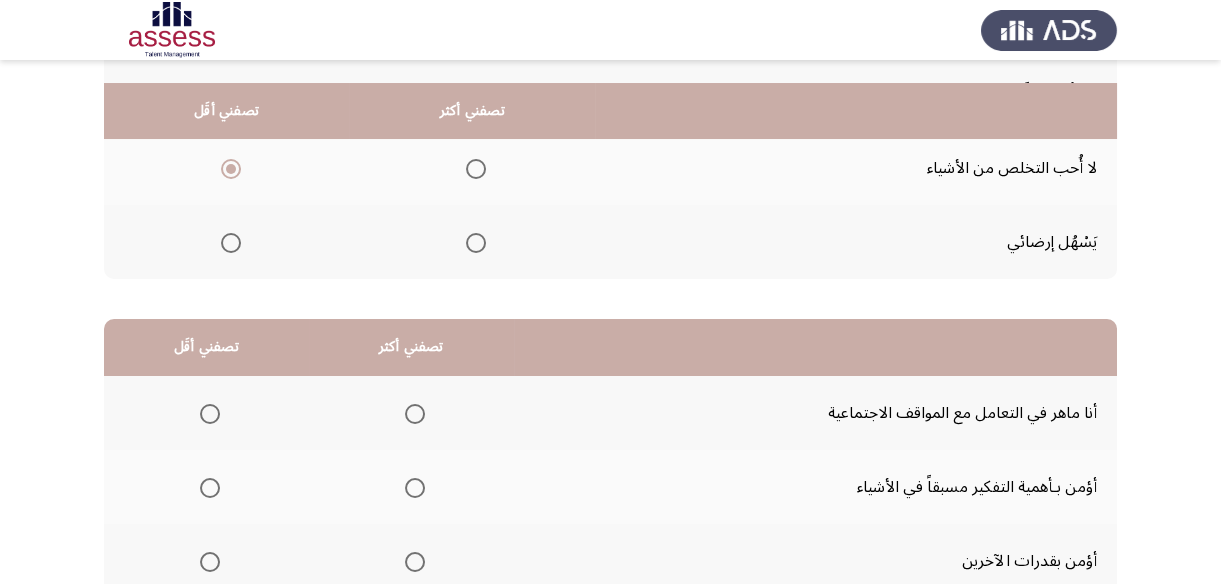 scroll, scrollTop: 363, scrollLeft: 0, axis: vertical 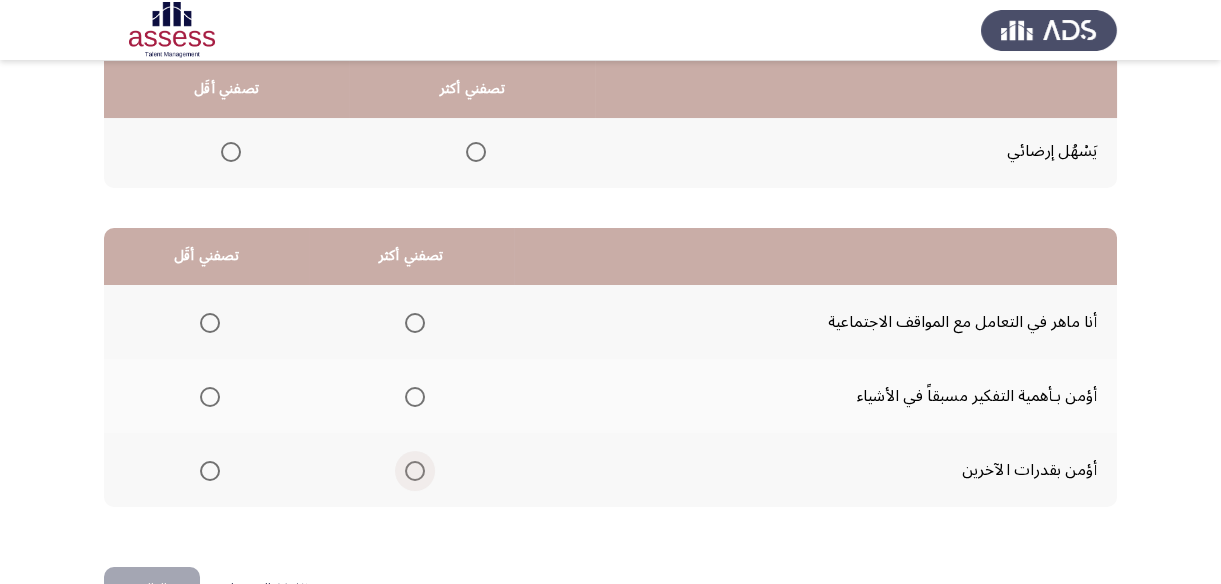 click at bounding box center [415, 471] 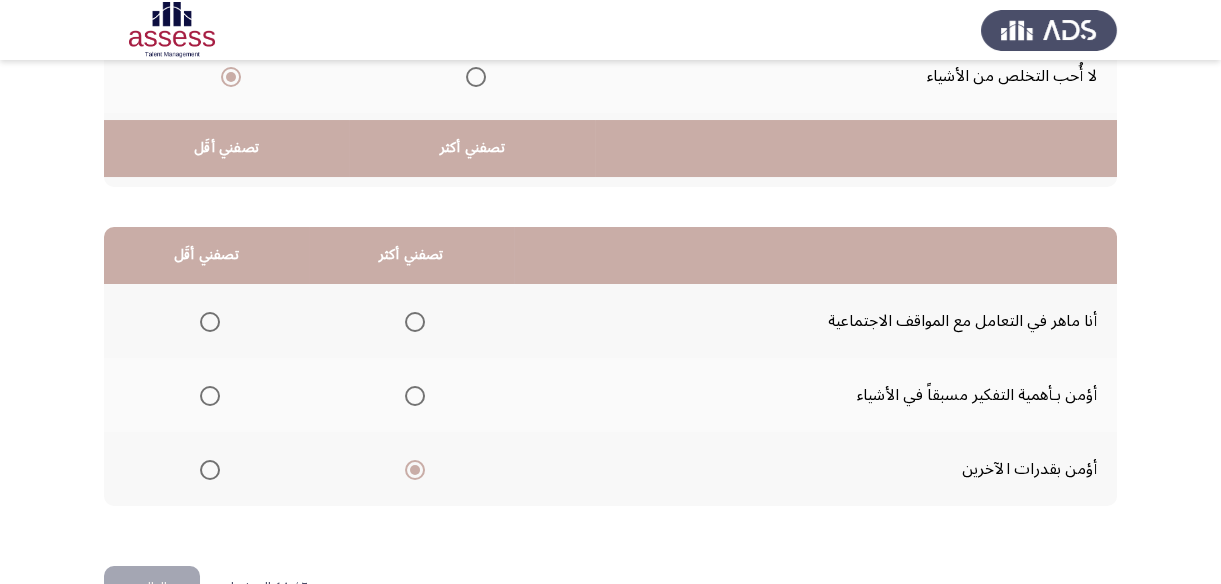 scroll, scrollTop: 332, scrollLeft: 0, axis: vertical 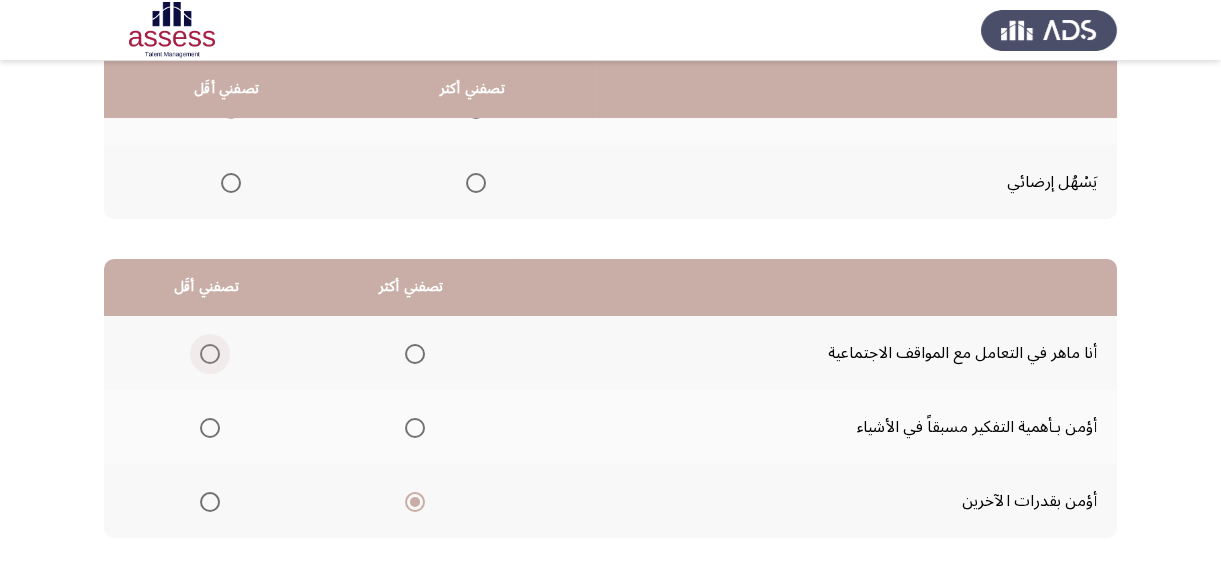 click at bounding box center (210, 354) 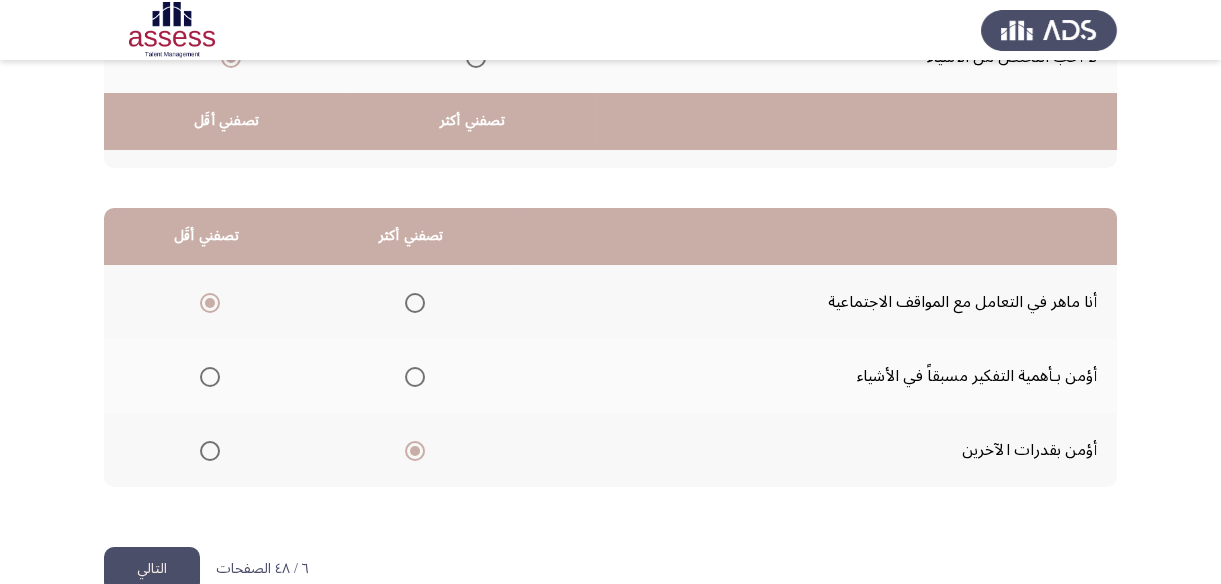 scroll, scrollTop: 423, scrollLeft: 0, axis: vertical 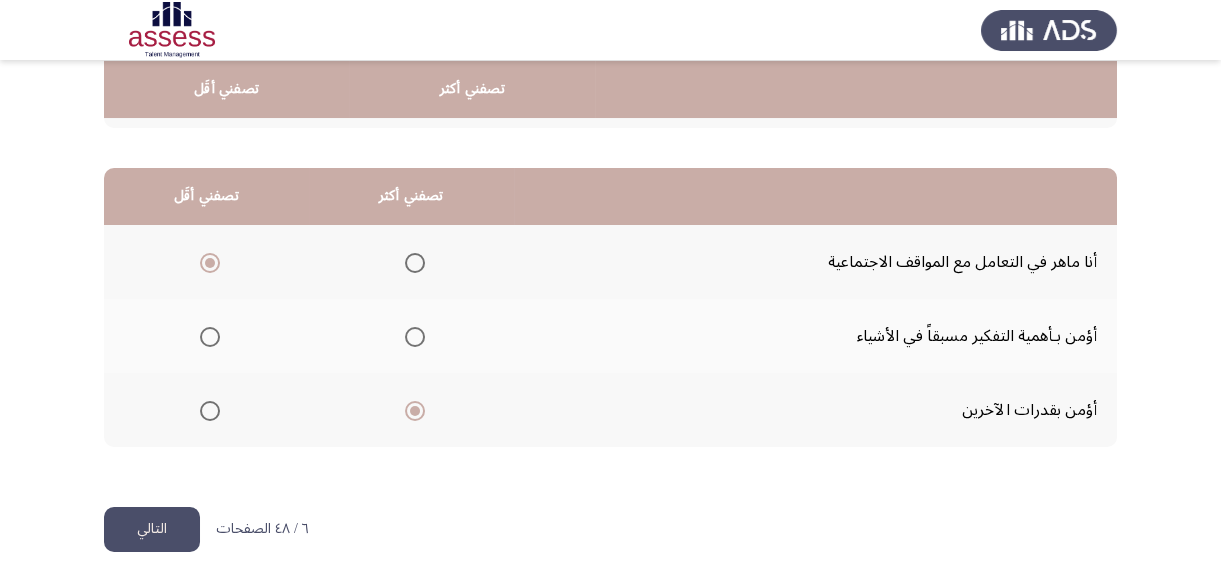 click on "التالي" 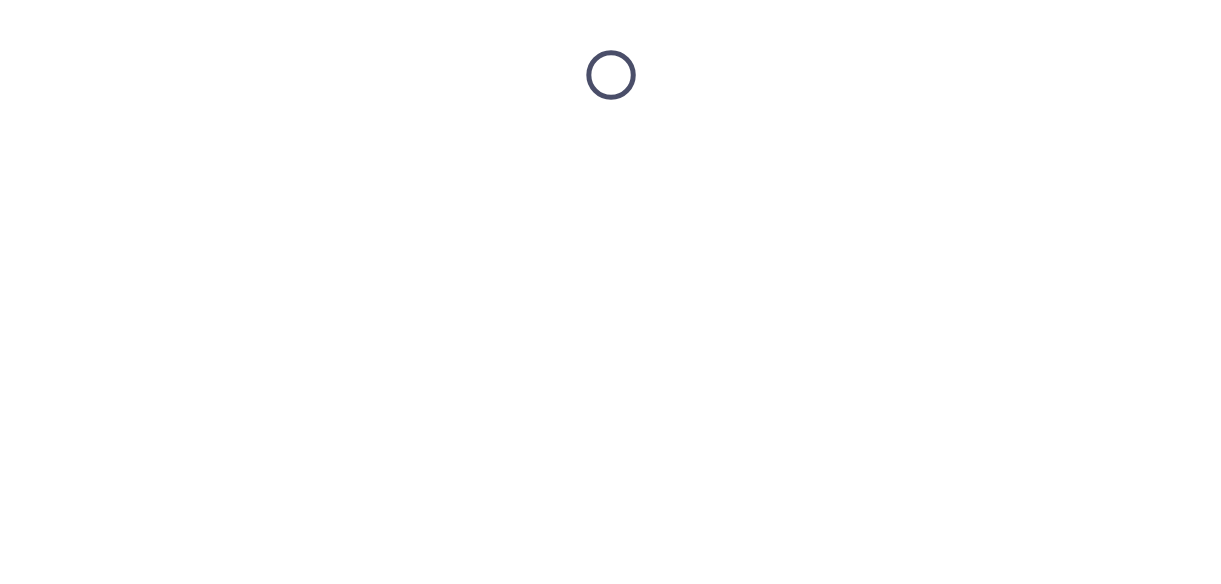 scroll, scrollTop: 0, scrollLeft: 0, axis: both 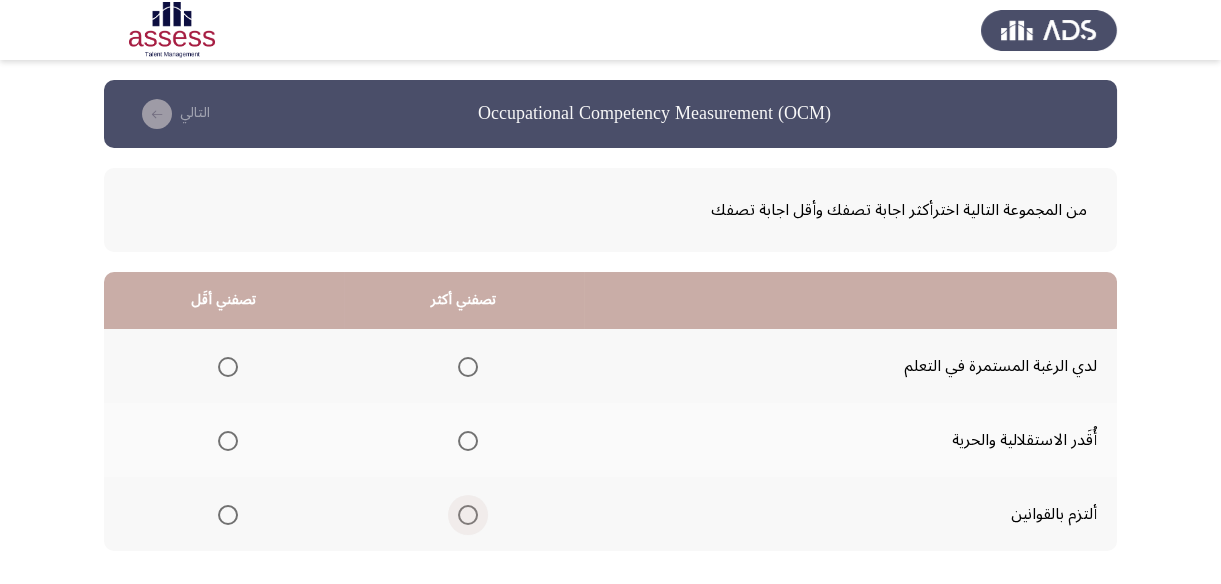 click at bounding box center [468, 515] 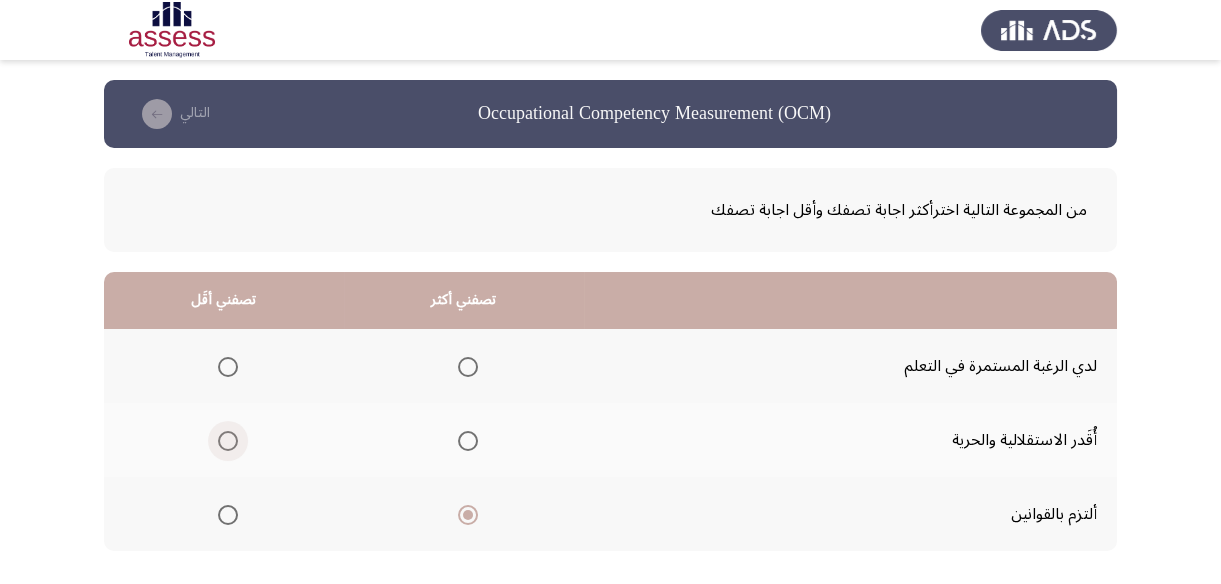 click at bounding box center [228, 441] 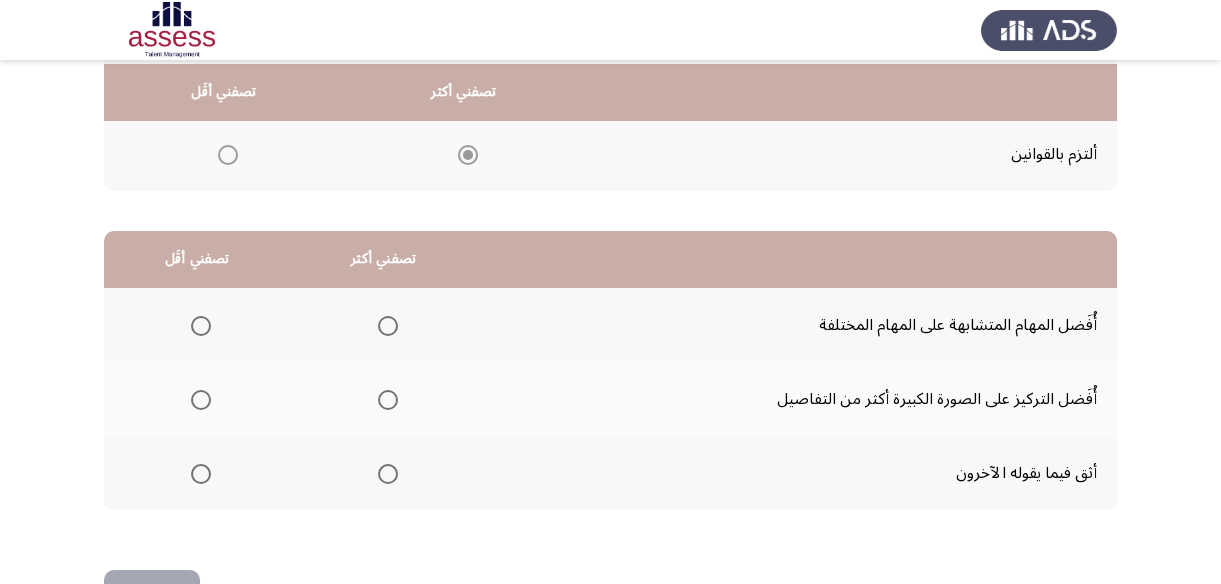 scroll, scrollTop: 363, scrollLeft: 0, axis: vertical 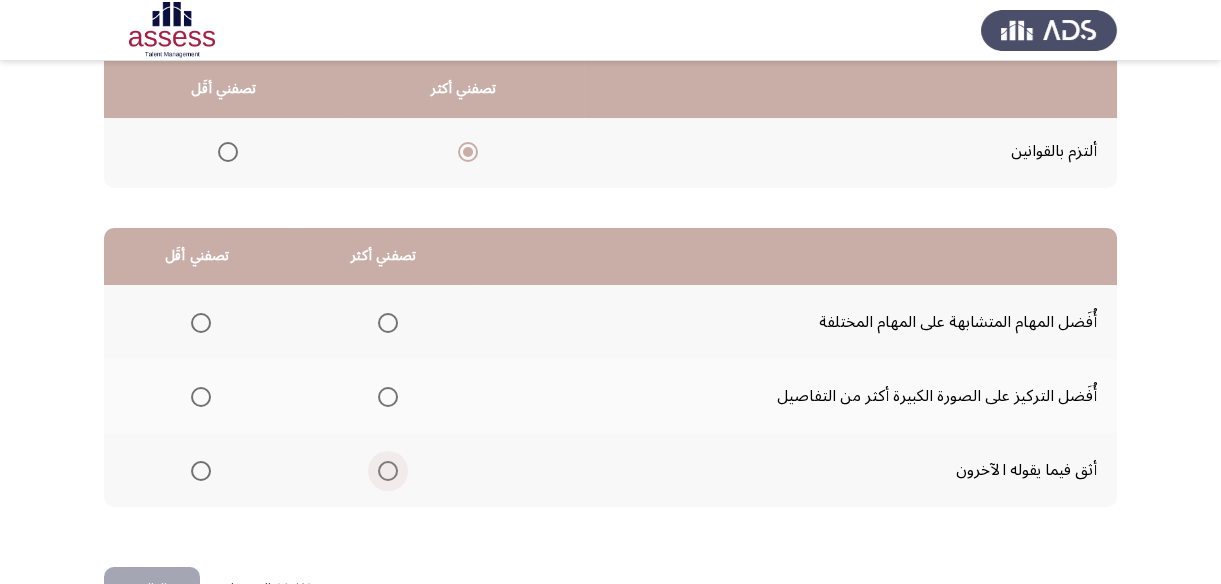 click at bounding box center [388, 471] 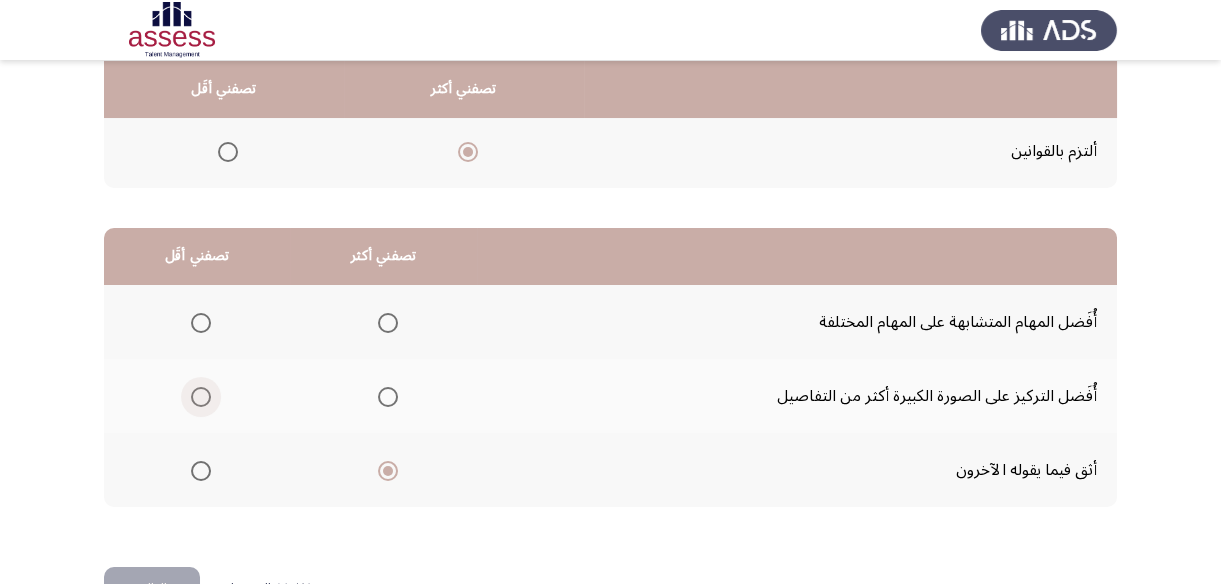 click at bounding box center [201, 397] 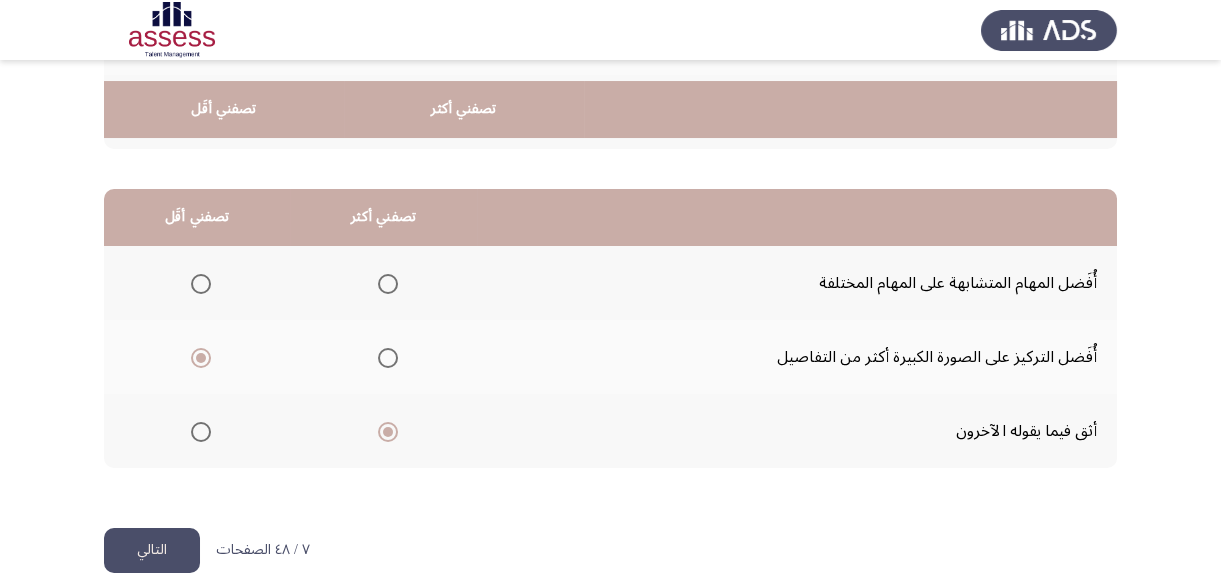 scroll, scrollTop: 423, scrollLeft: 0, axis: vertical 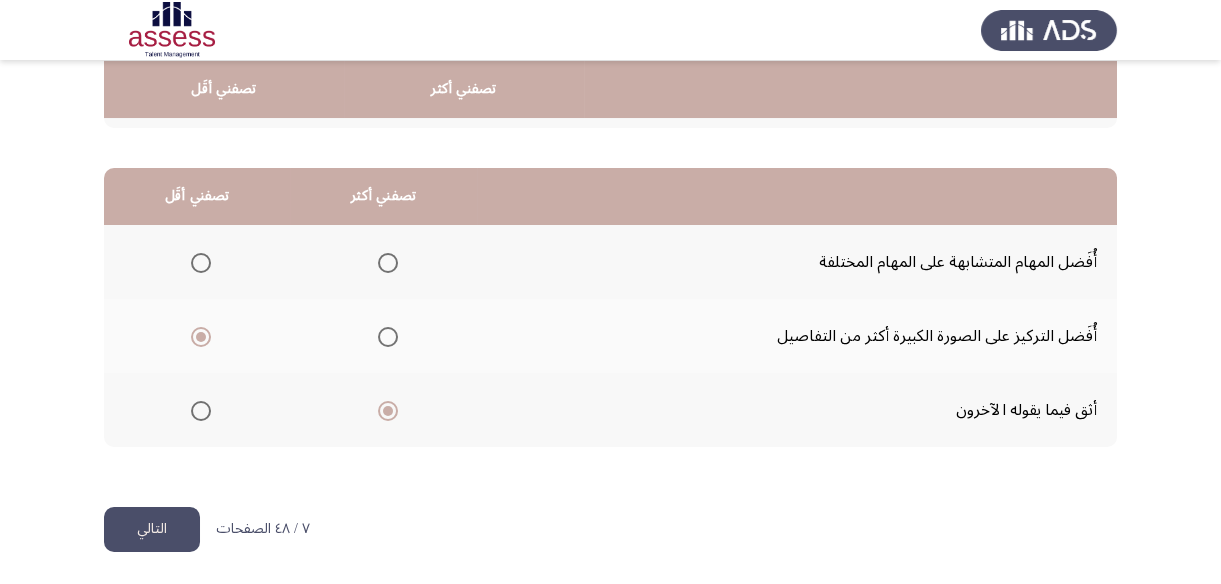 click on "التالي" 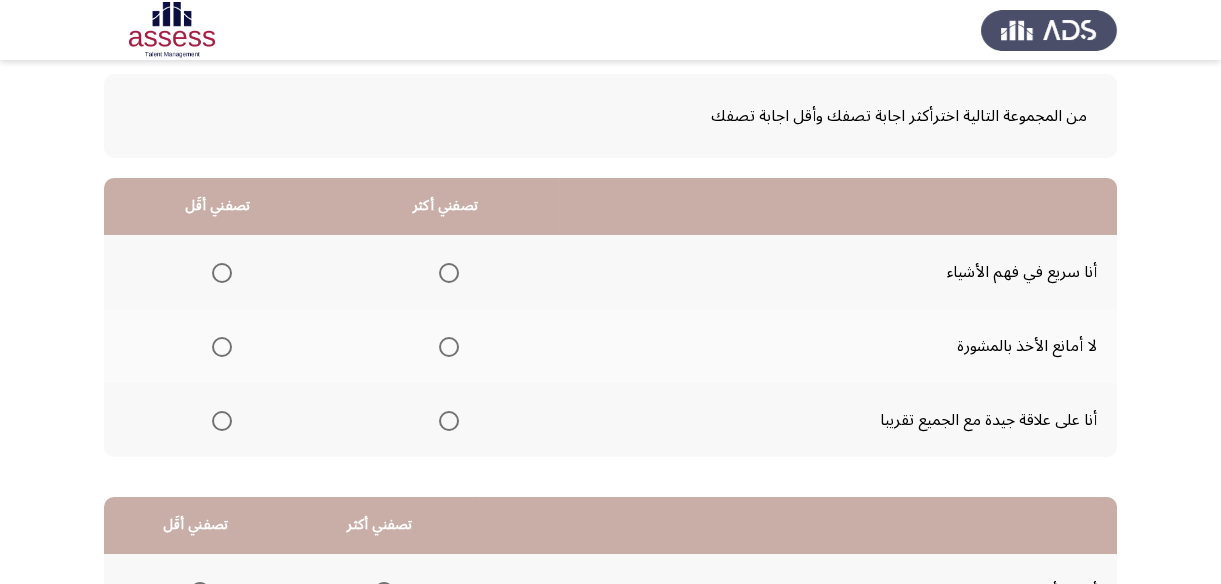 scroll, scrollTop: 0, scrollLeft: 0, axis: both 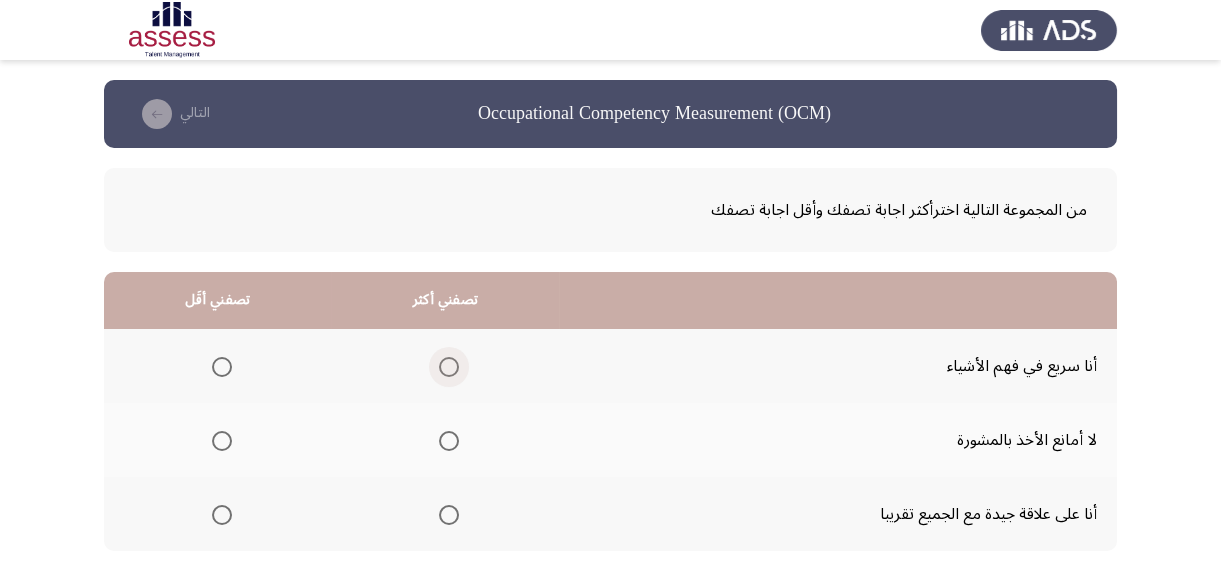 click at bounding box center [449, 367] 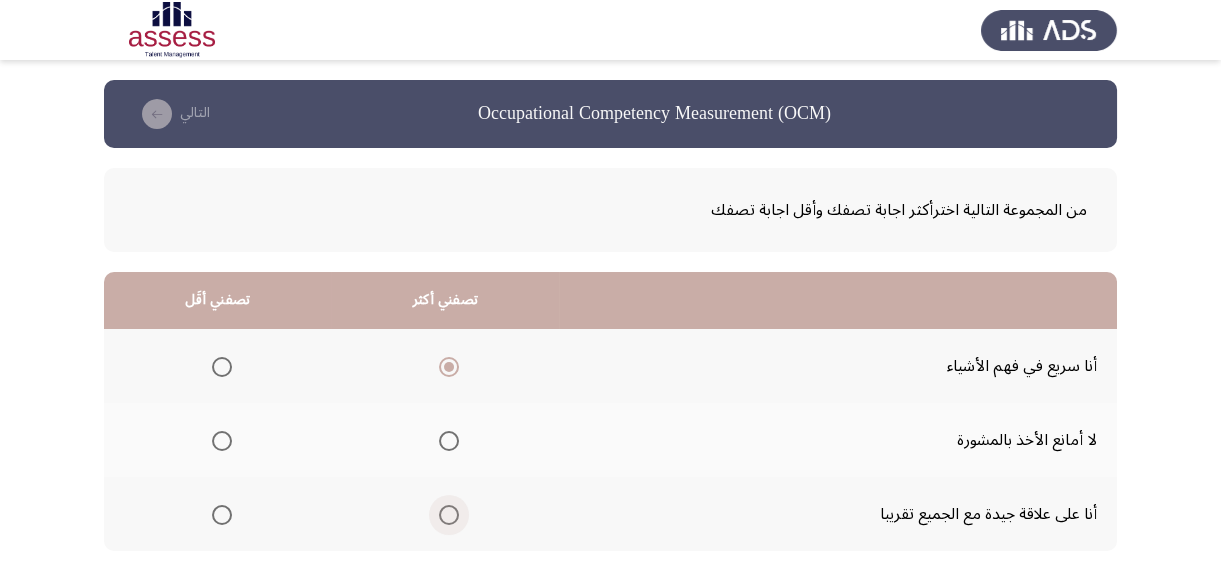 click at bounding box center [449, 515] 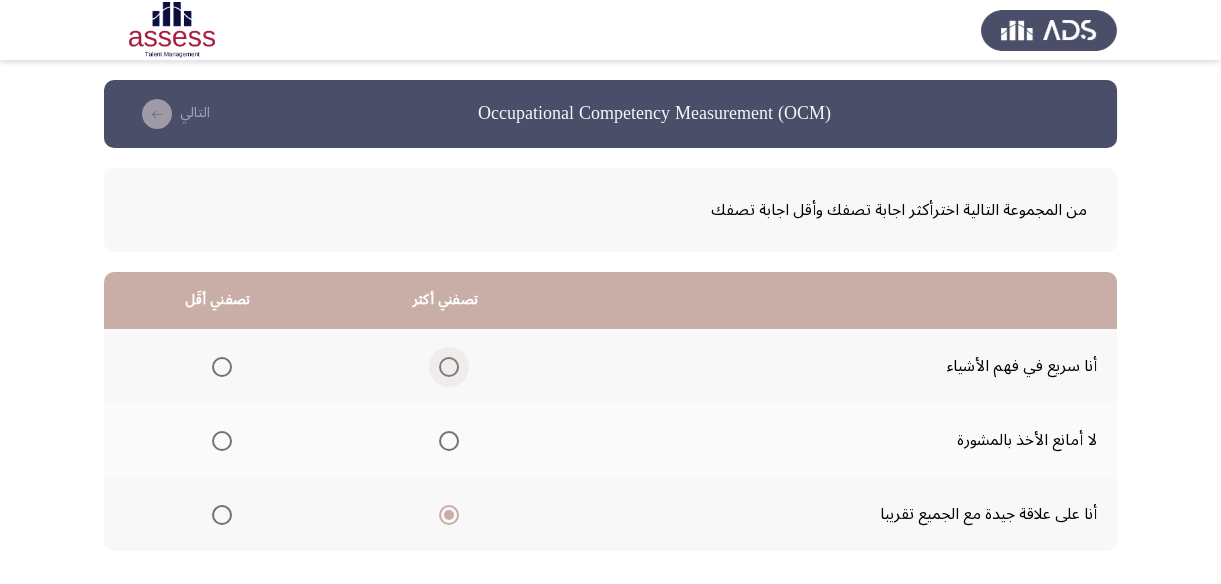 click at bounding box center [449, 367] 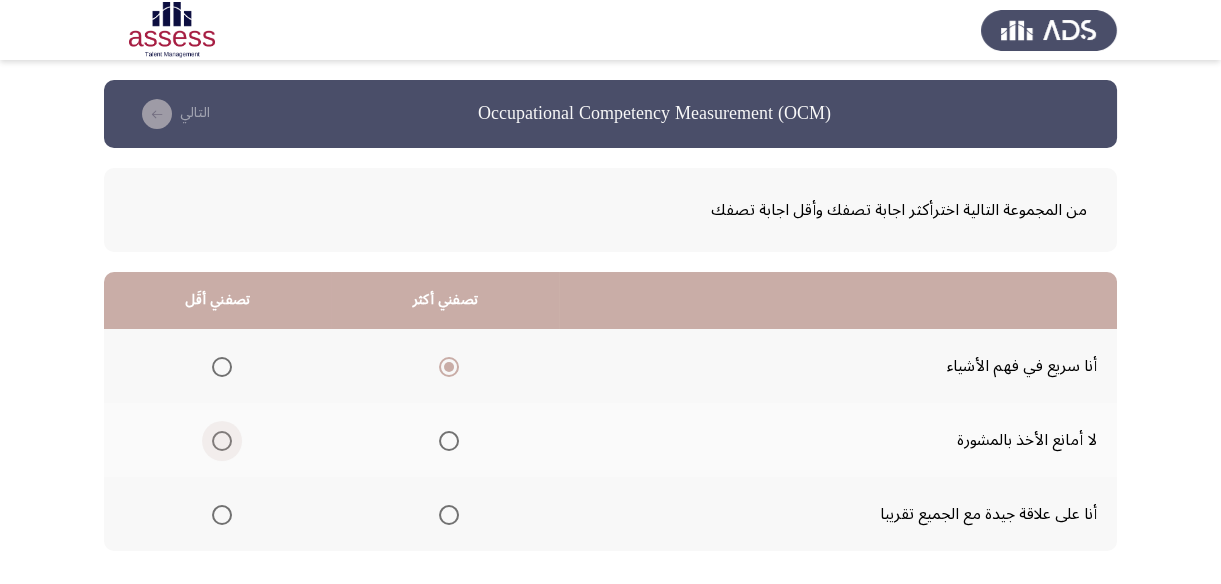 click at bounding box center (222, 441) 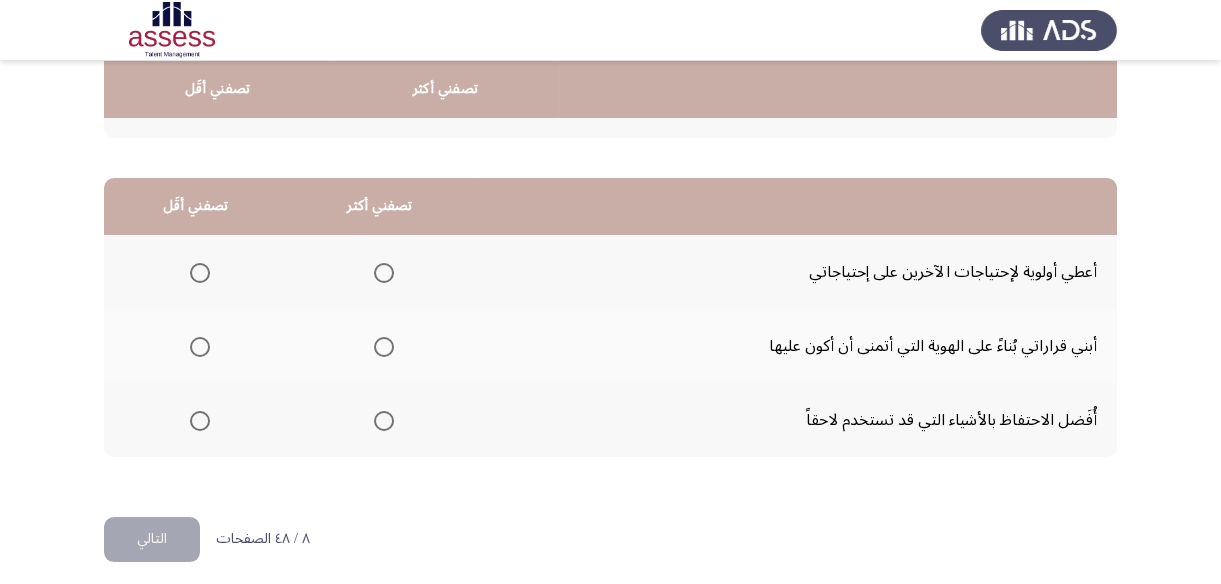 scroll, scrollTop: 423, scrollLeft: 0, axis: vertical 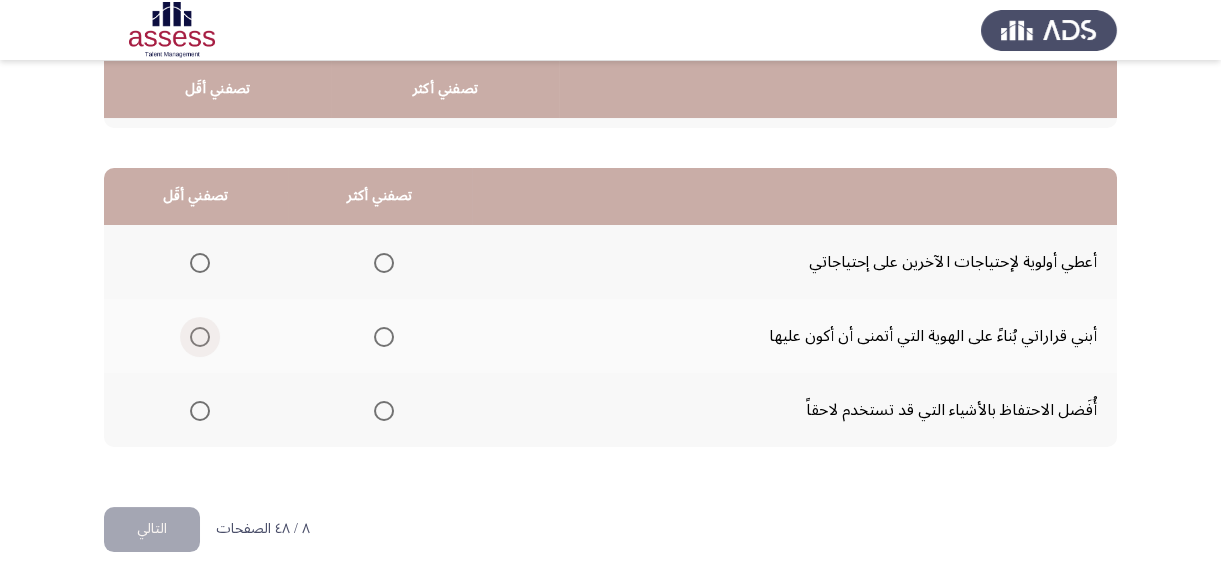 click at bounding box center (200, 337) 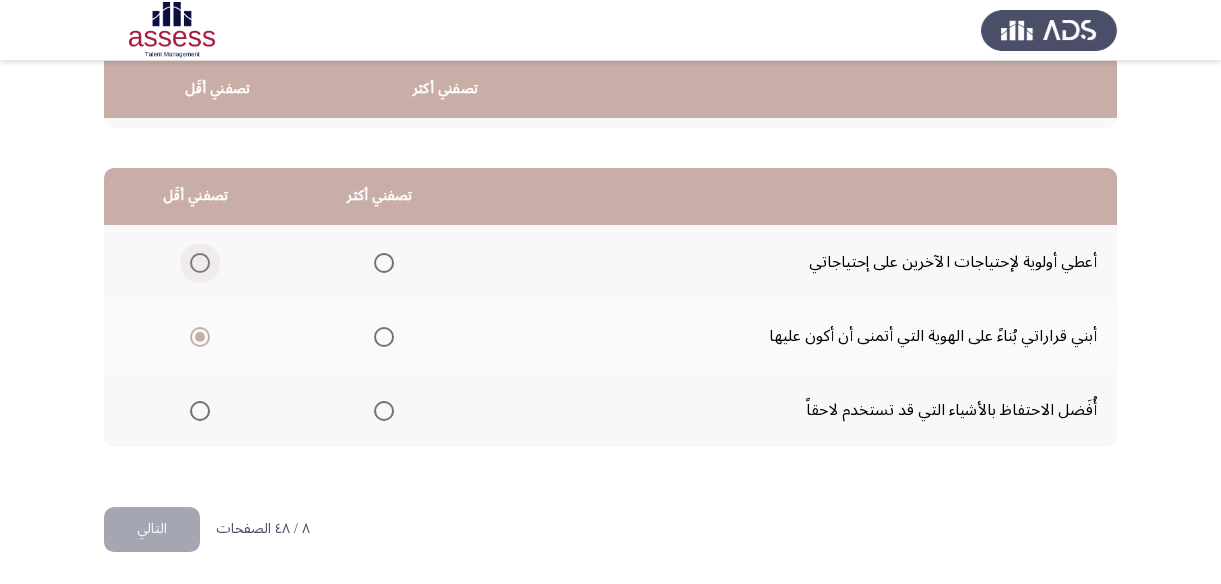 click at bounding box center (200, 263) 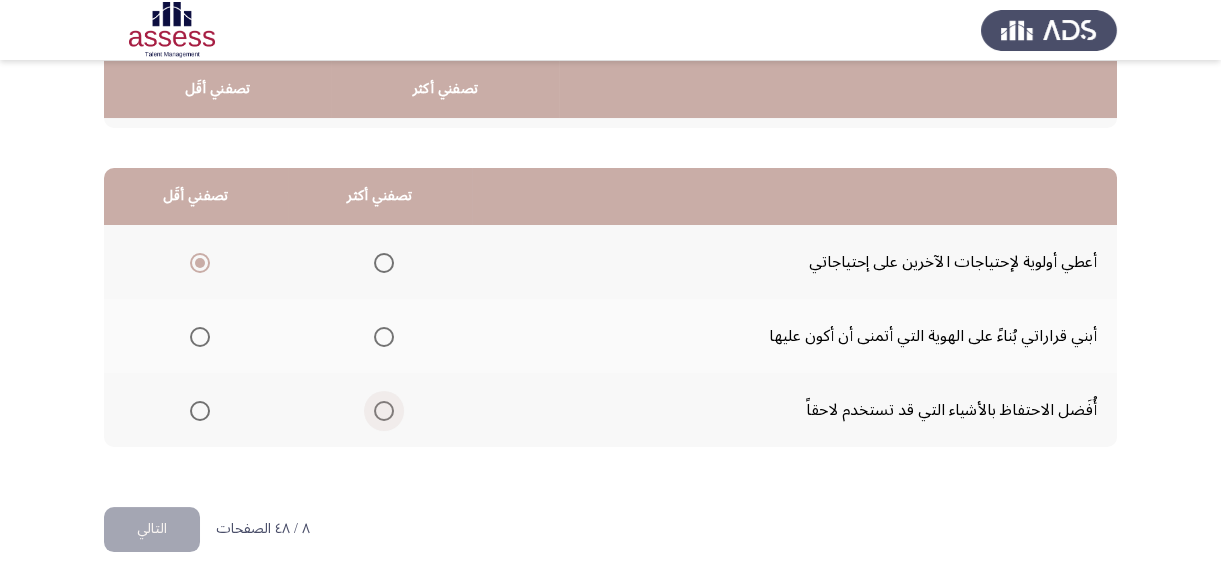 click at bounding box center [384, 411] 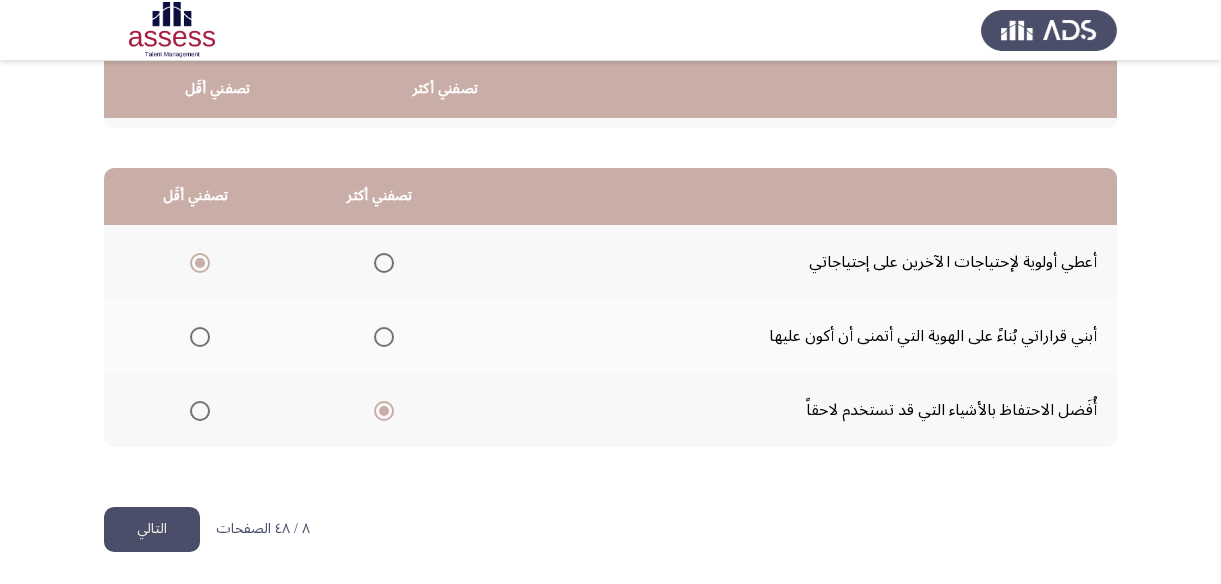 click on "التالي" 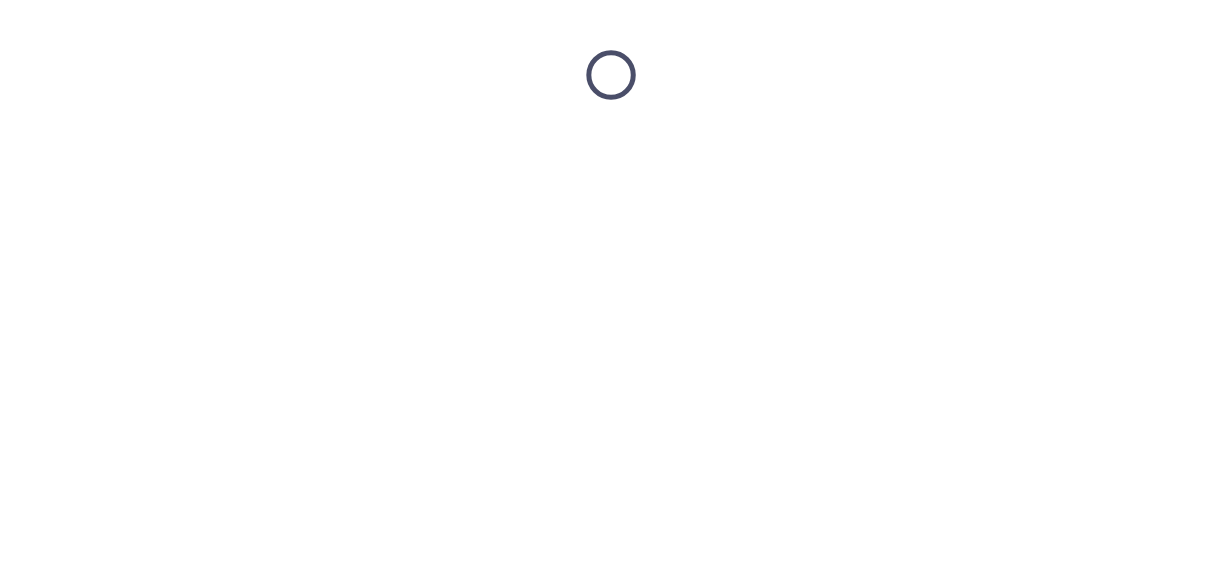 scroll, scrollTop: 0, scrollLeft: 0, axis: both 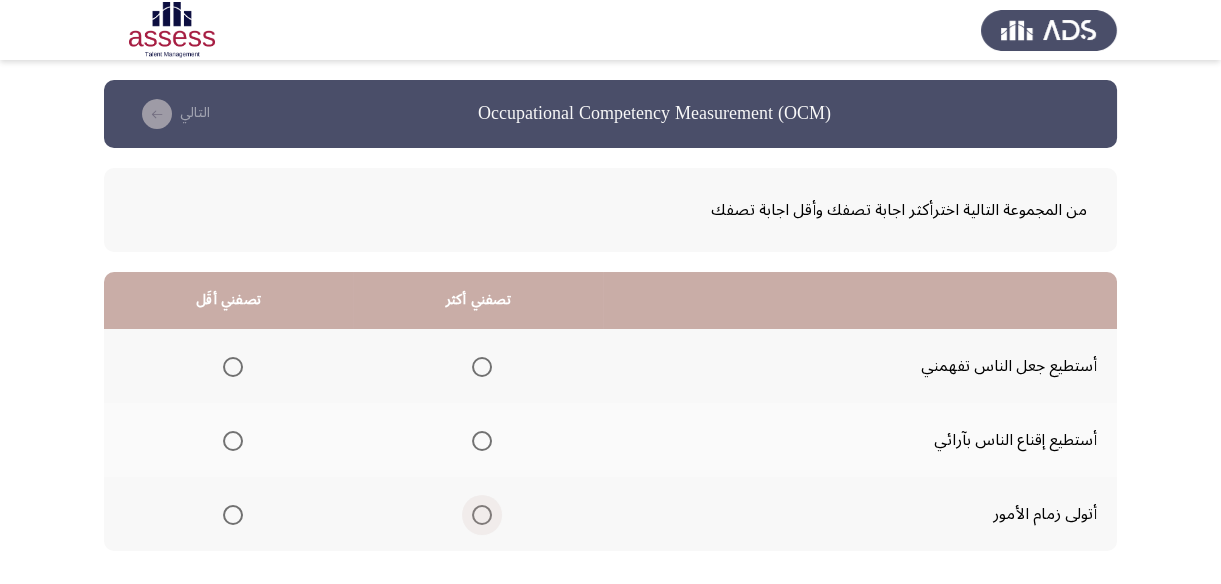 click at bounding box center [482, 515] 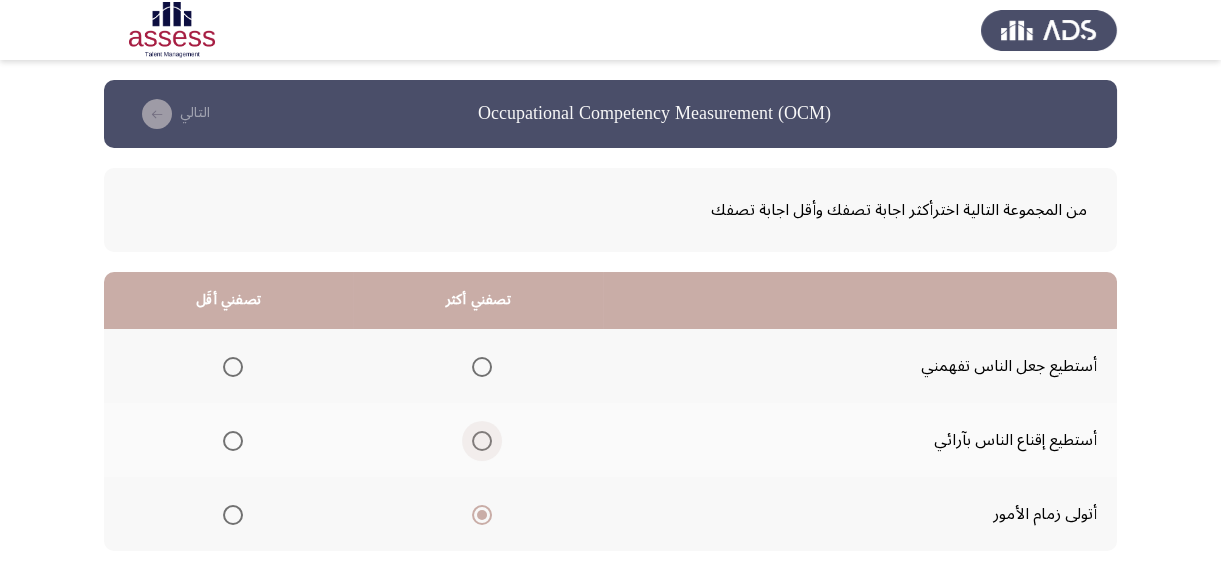 click at bounding box center (482, 441) 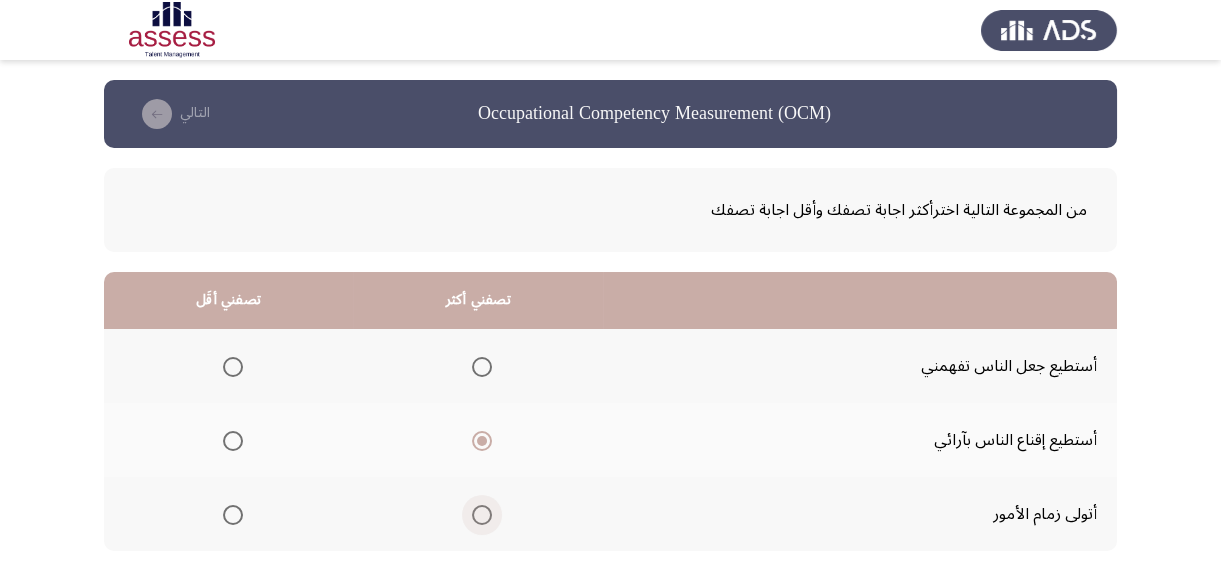 click at bounding box center [482, 515] 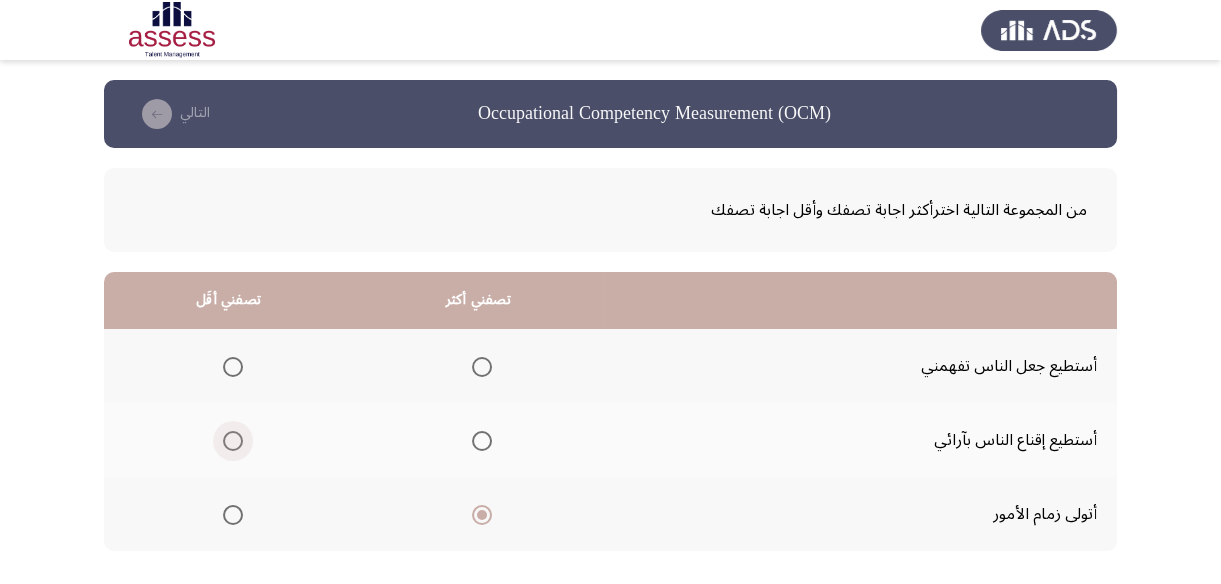 click at bounding box center [233, 441] 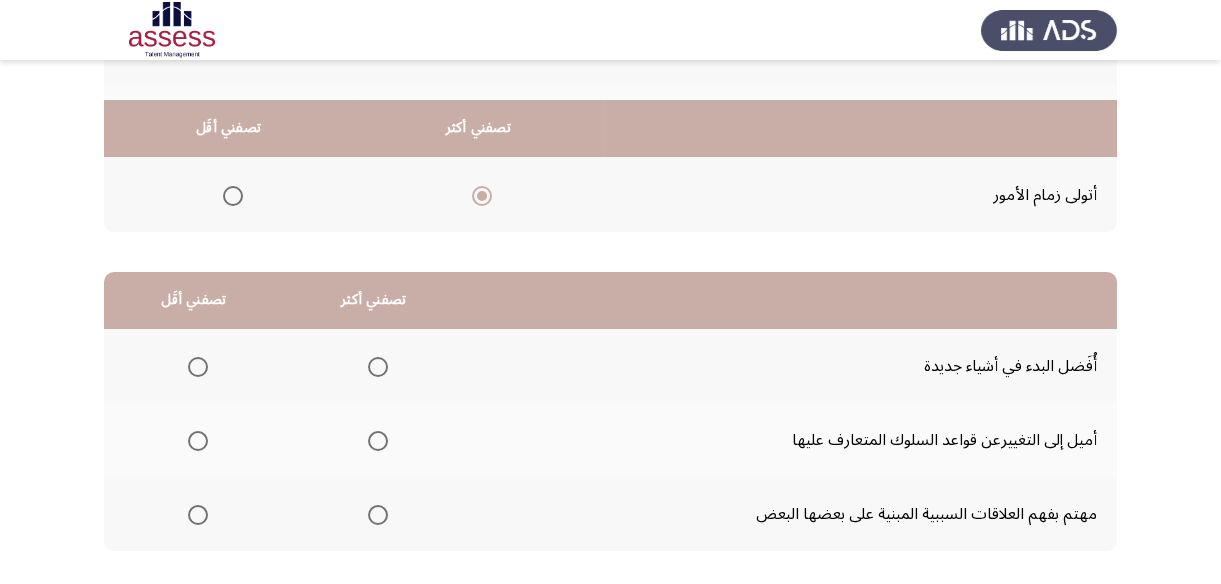 scroll, scrollTop: 363, scrollLeft: 0, axis: vertical 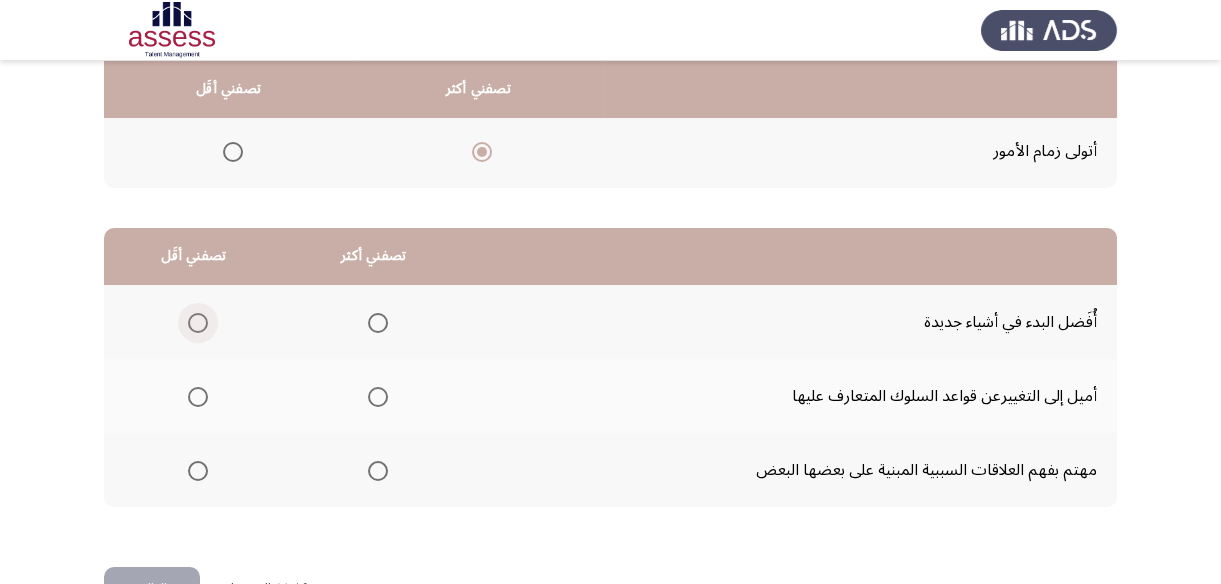 click at bounding box center [198, 323] 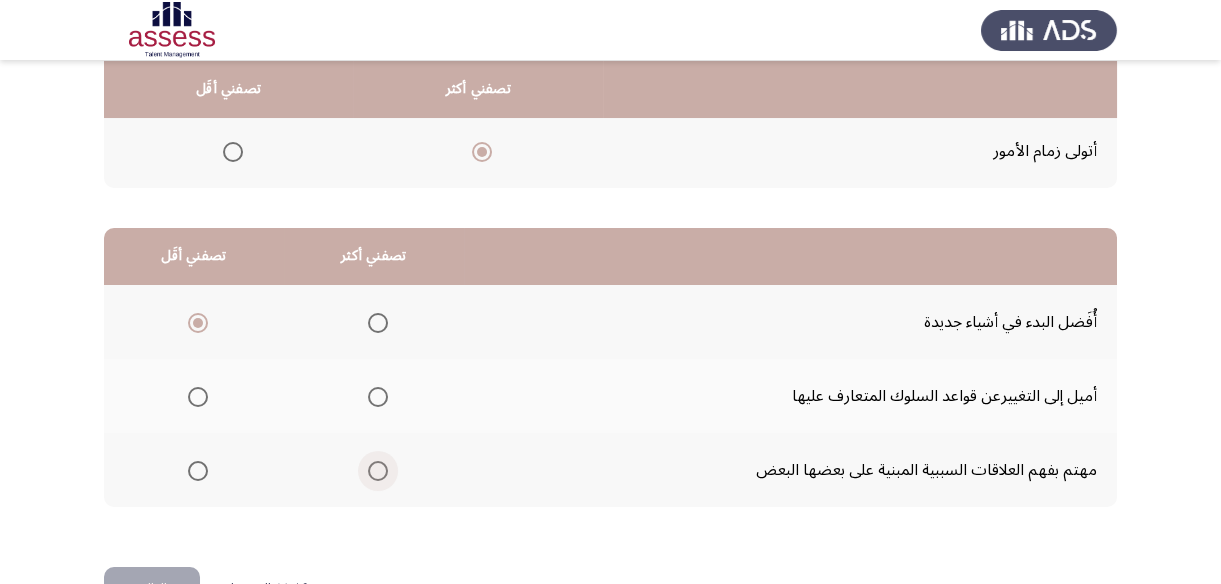click at bounding box center (378, 471) 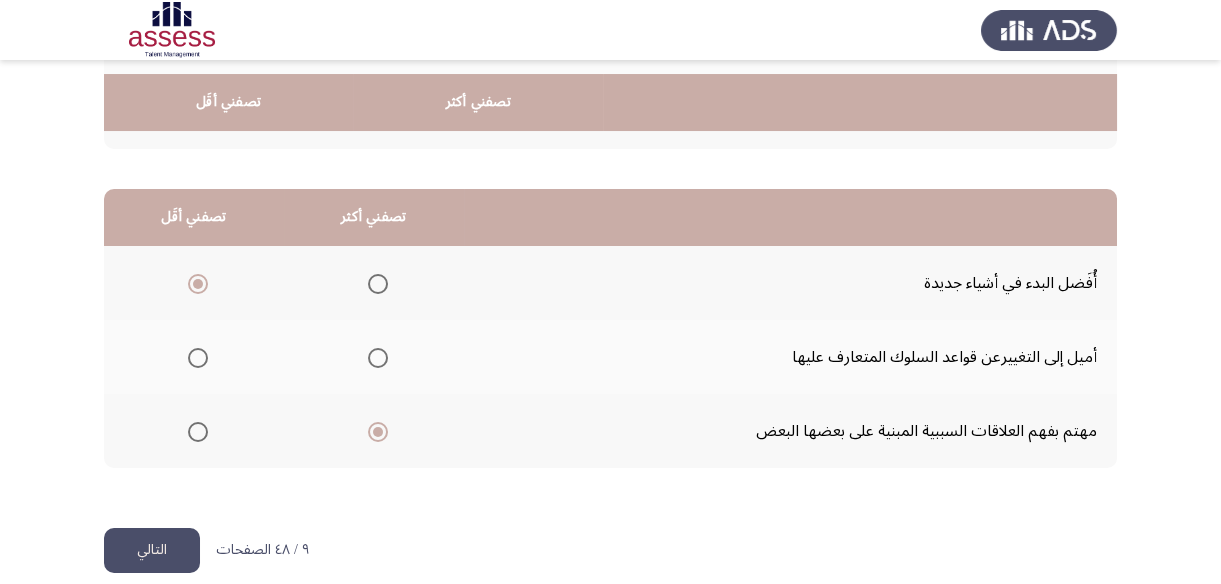 scroll, scrollTop: 423, scrollLeft: 0, axis: vertical 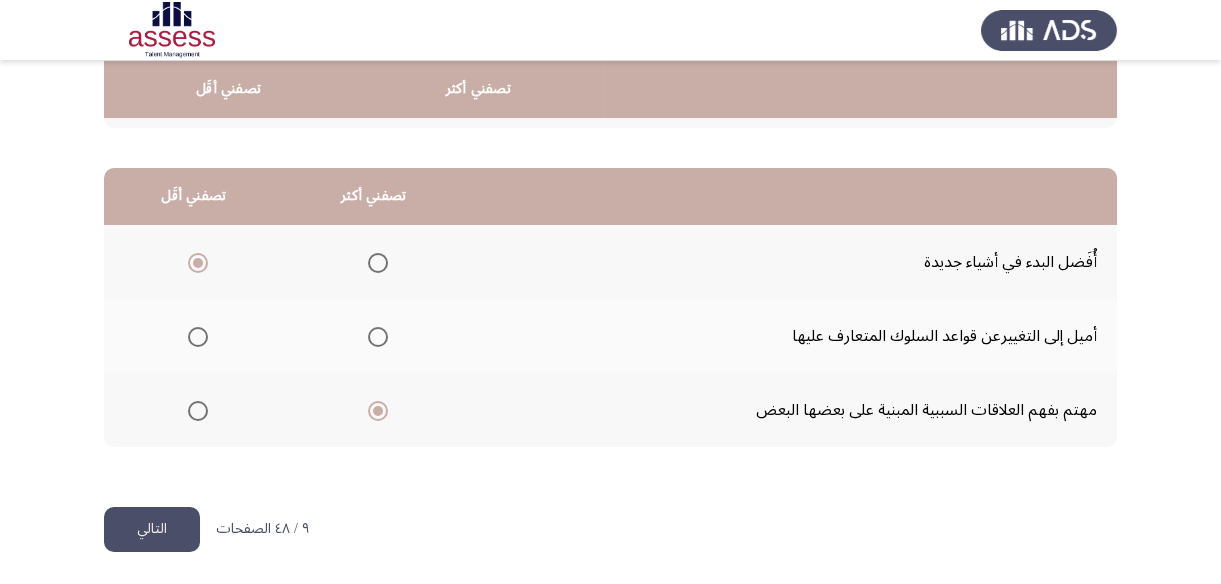 click on "التالي" 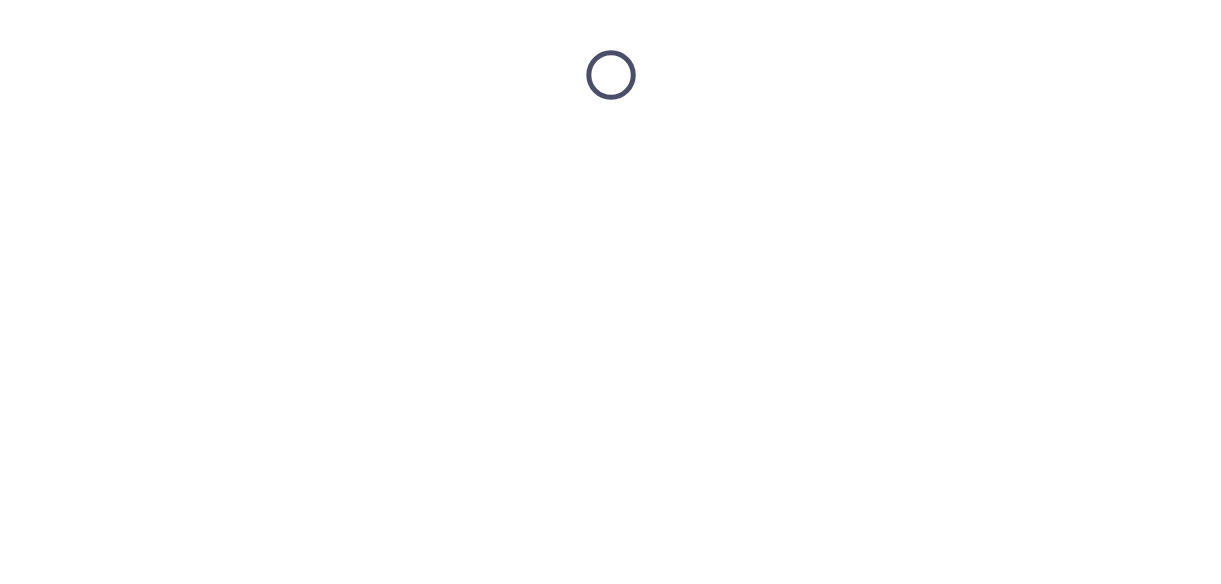 scroll, scrollTop: 0, scrollLeft: 0, axis: both 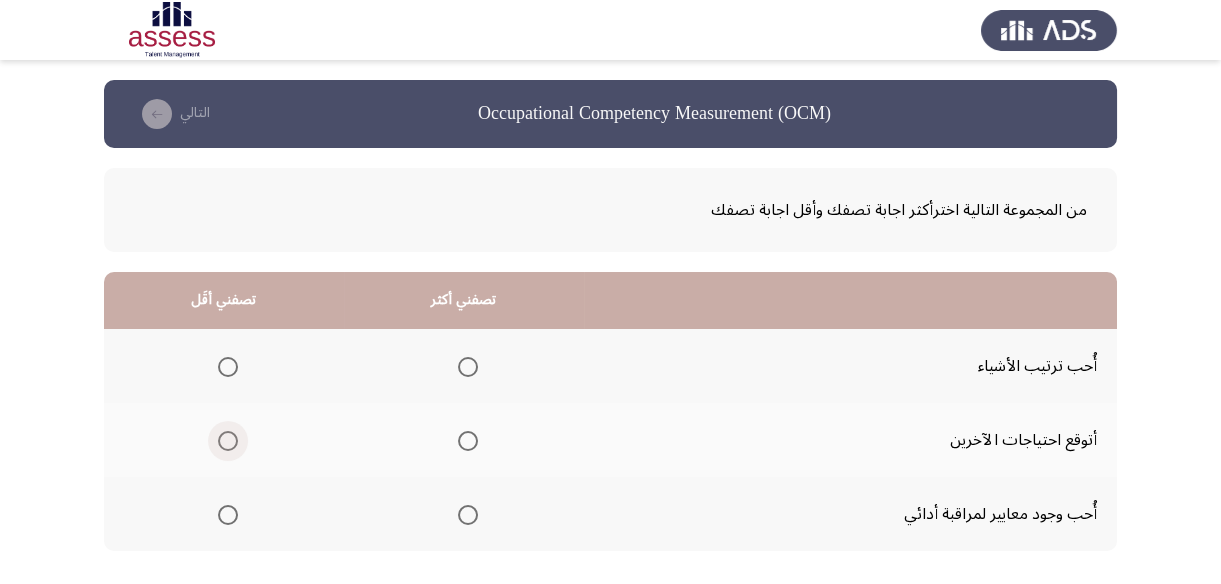 click at bounding box center [228, 441] 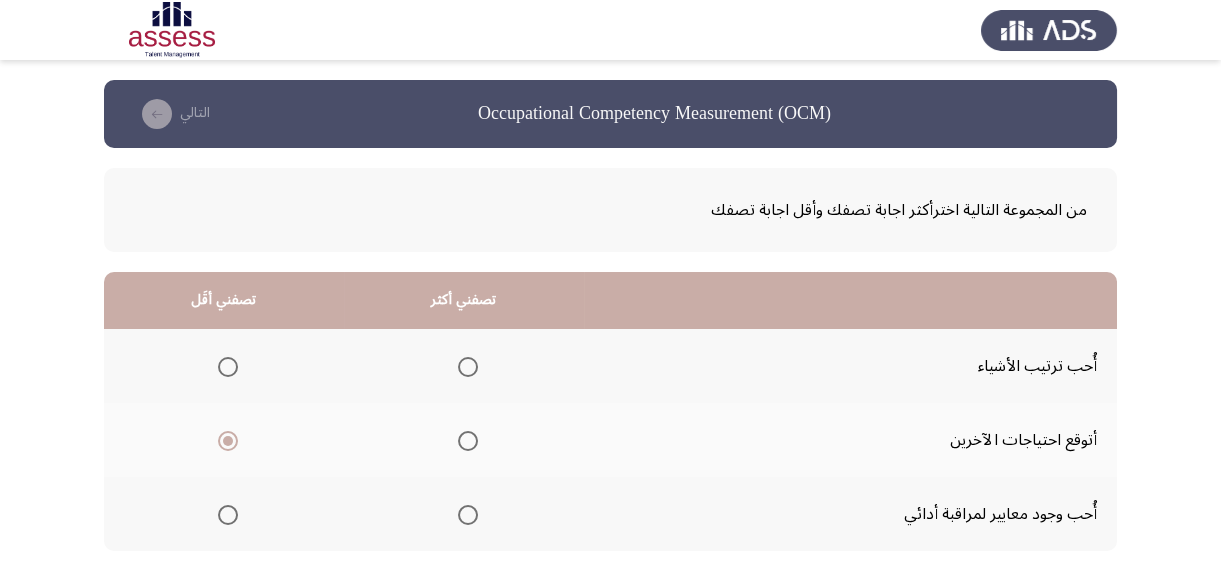 click at bounding box center [468, 367] 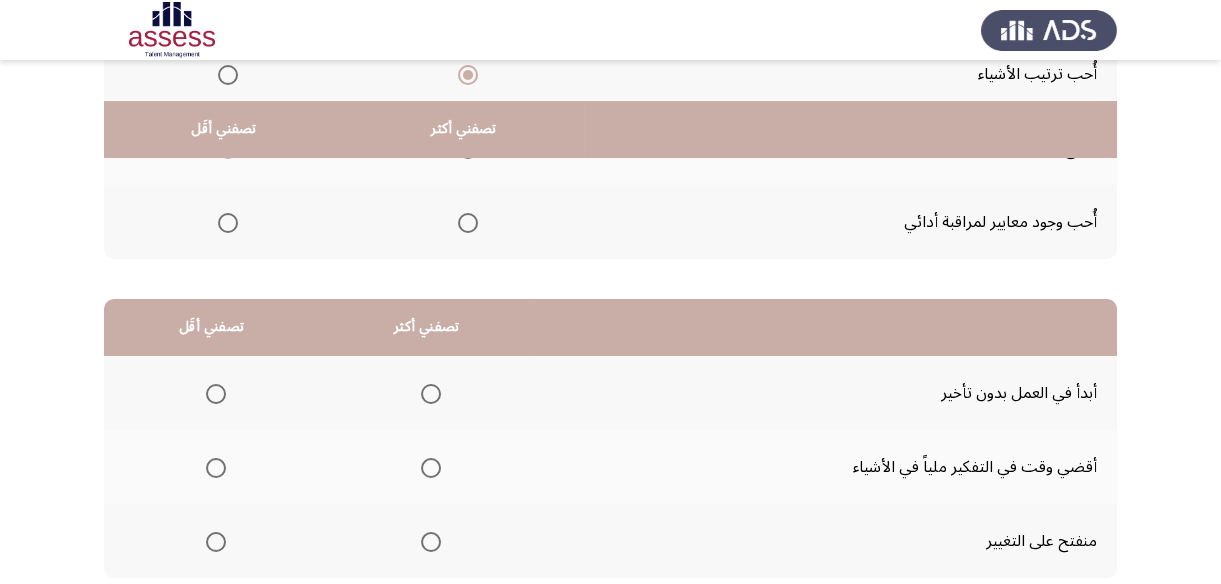 scroll, scrollTop: 332, scrollLeft: 0, axis: vertical 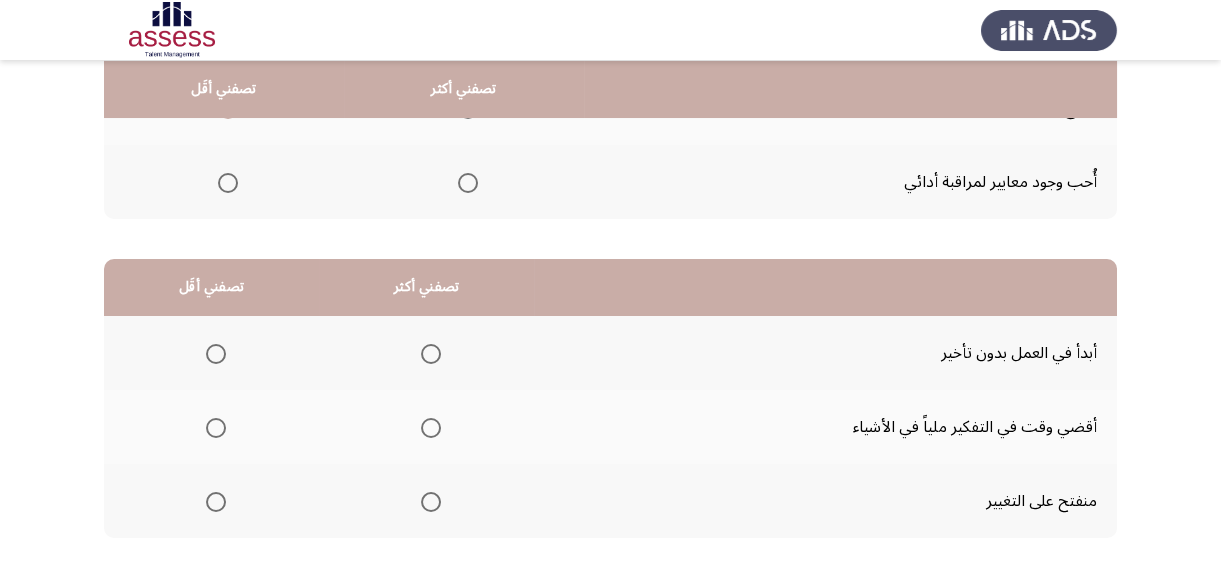 click at bounding box center [216, 428] 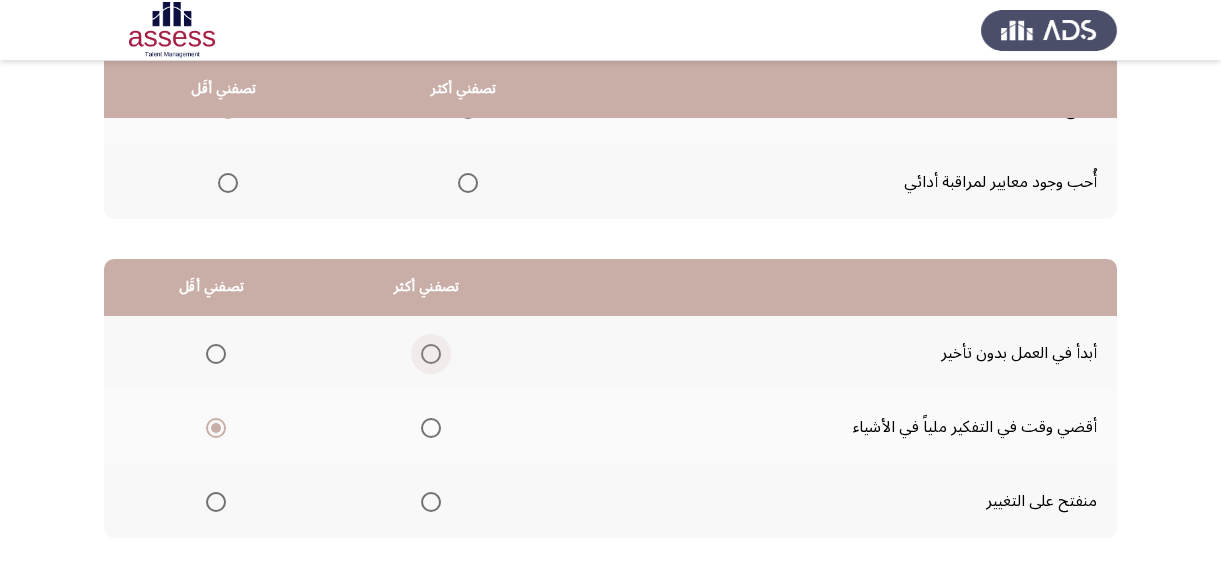click at bounding box center [431, 354] 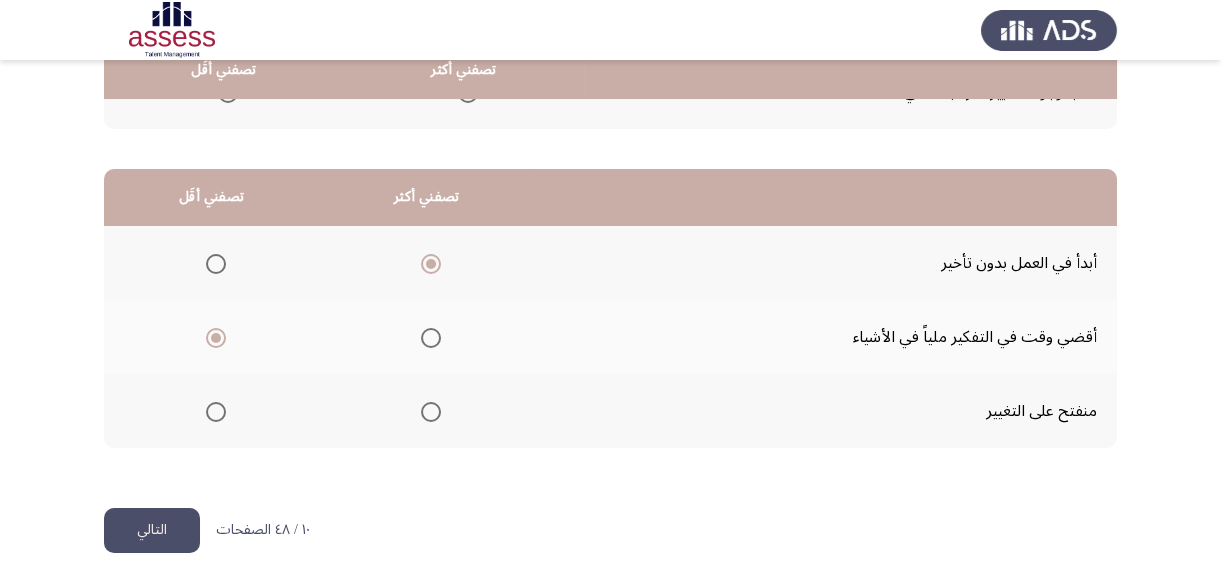 scroll, scrollTop: 423, scrollLeft: 0, axis: vertical 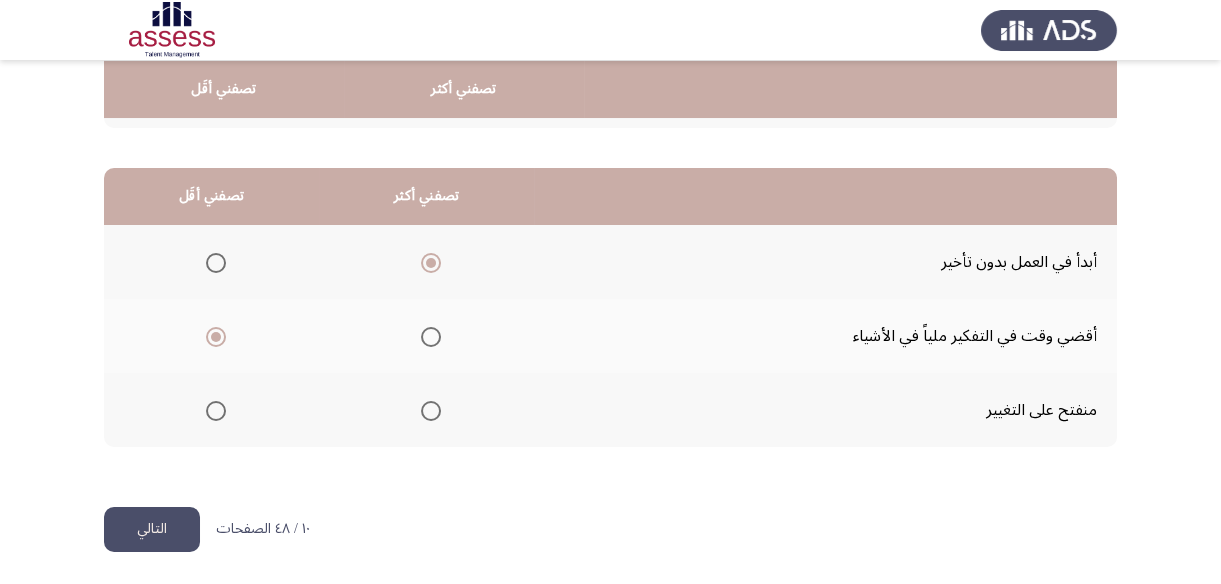 click on "التالي" 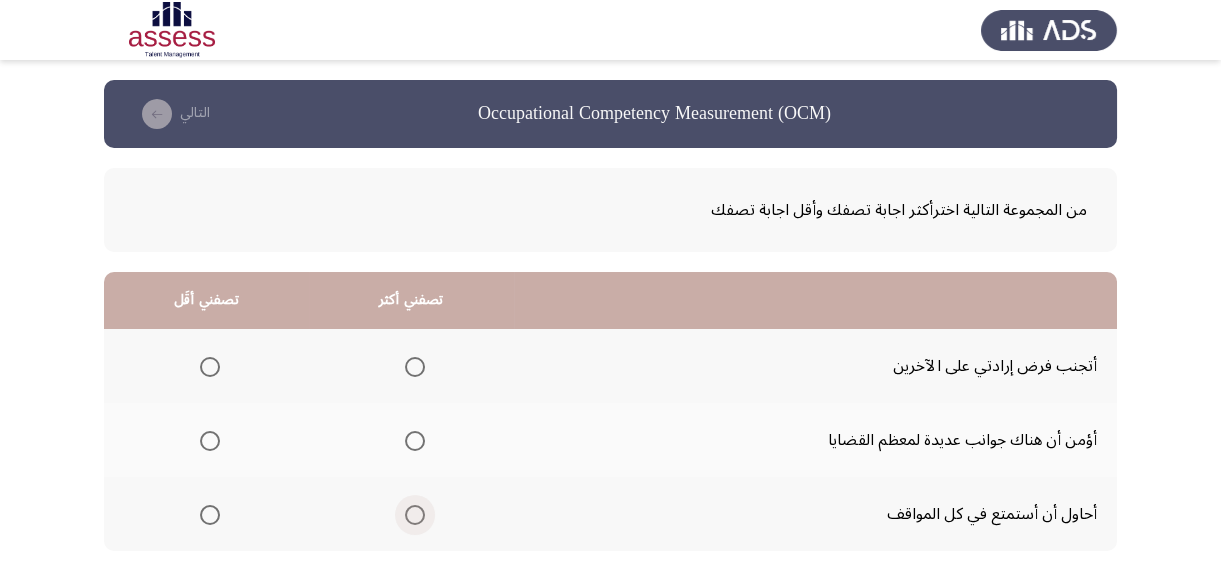 drag, startPoint x: 405, startPoint y: 514, endPoint x: 413, endPoint y: 506, distance: 11.313708 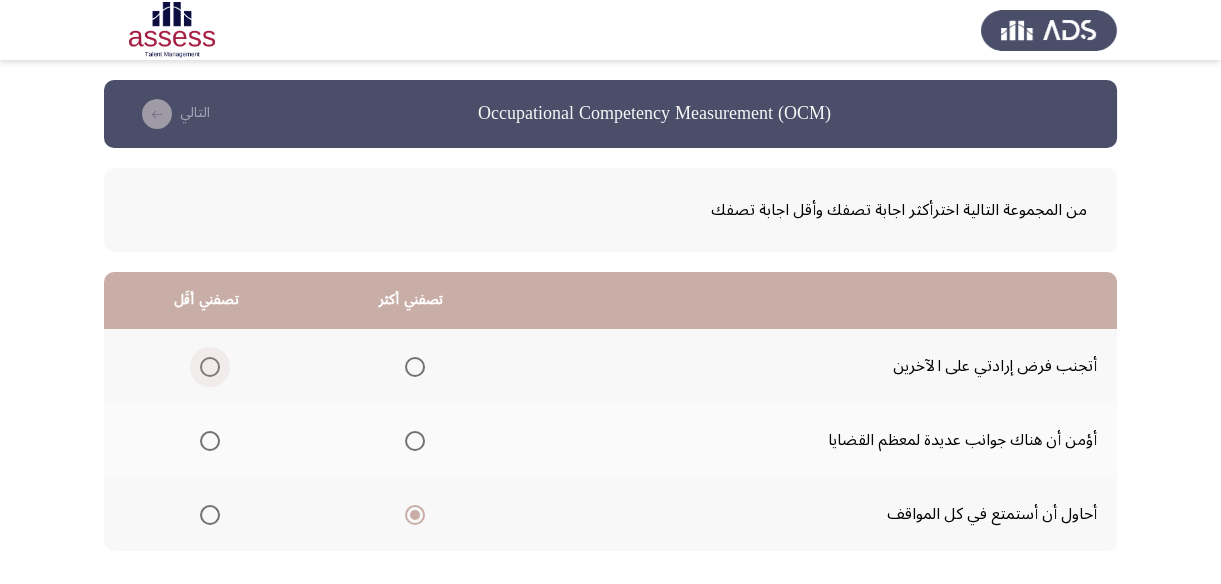 click at bounding box center (210, 367) 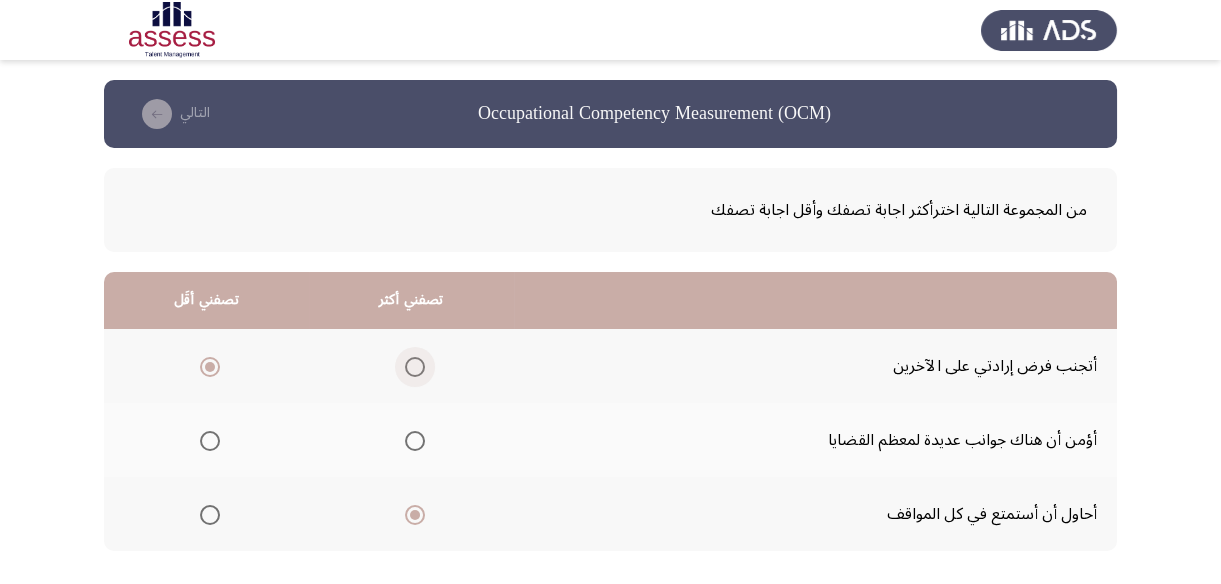 click at bounding box center (415, 367) 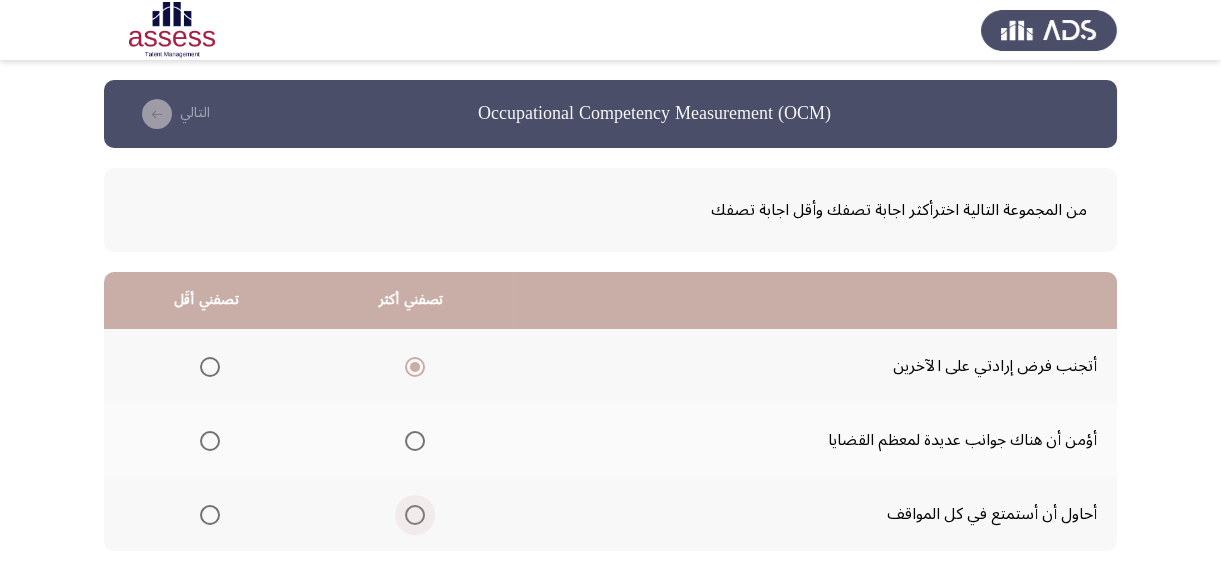 click at bounding box center [415, 515] 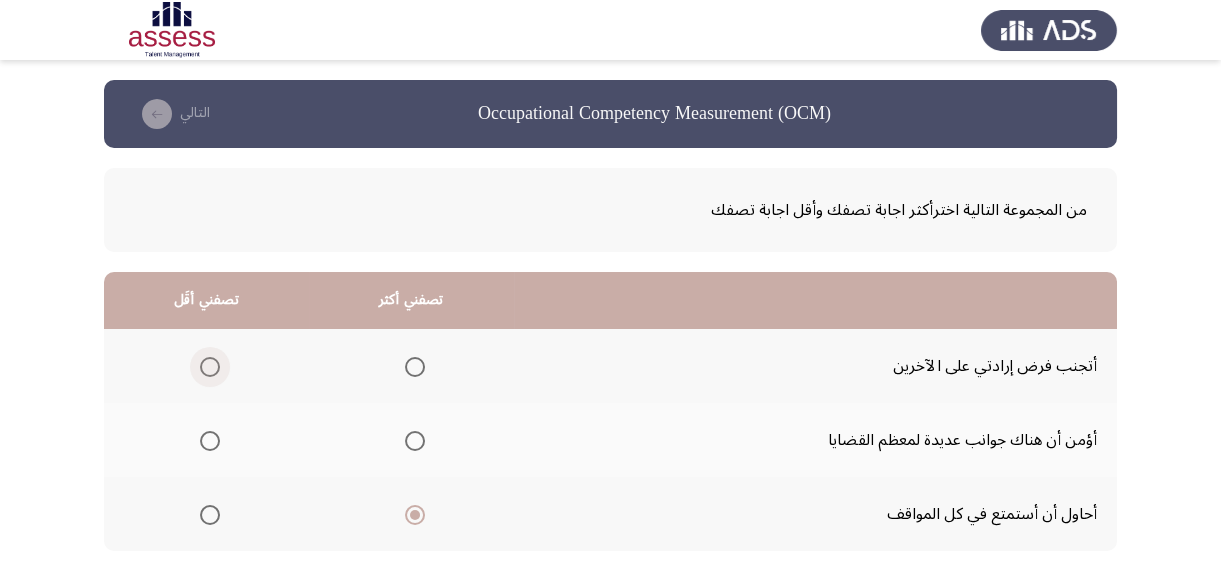 click at bounding box center (210, 367) 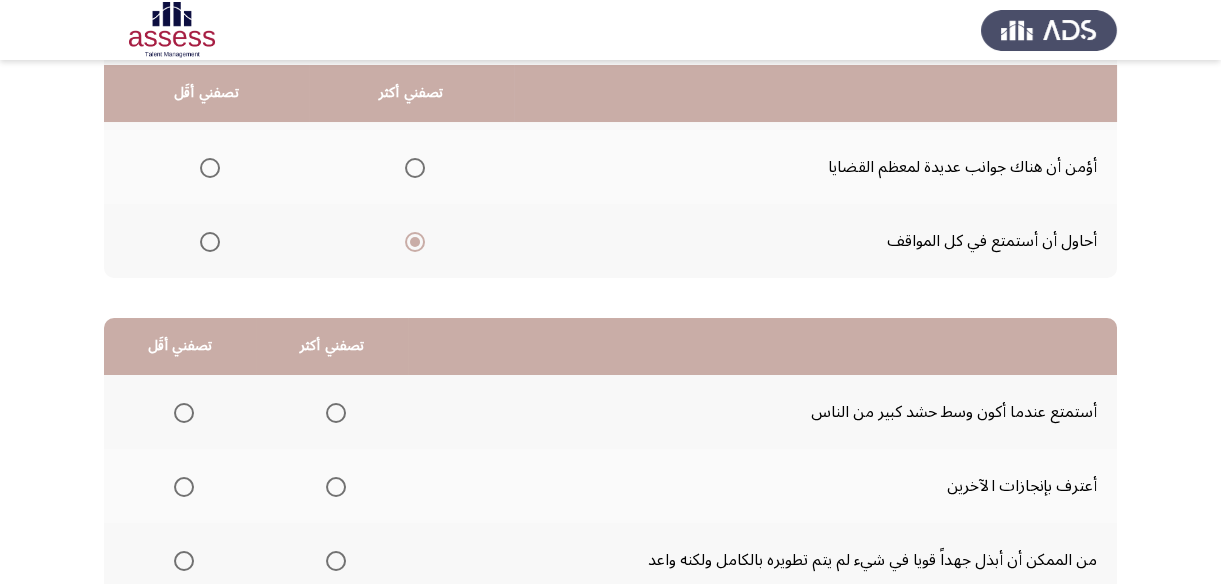 scroll, scrollTop: 363, scrollLeft: 0, axis: vertical 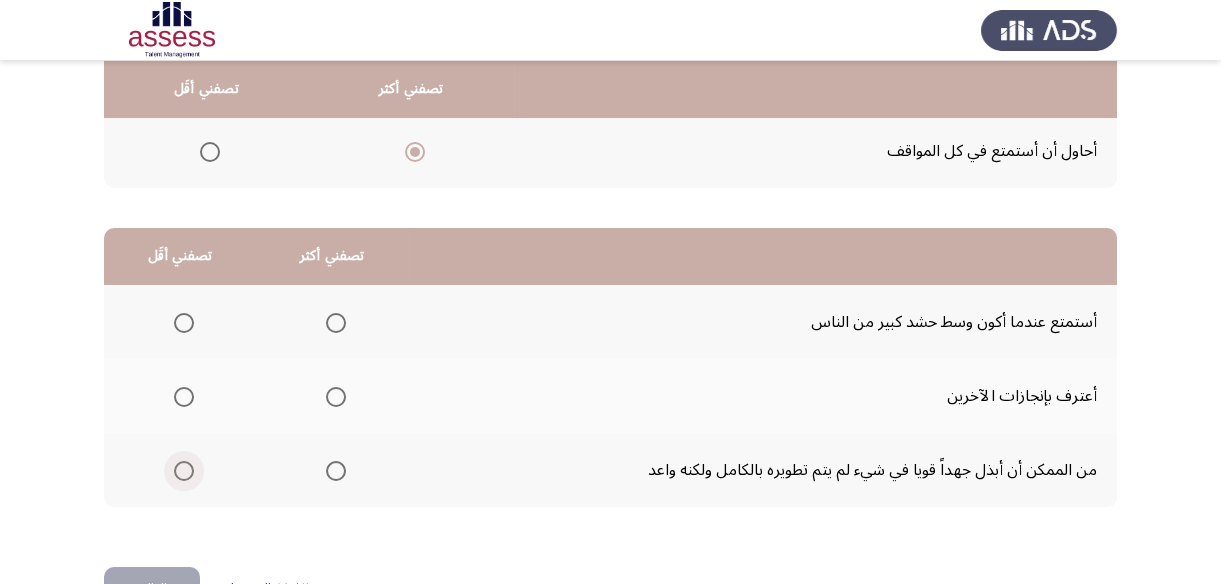 click at bounding box center [184, 471] 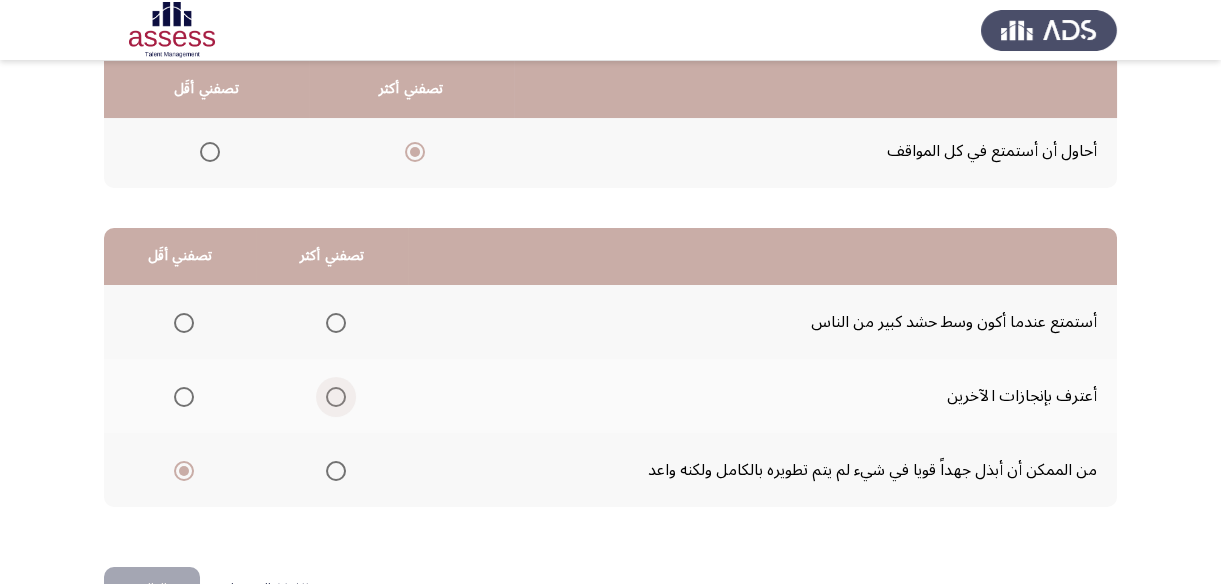 click at bounding box center (336, 397) 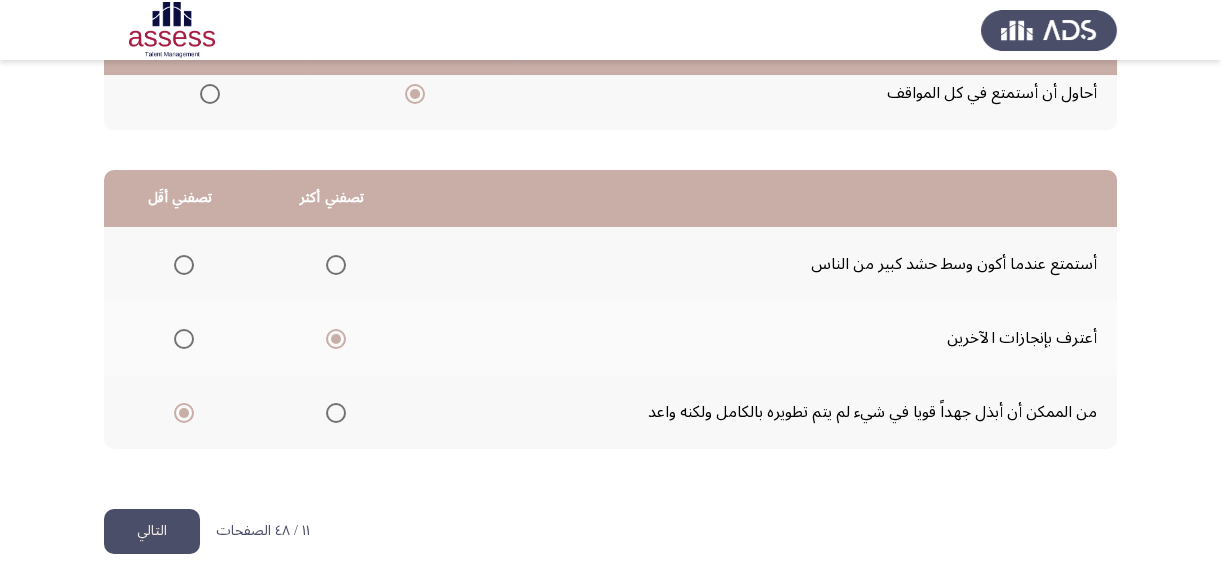 scroll, scrollTop: 423, scrollLeft: 0, axis: vertical 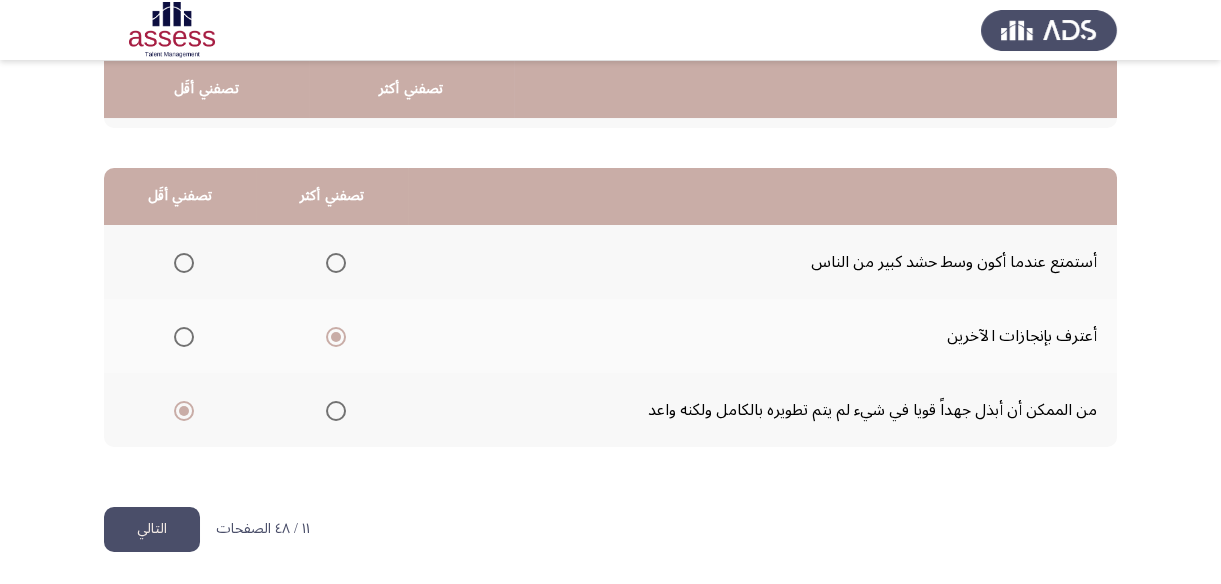 click on "التالي" 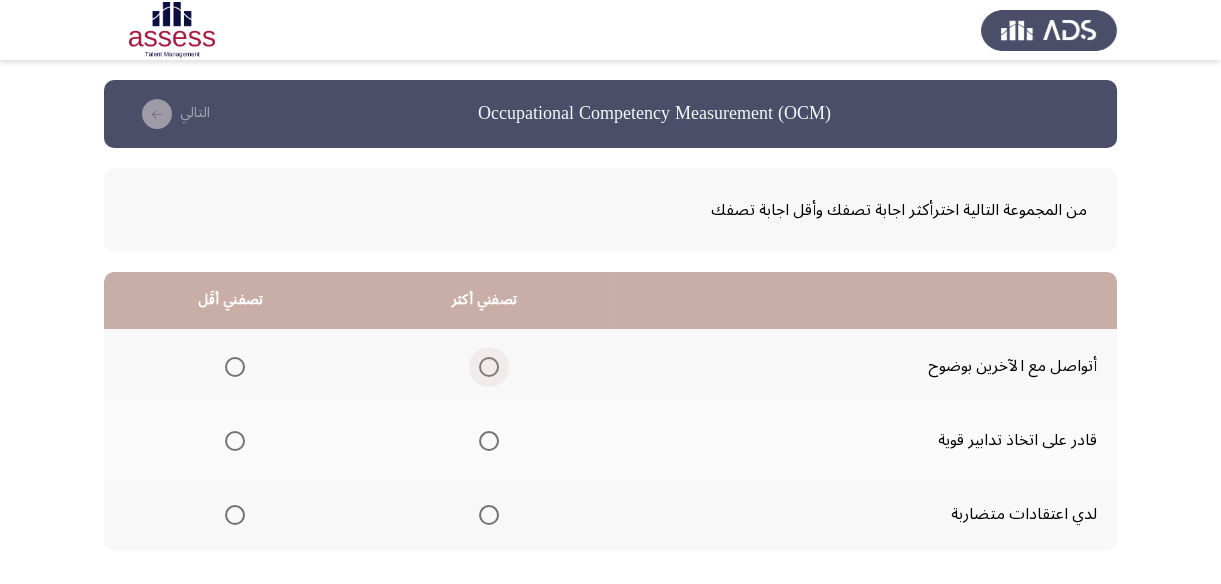 click at bounding box center (489, 367) 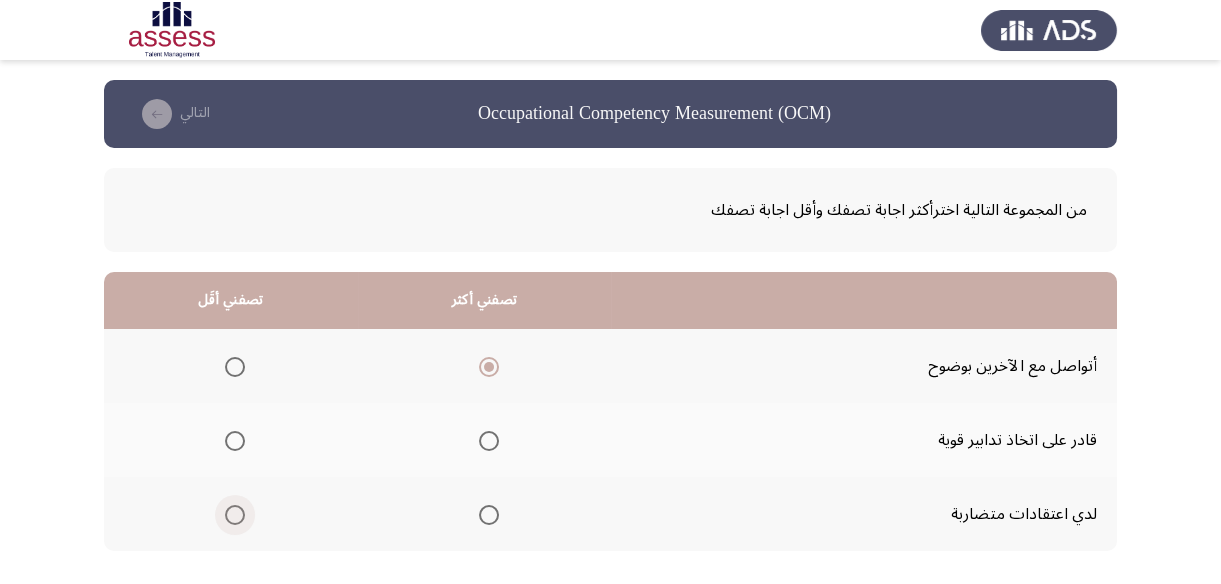 click at bounding box center (235, 515) 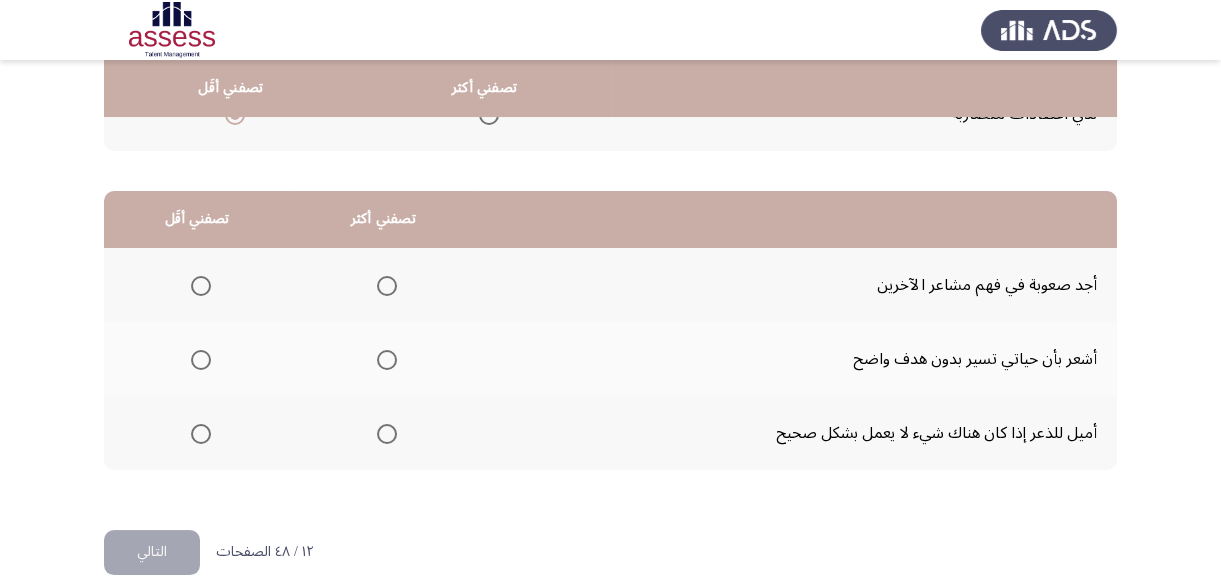 scroll, scrollTop: 423, scrollLeft: 0, axis: vertical 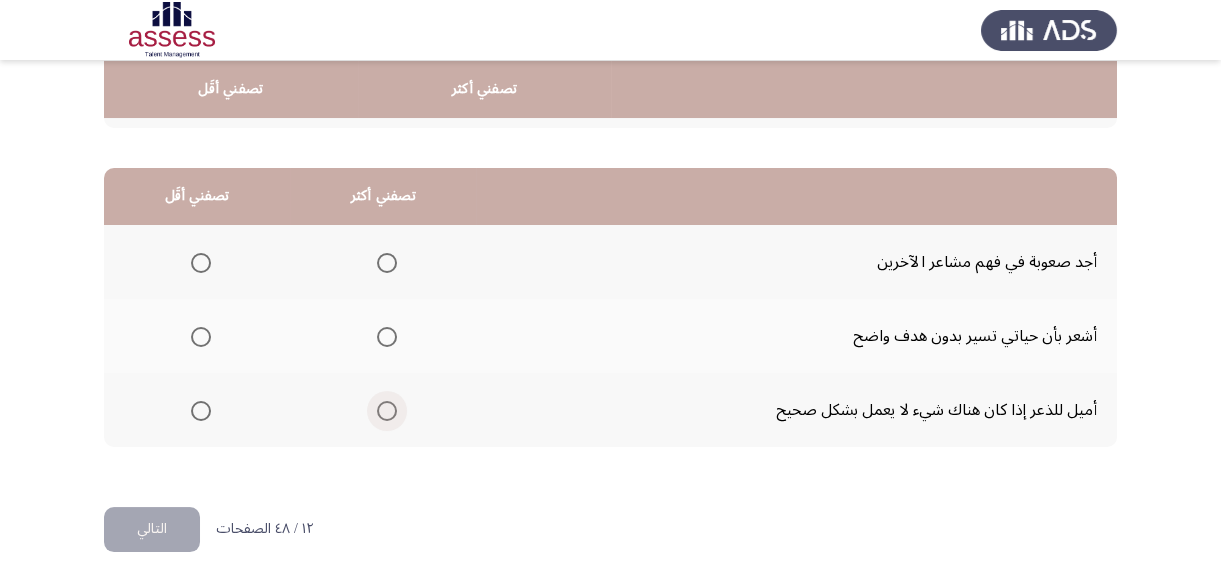 click at bounding box center [387, 411] 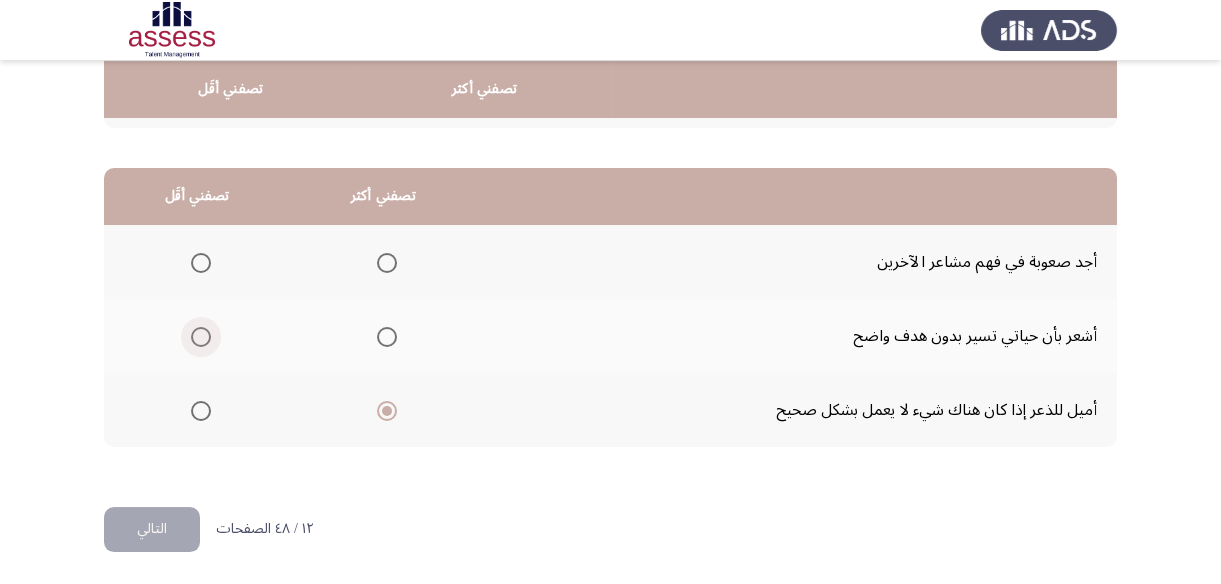 click at bounding box center (201, 337) 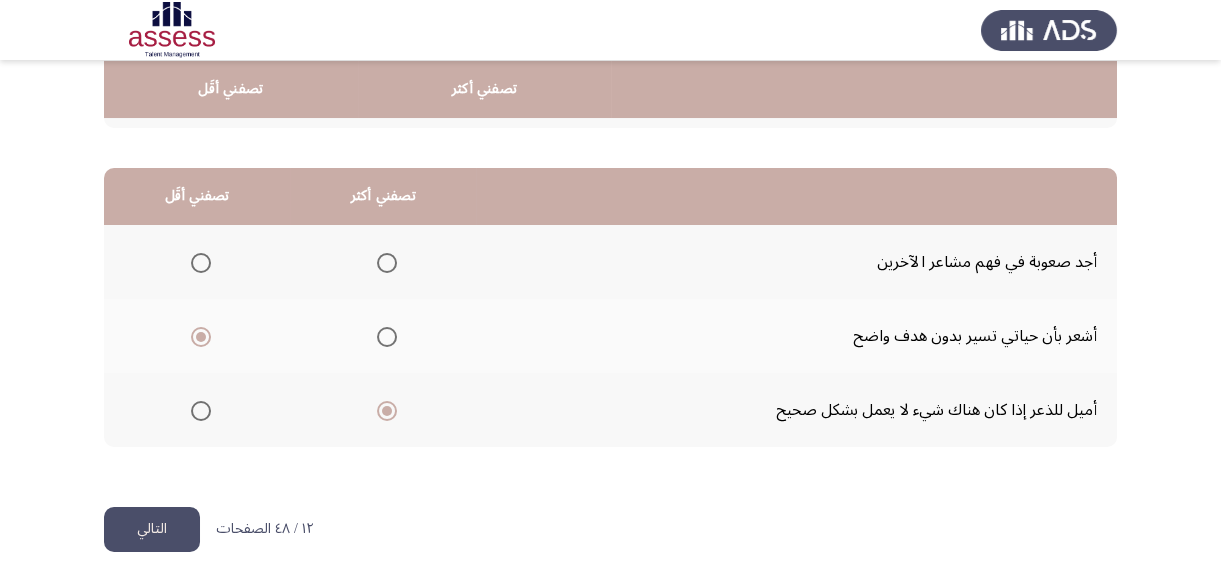 click on "التالي" 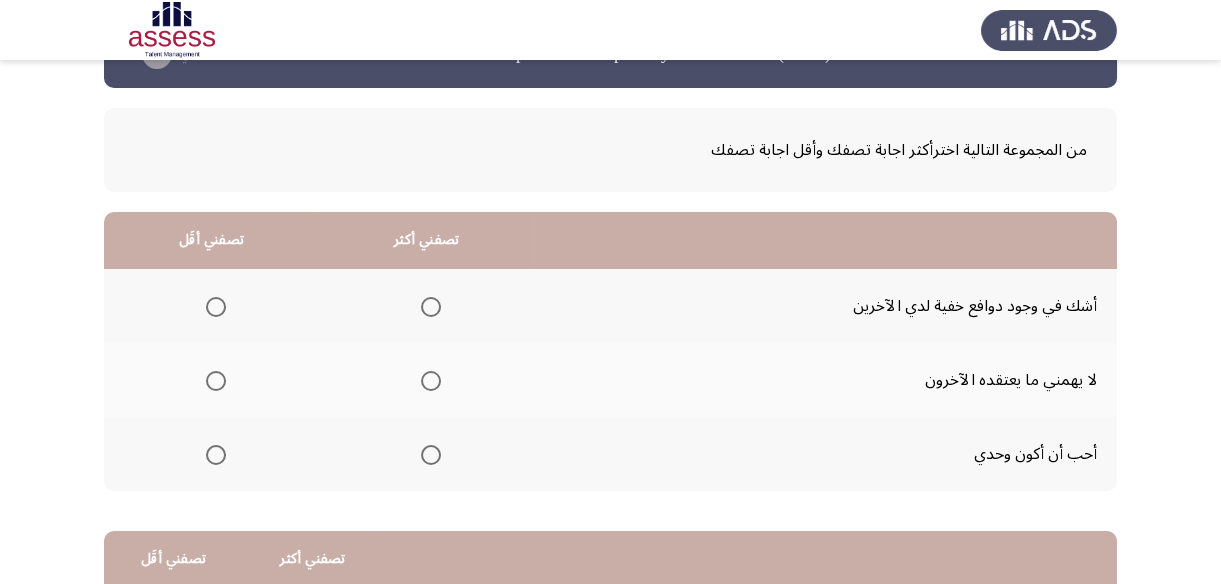 scroll, scrollTop: 90, scrollLeft: 0, axis: vertical 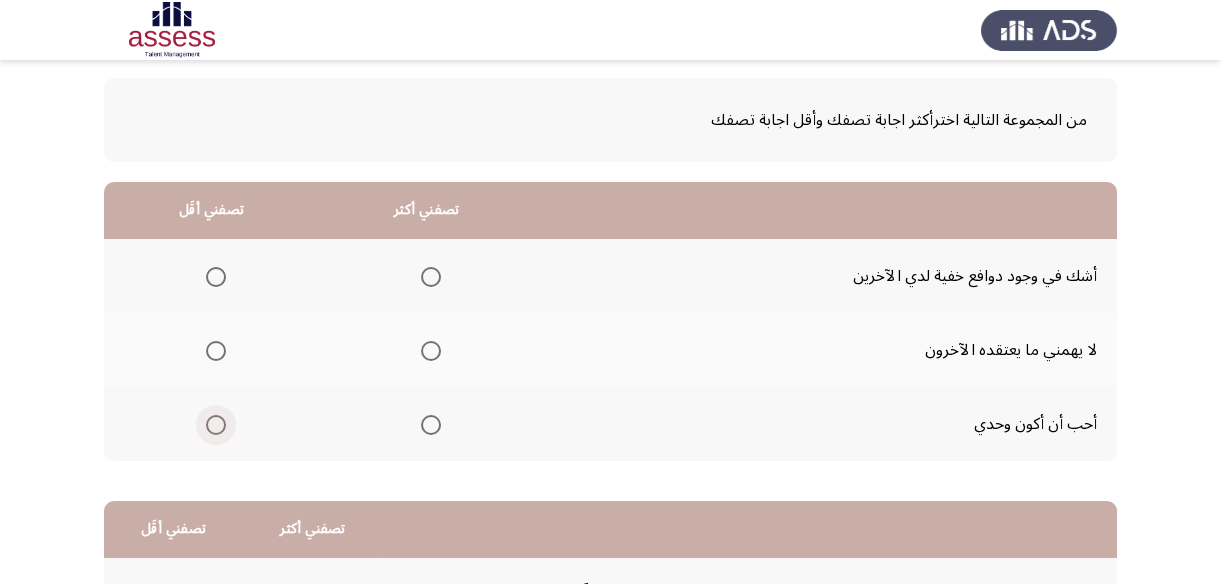 click at bounding box center (216, 425) 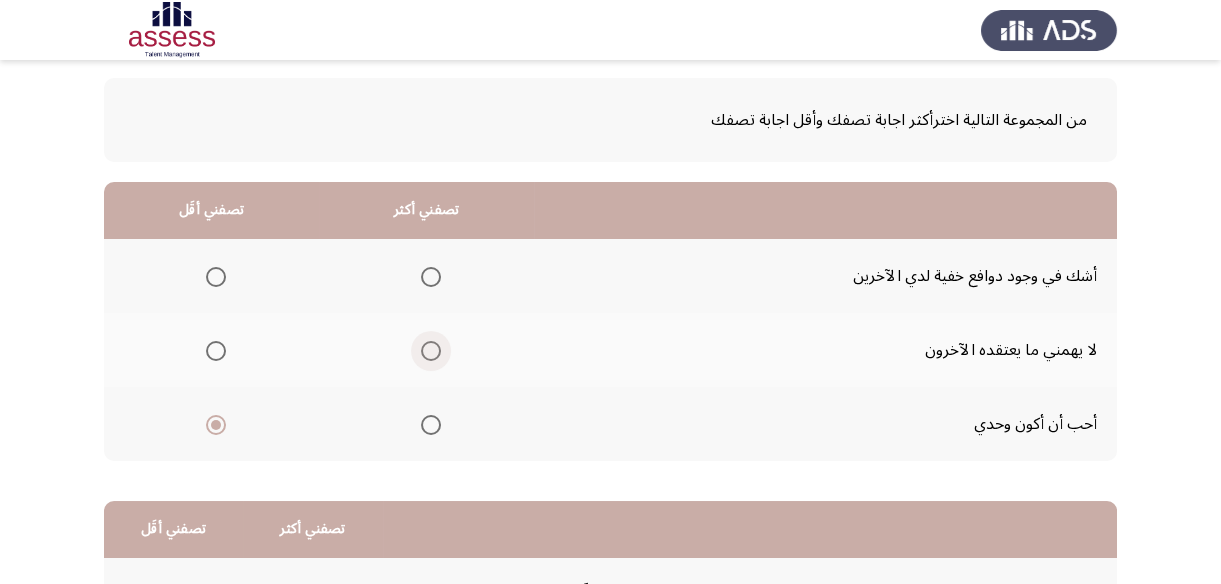 click at bounding box center [431, 351] 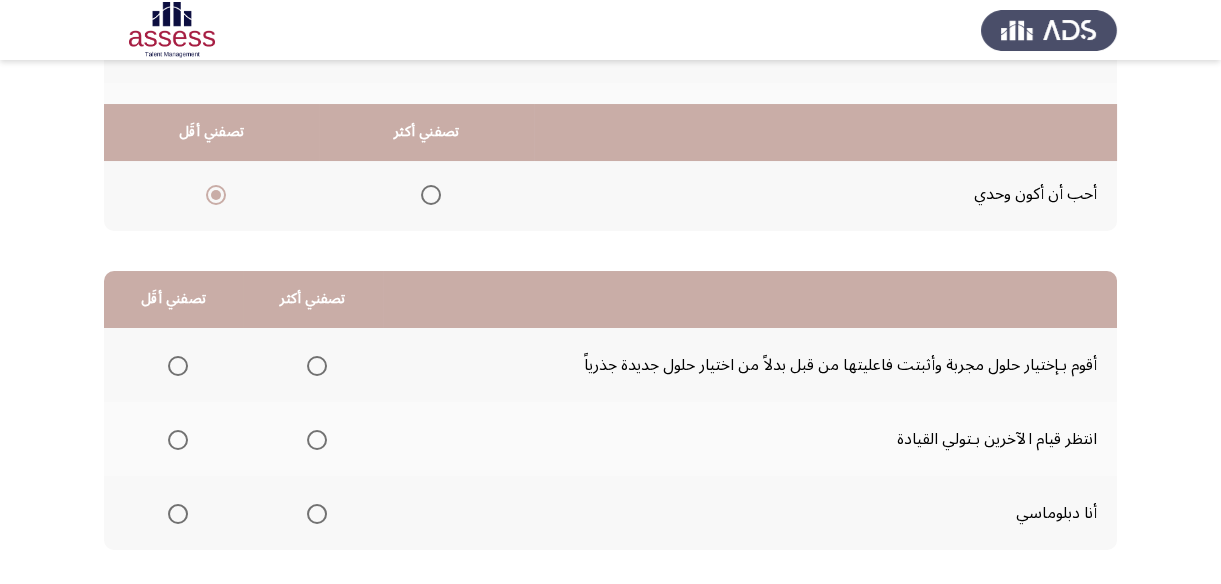 scroll, scrollTop: 363, scrollLeft: 0, axis: vertical 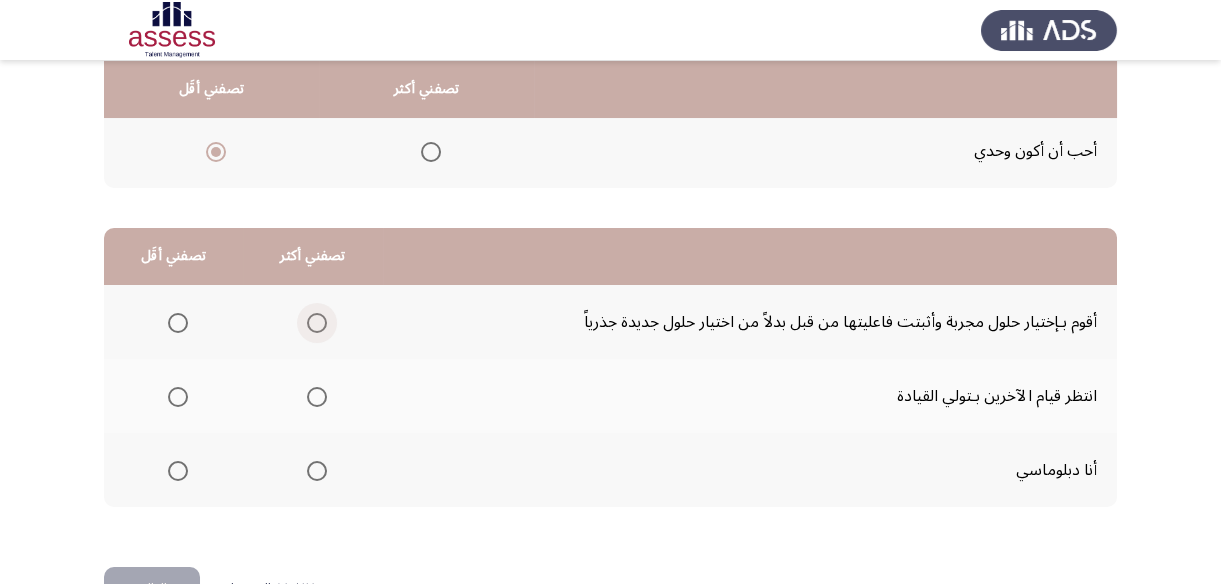 click at bounding box center [317, 323] 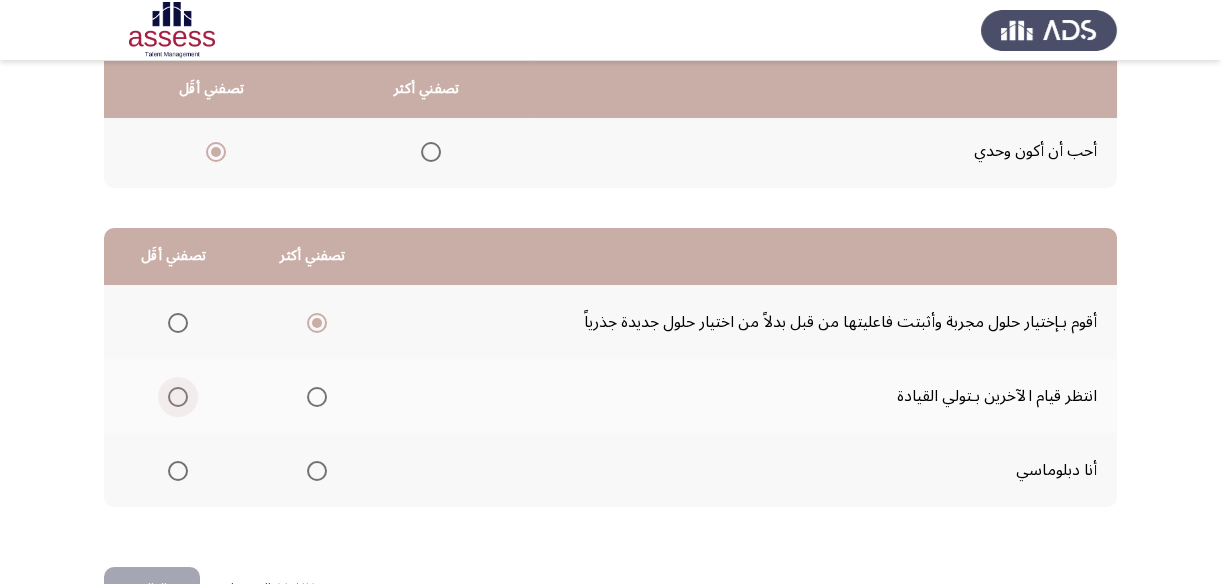 click at bounding box center (178, 397) 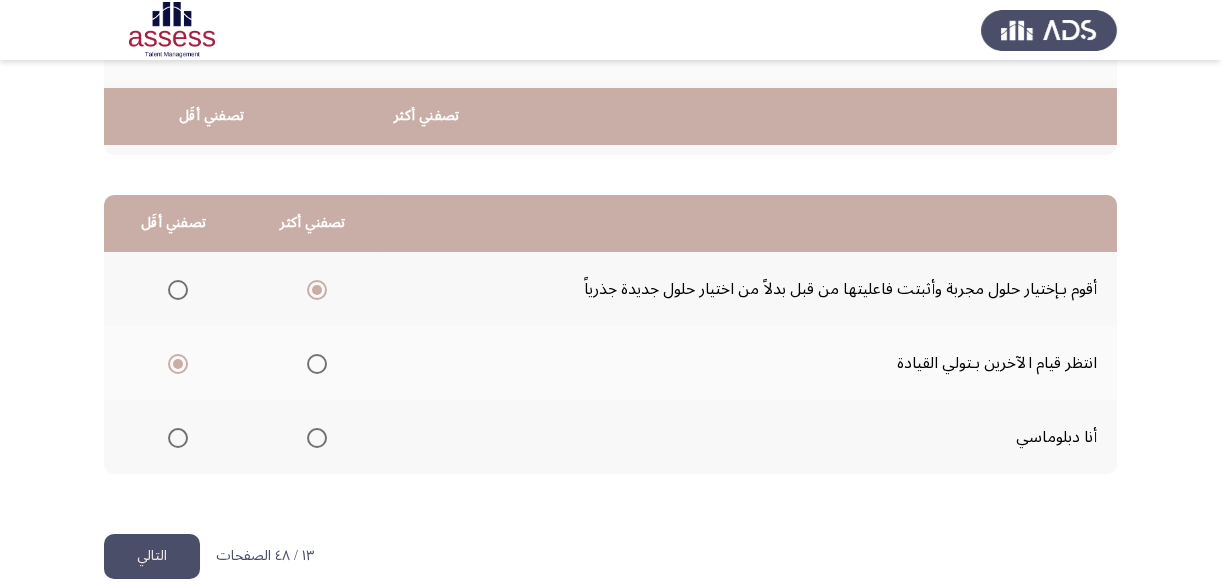 scroll, scrollTop: 423, scrollLeft: 0, axis: vertical 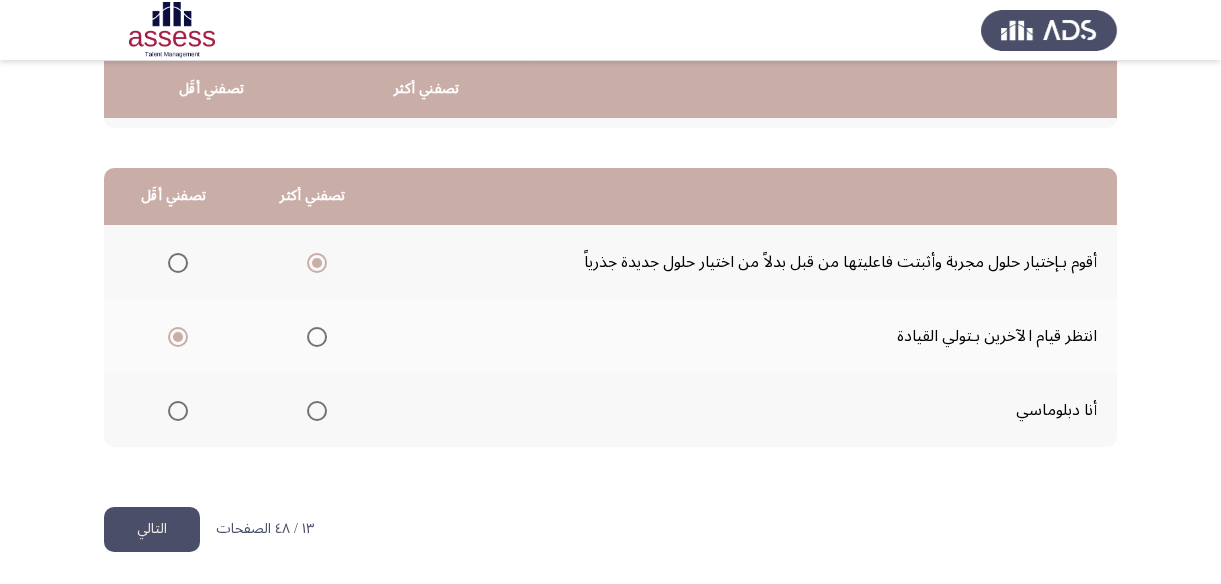 click on "التالي" 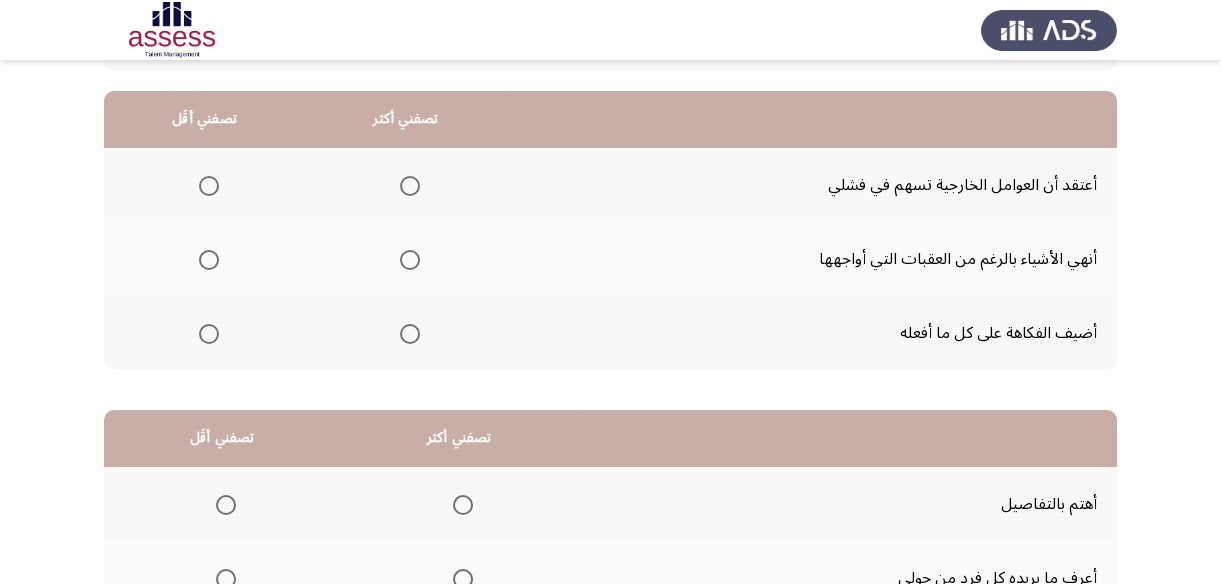 scroll, scrollTop: 90, scrollLeft: 0, axis: vertical 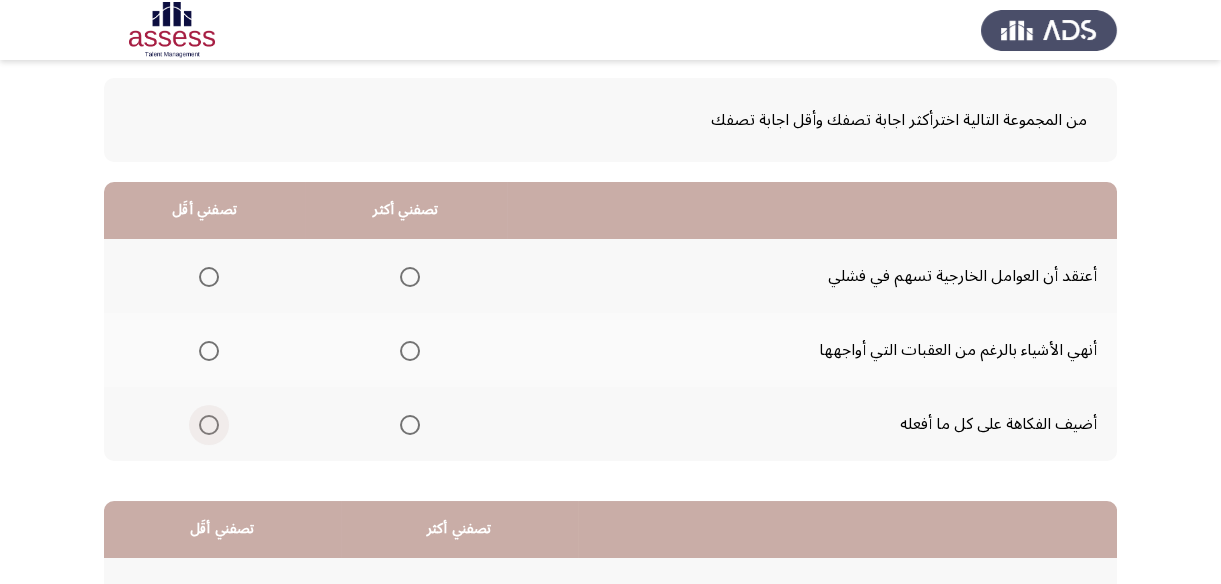 click at bounding box center [209, 425] 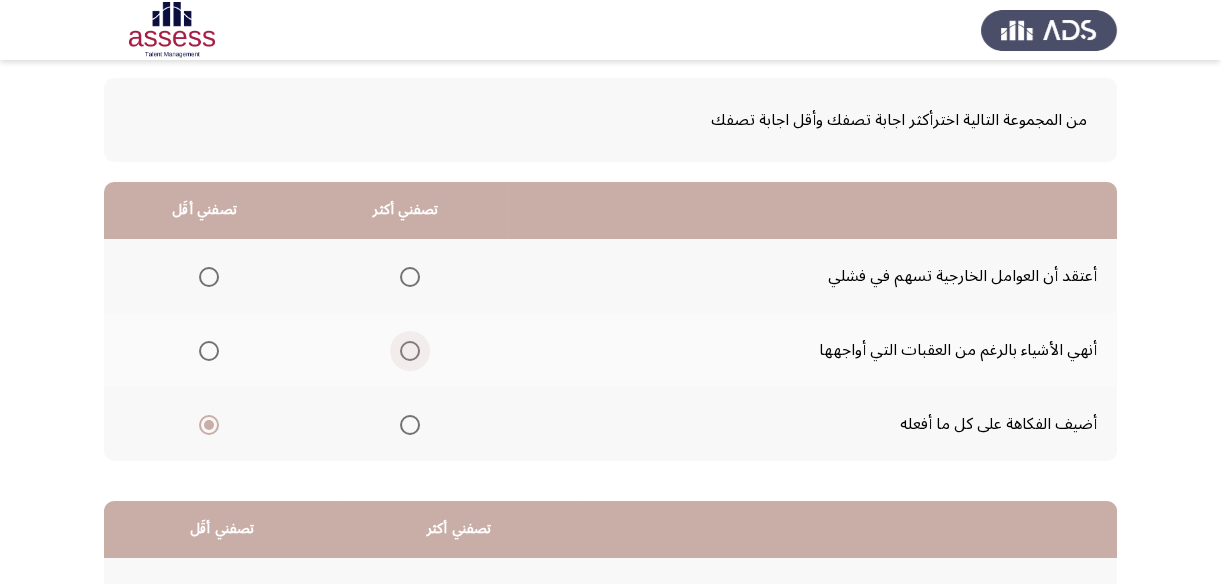 click at bounding box center [410, 351] 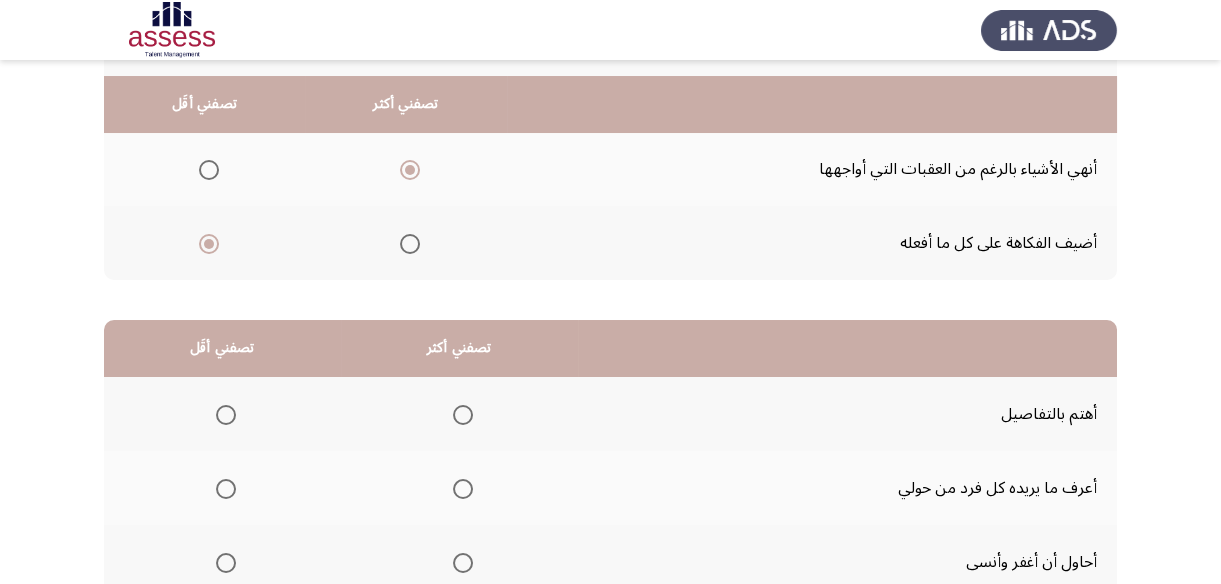 scroll, scrollTop: 363, scrollLeft: 0, axis: vertical 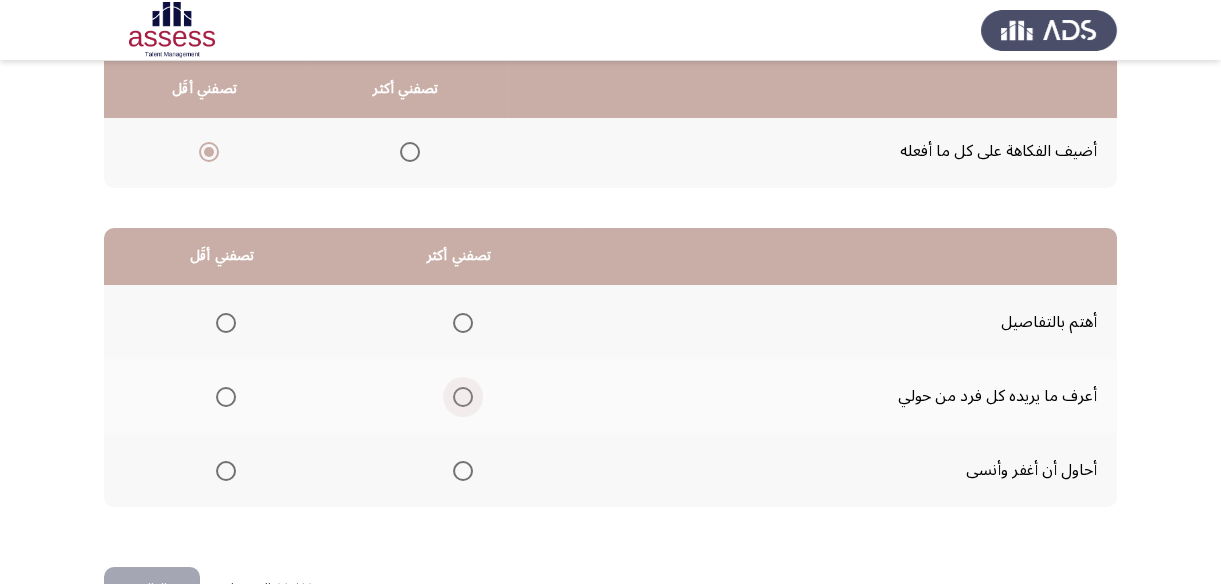 click at bounding box center (463, 397) 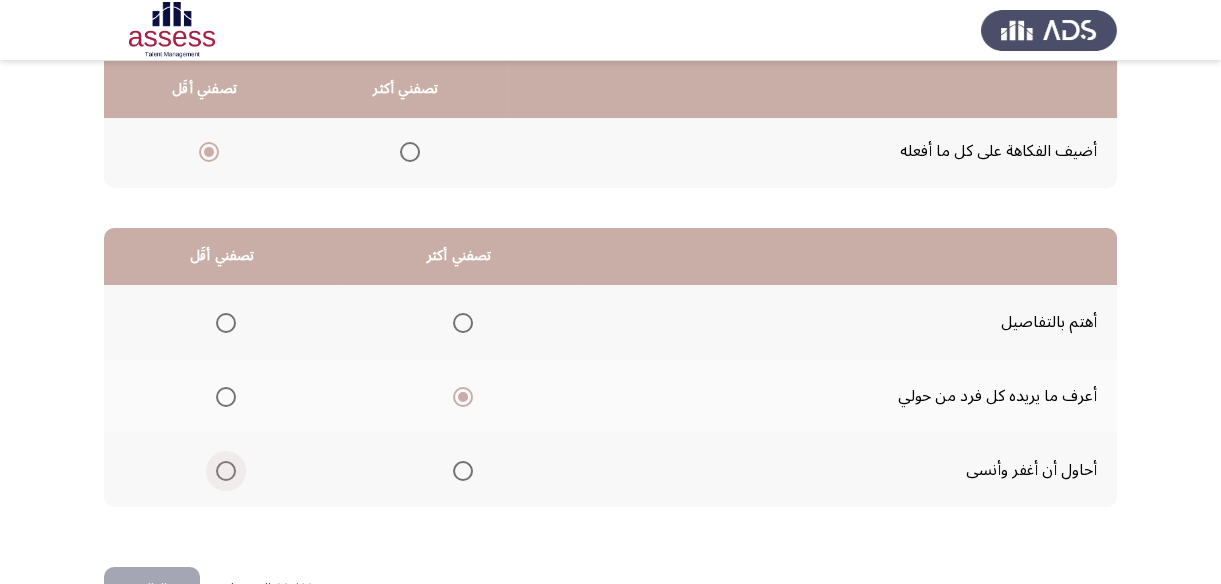 click at bounding box center [226, 471] 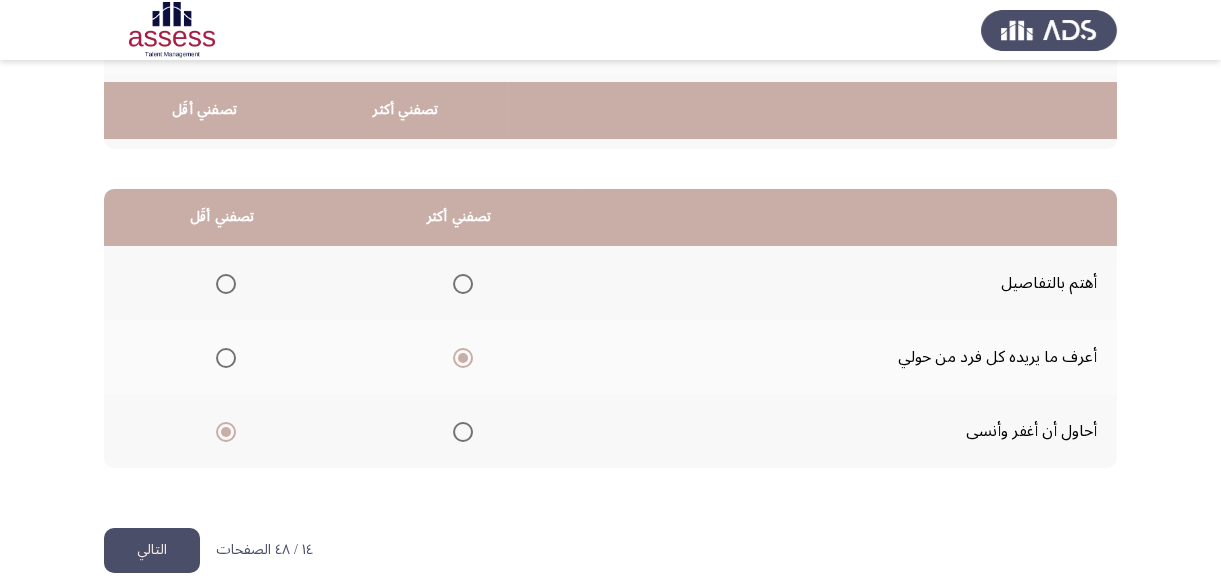 scroll, scrollTop: 423, scrollLeft: 0, axis: vertical 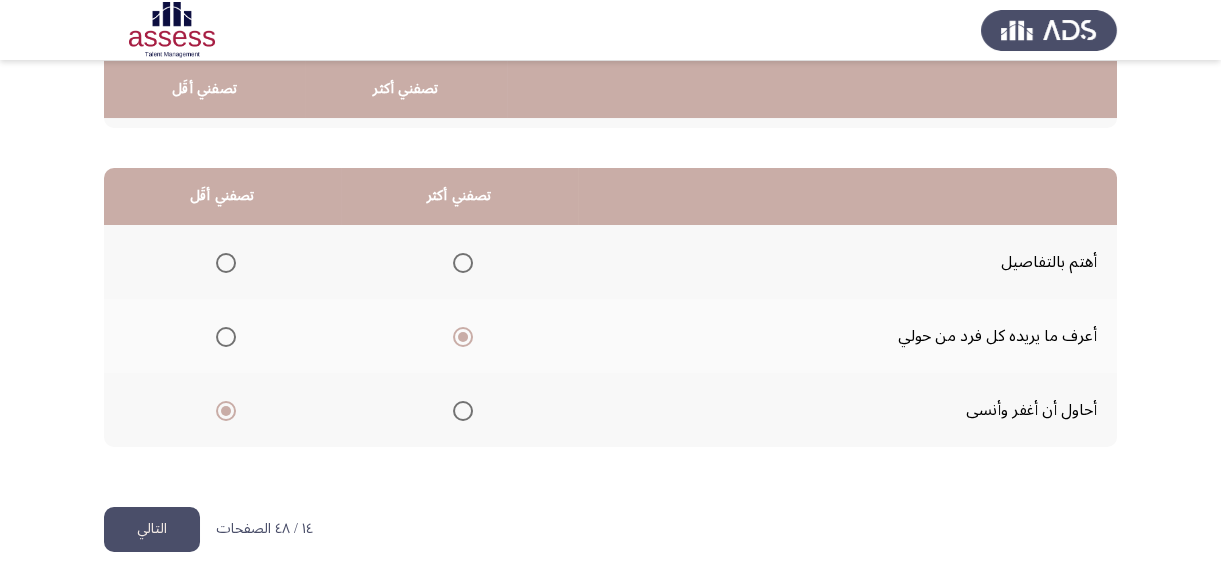 click on "التالي" 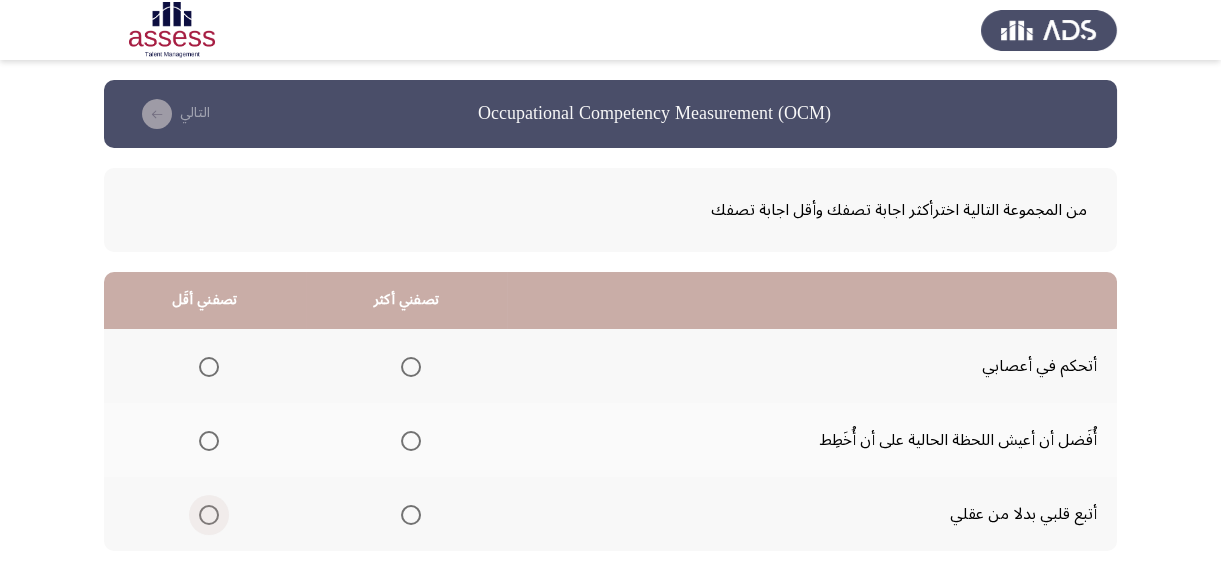 click at bounding box center (209, 515) 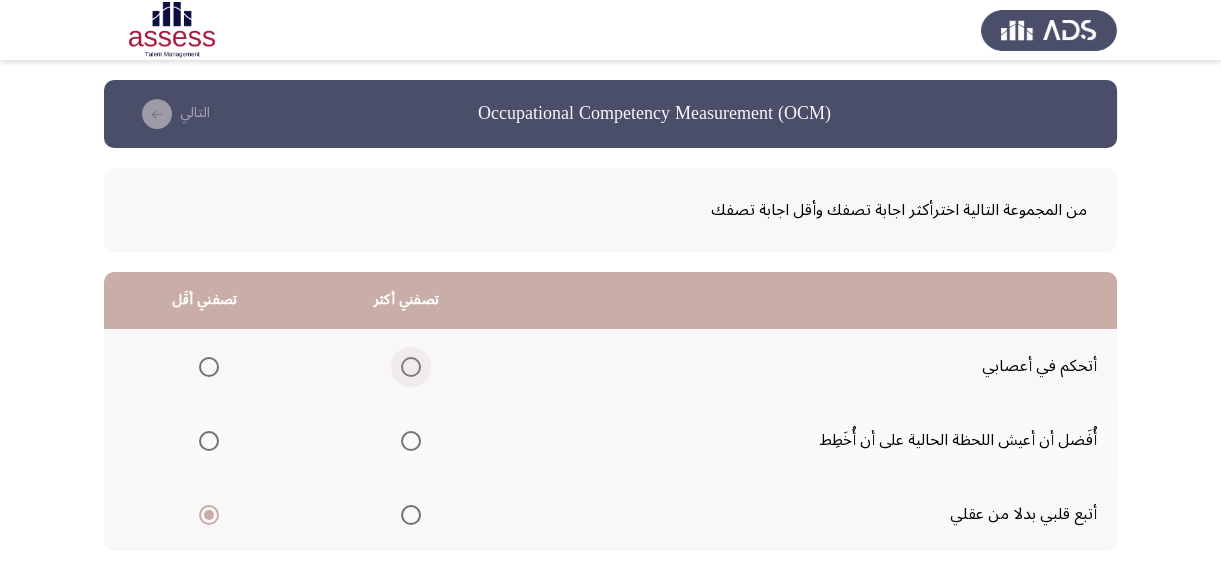 click at bounding box center (411, 367) 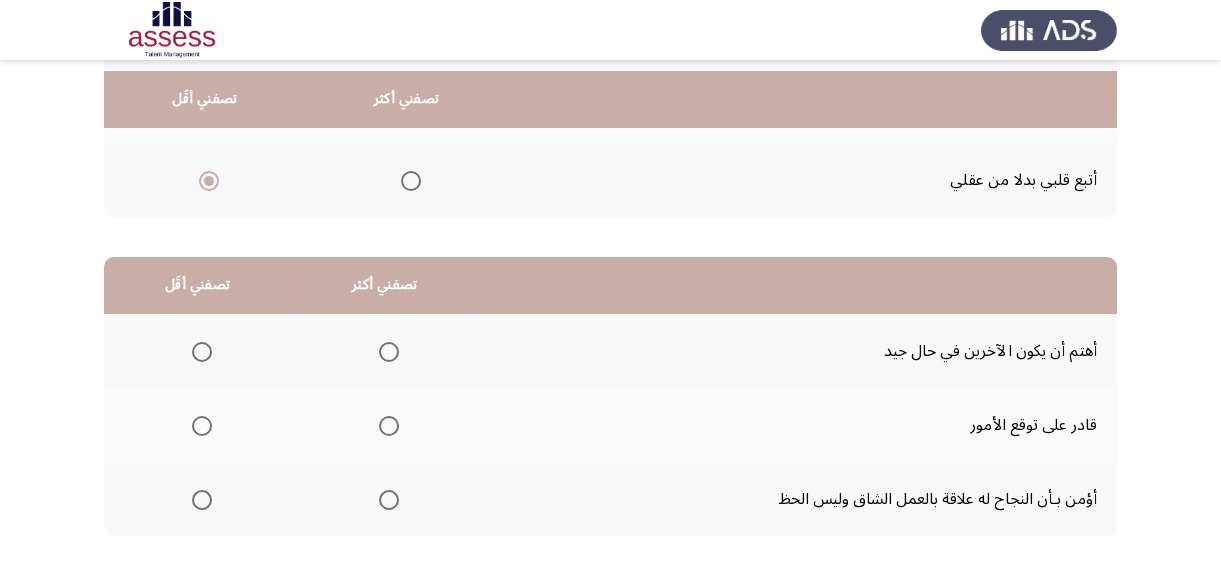 scroll, scrollTop: 363, scrollLeft: 0, axis: vertical 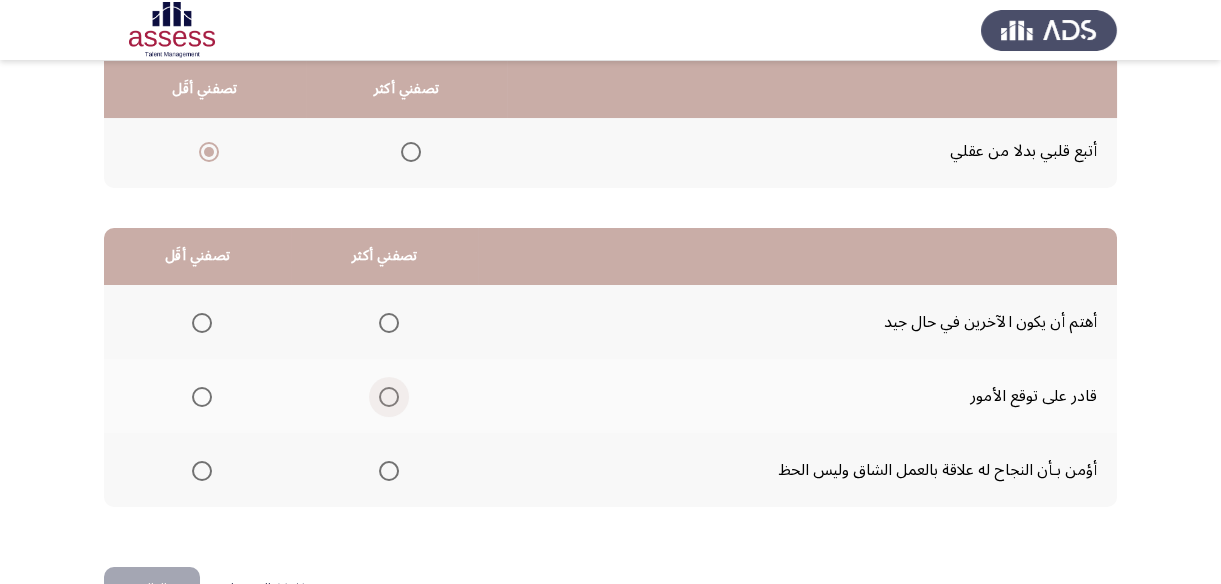 click at bounding box center (389, 397) 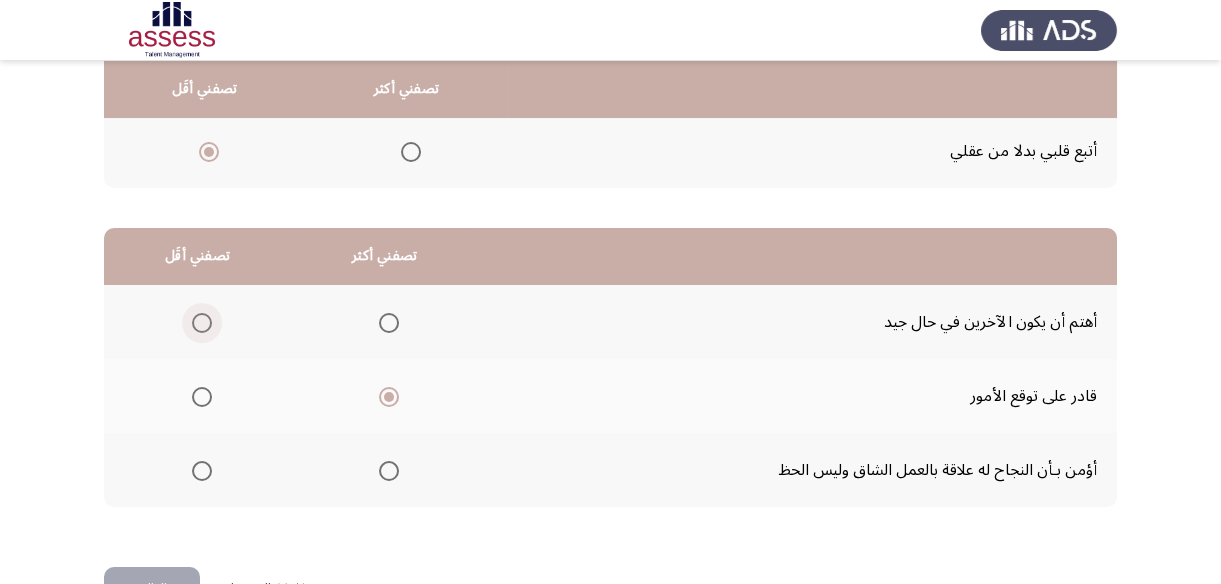 click at bounding box center [202, 323] 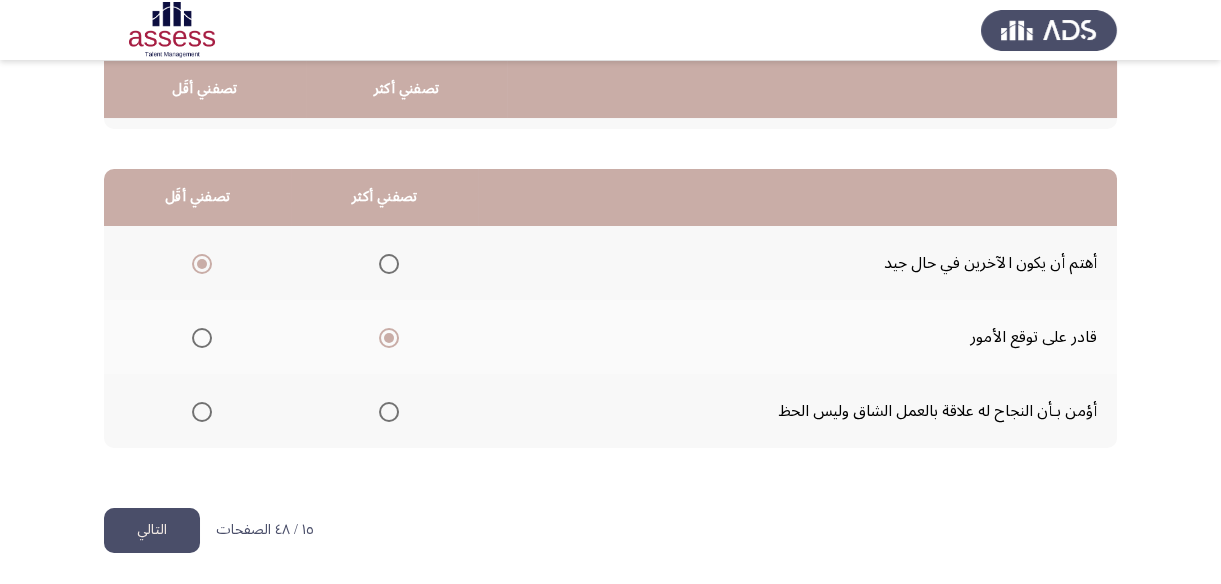 scroll, scrollTop: 423, scrollLeft: 0, axis: vertical 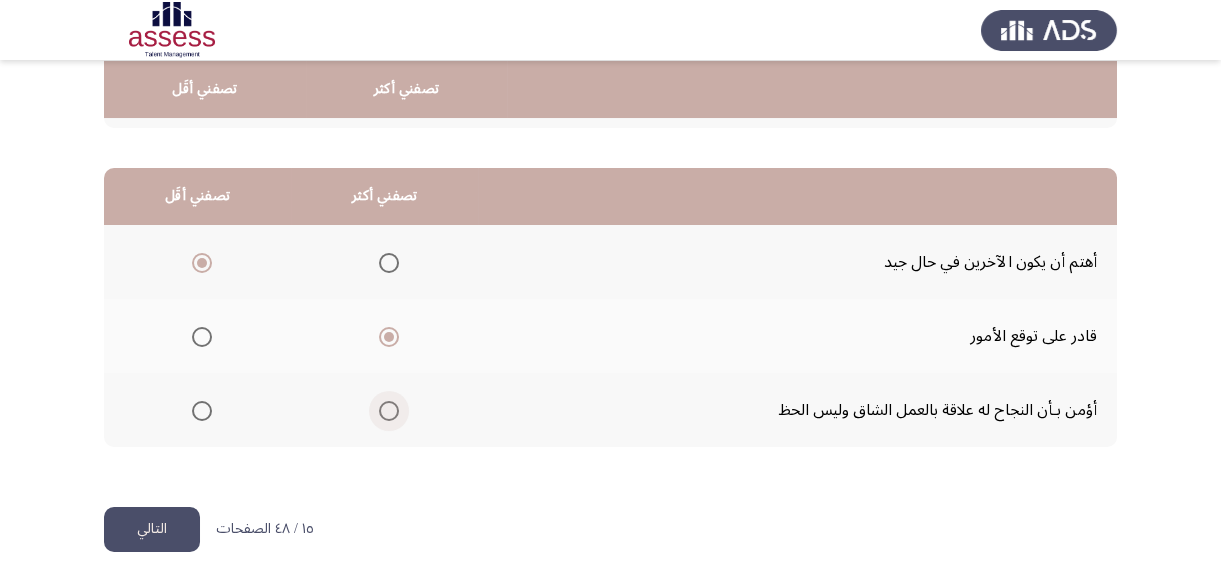 click at bounding box center [389, 411] 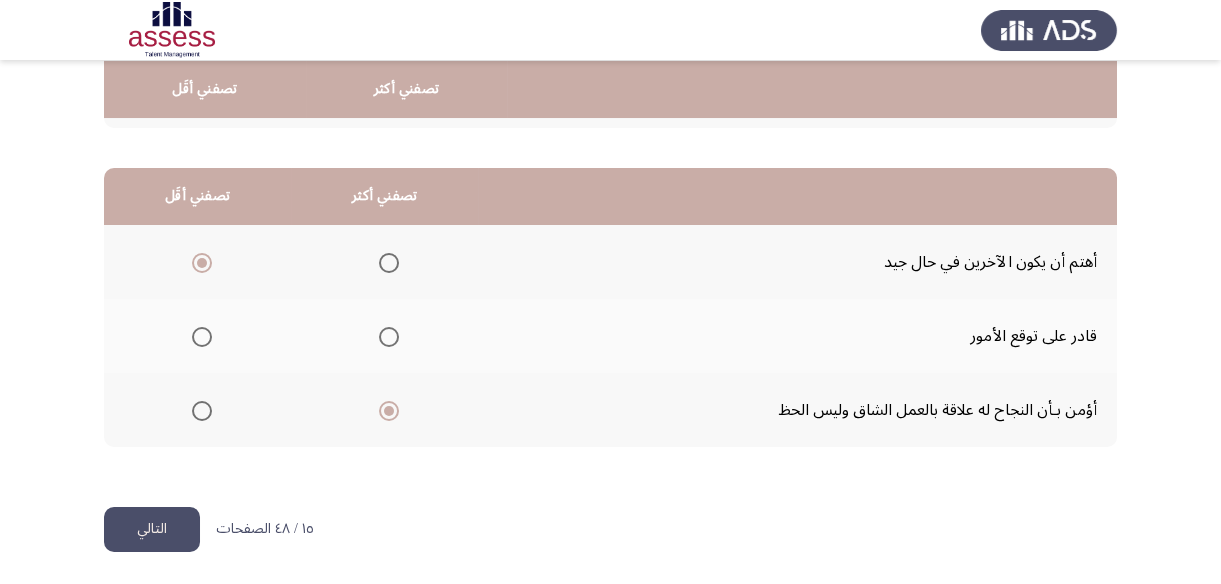 click on "التالي" 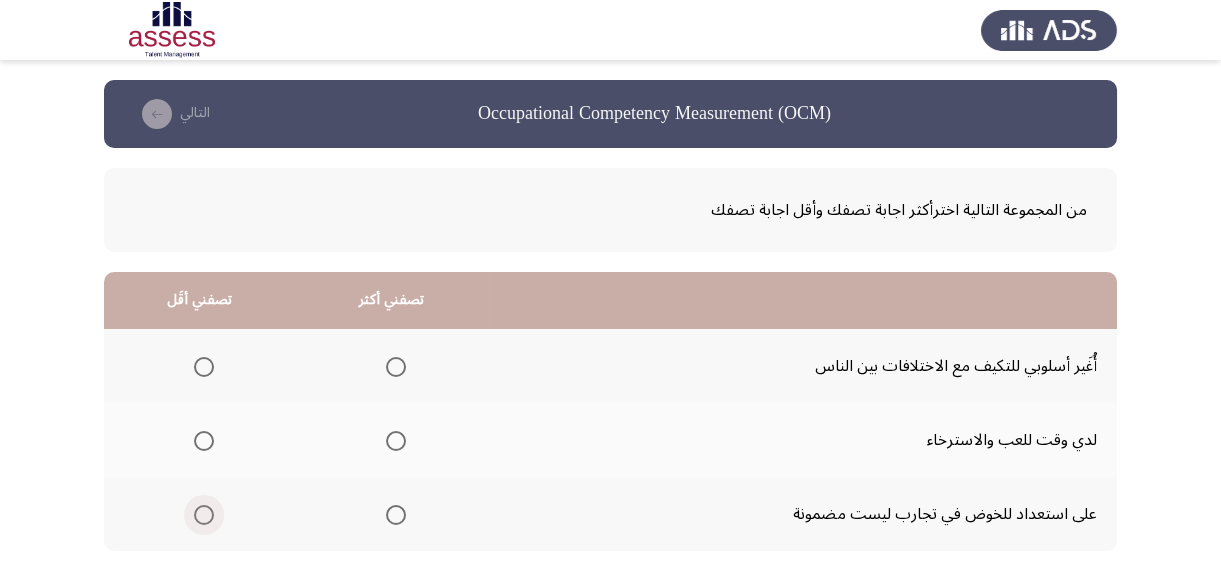 click at bounding box center (204, 515) 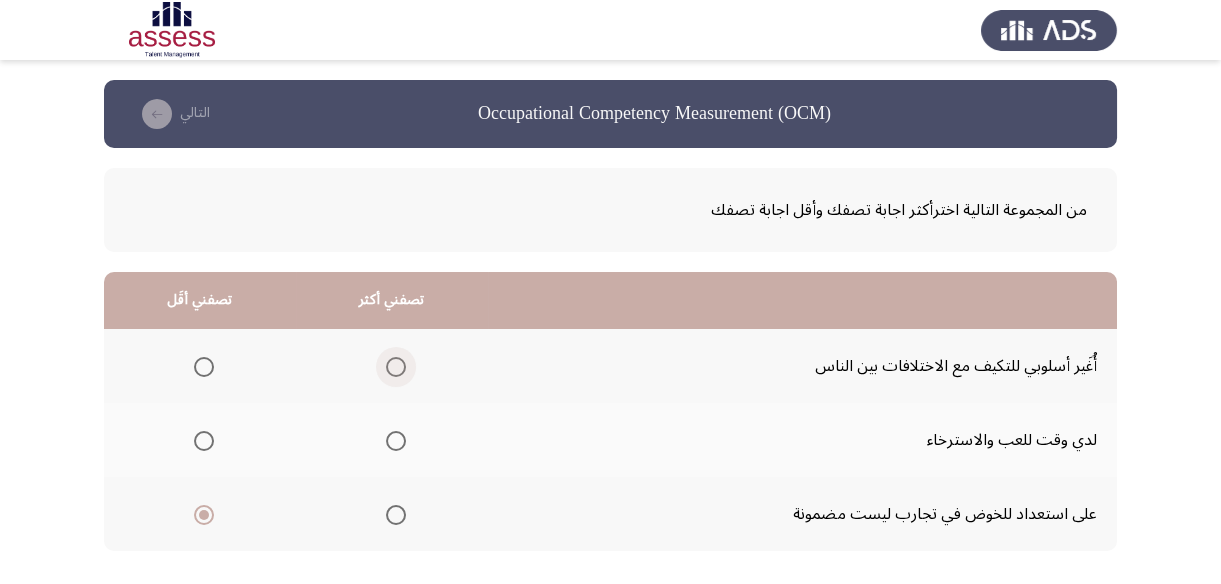 click at bounding box center [396, 367] 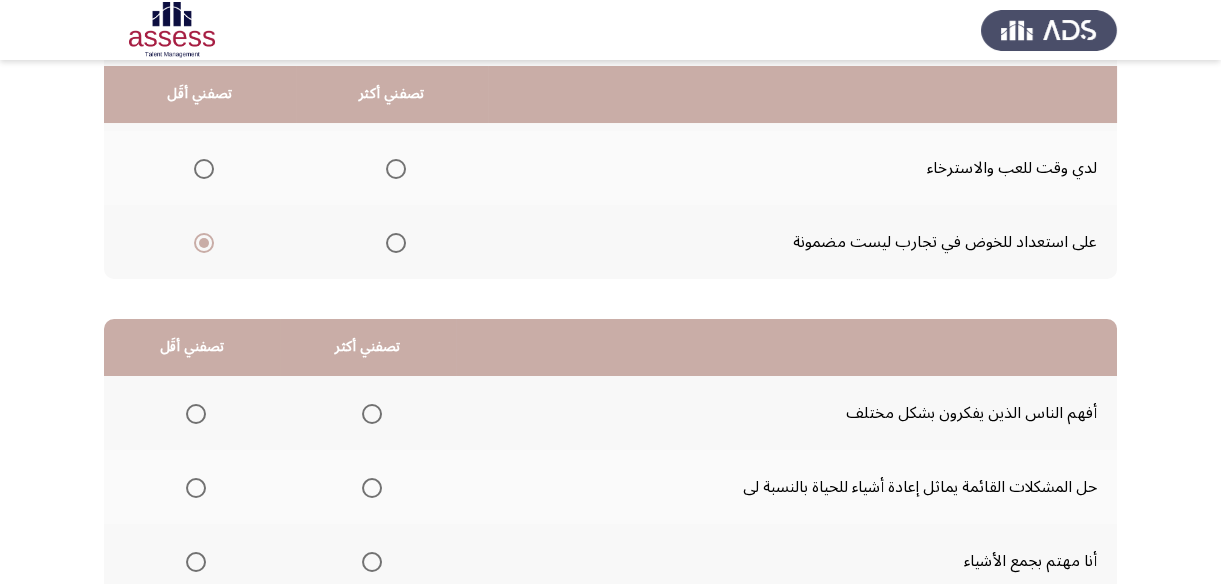 scroll, scrollTop: 363, scrollLeft: 0, axis: vertical 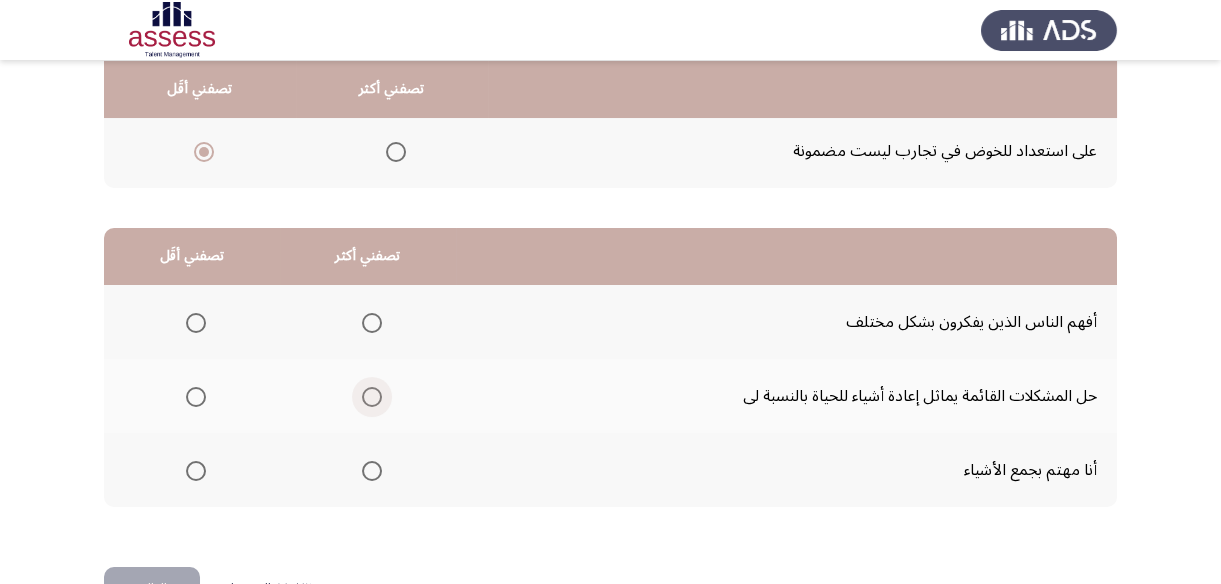 click at bounding box center (372, 397) 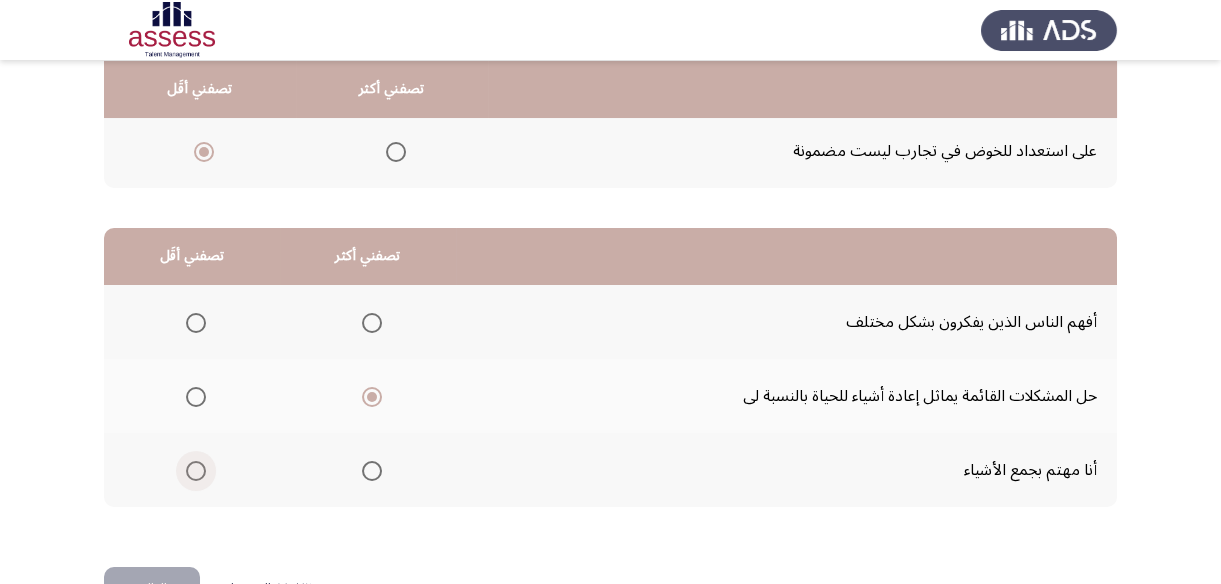 click at bounding box center (196, 471) 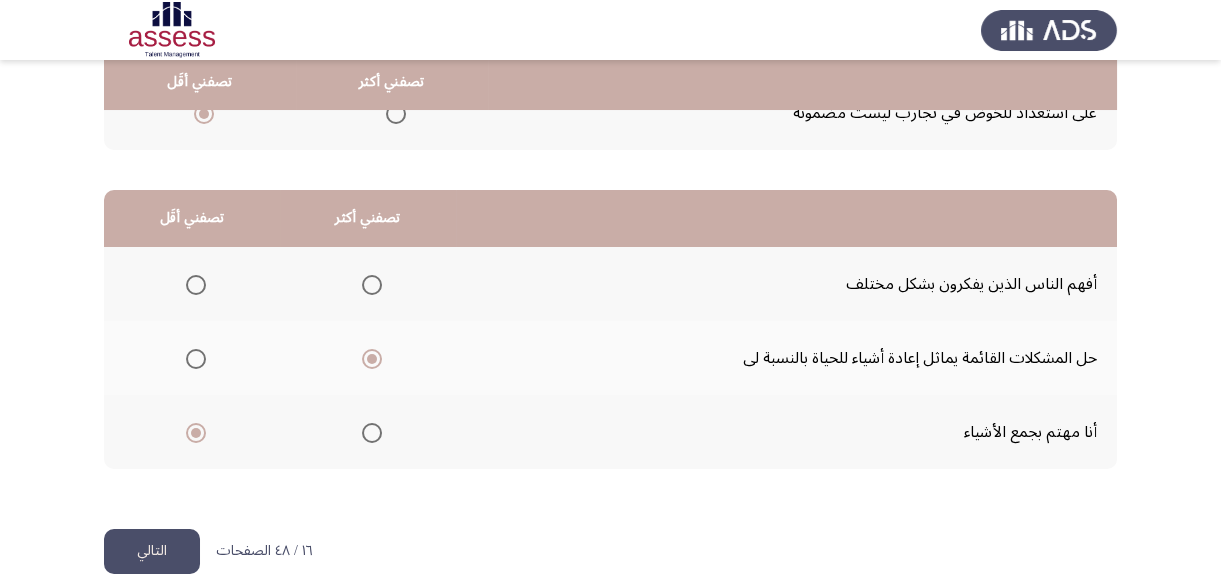 scroll, scrollTop: 423, scrollLeft: 0, axis: vertical 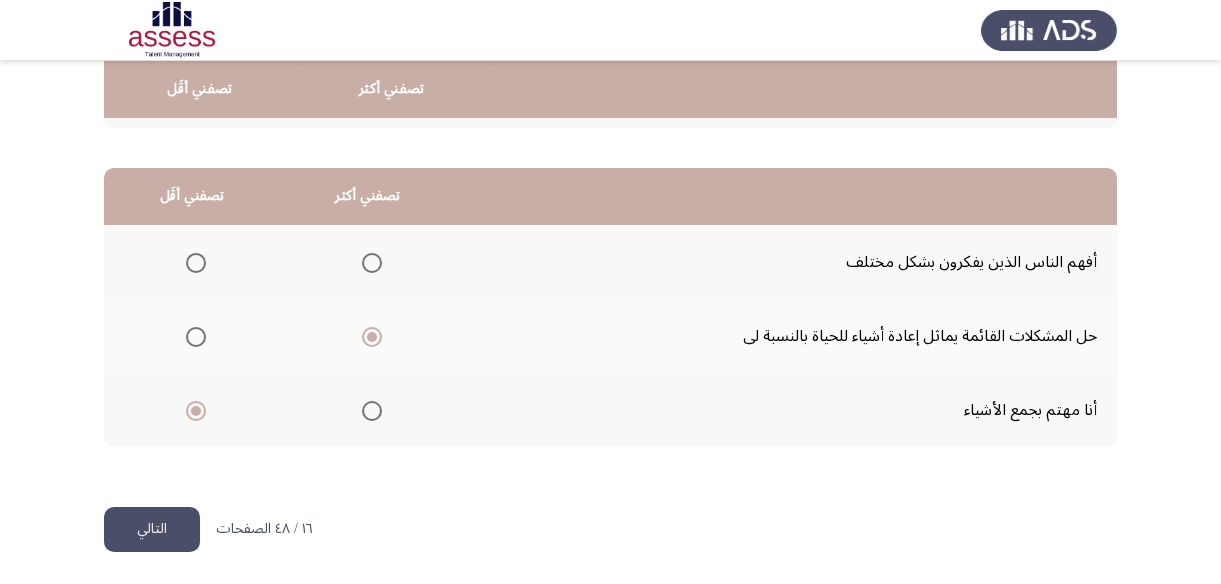 click on "التالي" 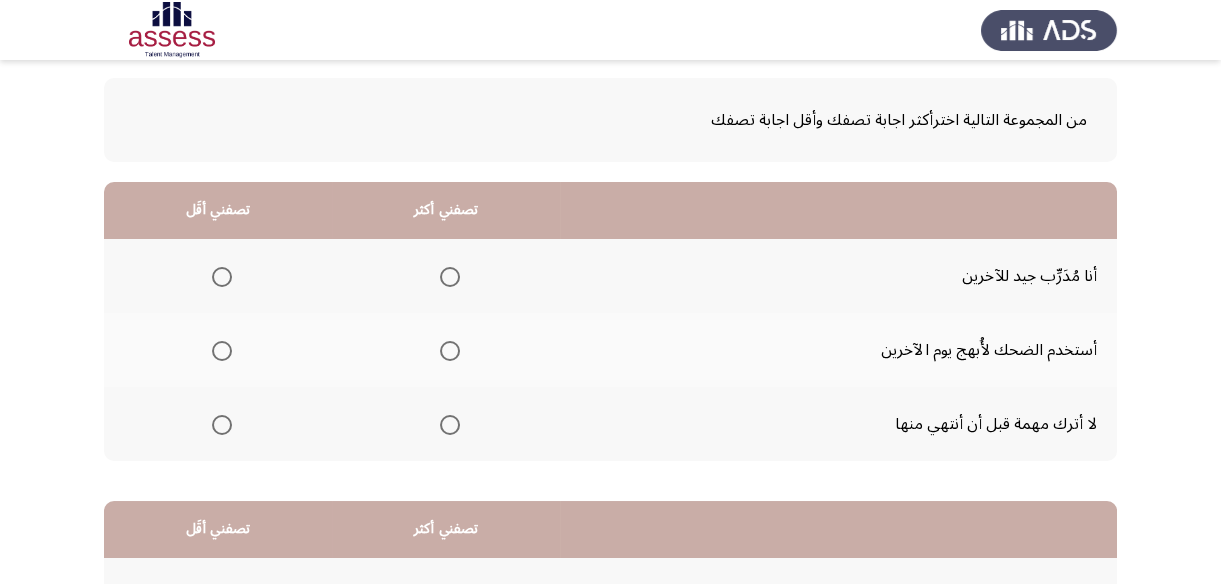 scroll, scrollTop: 90, scrollLeft: 0, axis: vertical 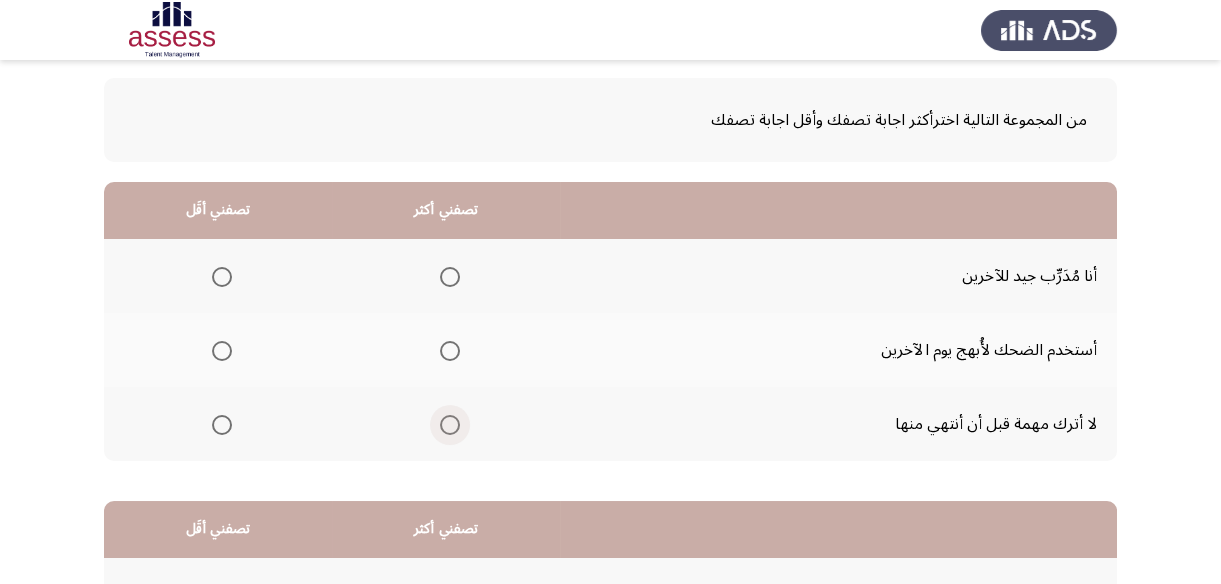click at bounding box center [450, 425] 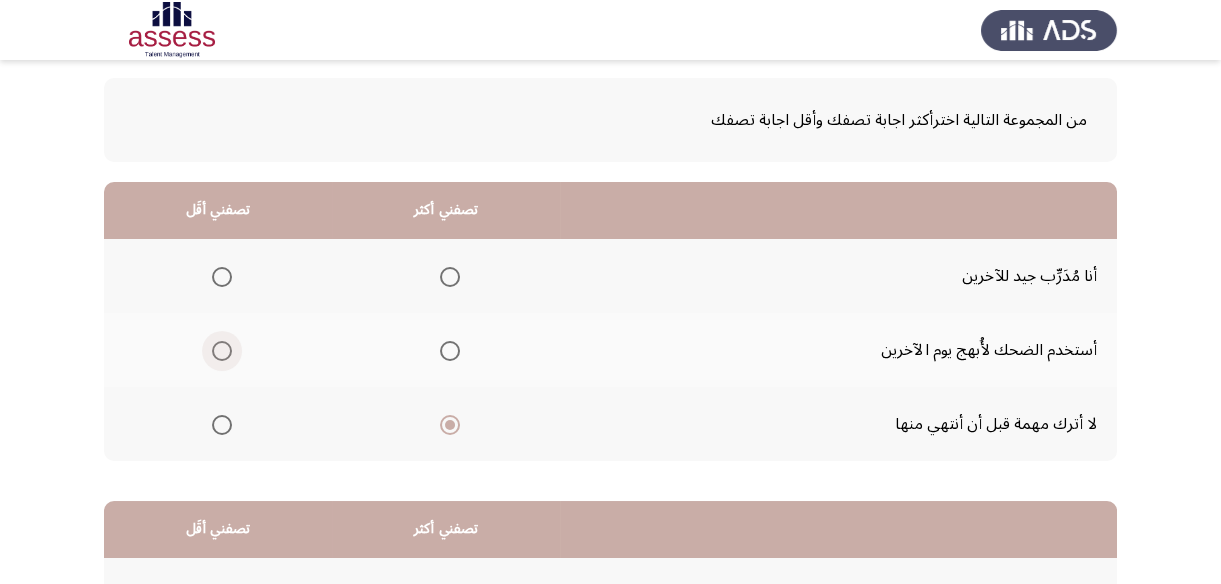 click at bounding box center [222, 351] 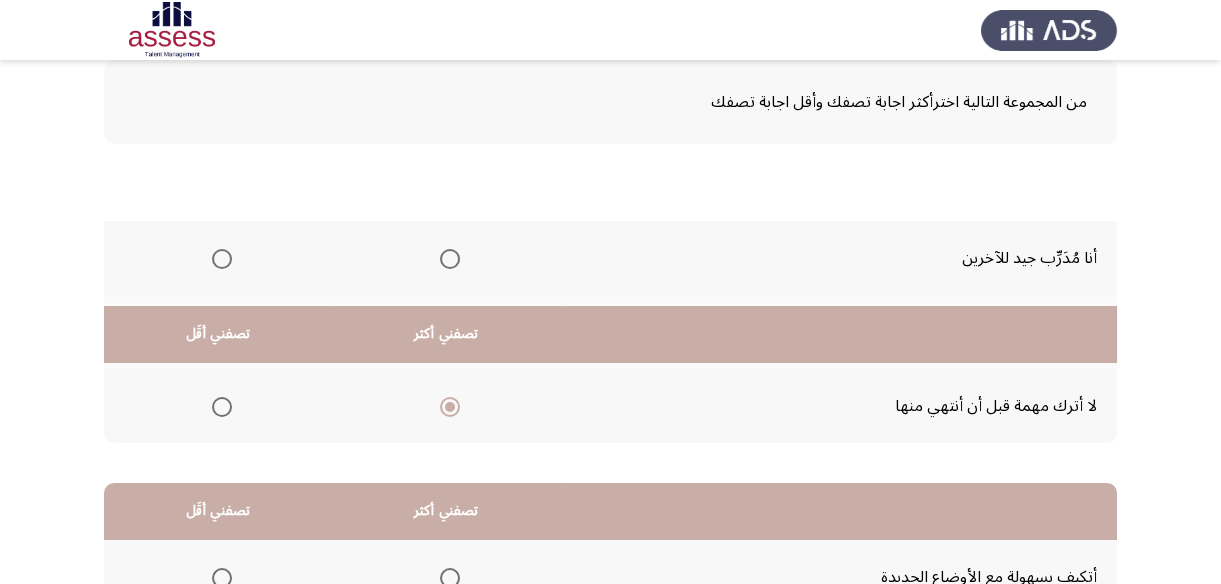 scroll, scrollTop: 363, scrollLeft: 0, axis: vertical 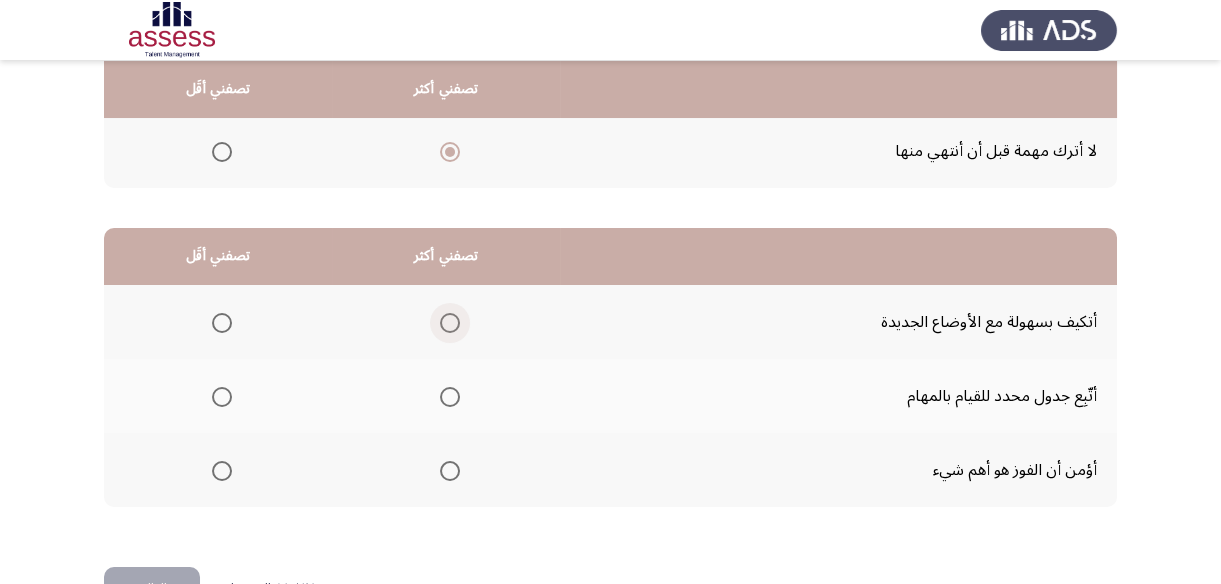 click at bounding box center [450, 323] 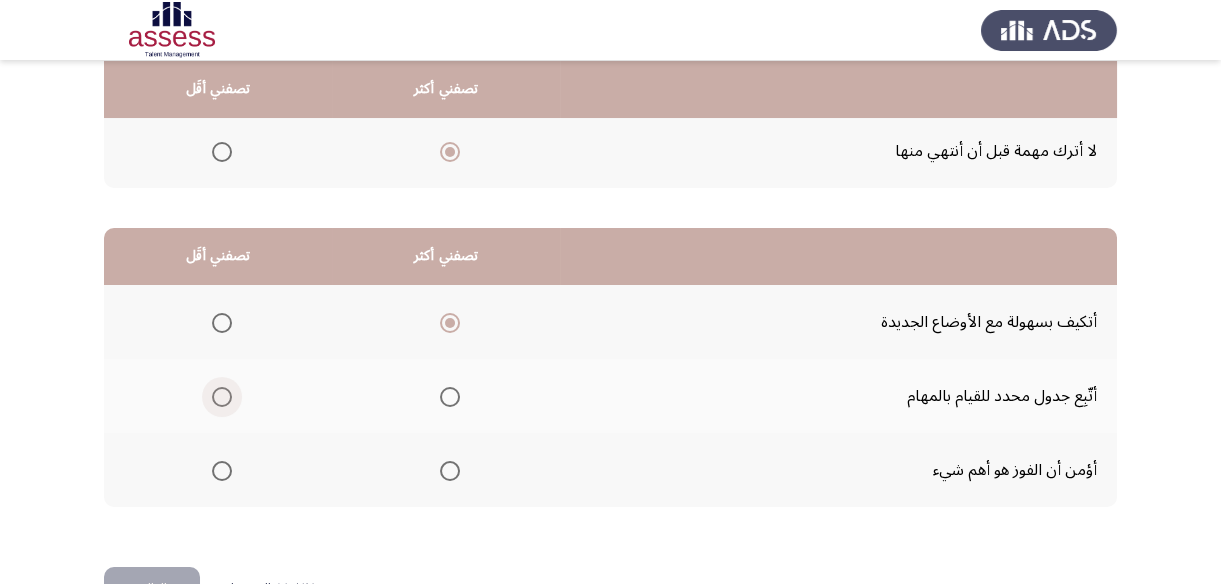 click at bounding box center (222, 397) 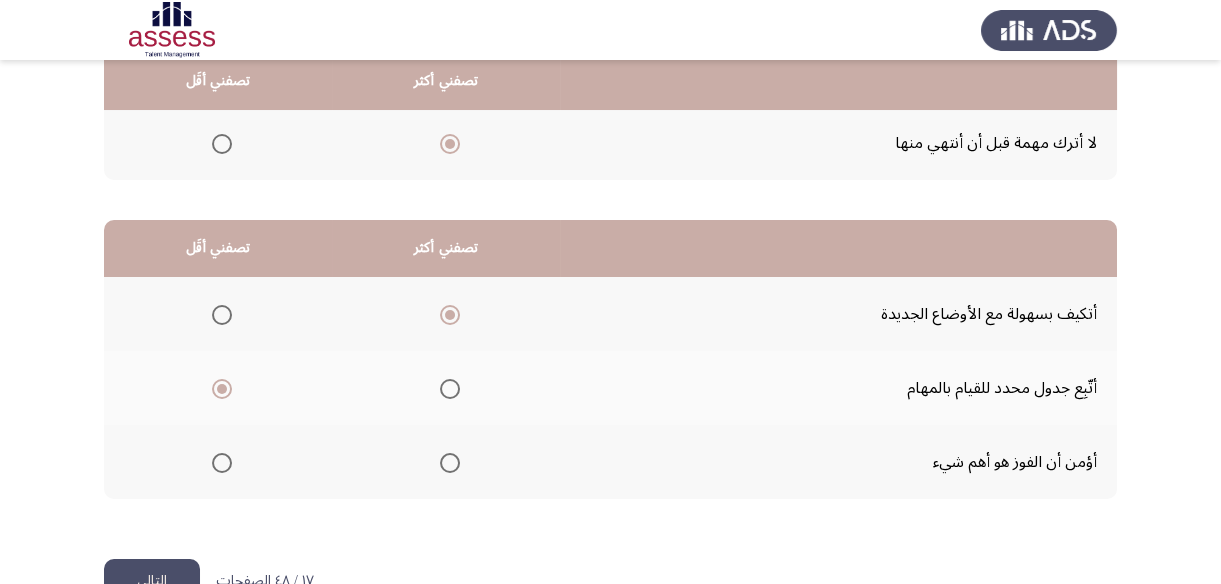 scroll, scrollTop: 423, scrollLeft: 0, axis: vertical 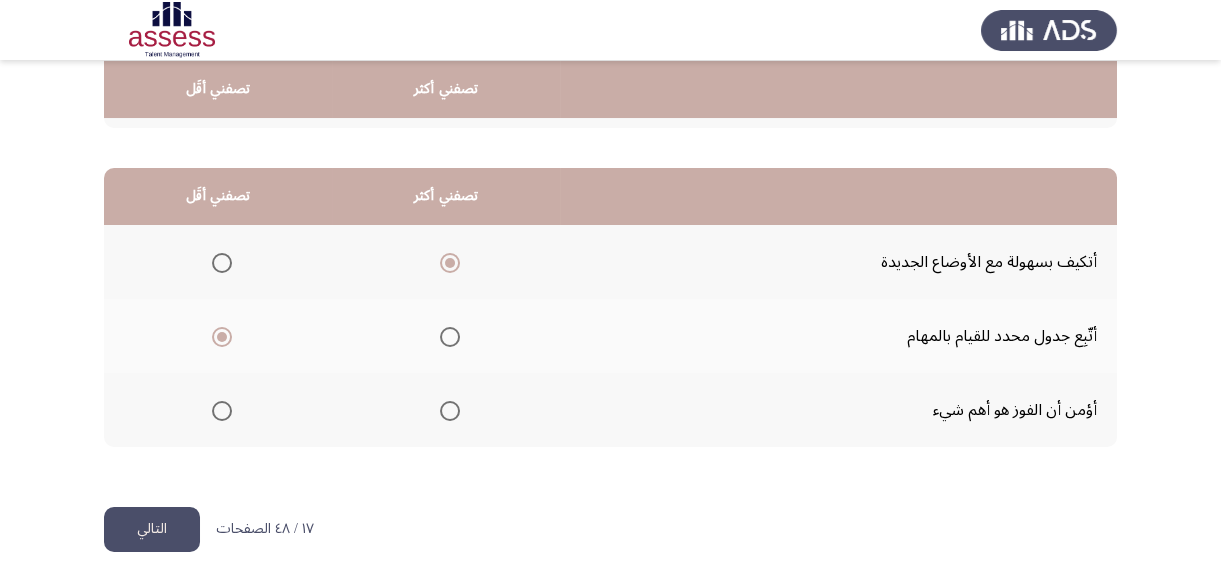 click on "التالي" 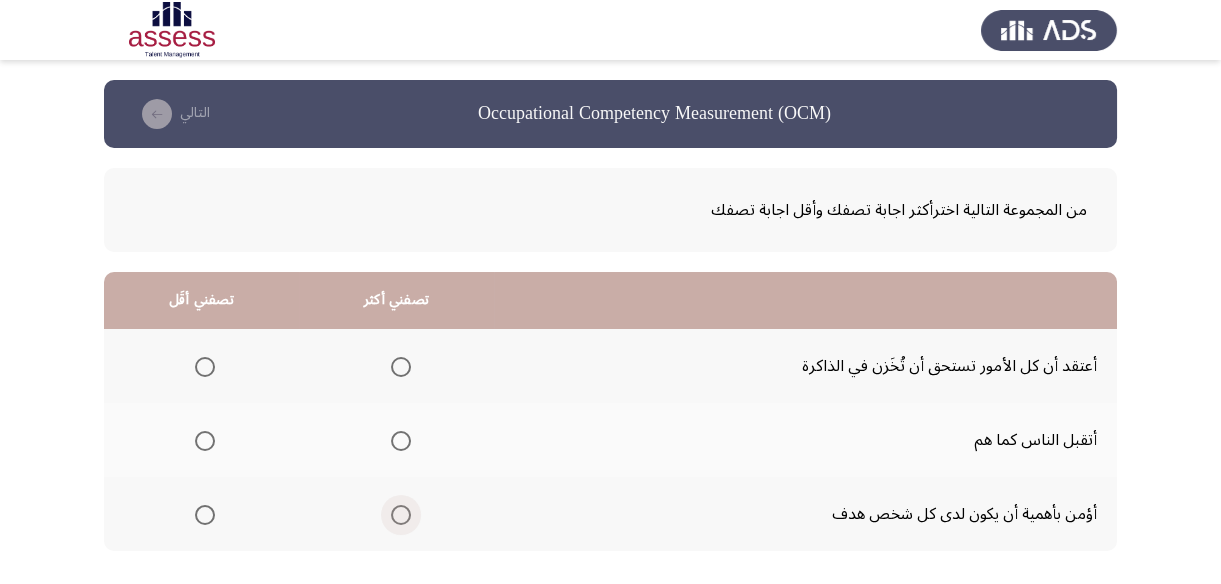 click at bounding box center [401, 515] 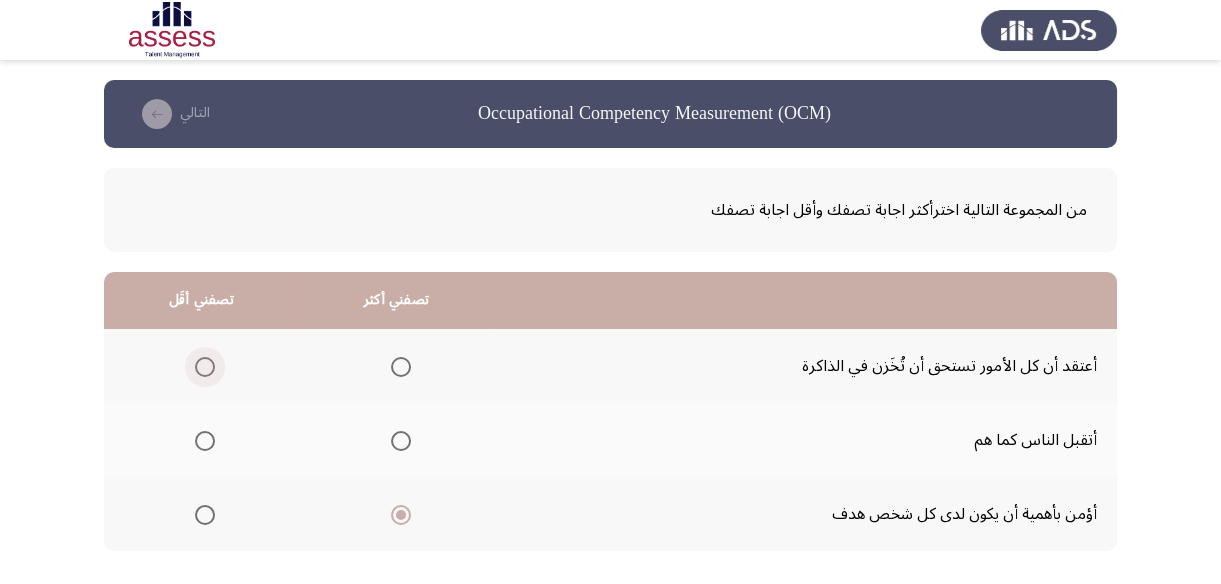 click at bounding box center [205, 367] 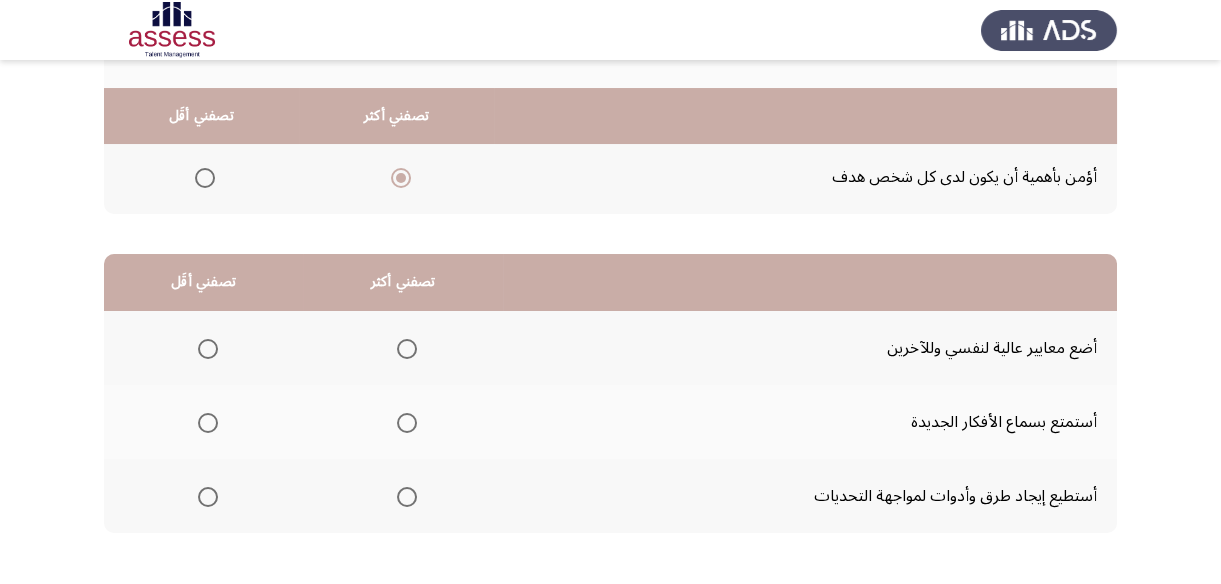 scroll, scrollTop: 332, scrollLeft: 0, axis: vertical 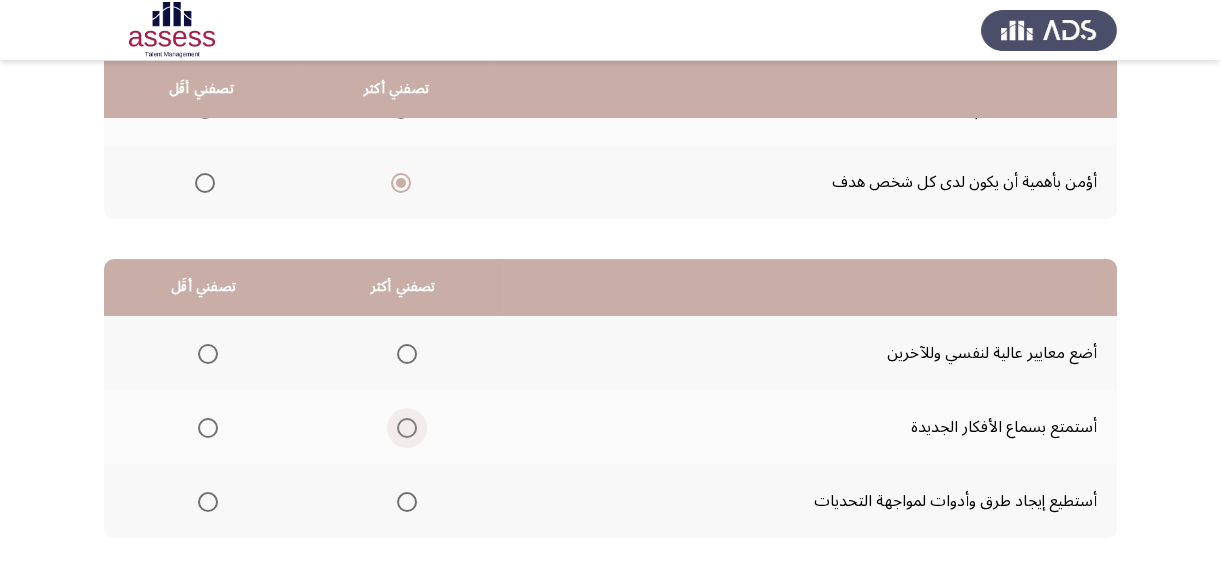 click at bounding box center (407, 428) 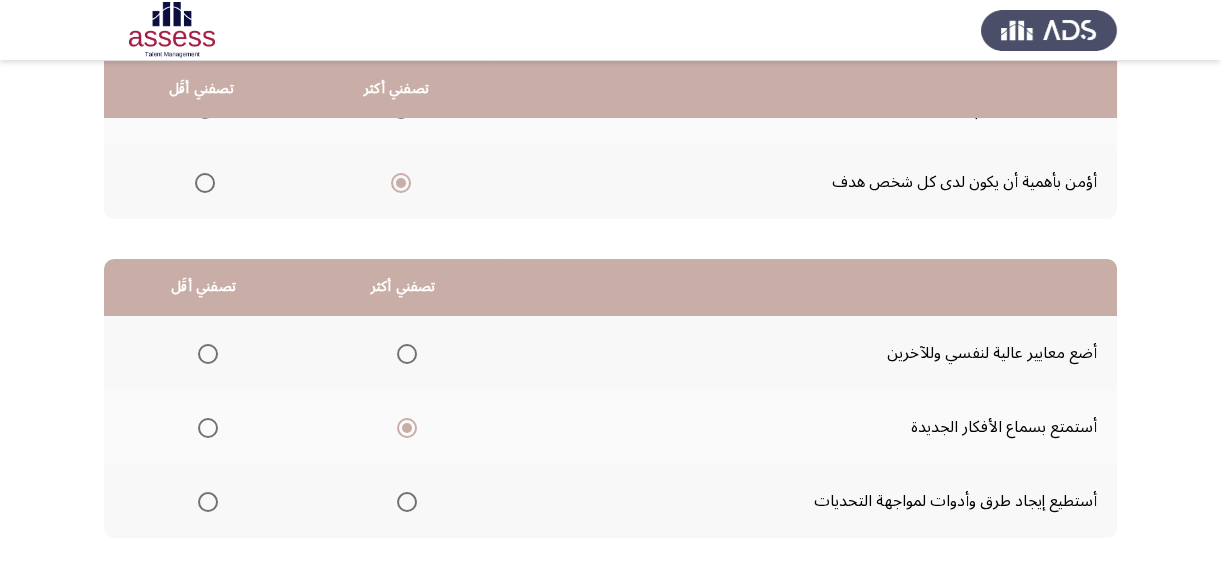 click at bounding box center (208, 354) 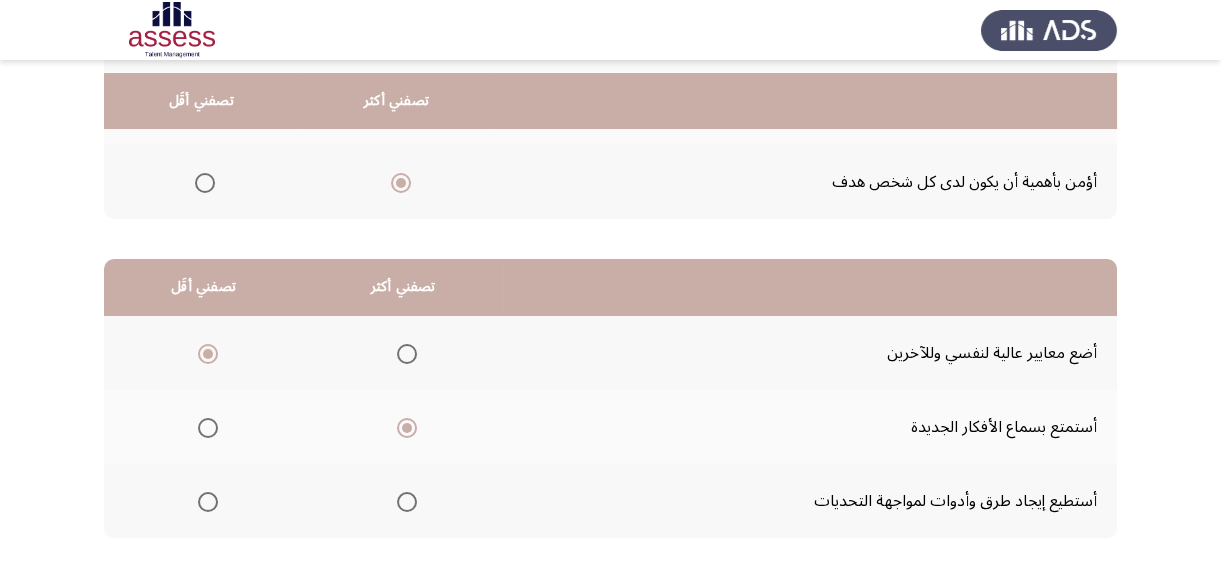 scroll, scrollTop: 423, scrollLeft: 0, axis: vertical 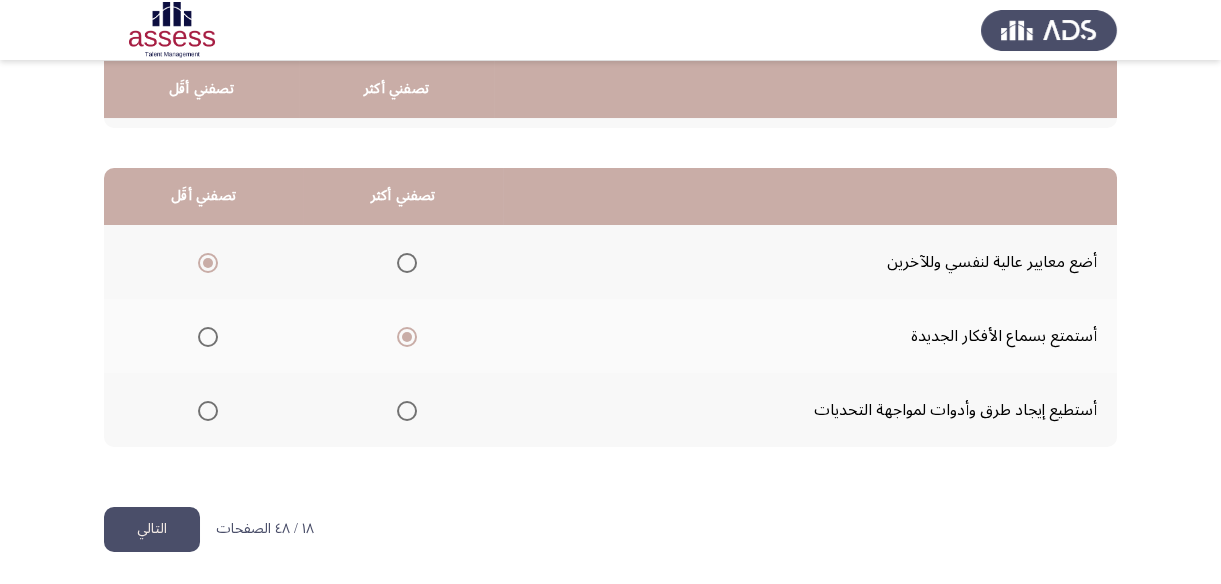 click on "التالي" 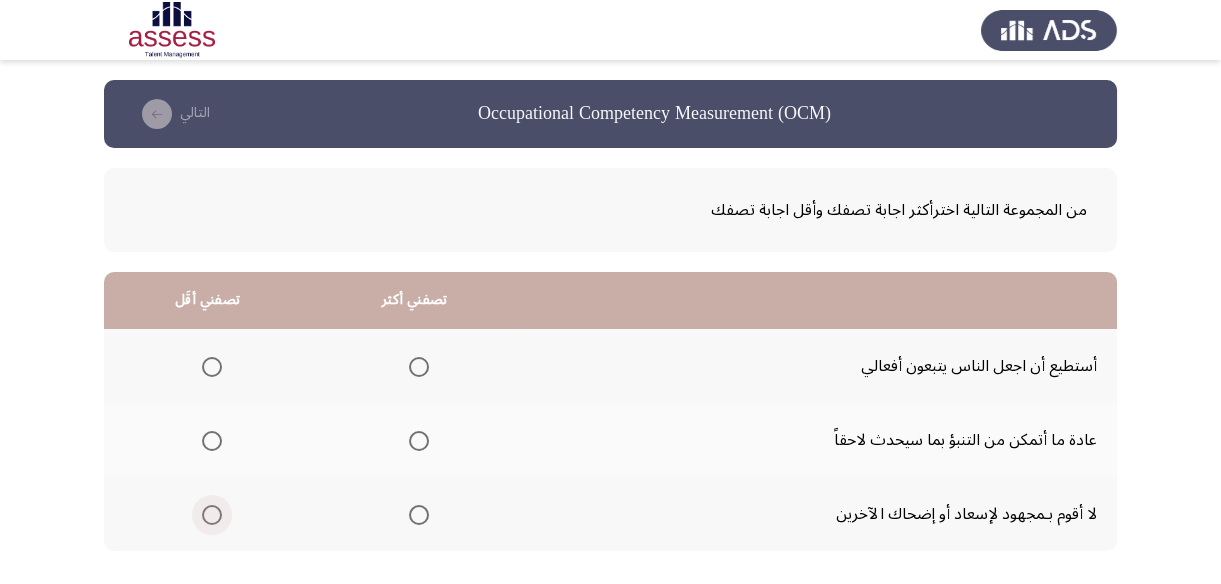 click at bounding box center [212, 515] 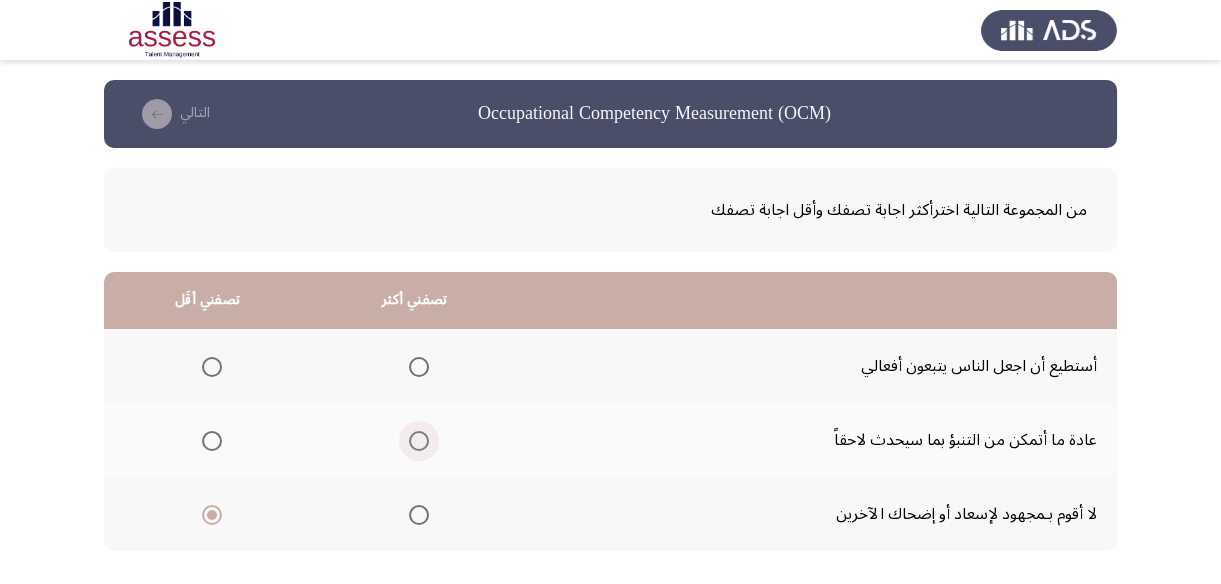 click at bounding box center [419, 441] 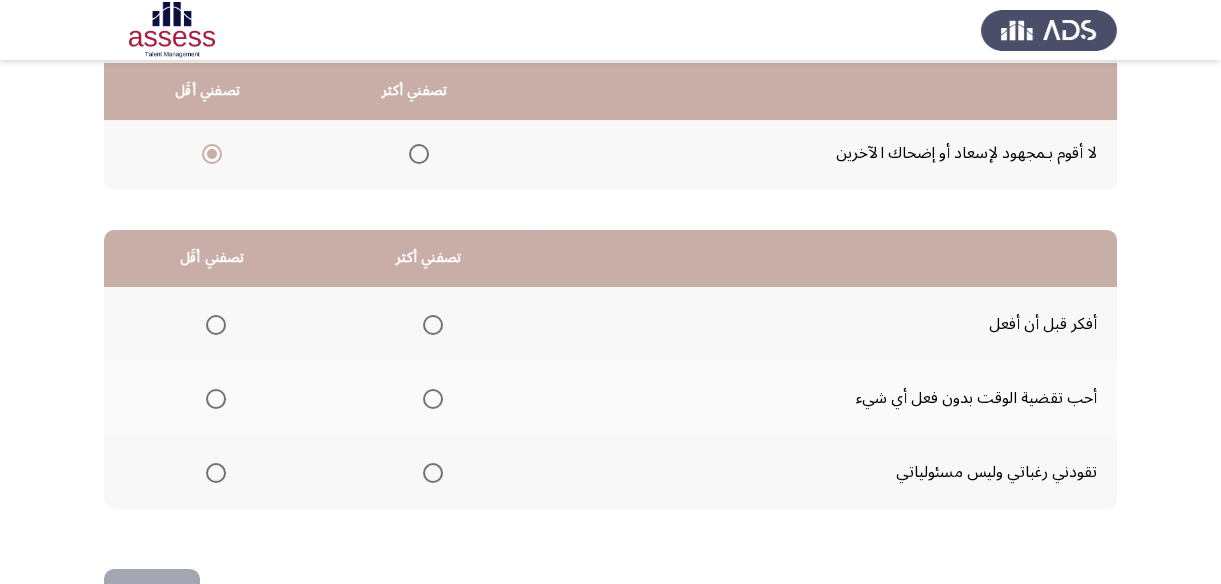 scroll, scrollTop: 363, scrollLeft: 0, axis: vertical 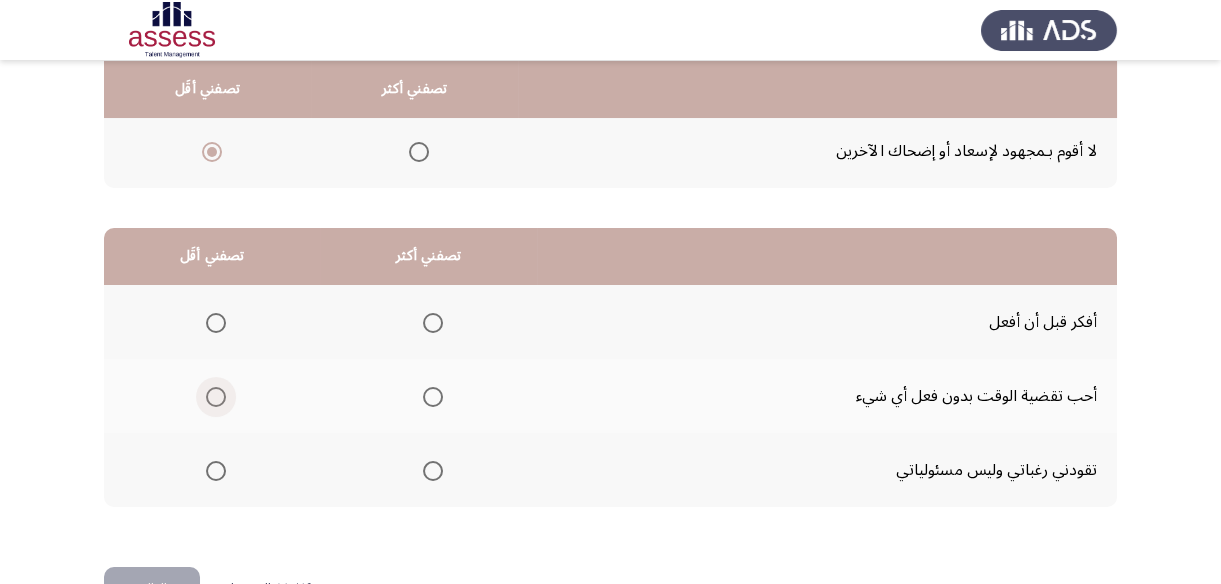 click at bounding box center (216, 397) 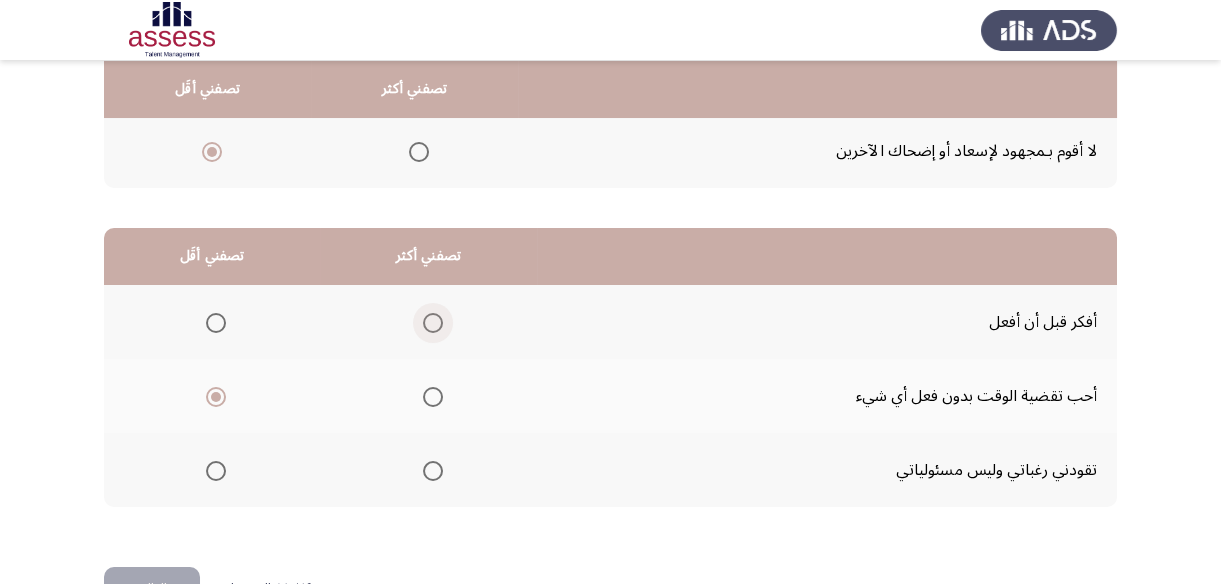 click at bounding box center (433, 323) 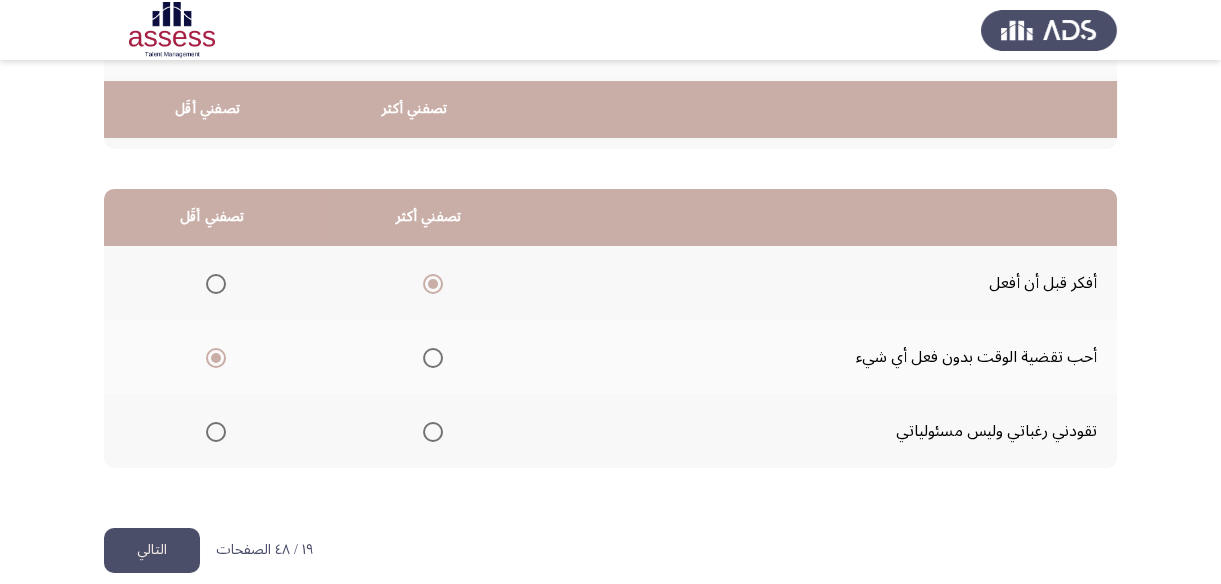 scroll, scrollTop: 423, scrollLeft: 0, axis: vertical 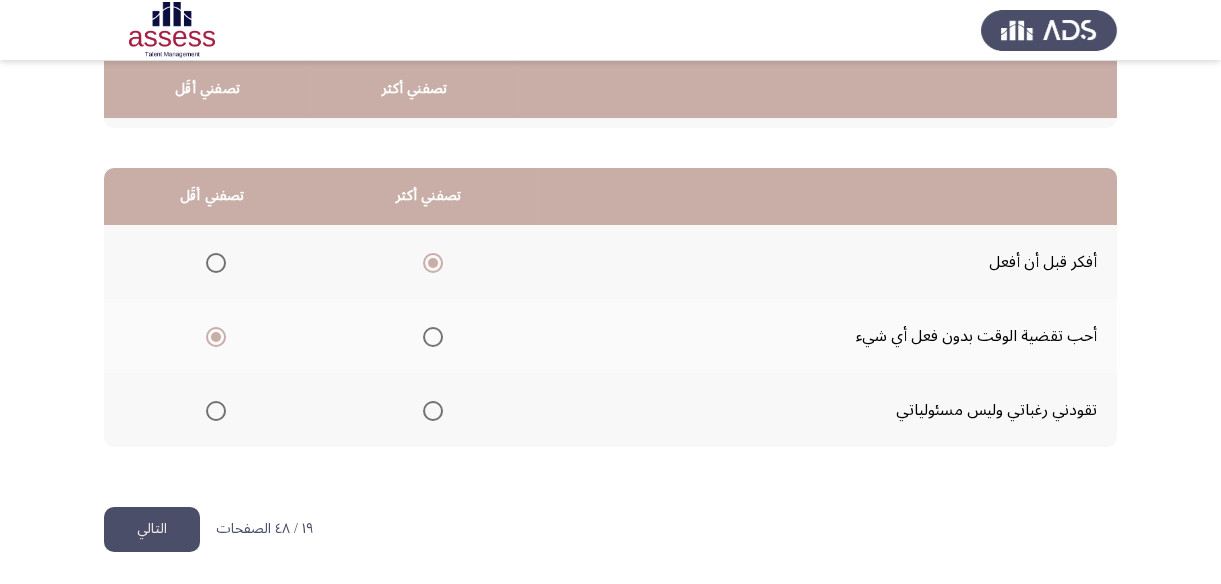 click on "التالي" 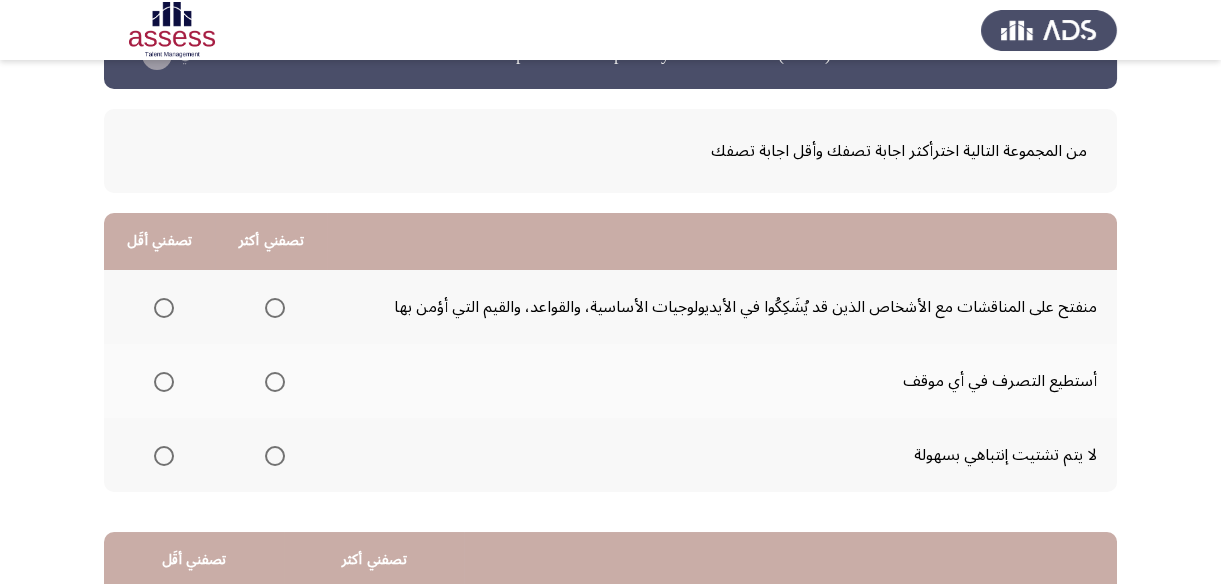 scroll, scrollTop: 90, scrollLeft: 0, axis: vertical 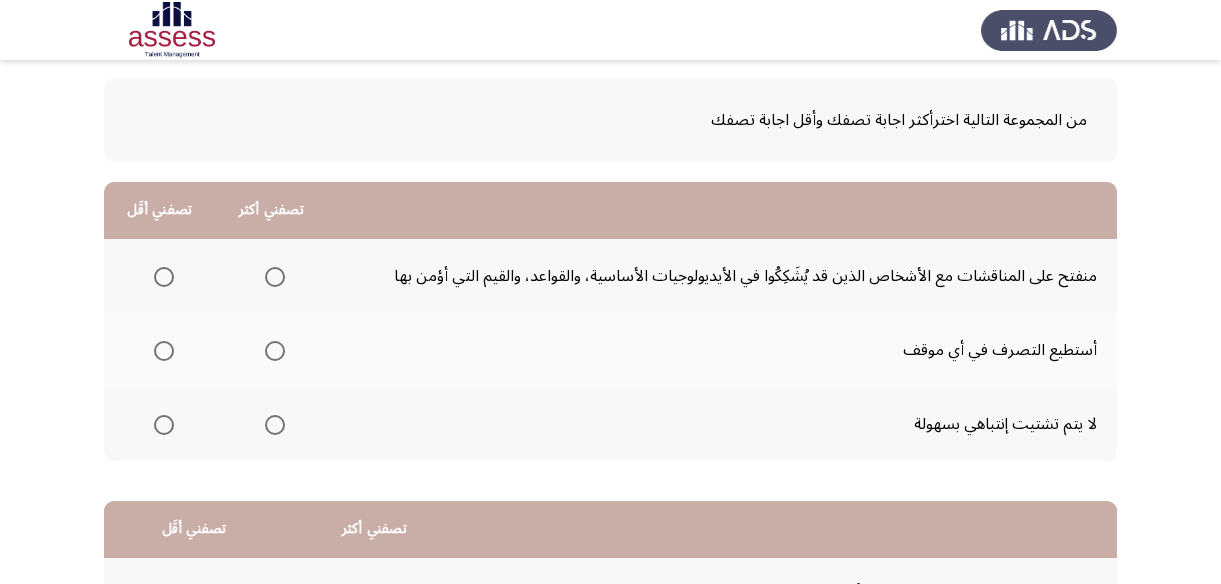 click at bounding box center (275, 277) 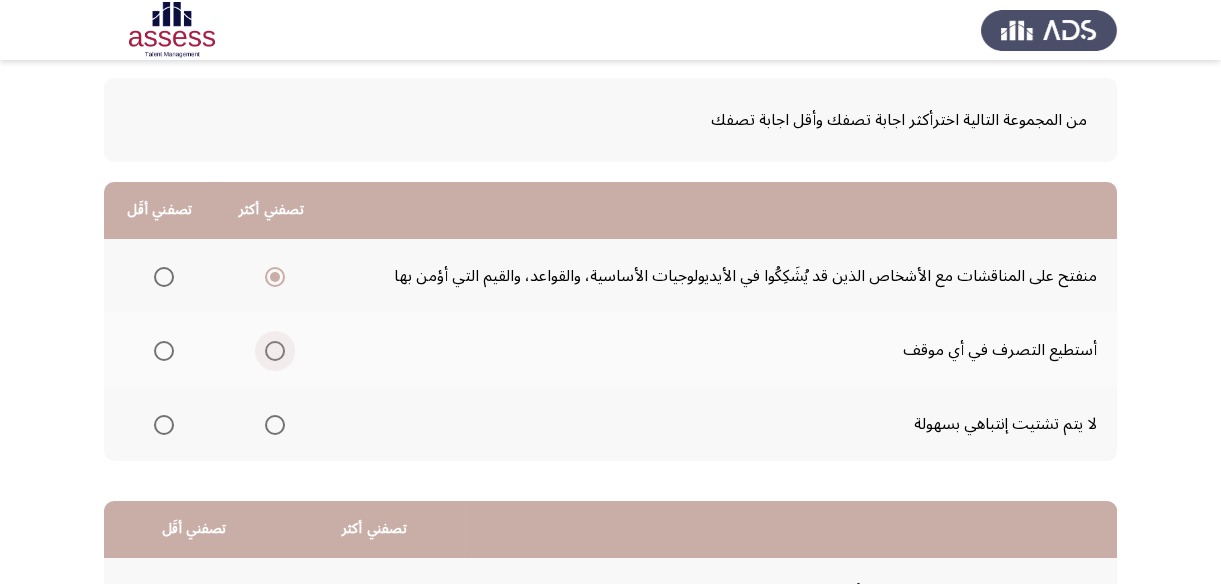 click at bounding box center [275, 351] 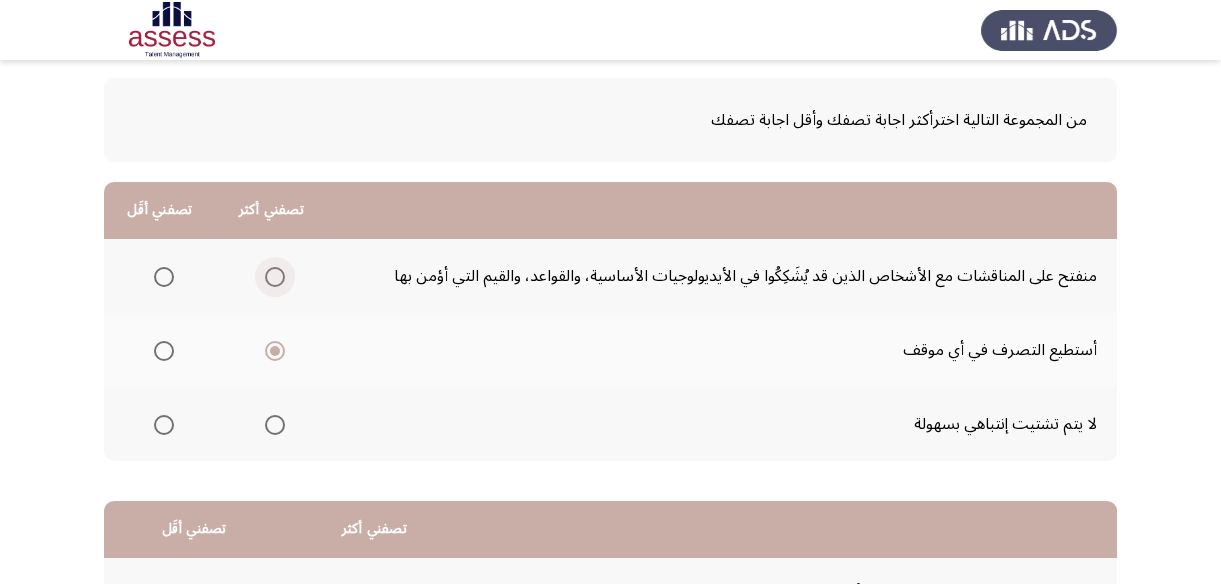 click at bounding box center (275, 277) 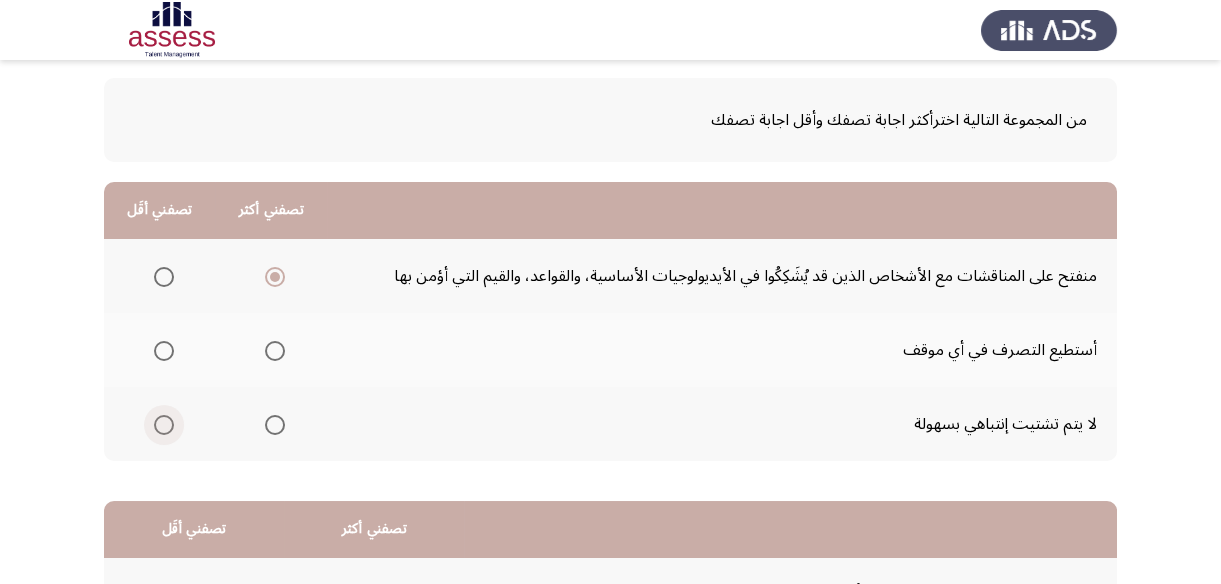 click at bounding box center (164, 425) 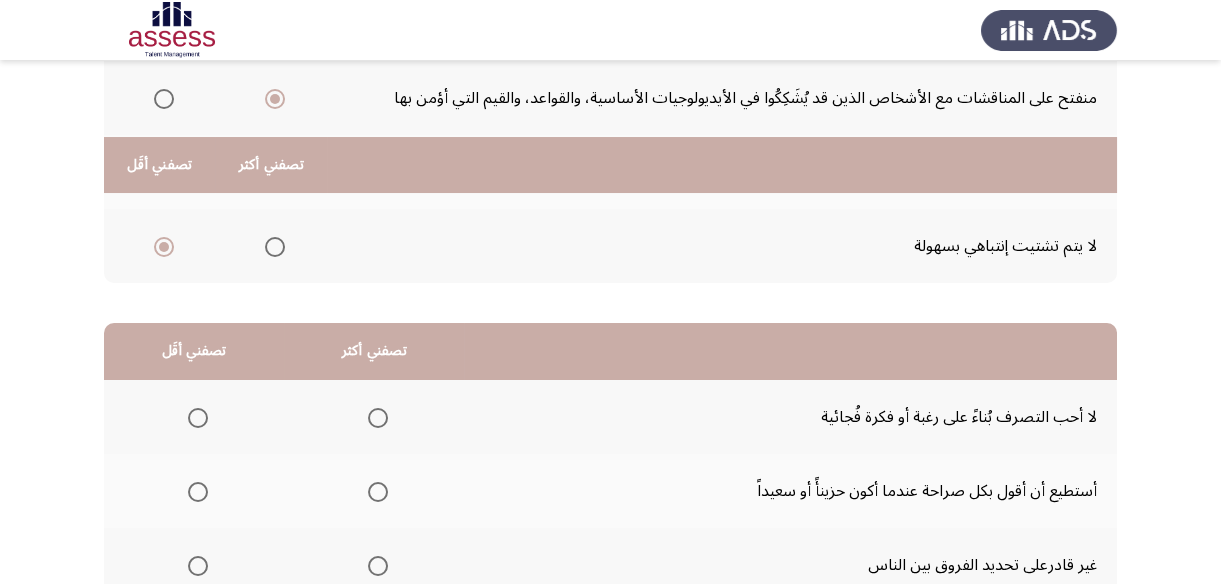 scroll, scrollTop: 363, scrollLeft: 0, axis: vertical 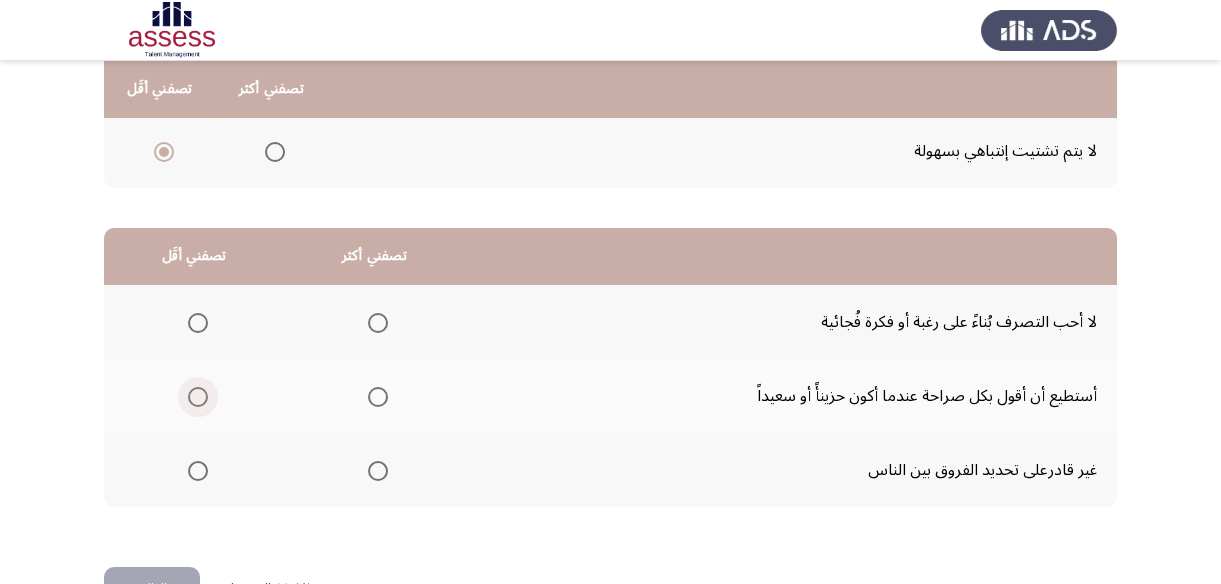 click at bounding box center [198, 397] 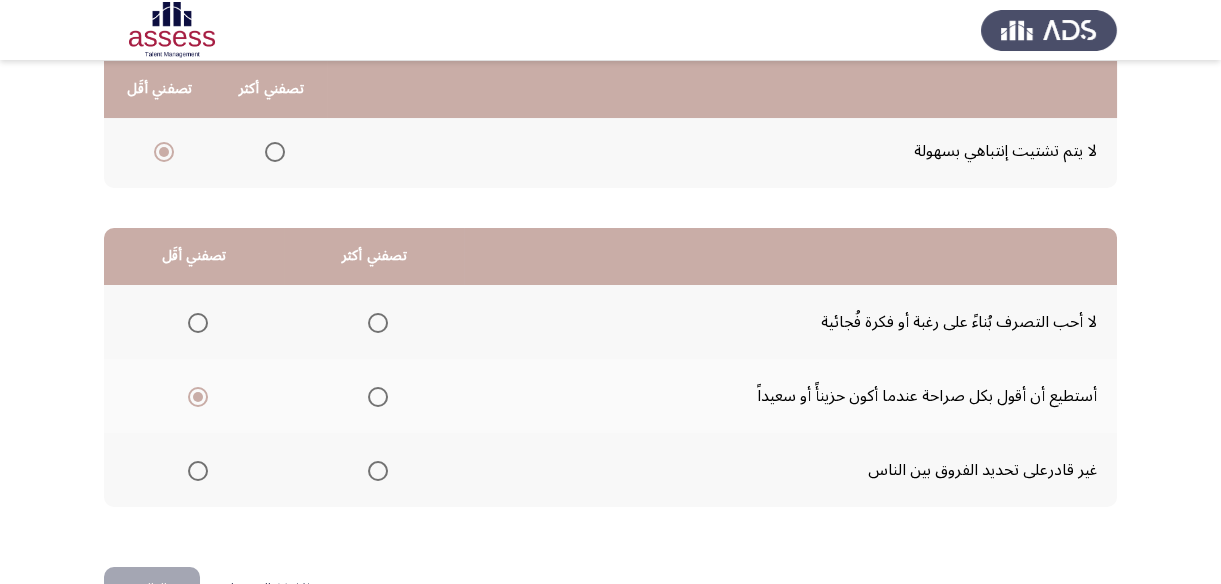 click at bounding box center [378, 323] 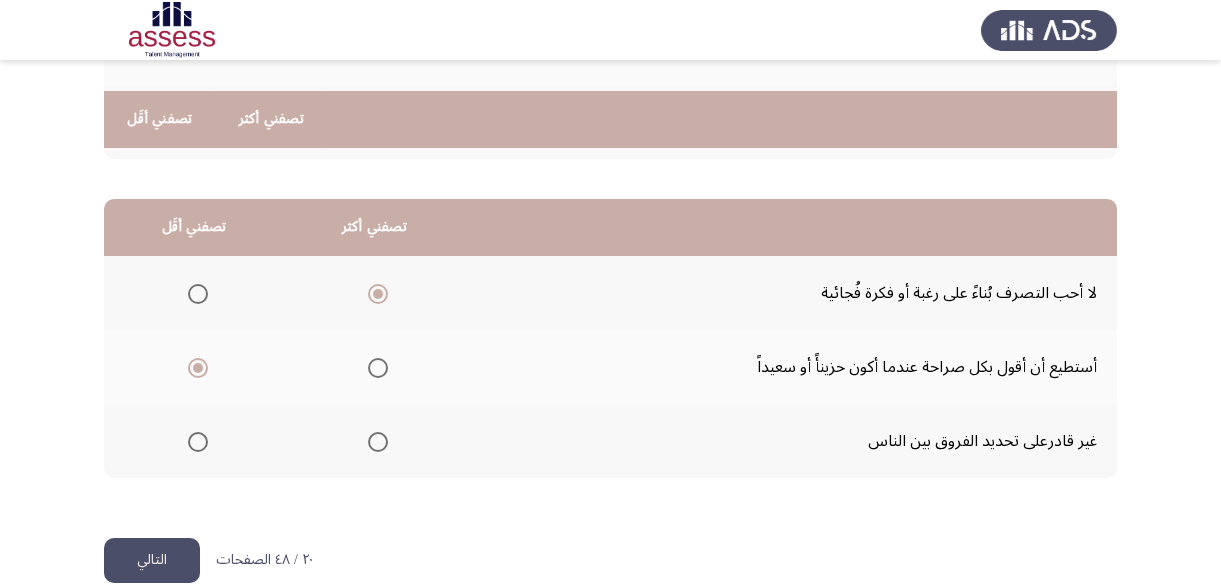 scroll, scrollTop: 423, scrollLeft: 0, axis: vertical 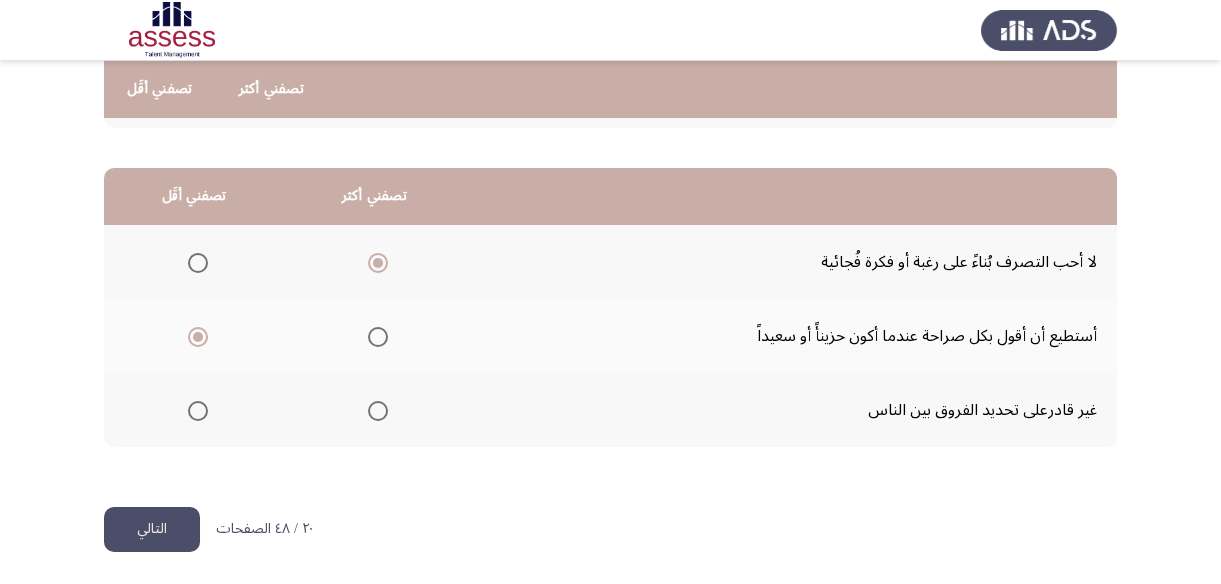 click on "التالي" 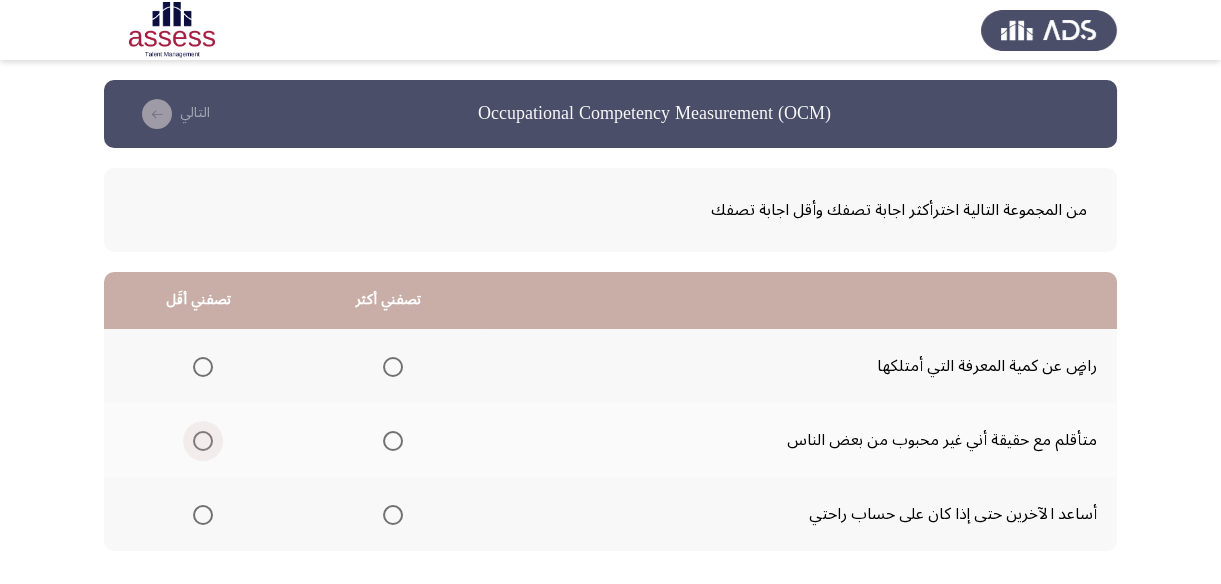 click at bounding box center (203, 441) 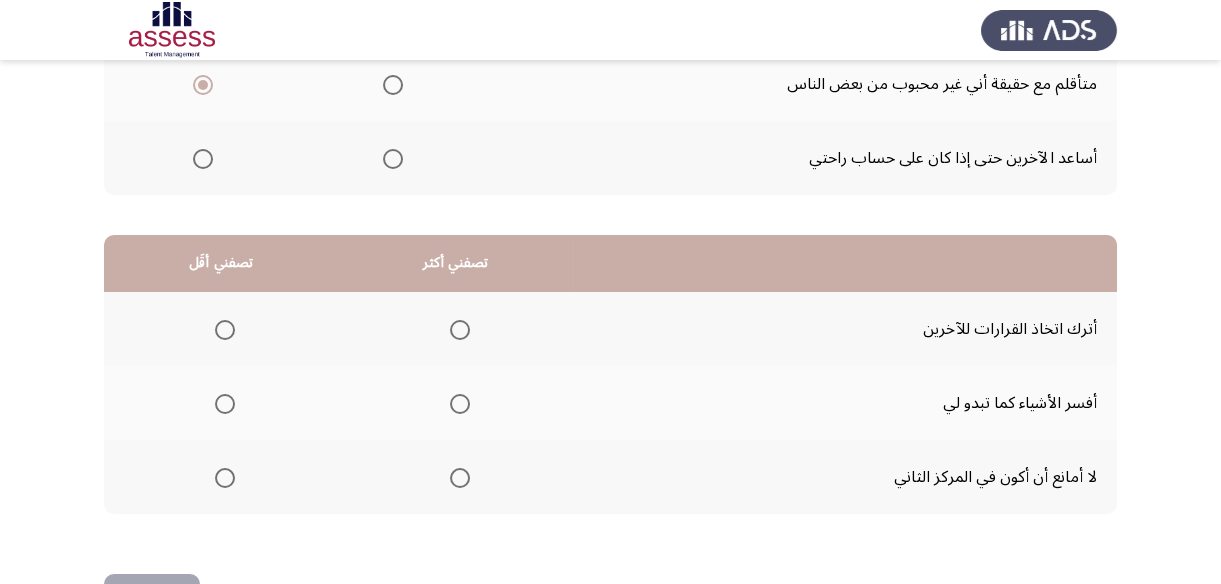 scroll, scrollTop: 423, scrollLeft: 0, axis: vertical 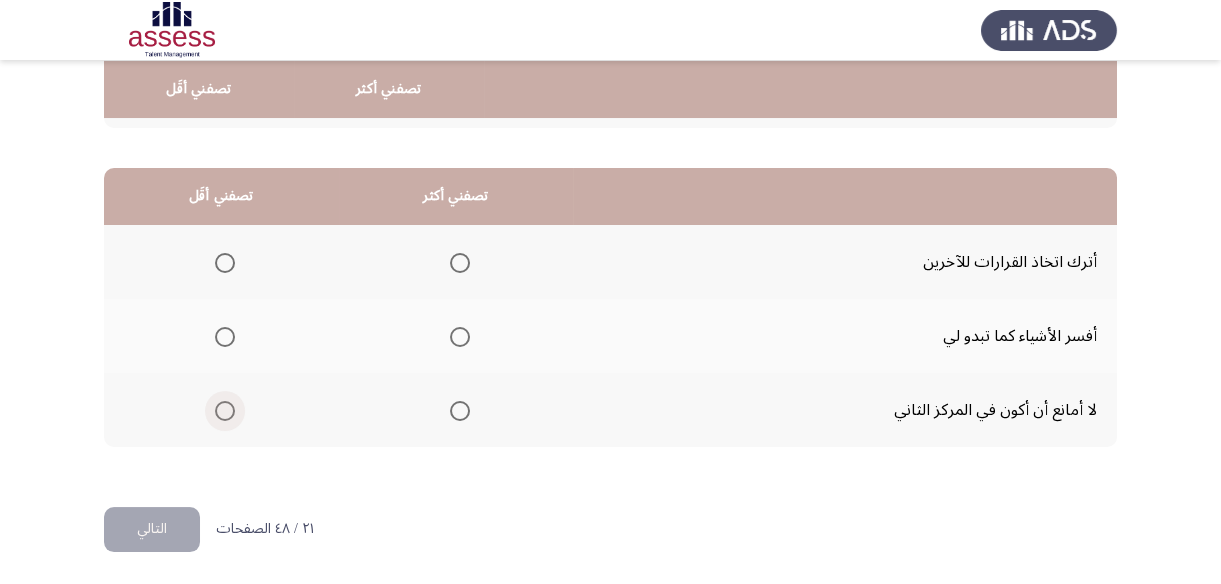 click at bounding box center (225, 411) 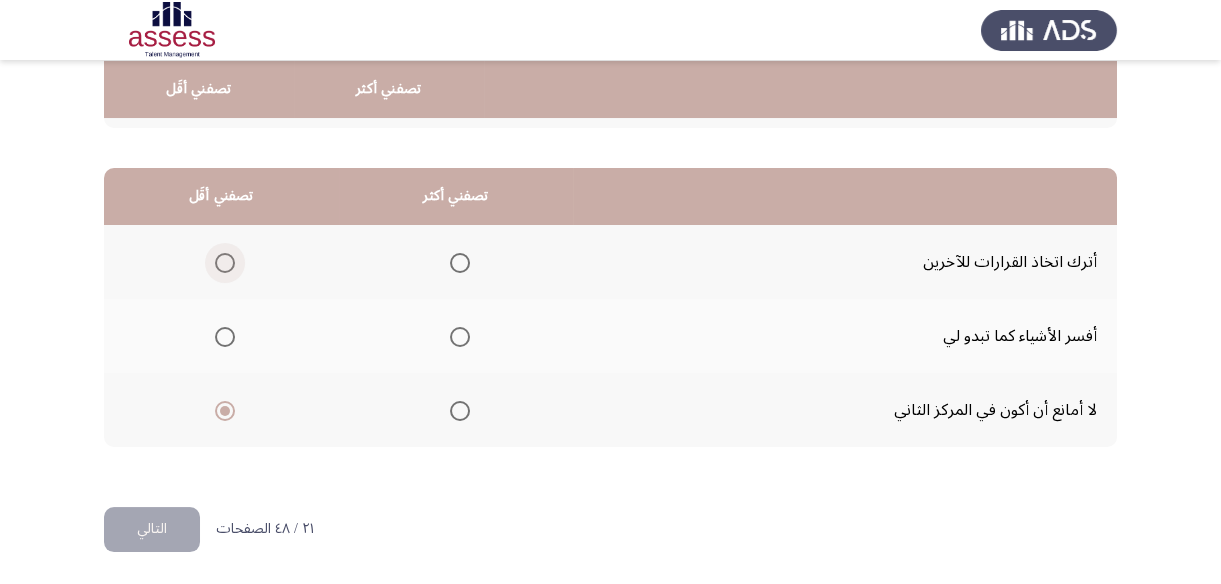 click at bounding box center (225, 263) 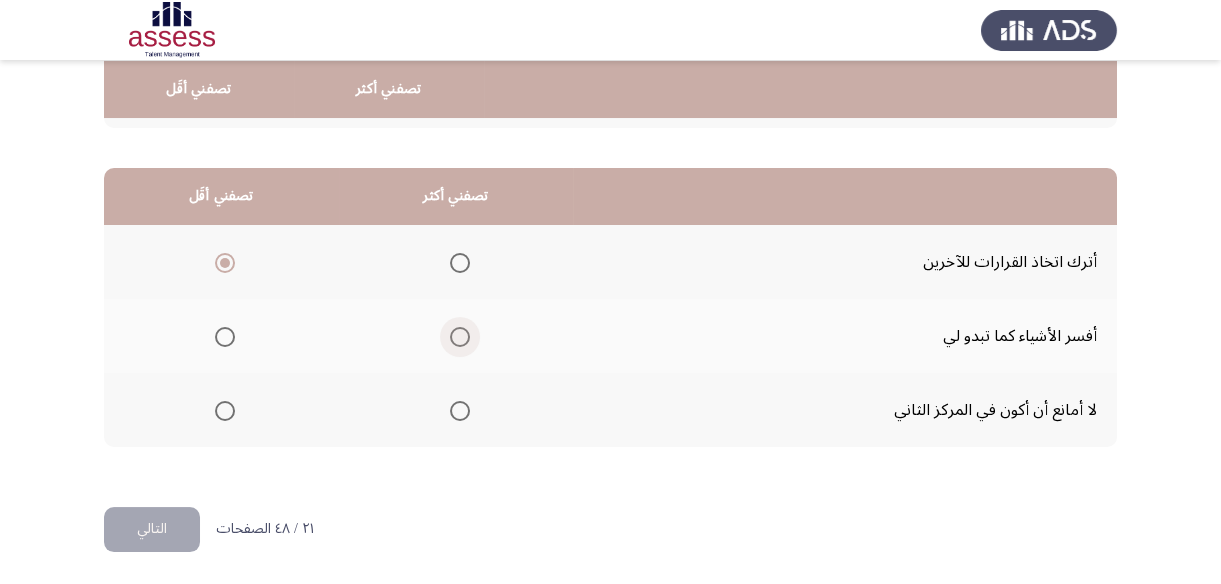 click at bounding box center (460, 337) 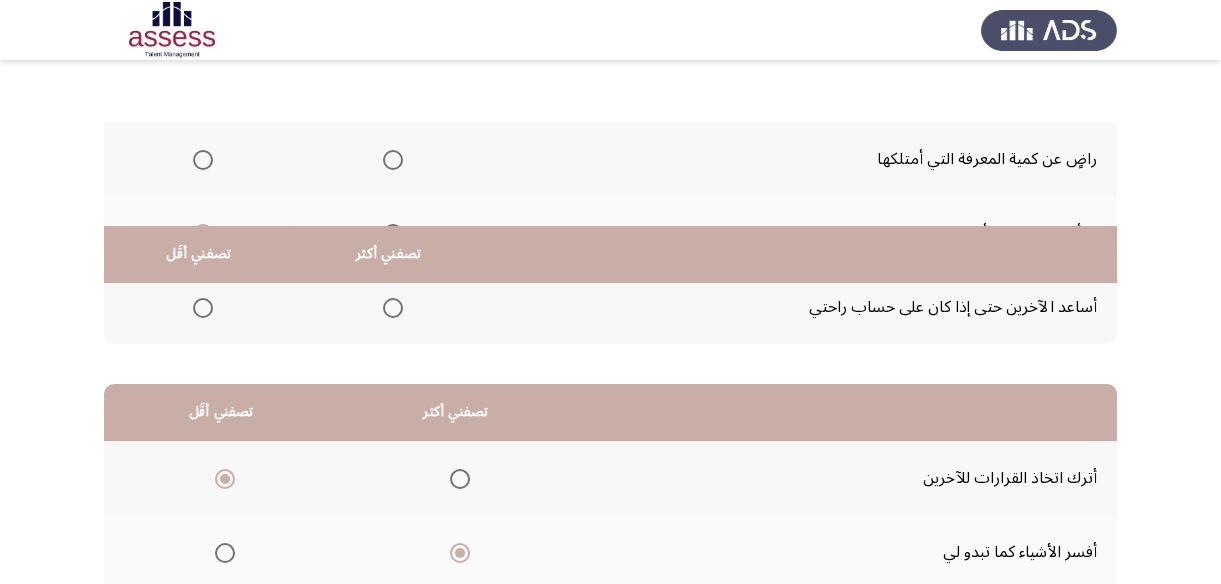 scroll, scrollTop: 150, scrollLeft: 0, axis: vertical 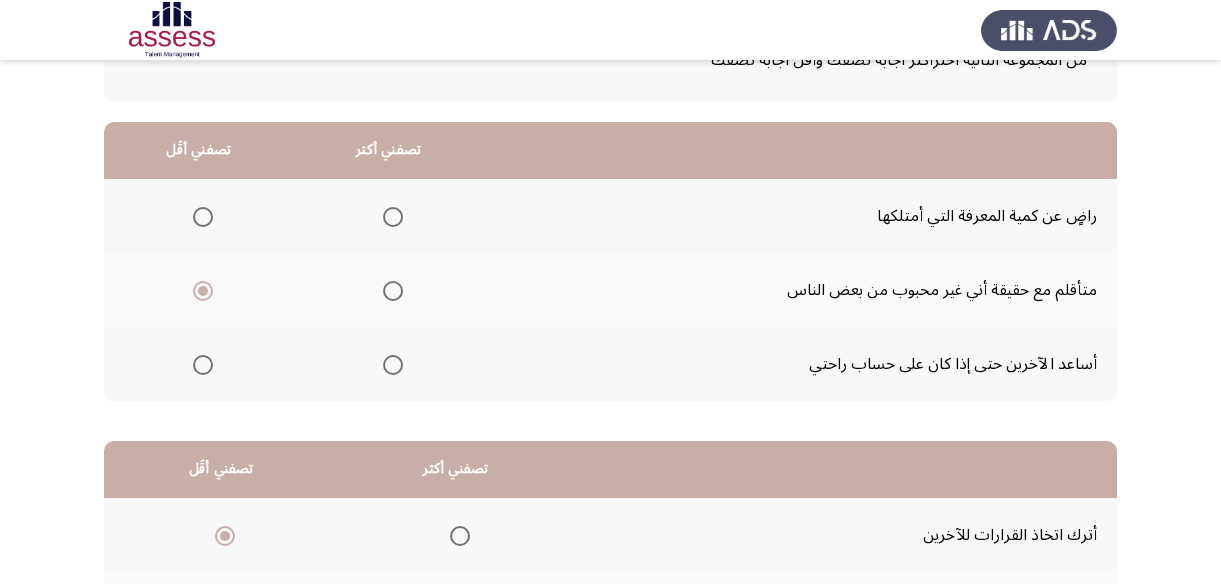 click at bounding box center (393, 365) 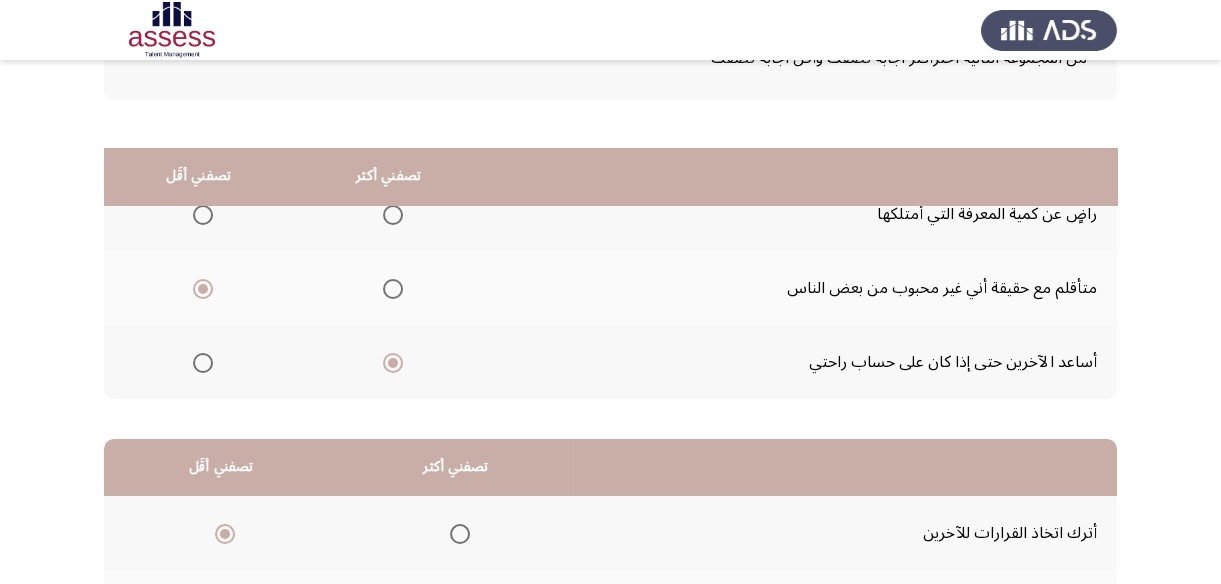 scroll, scrollTop: 150, scrollLeft: 0, axis: vertical 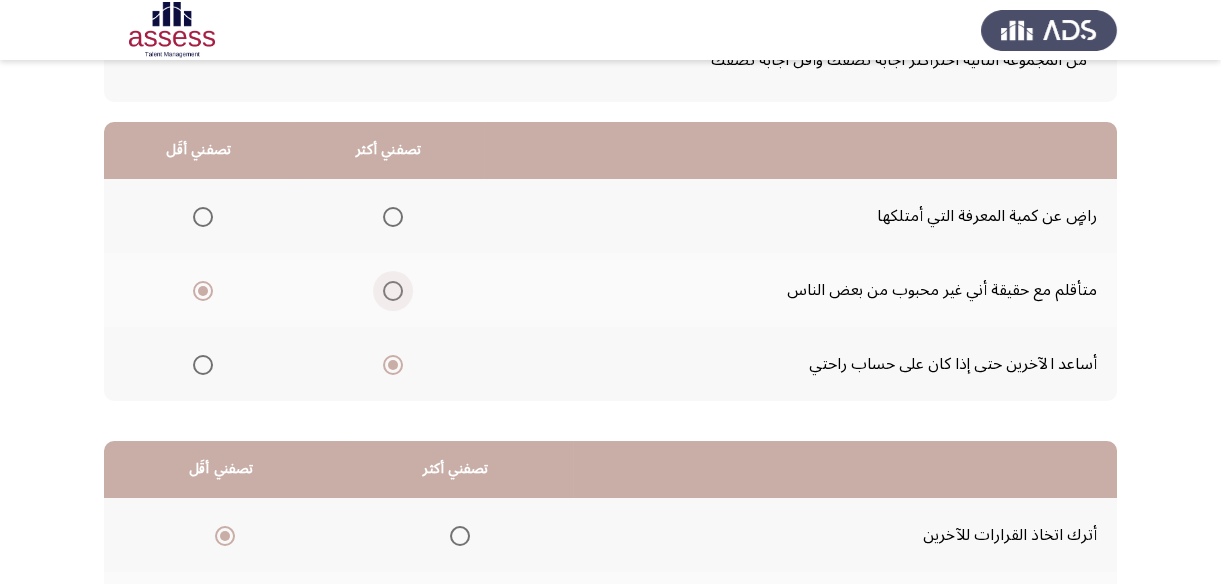 click at bounding box center [393, 291] 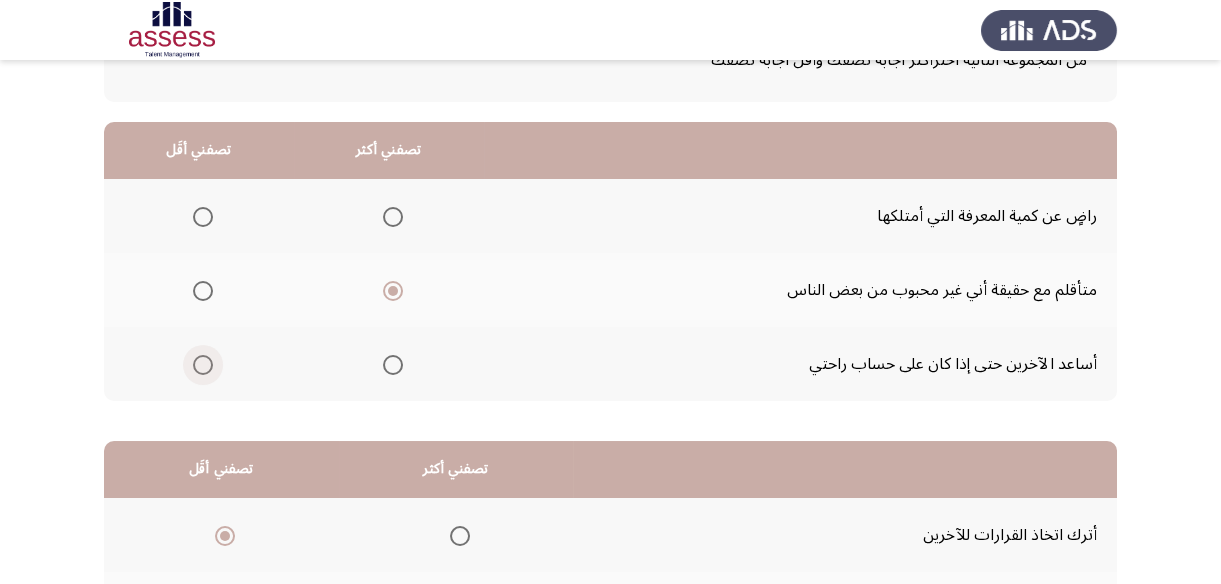 click at bounding box center [203, 365] 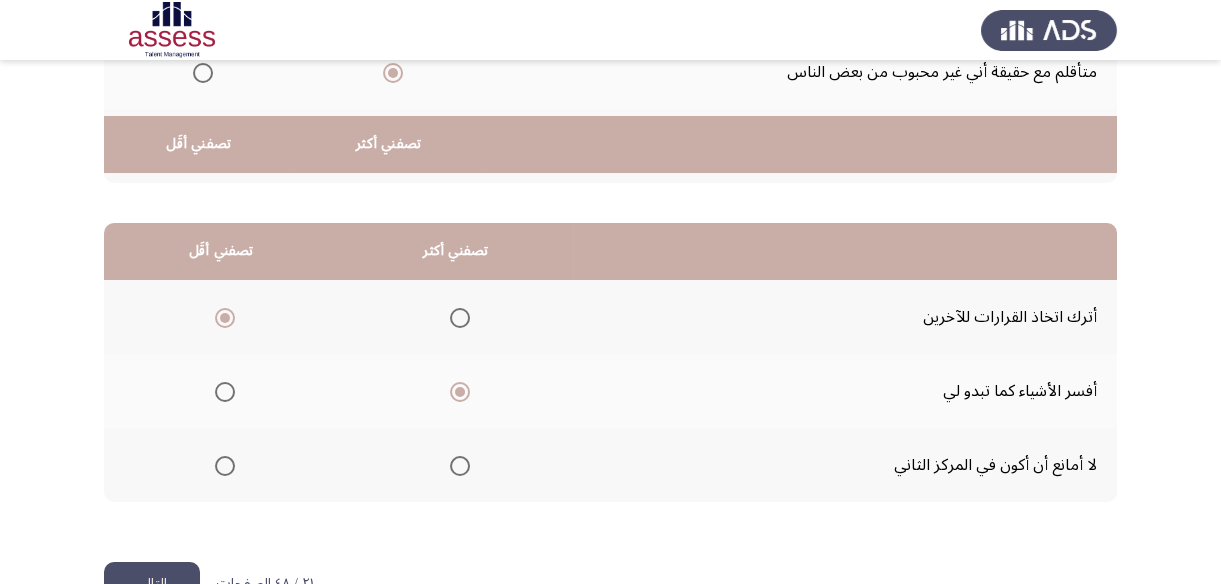 scroll, scrollTop: 423, scrollLeft: 0, axis: vertical 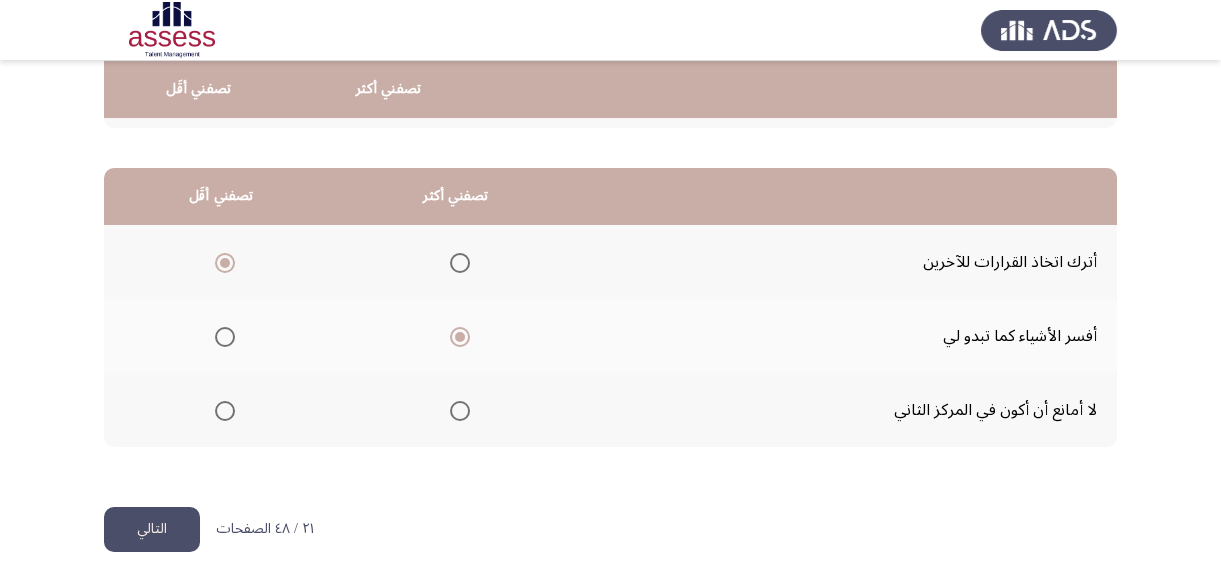 click on "التالي" 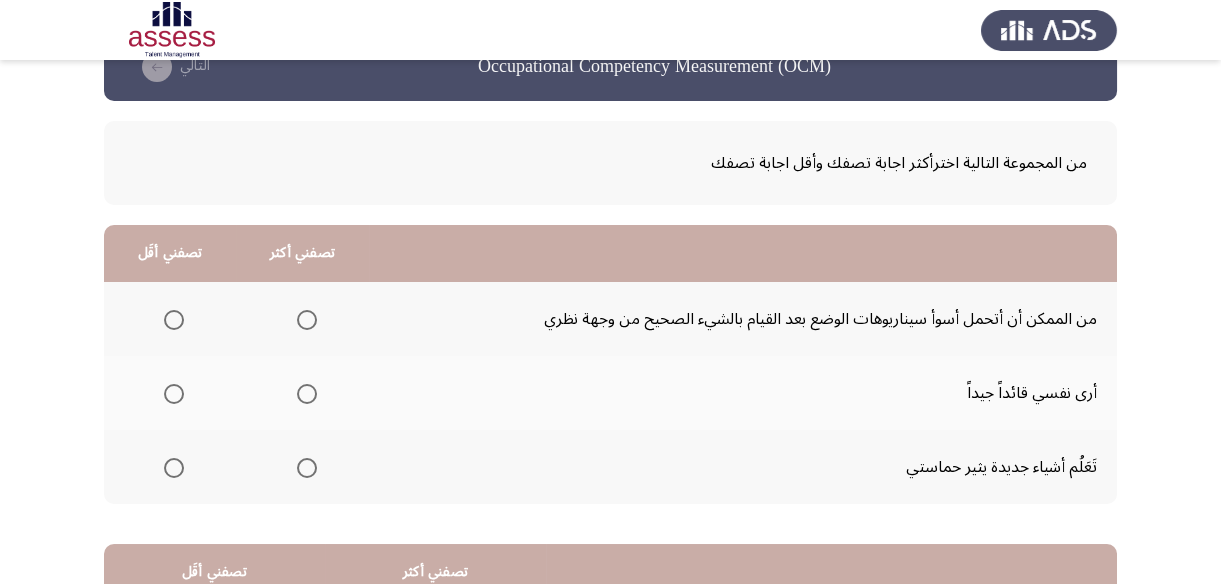 scroll, scrollTop: 90, scrollLeft: 0, axis: vertical 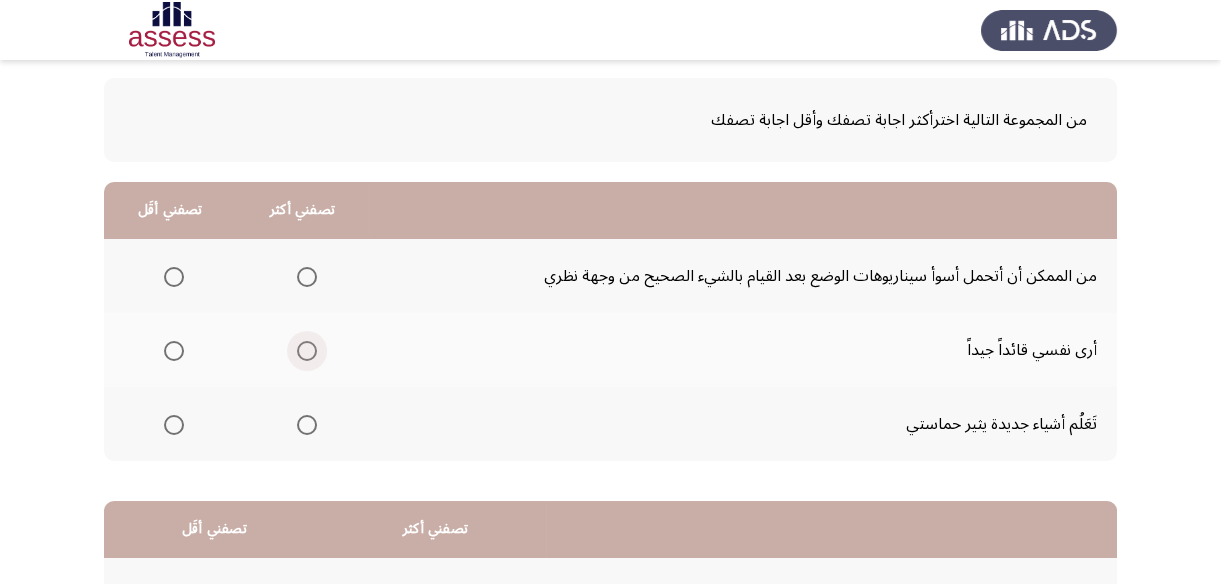 click at bounding box center [307, 351] 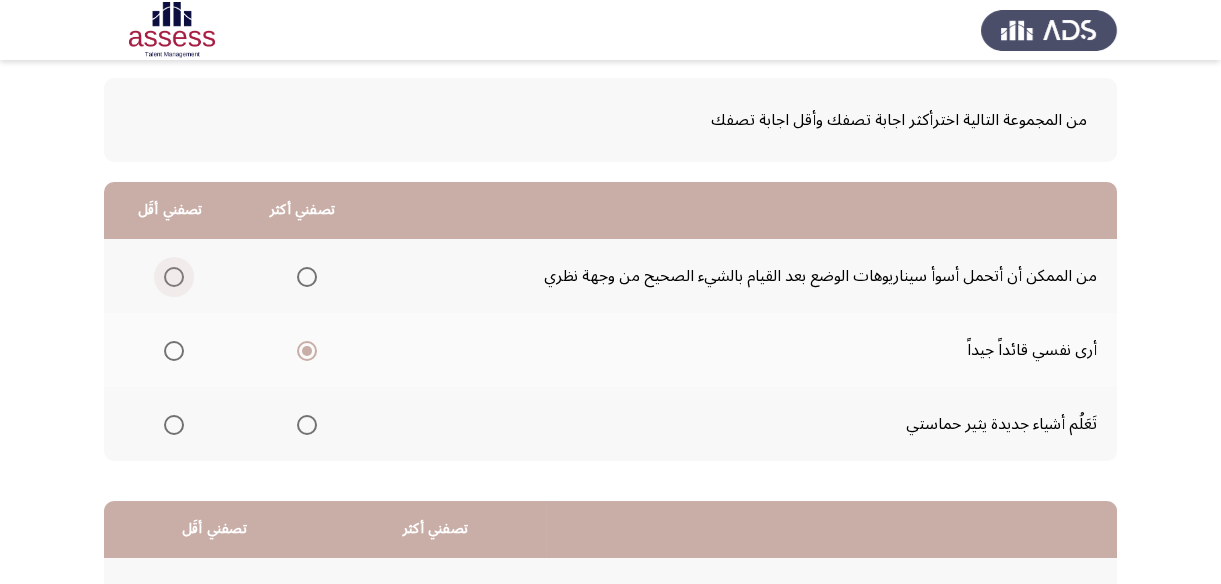 click at bounding box center (174, 277) 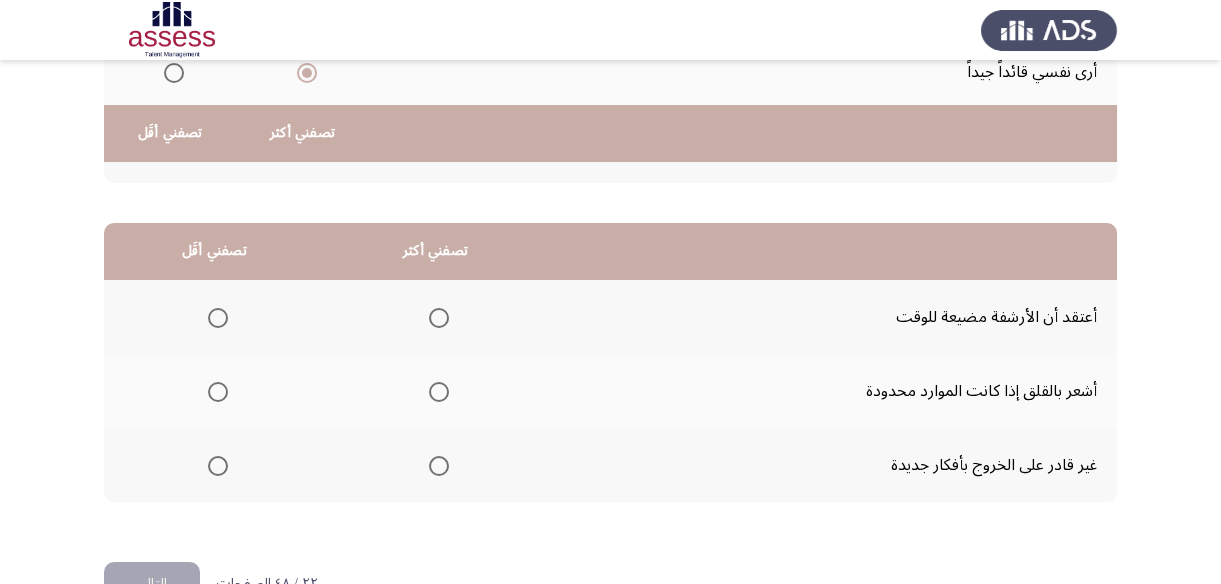 scroll, scrollTop: 423, scrollLeft: 0, axis: vertical 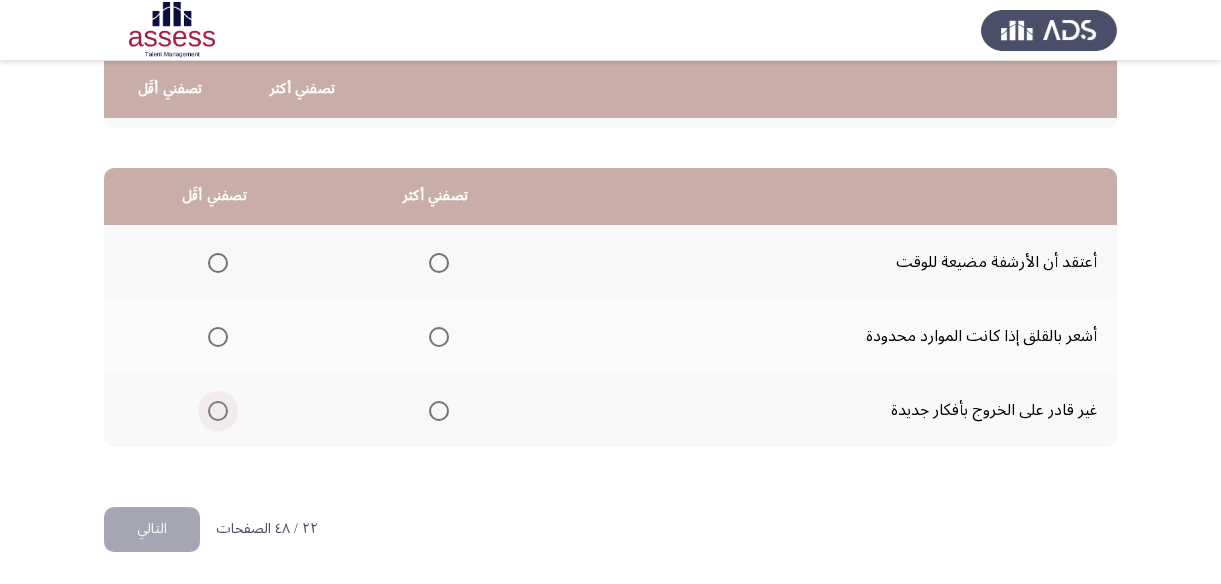 click at bounding box center (218, 411) 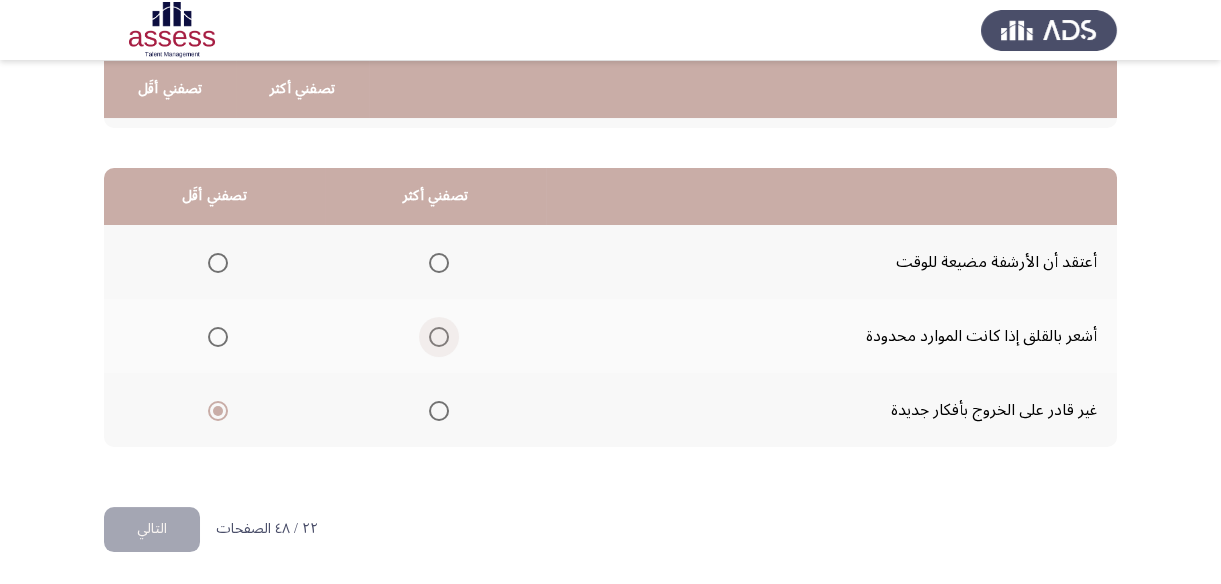 click at bounding box center [439, 337] 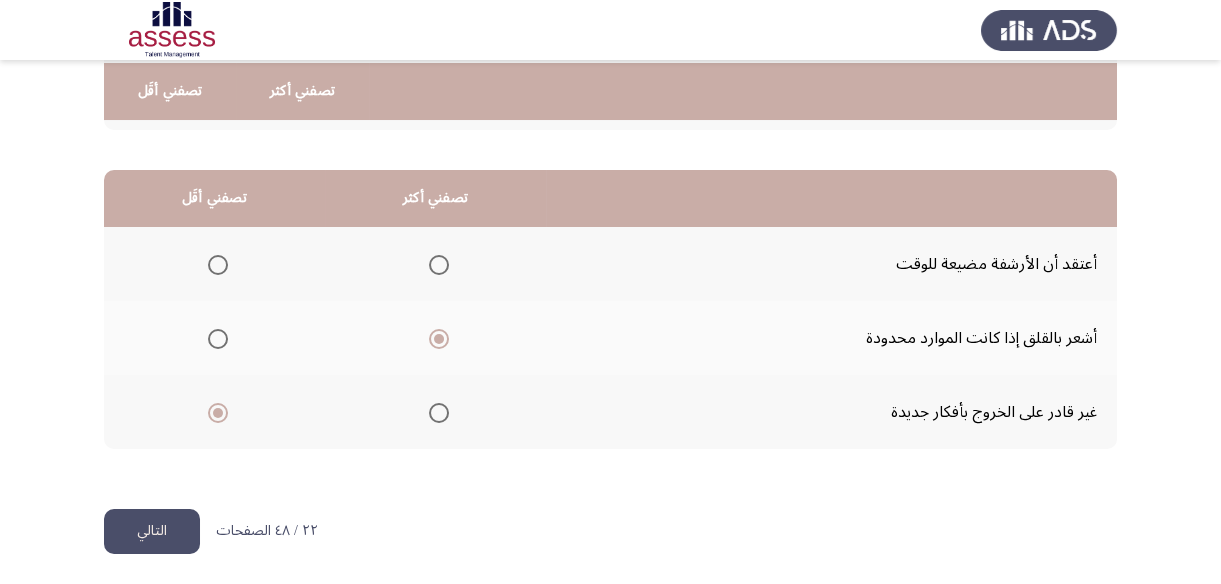 scroll, scrollTop: 423, scrollLeft: 0, axis: vertical 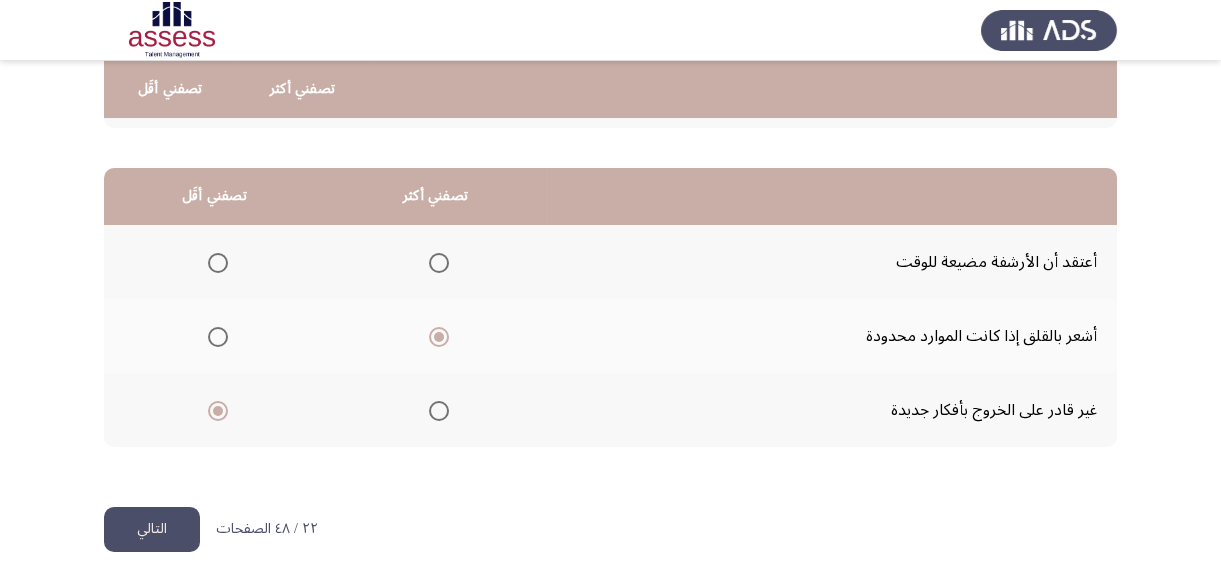 click on "التالي" 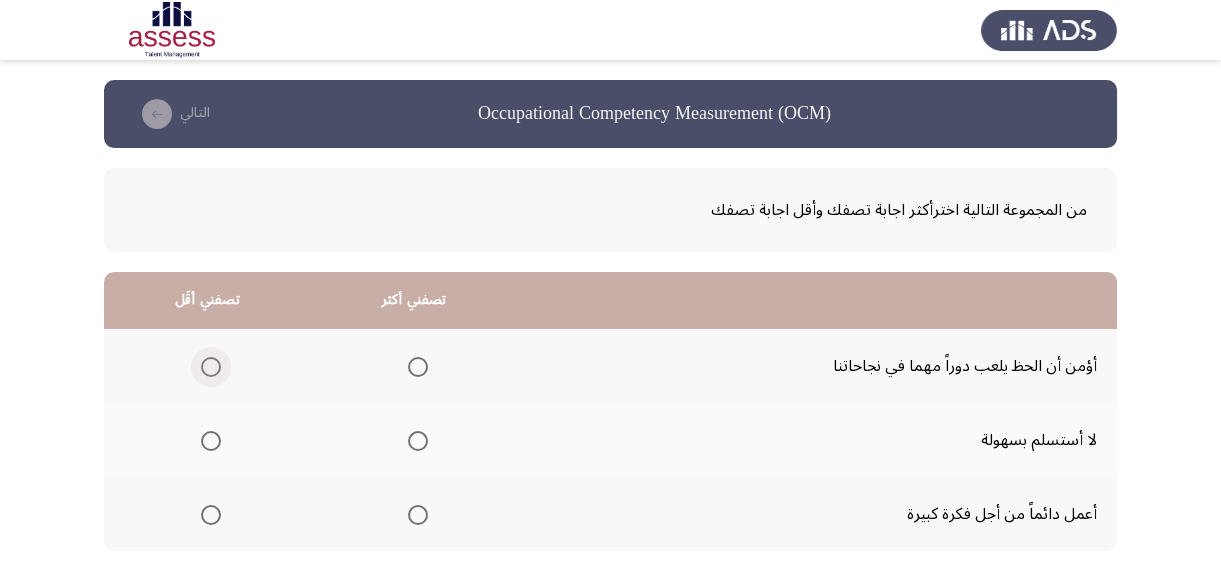 click at bounding box center [211, 367] 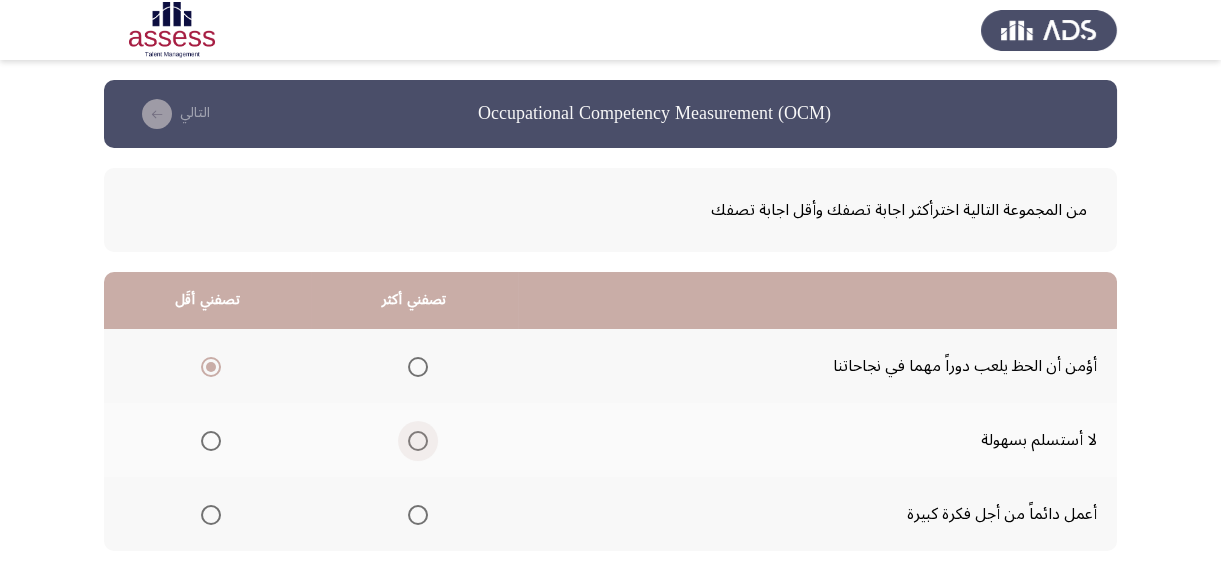 click at bounding box center (418, 441) 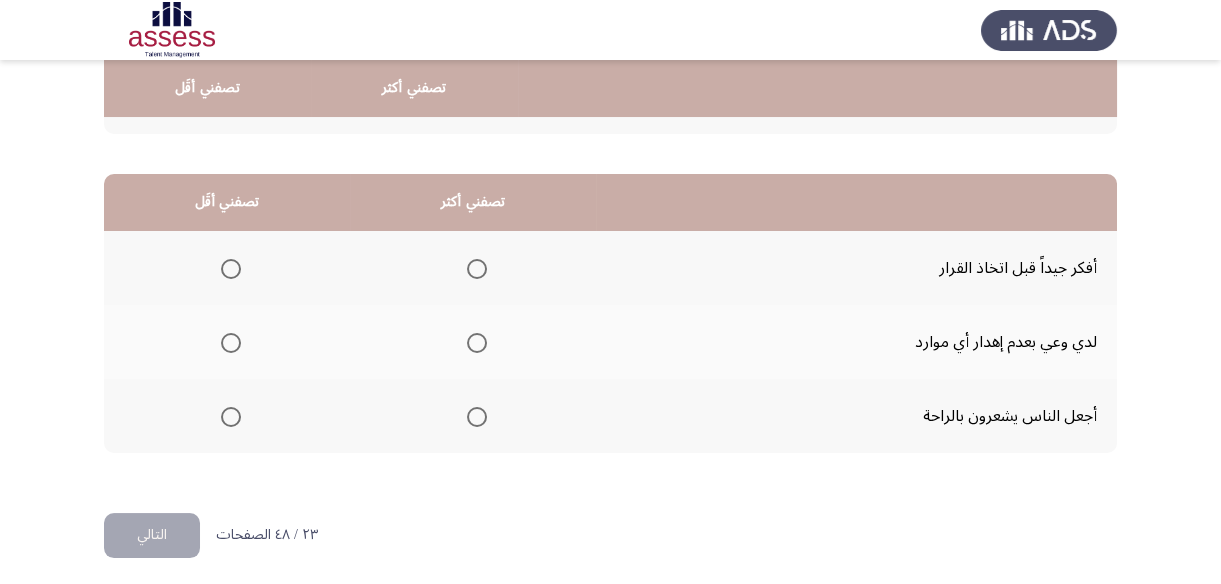 scroll, scrollTop: 423, scrollLeft: 0, axis: vertical 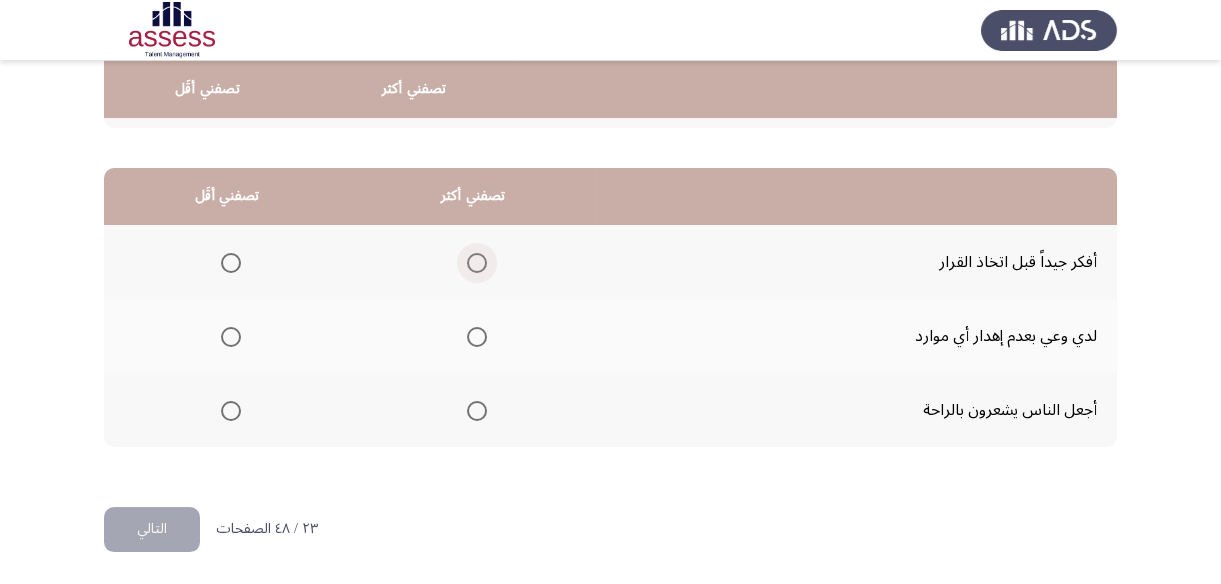 click at bounding box center [477, 263] 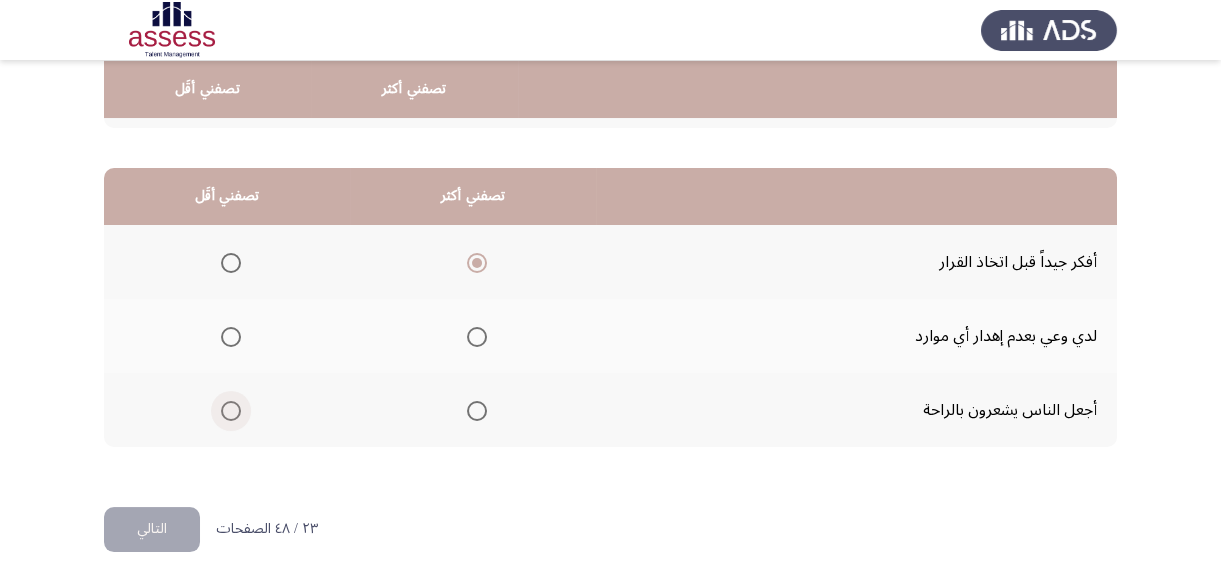 click at bounding box center (231, 411) 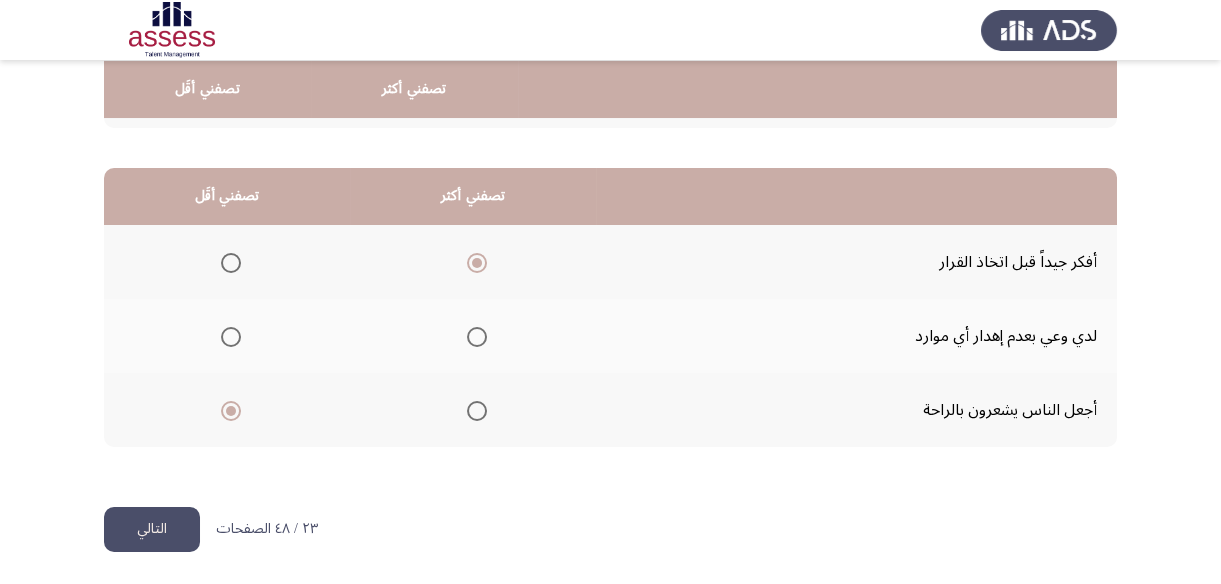 click on "التالي" 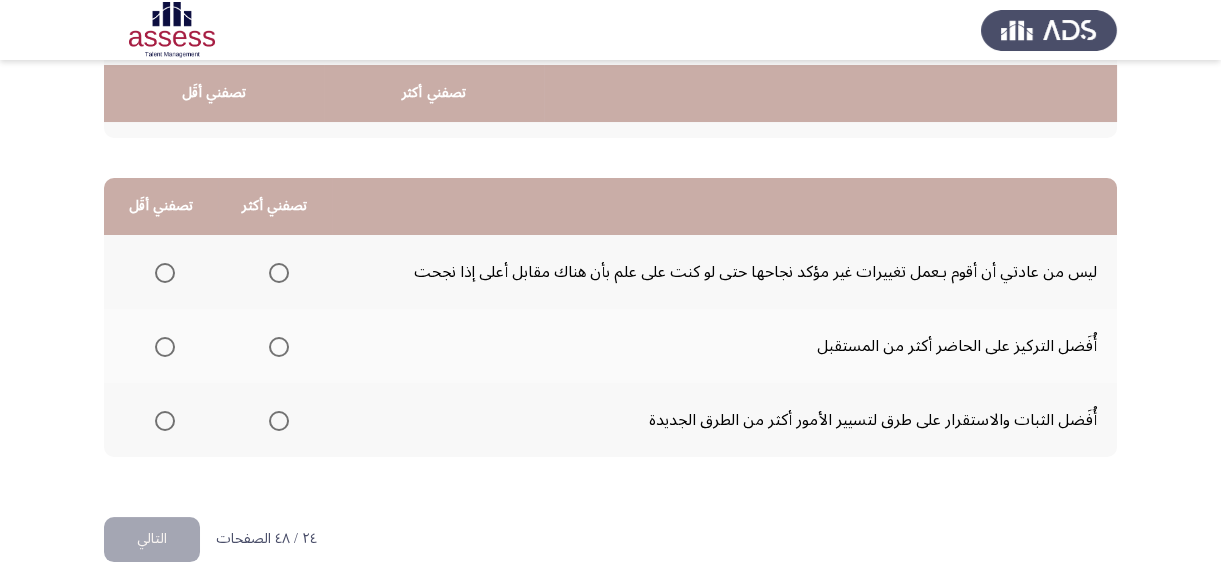 scroll, scrollTop: 423, scrollLeft: 0, axis: vertical 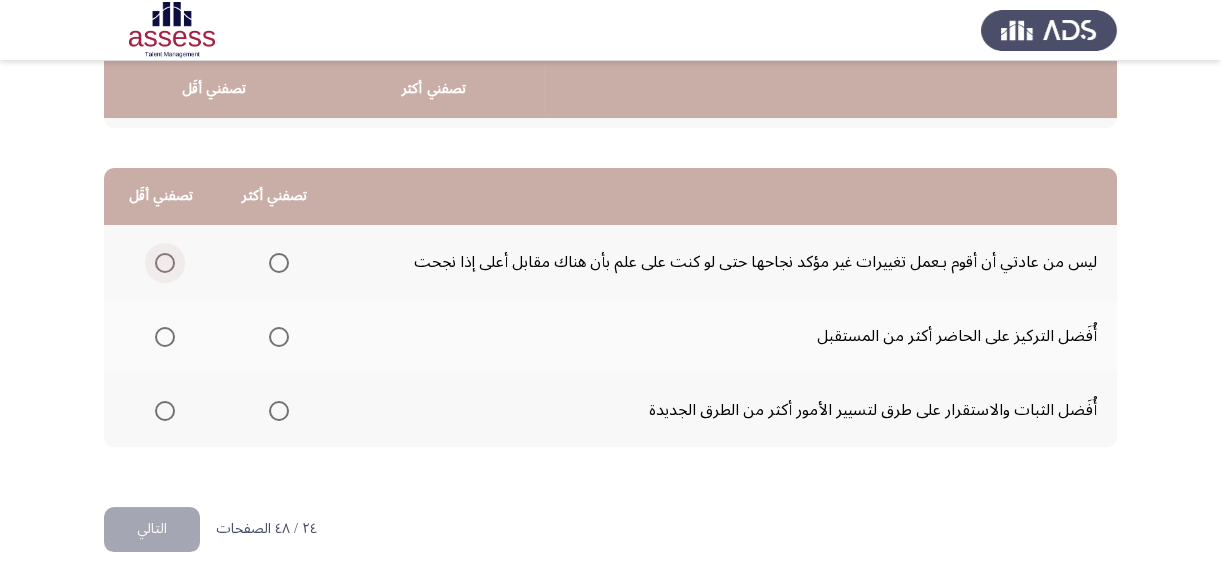click at bounding box center (165, 263) 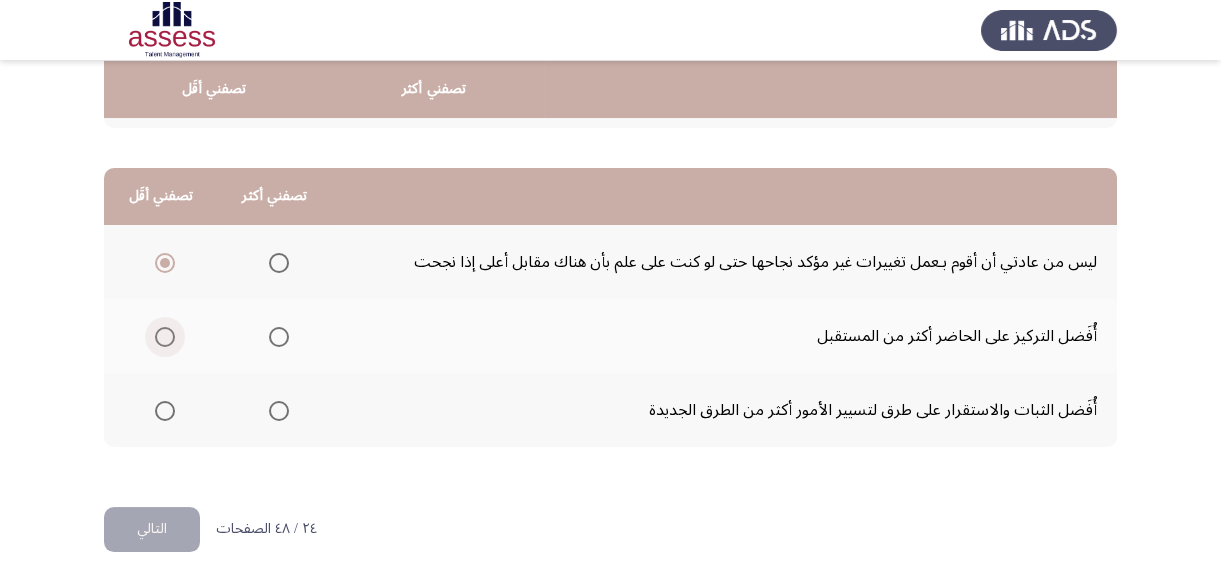 click at bounding box center [165, 337] 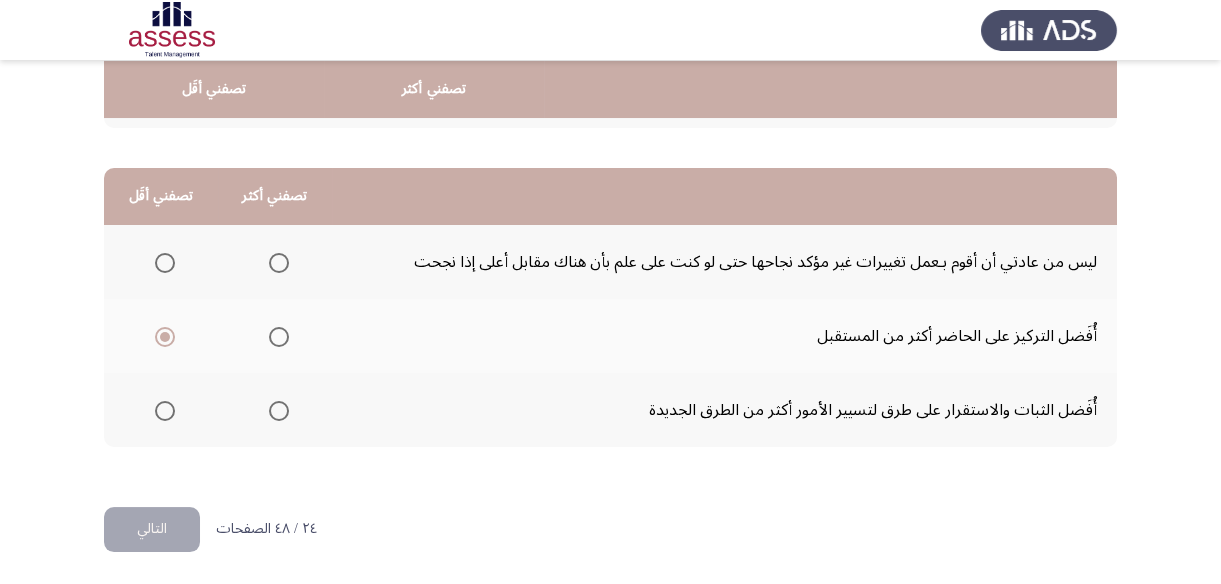 click 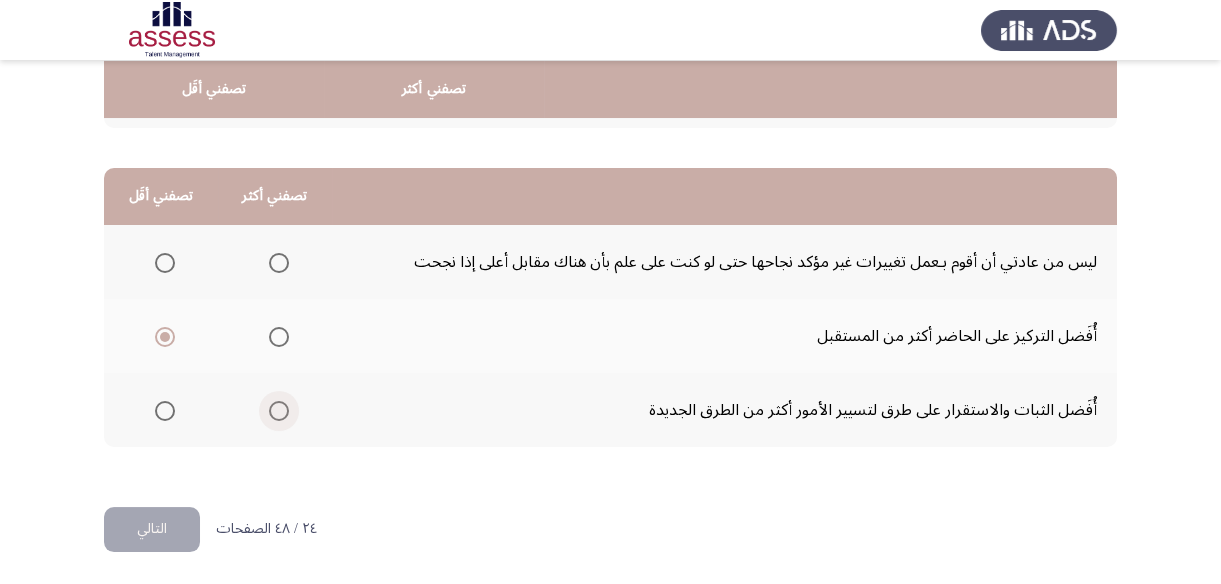 click at bounding box center (279, 411) 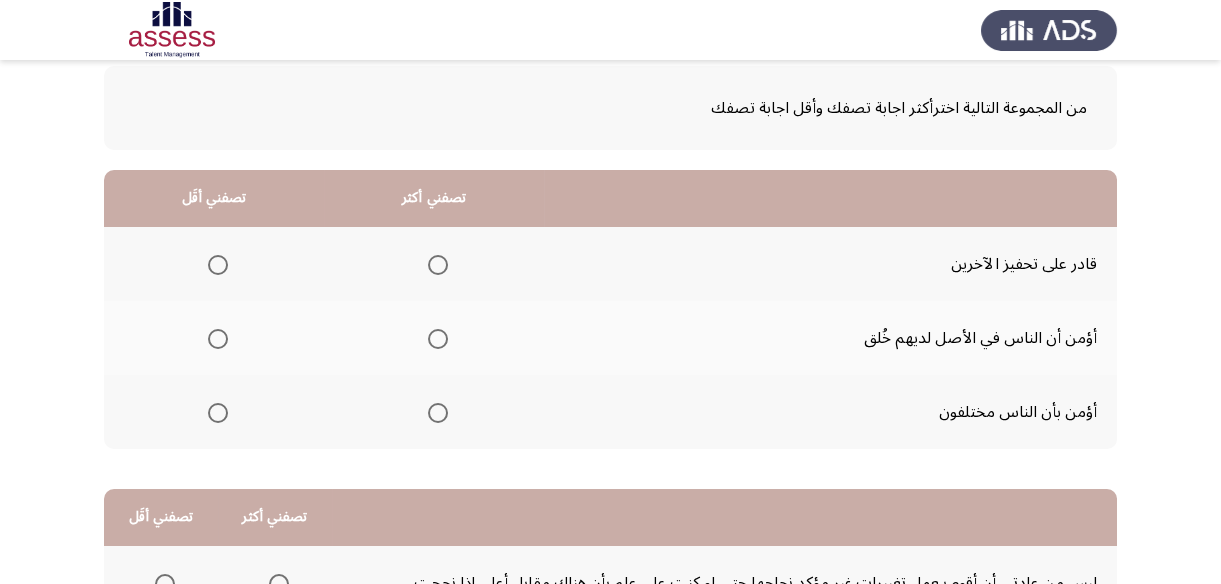scroll, scrollTop: 60, scrollLeft: 0, axis: vertical 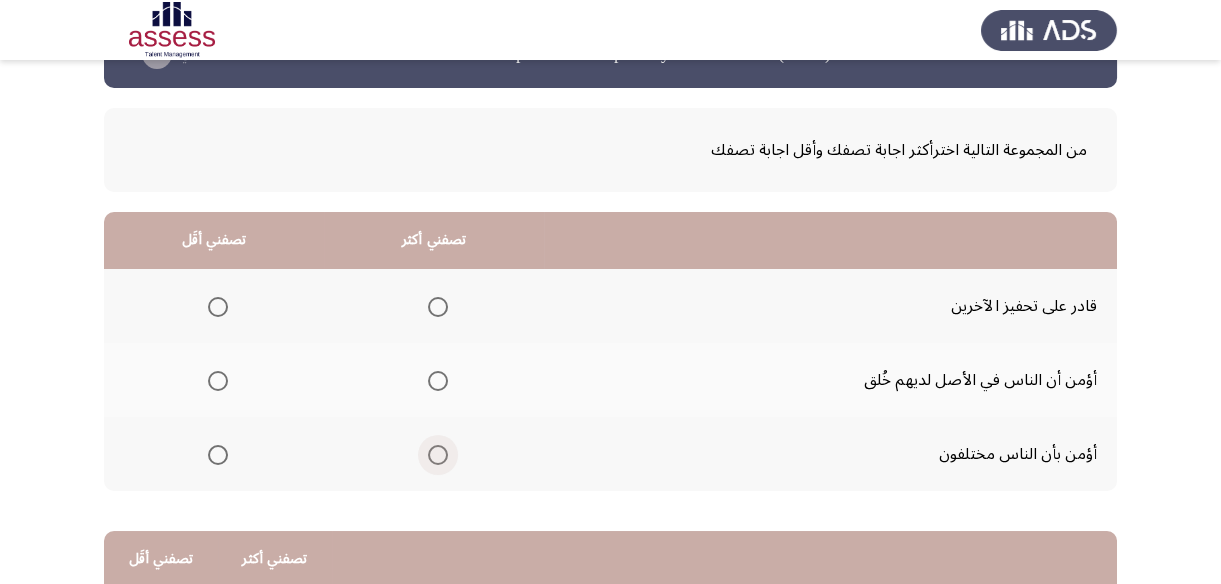 click at bounding box center [438, 455] 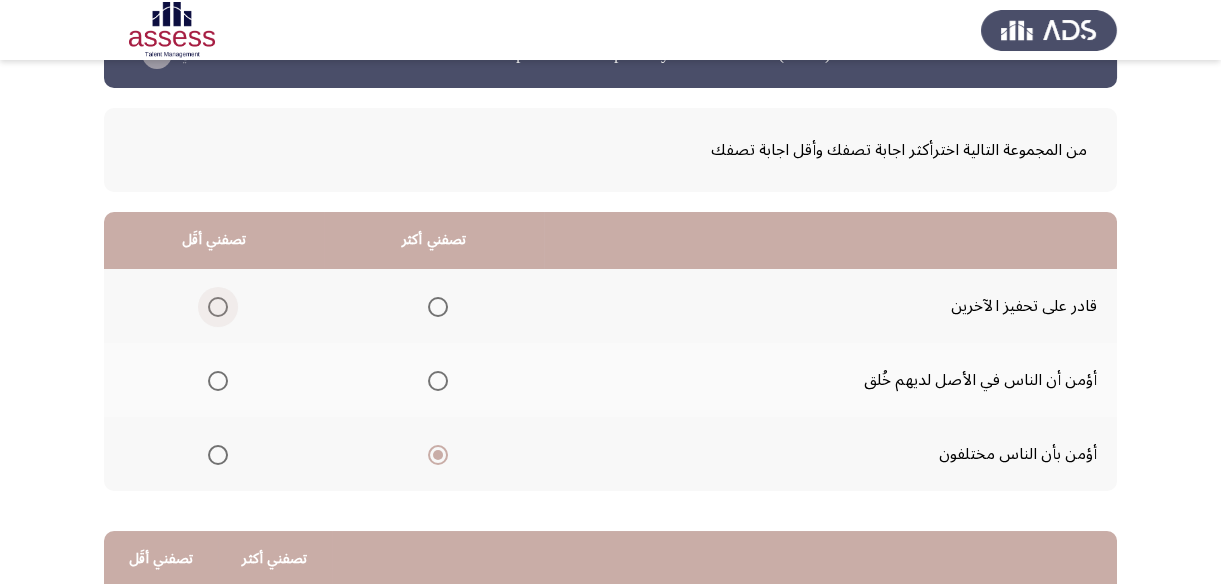 click at bounding box center (218, 307) 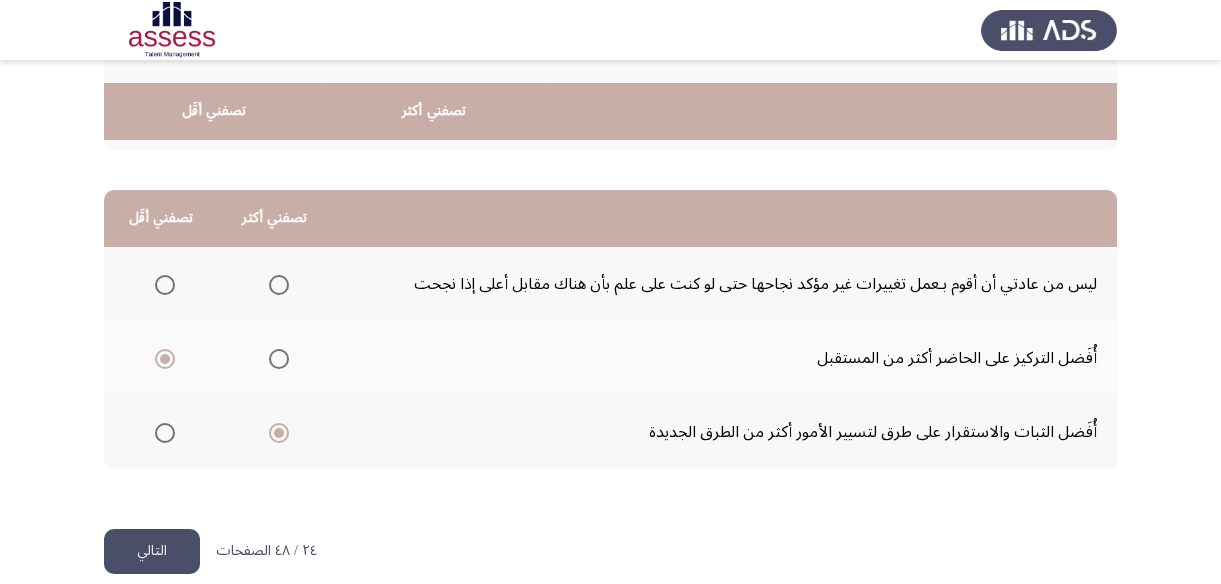 scroll, scrollTop: 423, scrollLeft: 0, axis: vertical 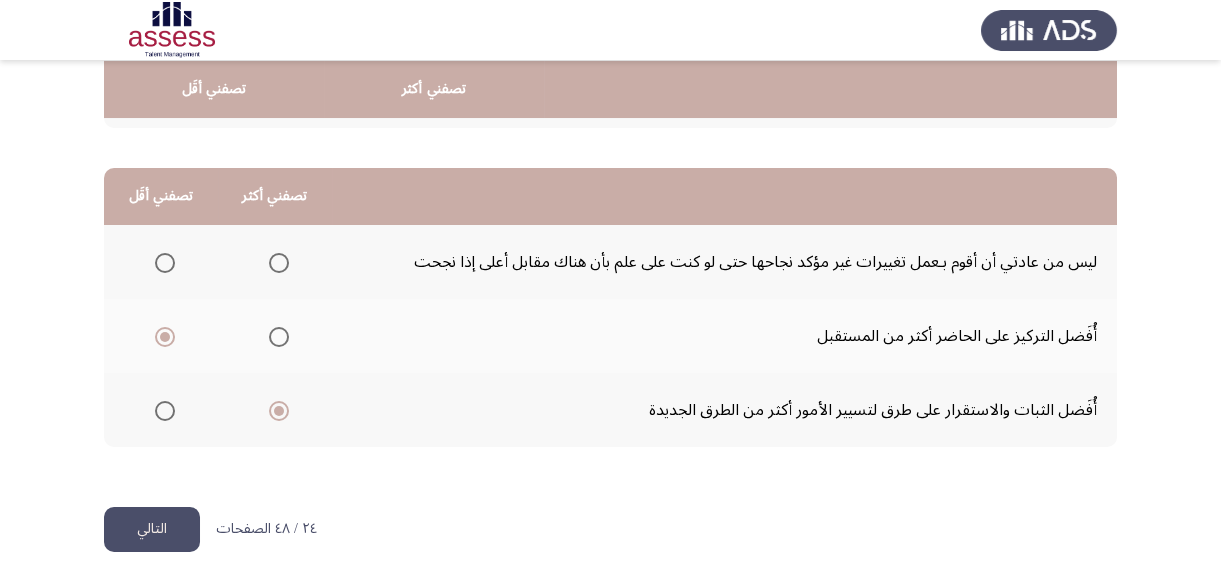 click on "التالي" 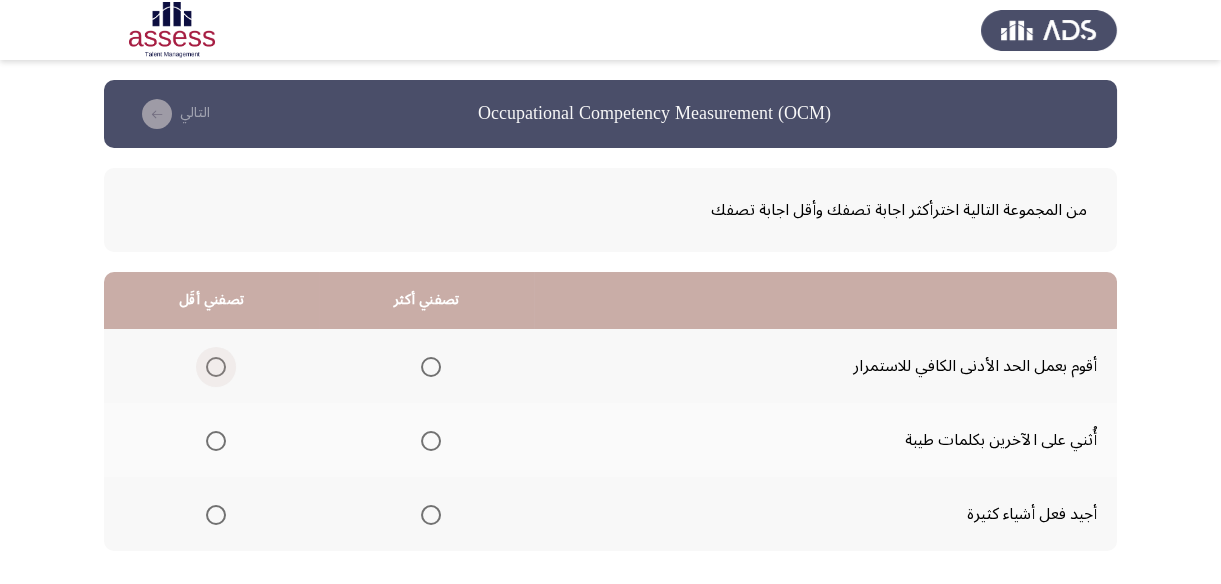 click at bounding box center (216, 367) 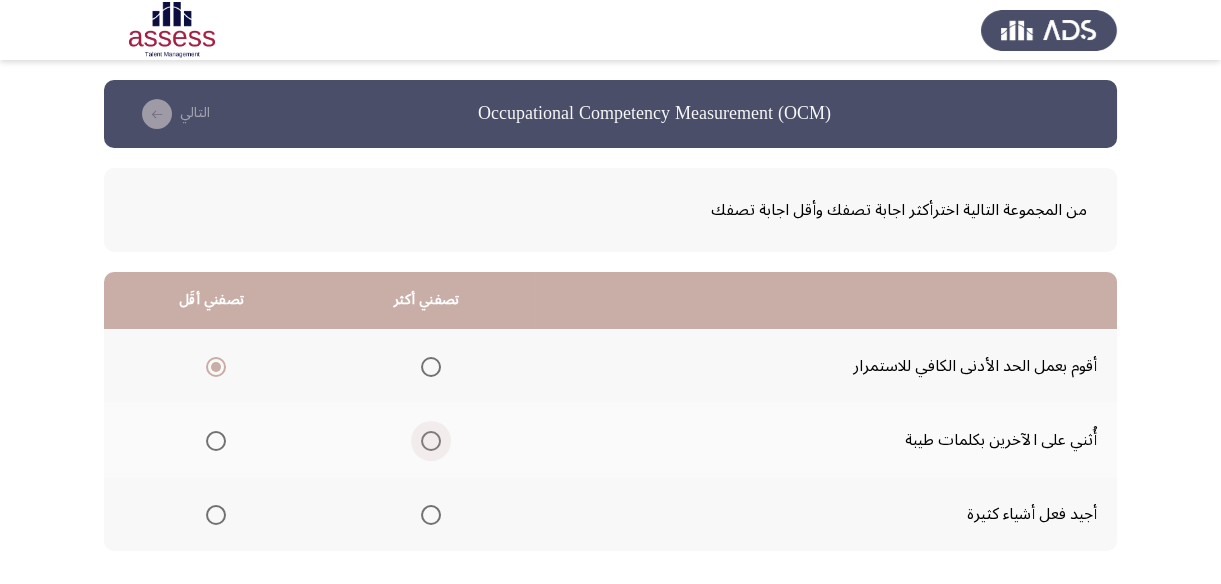 click at bounding box center (431, 441) 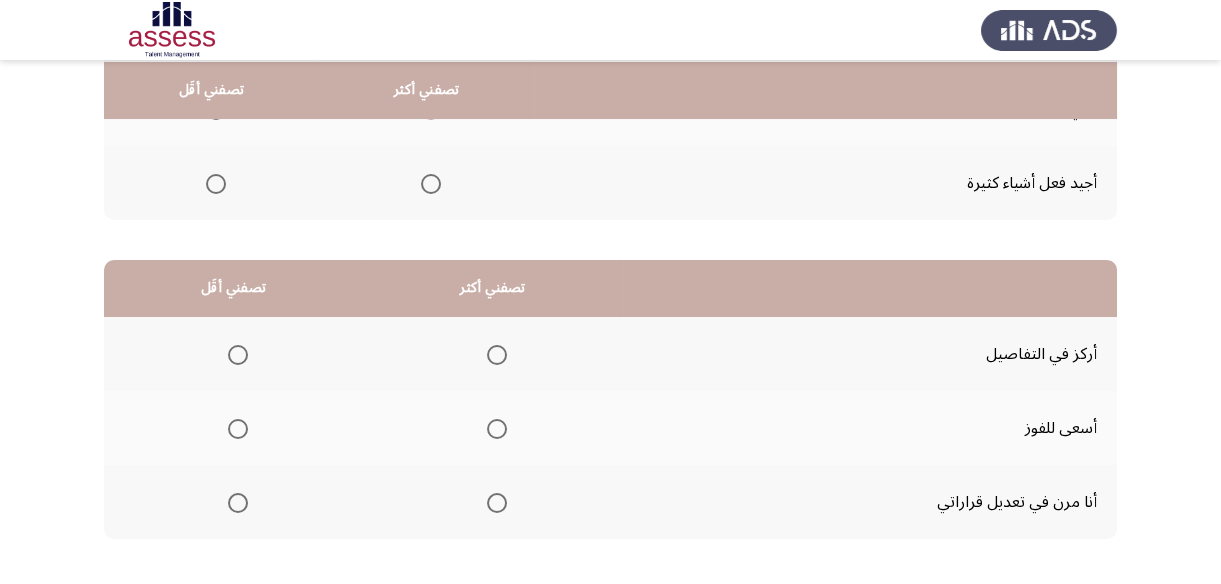 scroll, scrollTop: 332, scrollLeft: 0, axis: vertical 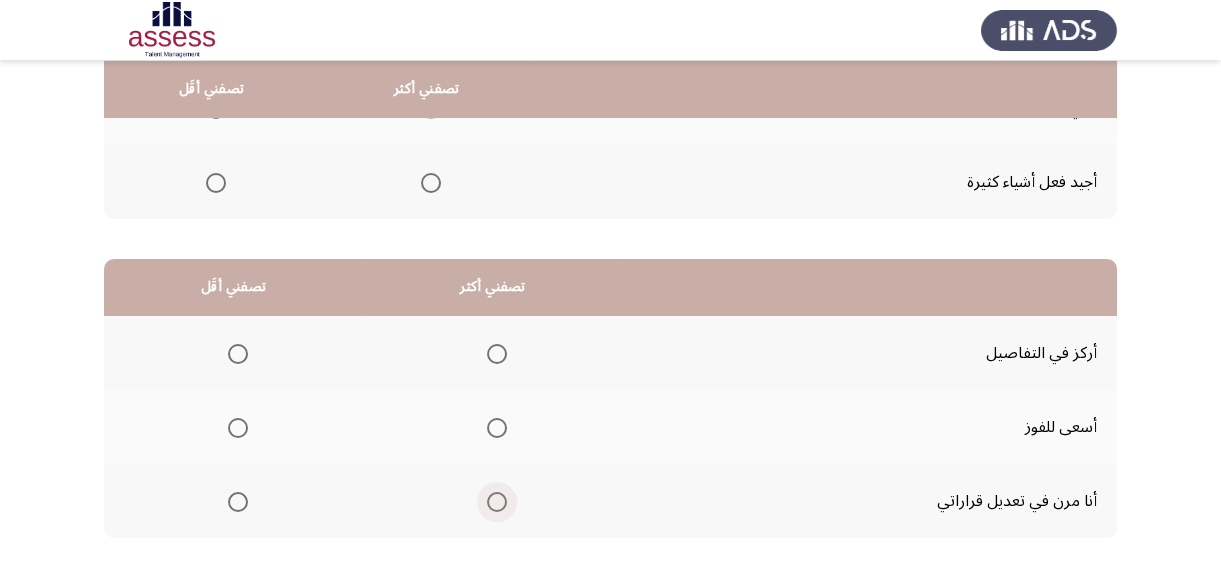 click at bounding box center [497, 502] 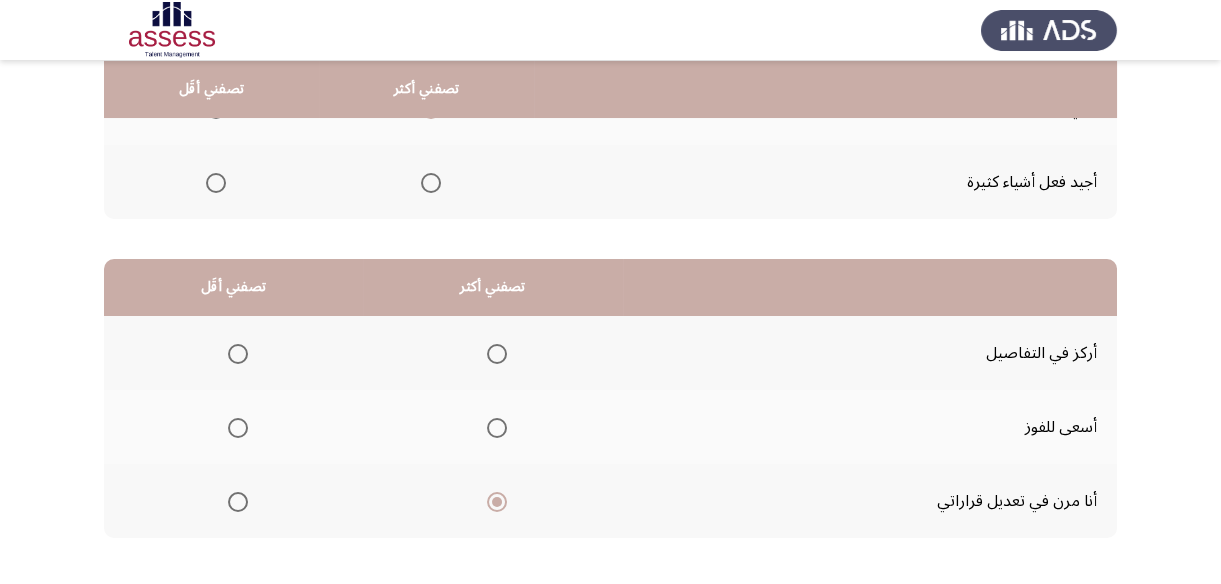 click at bounding box center [238, 354] 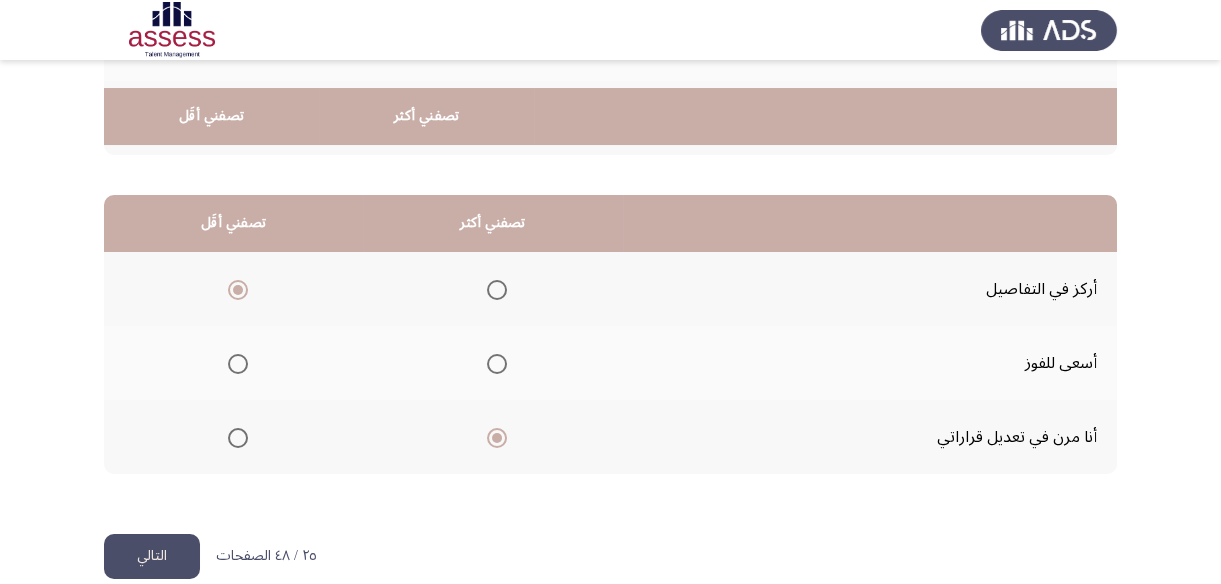 scroll, scrollTop: 423, scrollLeft: 0, axis: vertical 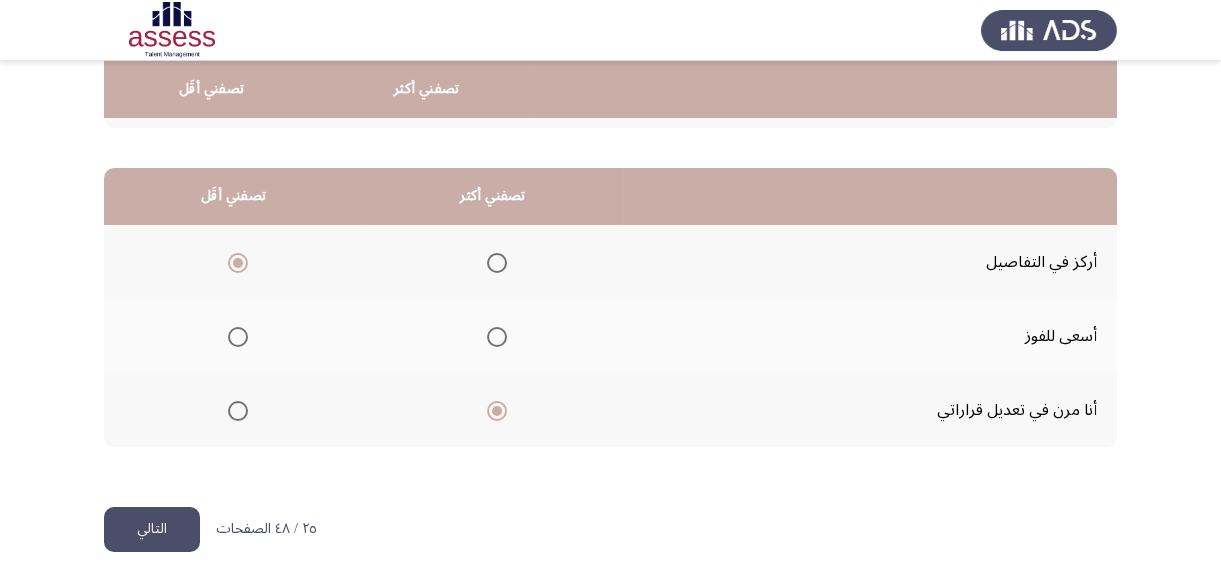 click on "التالي" 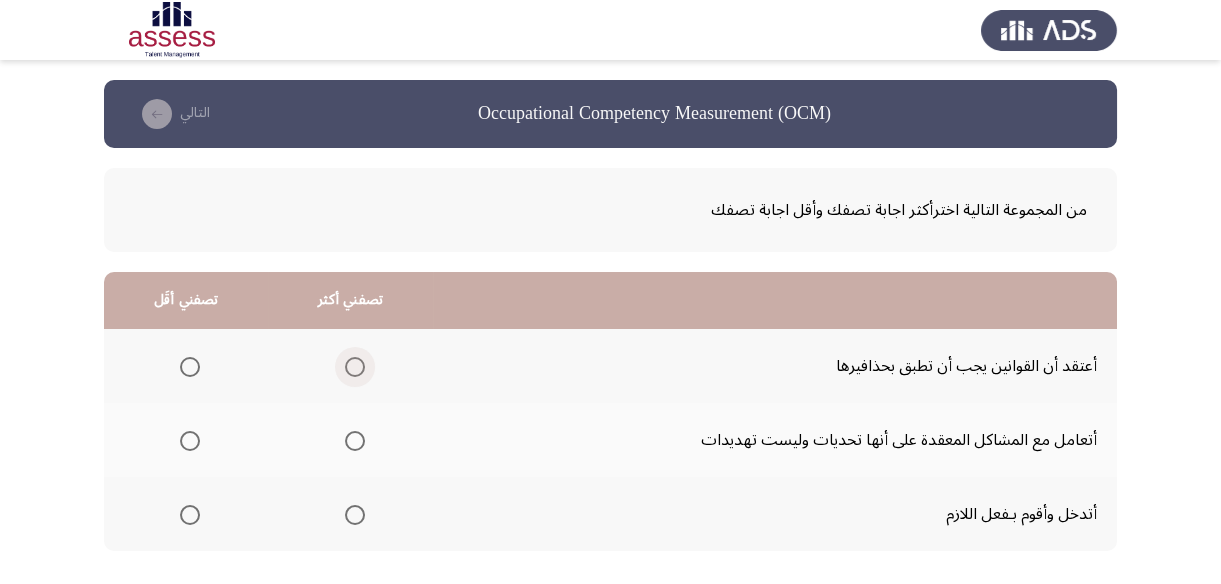 click at bounding box center (355, 367) 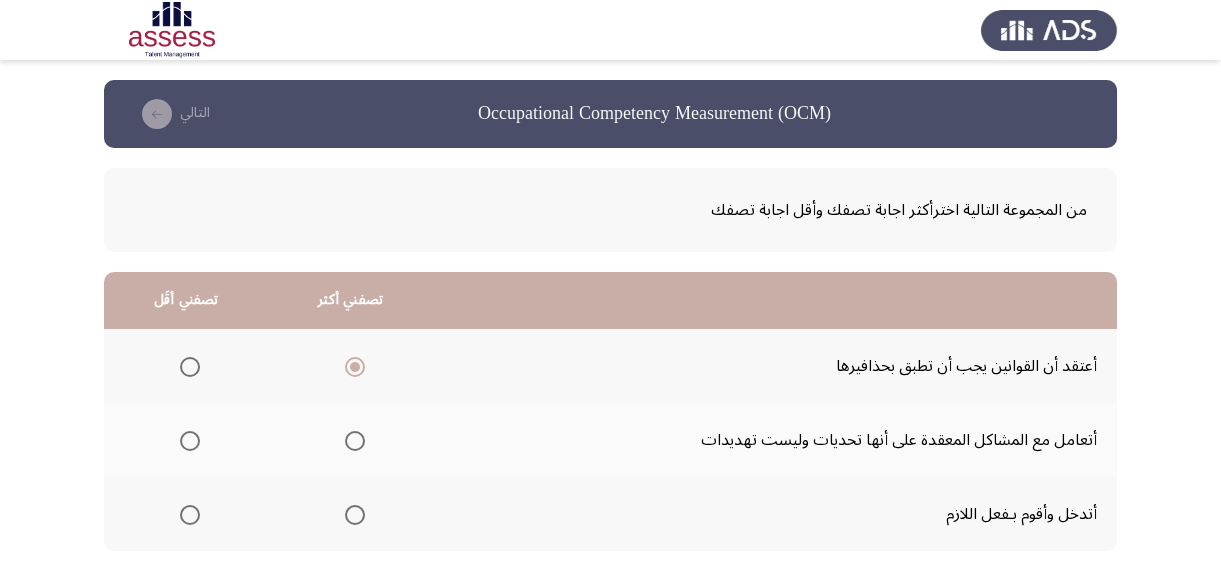 click at bounding box center (190, 515) 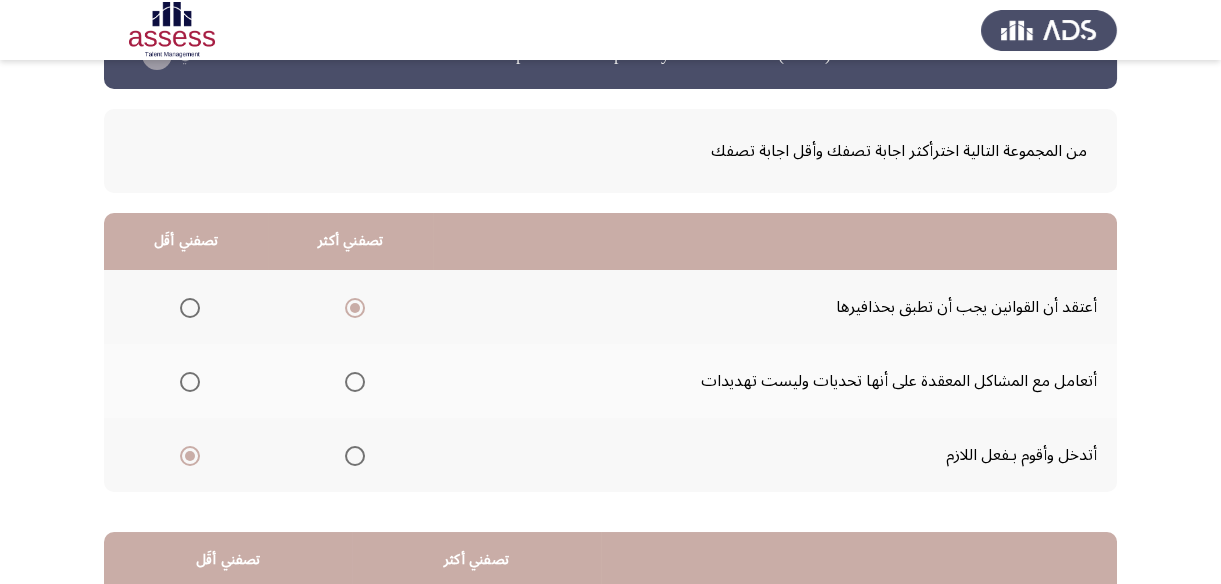 scroll, scrollTop: 90, scrollLeft: 0, axis: vertical 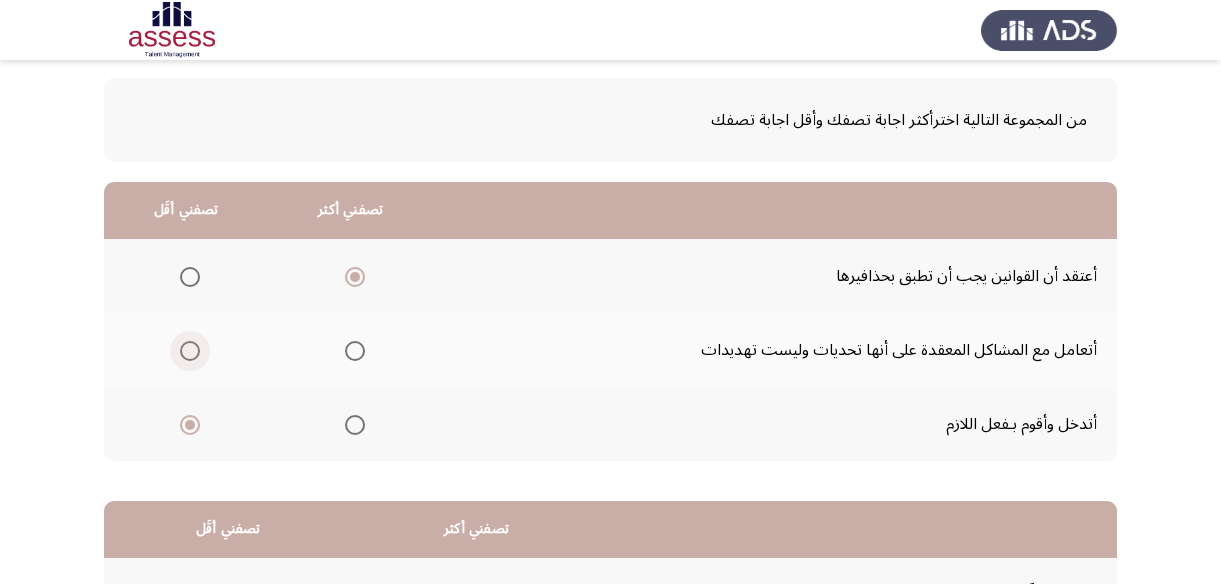 click at bounding box center (190, 351) 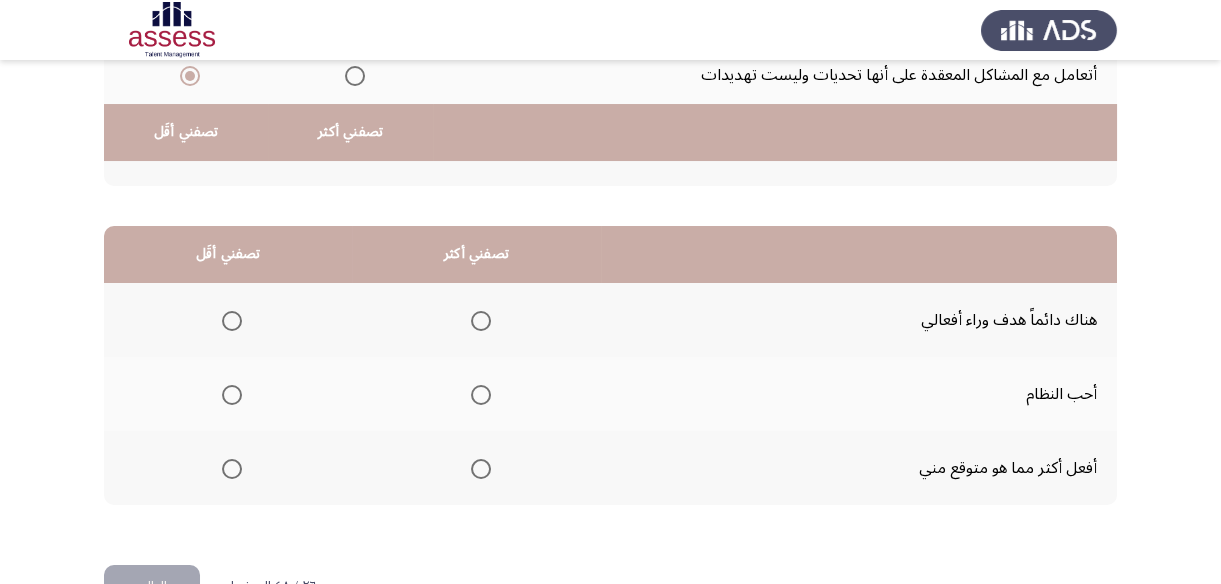 scroll, scrollTop: 423, scrollLeft: 0, axis: vertical 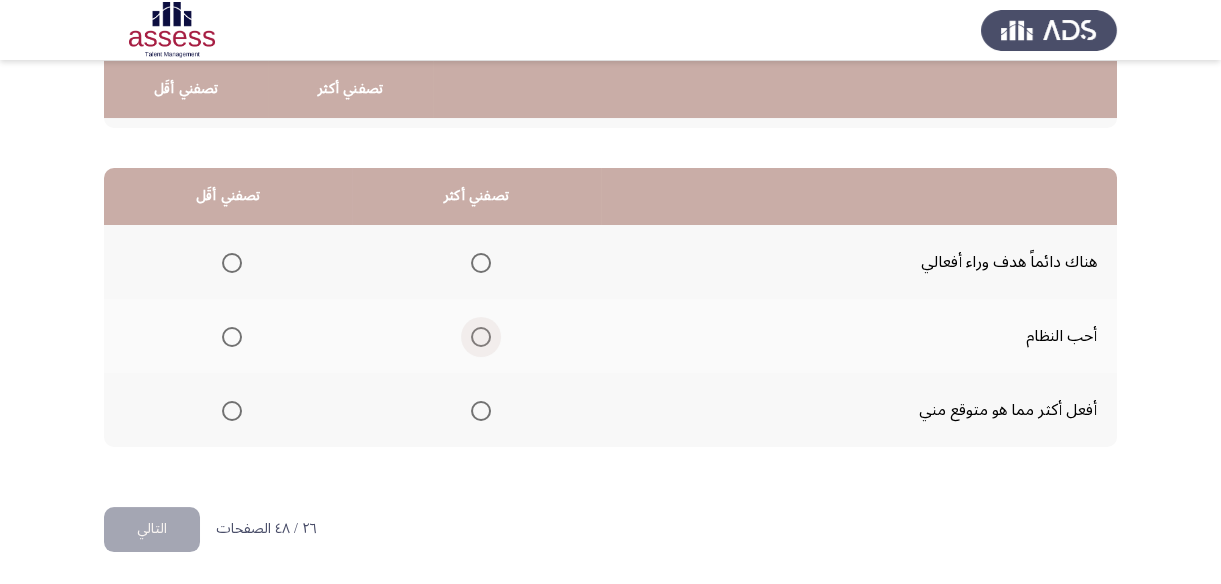 click at bounding box center [481, 337] 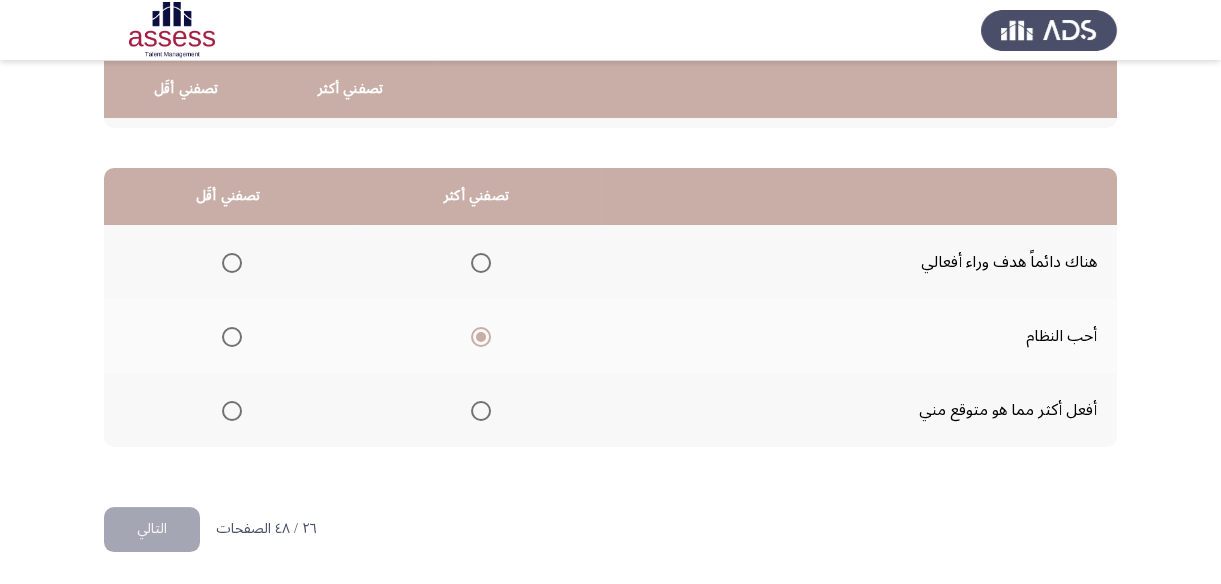 click at bounding box center (232, 411) 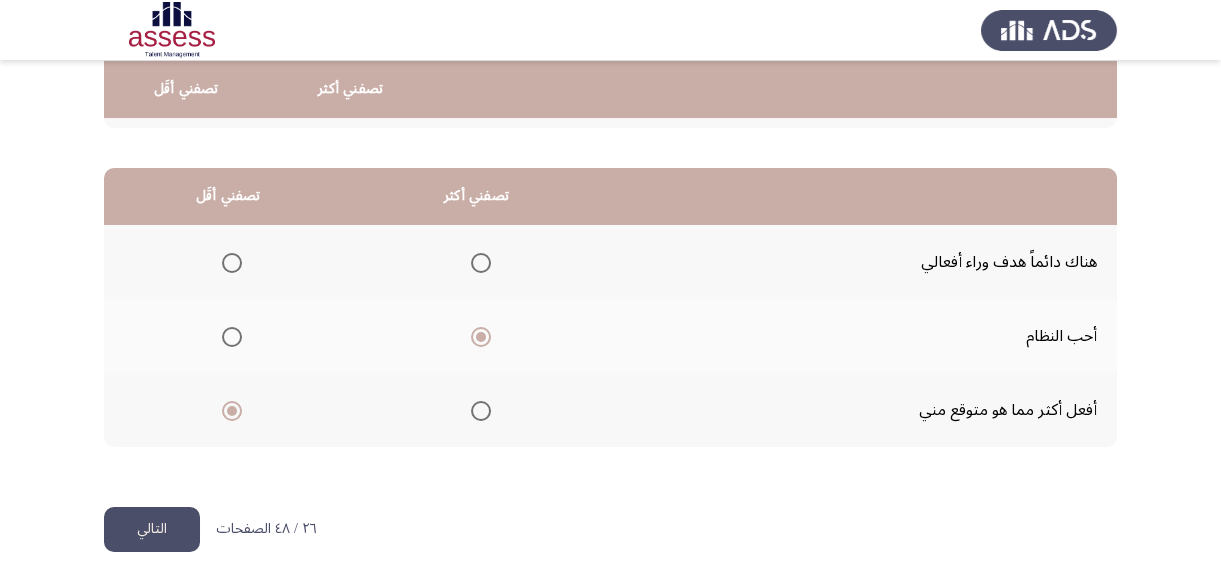 click on "التالي" 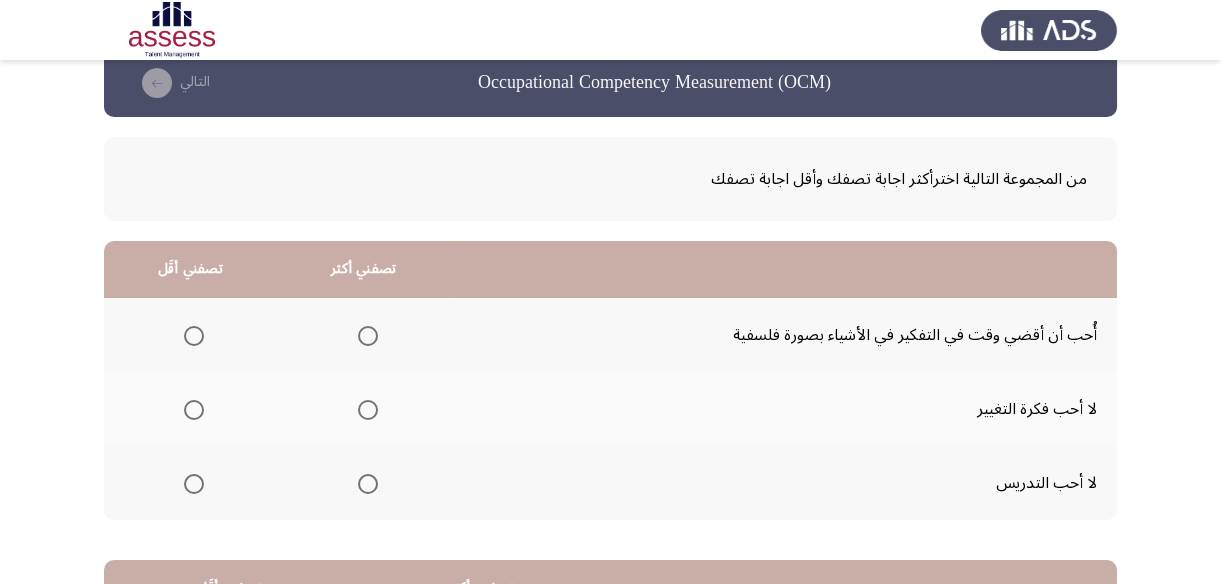 scroll, scrollTop: 0, scrollLeft: 0, axis: both 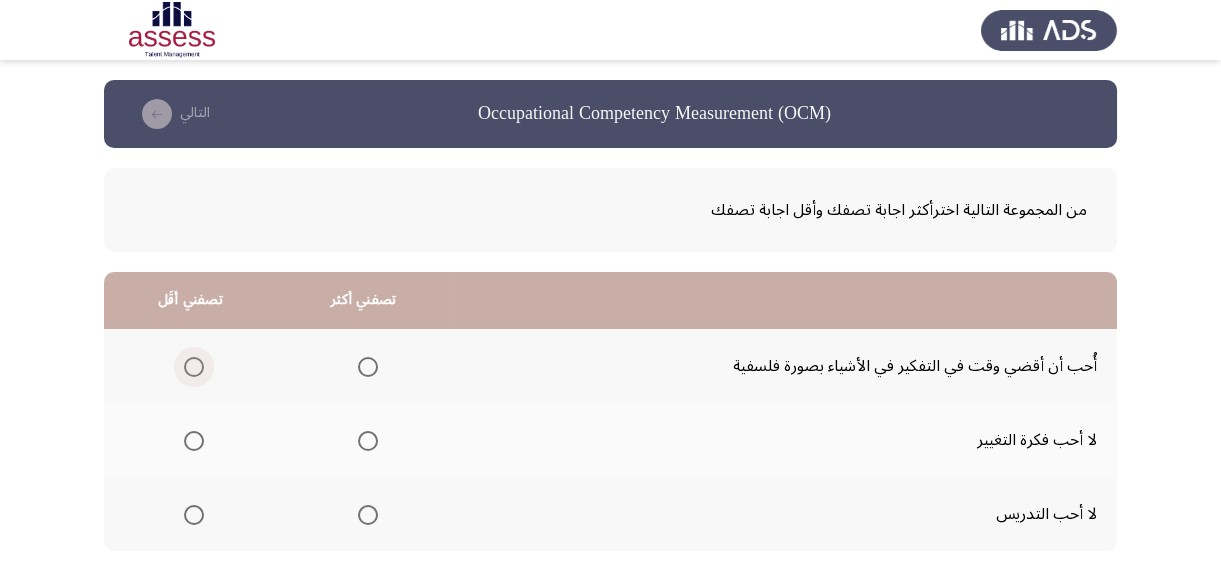 click at bounding box center [194, 367] 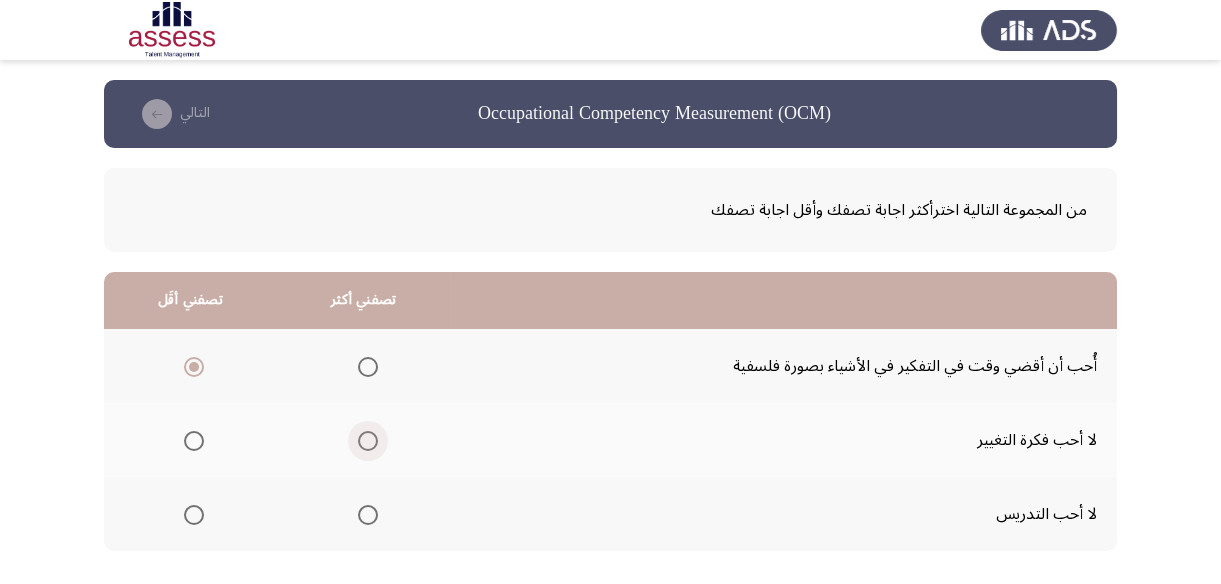 click at bounding box center [368, 441] 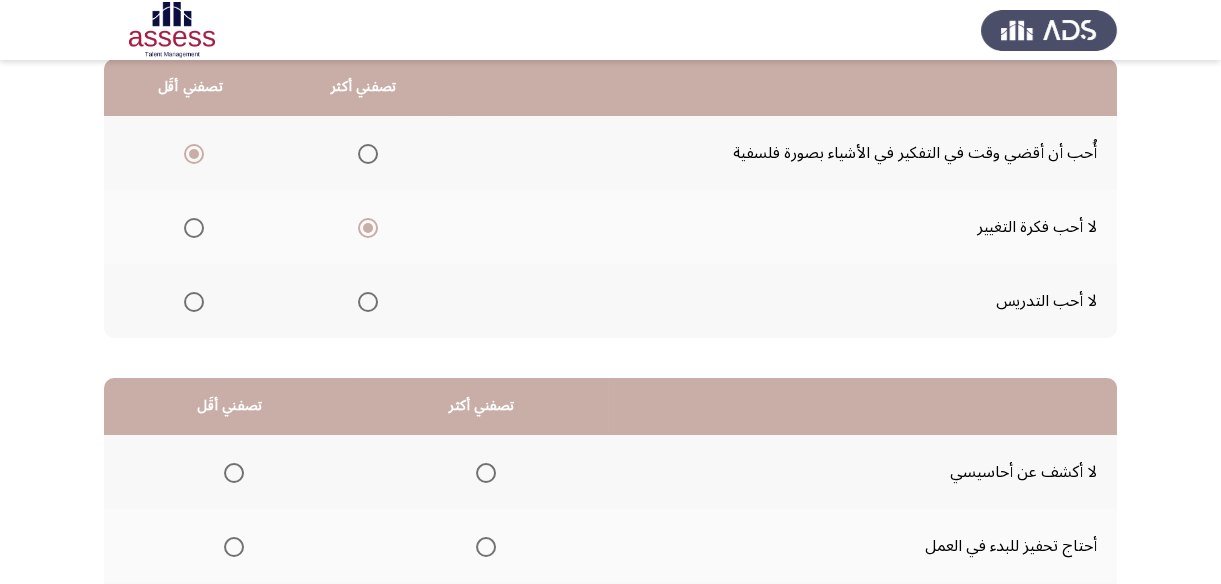 scroll, scrollTop: 272, scrollLeft: 0, axis: vertical 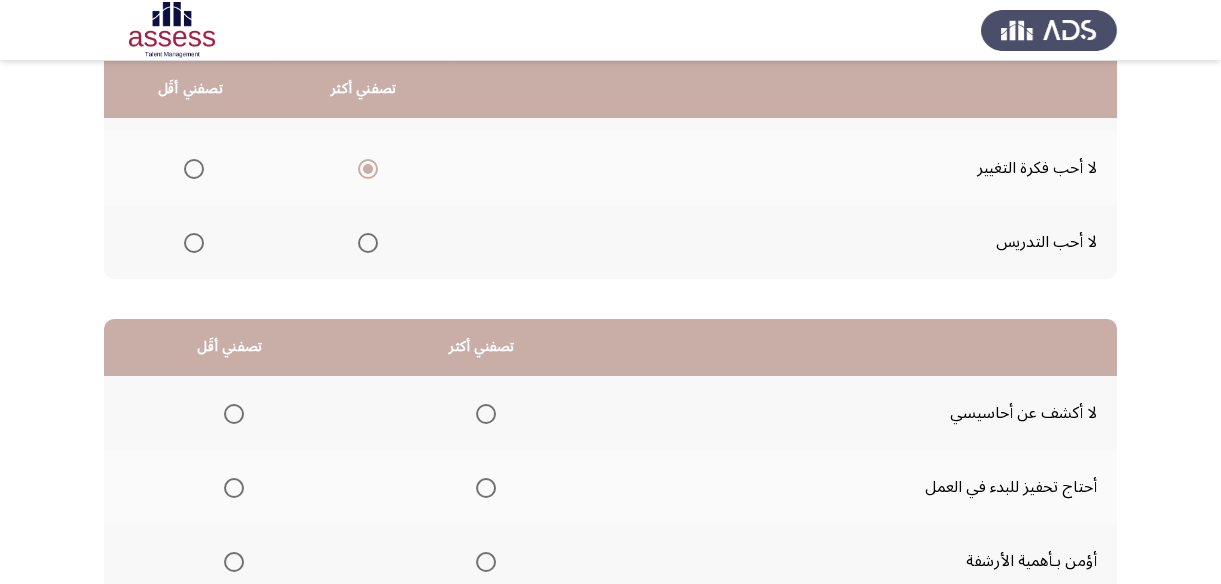 click at bounding box center [234, 414] 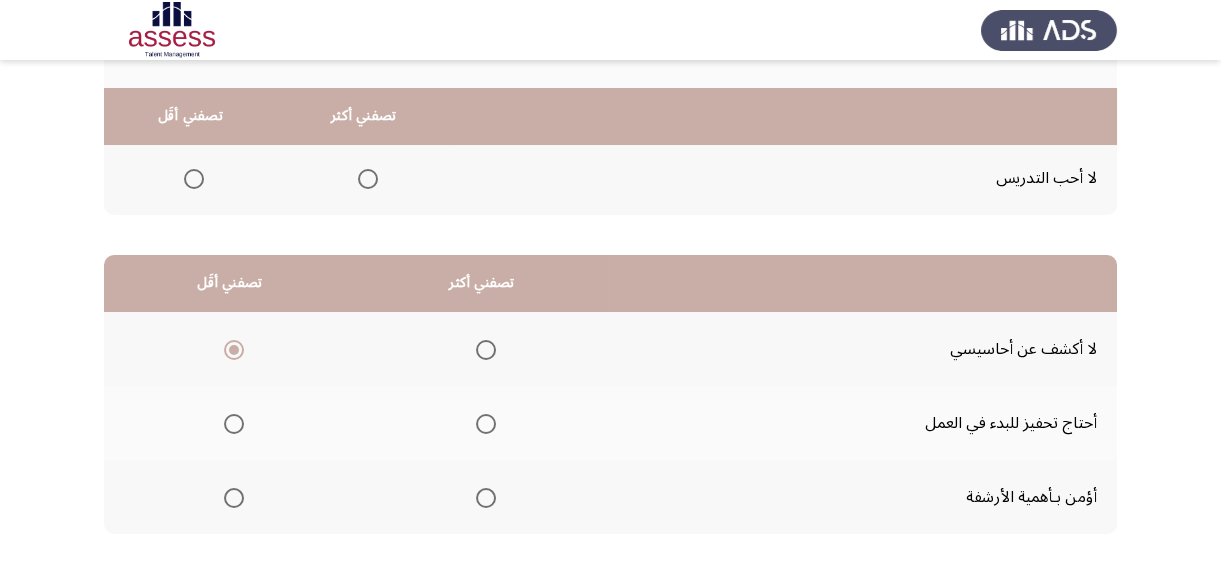 scroll, scrollTop: 363, scrollLeft: 0, axis: vertical 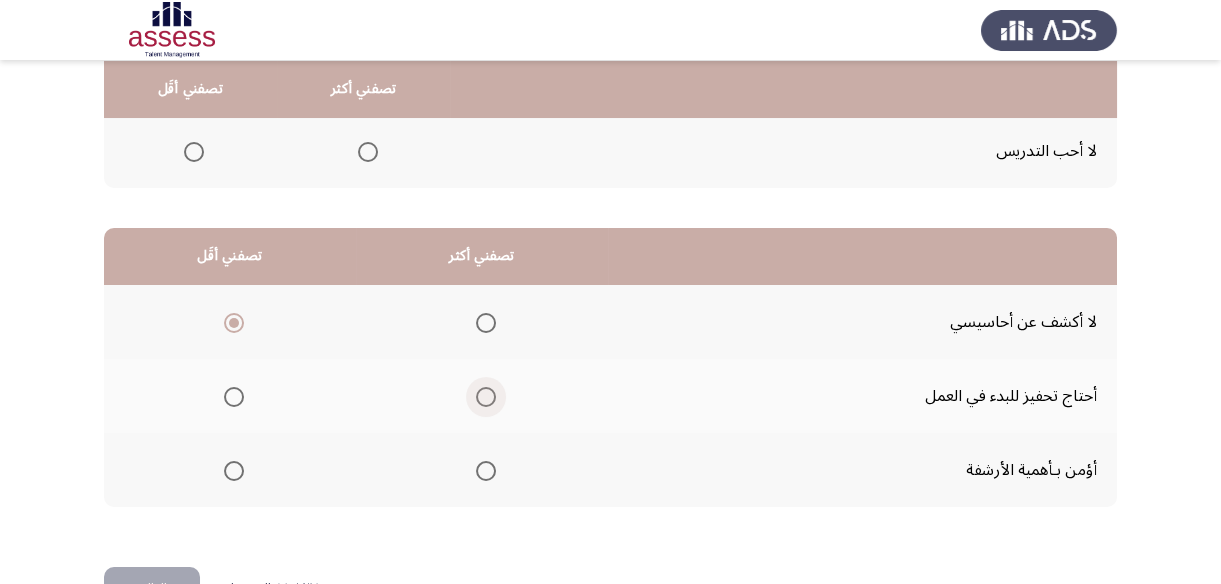 click at bounding box center (486, 397) 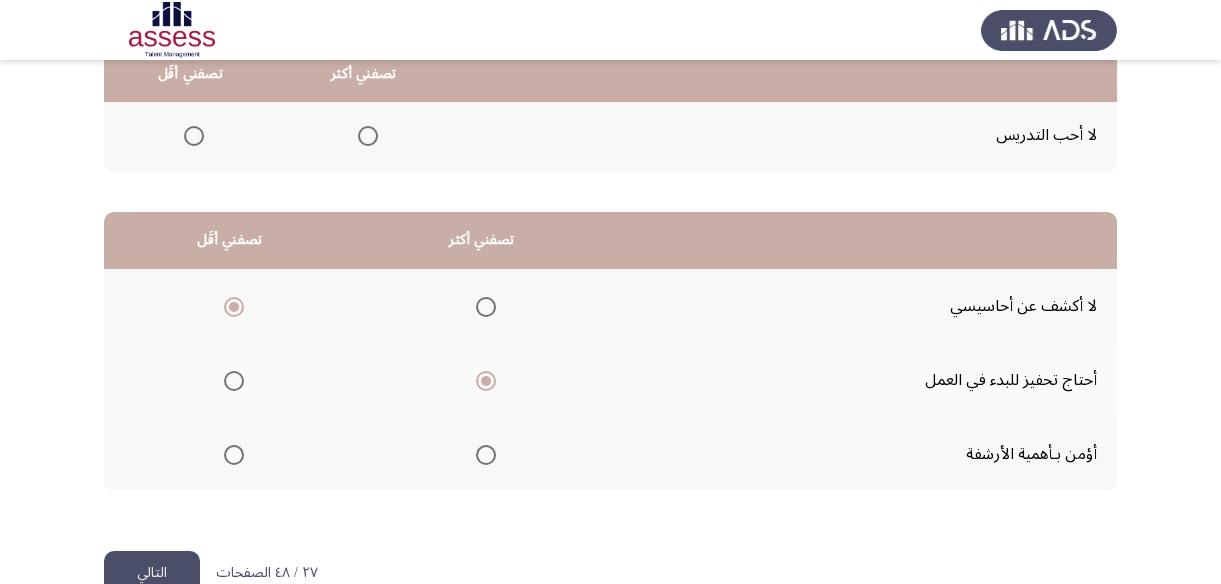scroll, scrollTop: 423, scrollLeft: 0, axis: vertical 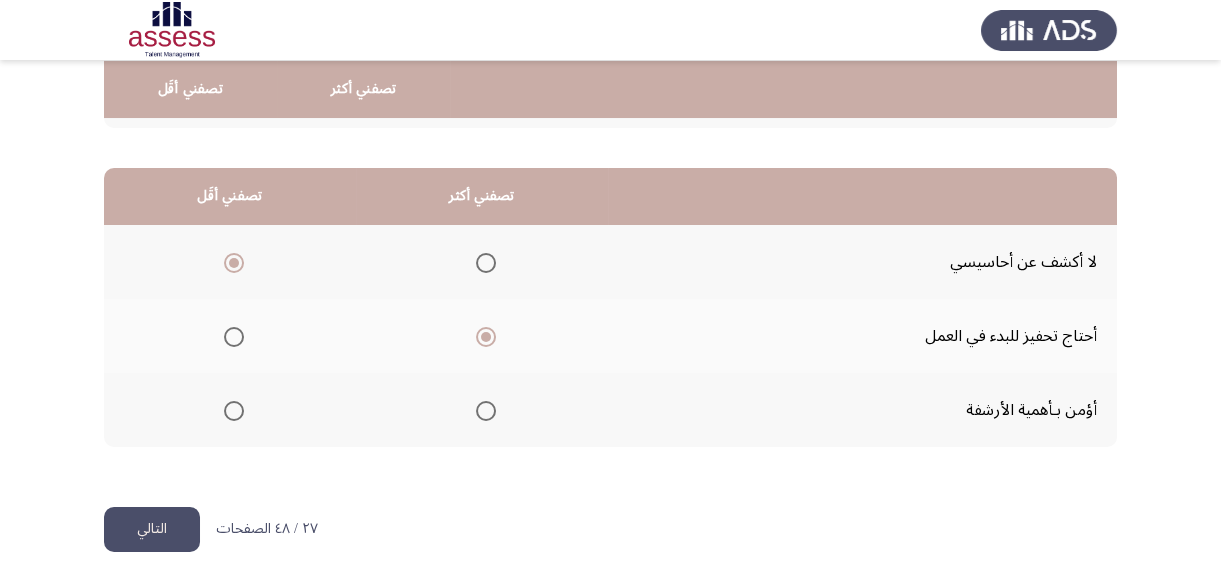 click on "التالي" 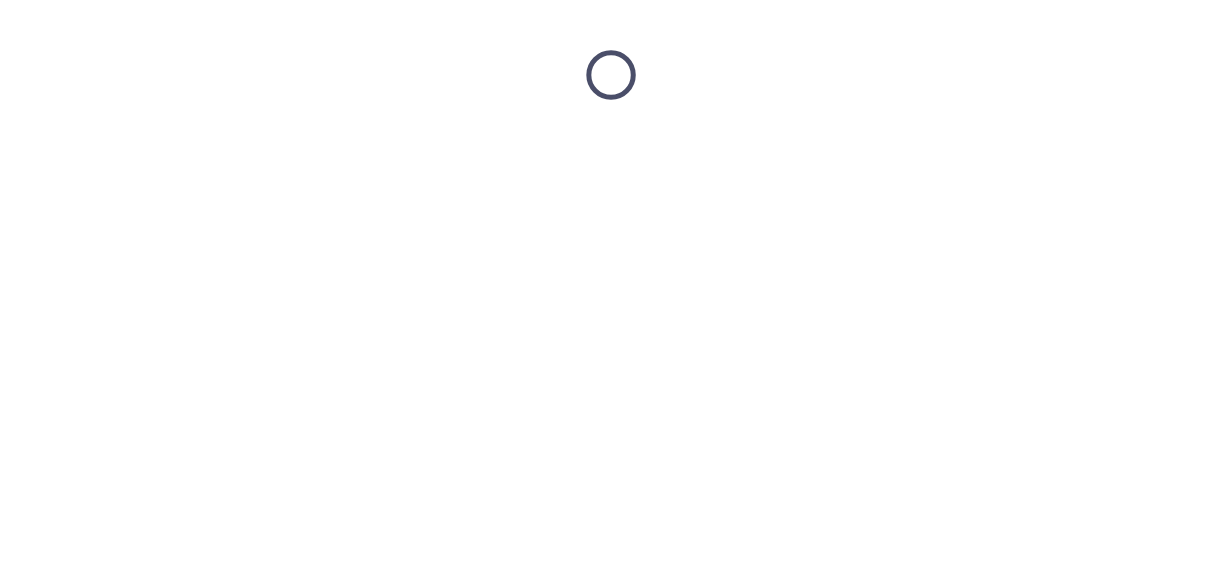 scroll, scrollTop: 0, scrollLeft: 0, axis: both 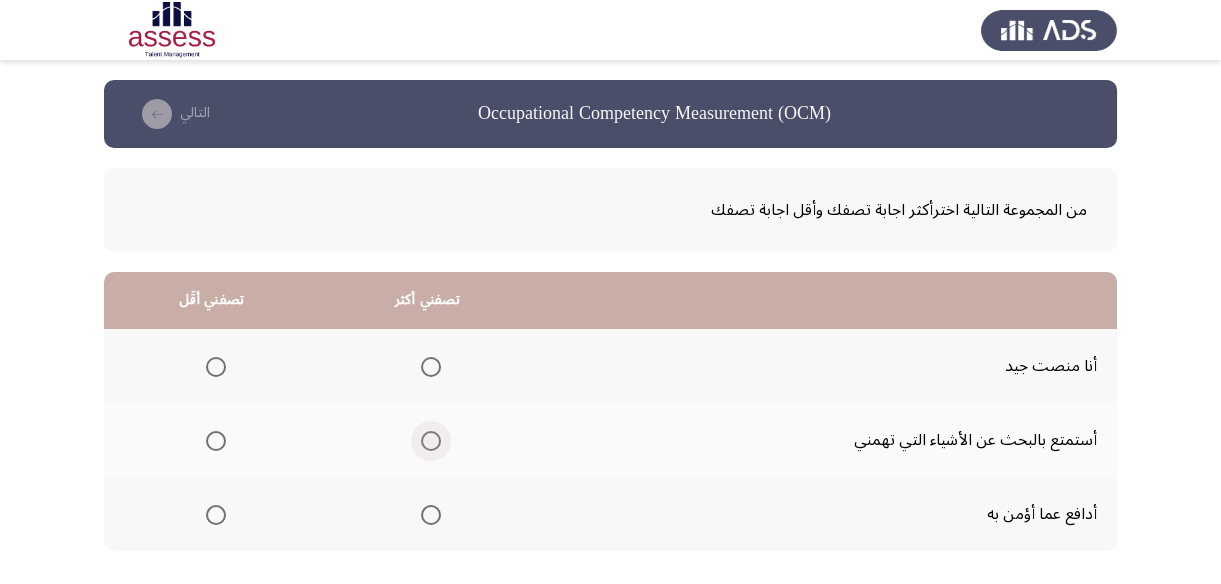 click at bounding box center (431, 441) 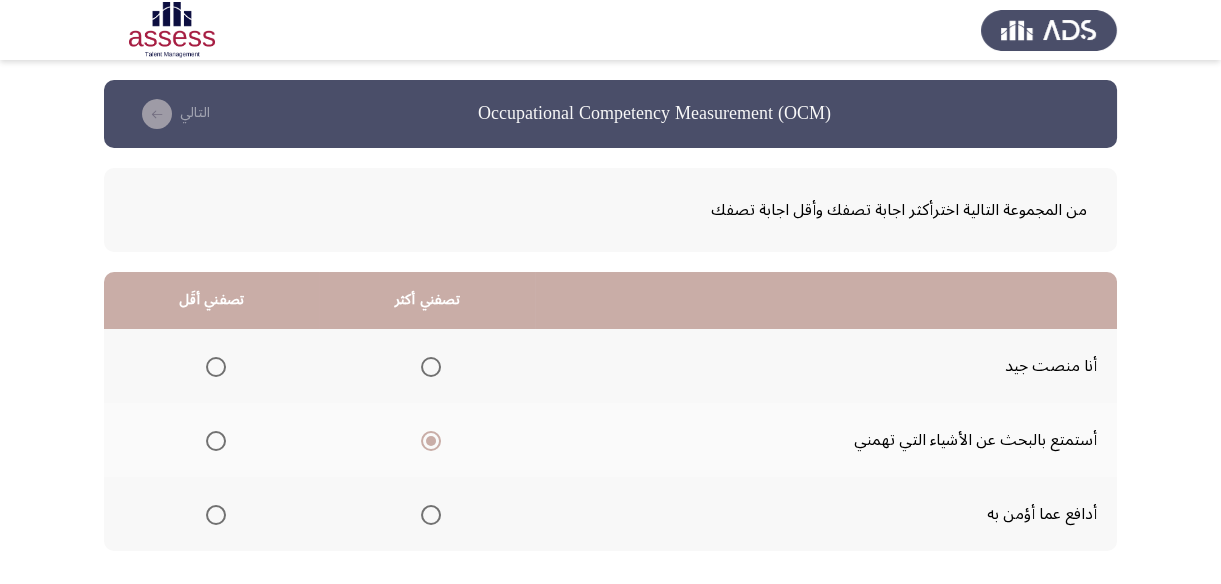 click 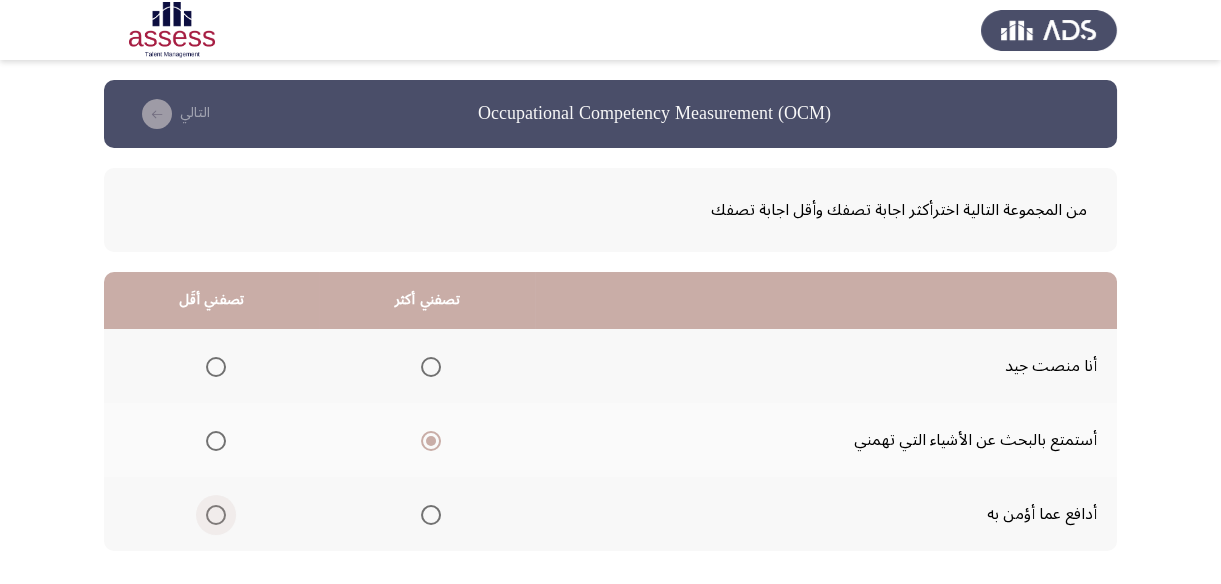 click at bounding box center [216, 515] 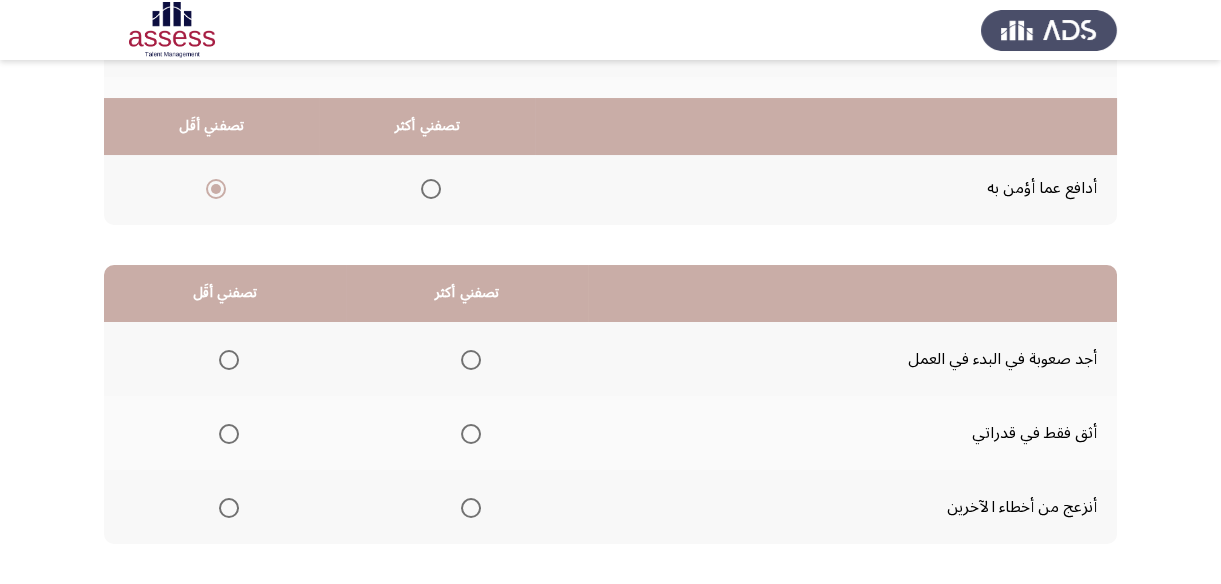 scroll, scrollTop: 363, scrollLeft: 0, axis: vertical 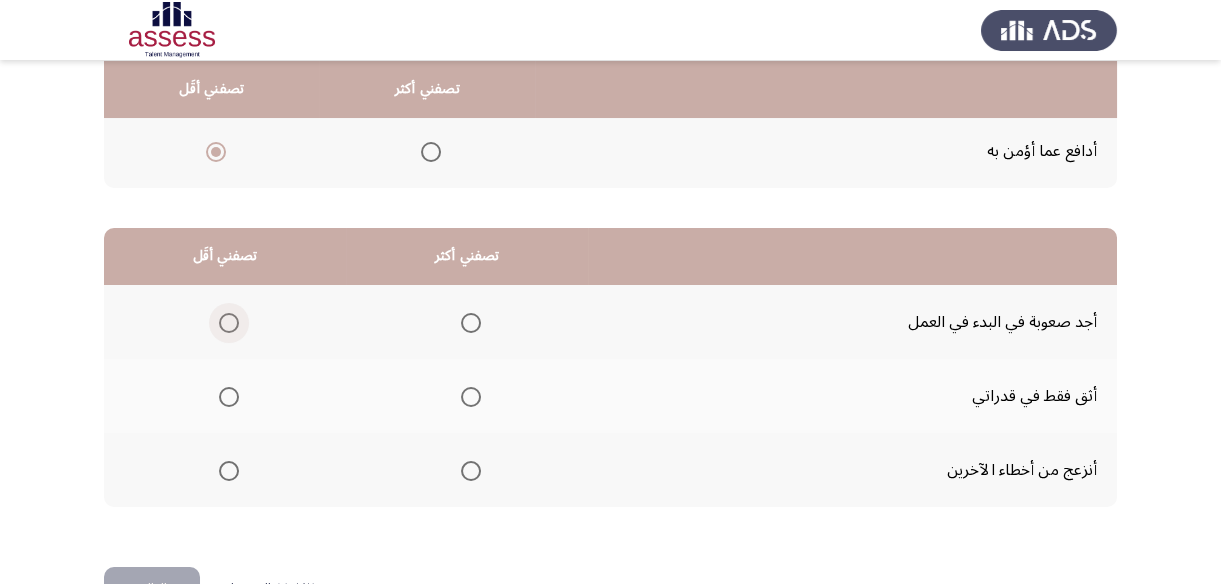click at bounding box center [229, 323] 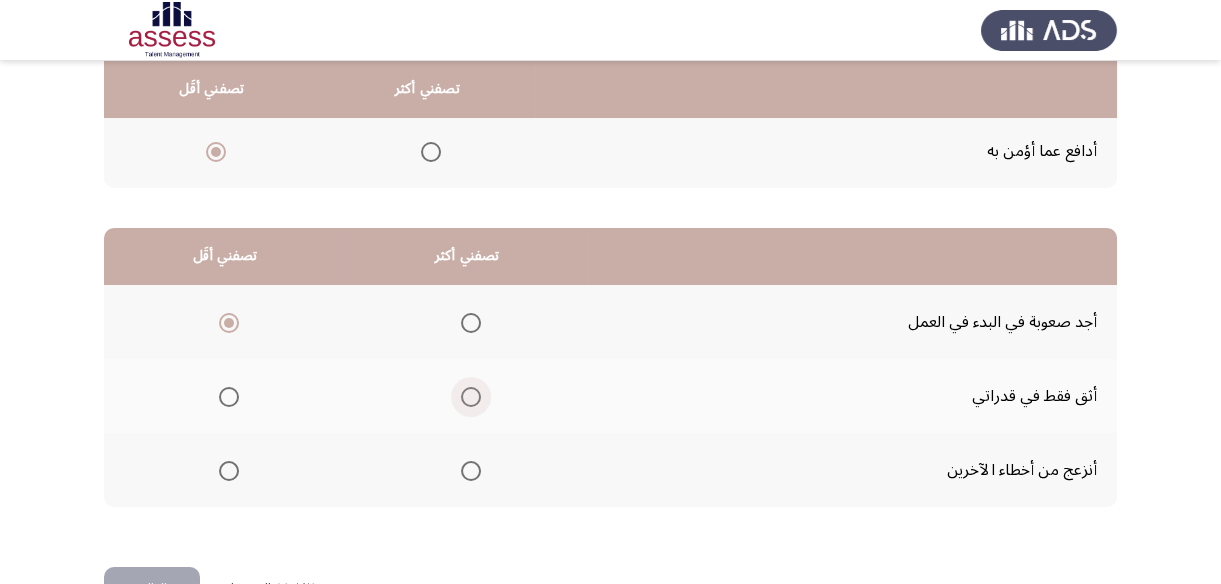 click at bounding box center [471, 397] 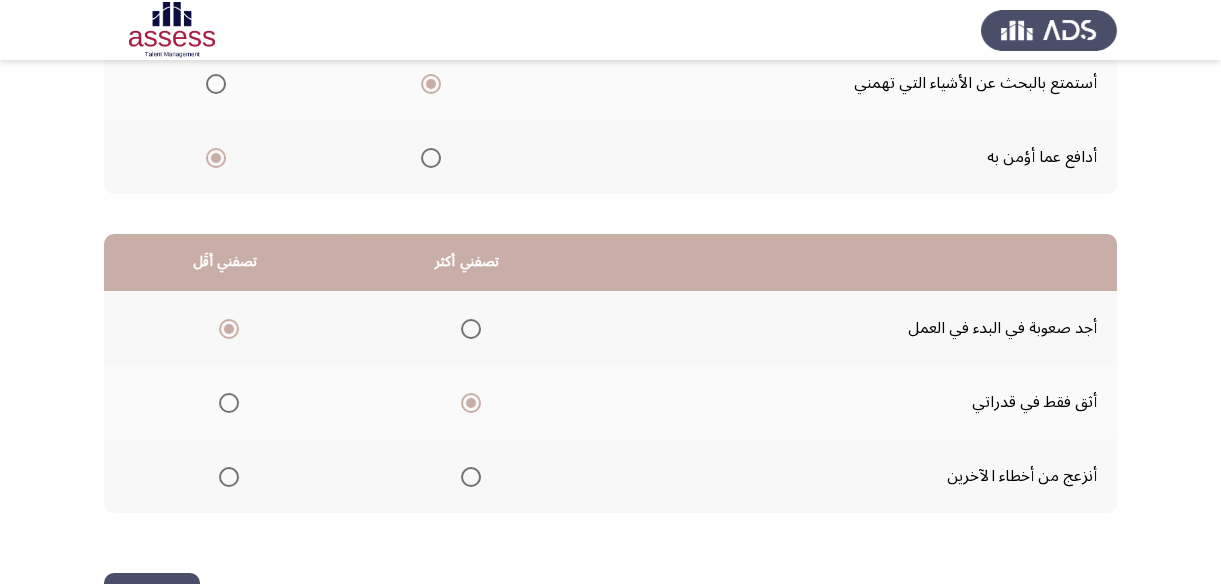 scroll, scrollTop: 423, scrollLeft: 0, axis: vertical 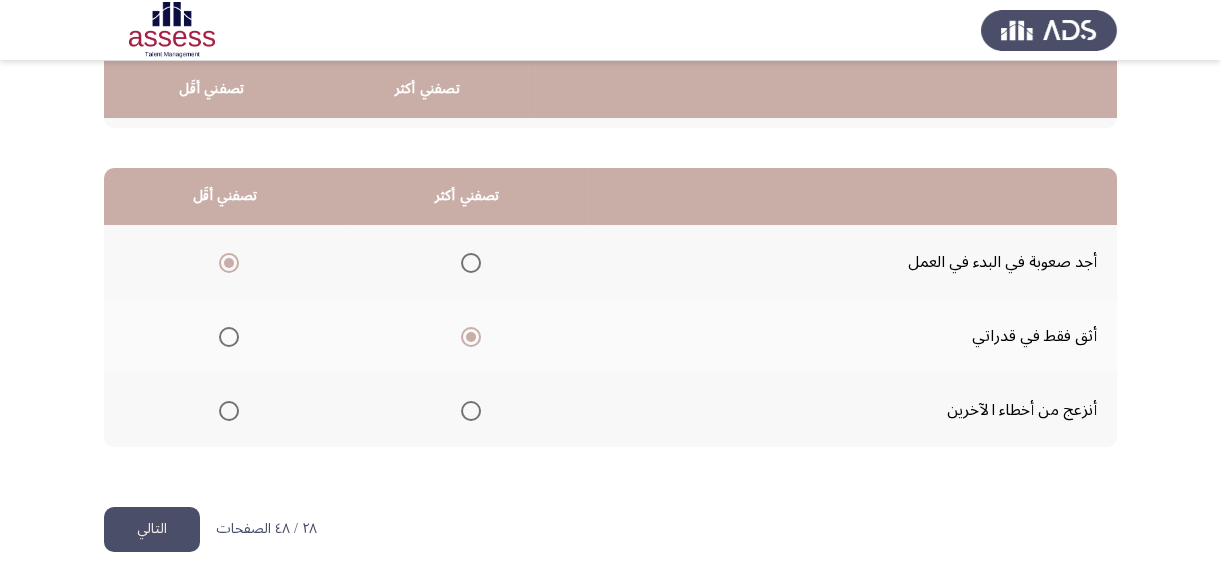 click on "التالي" 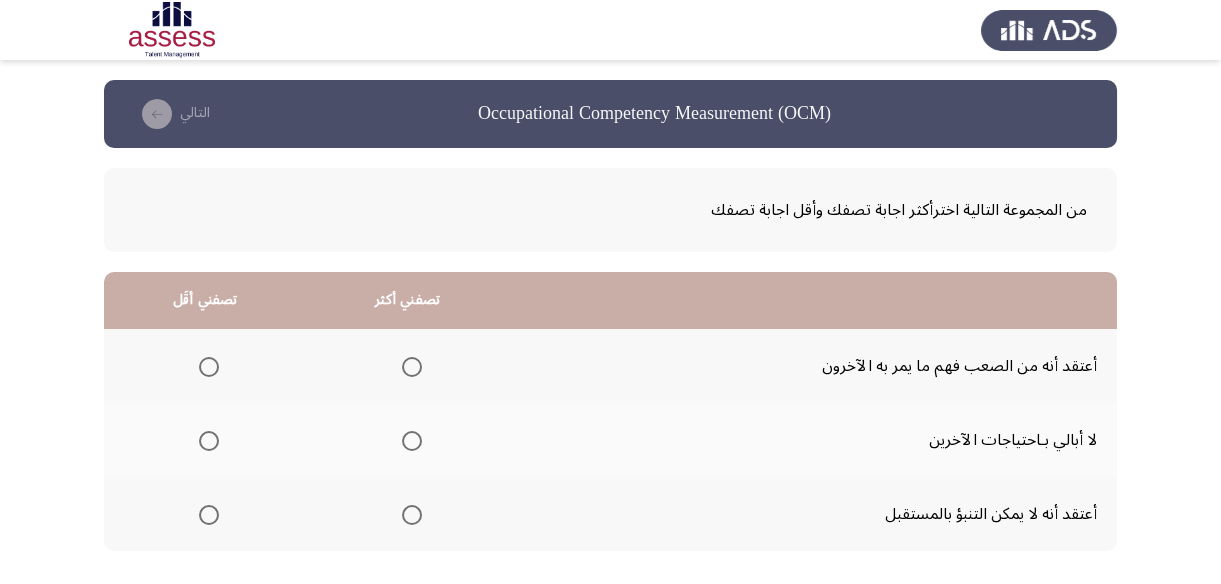 click at bounding box center [209, 515] 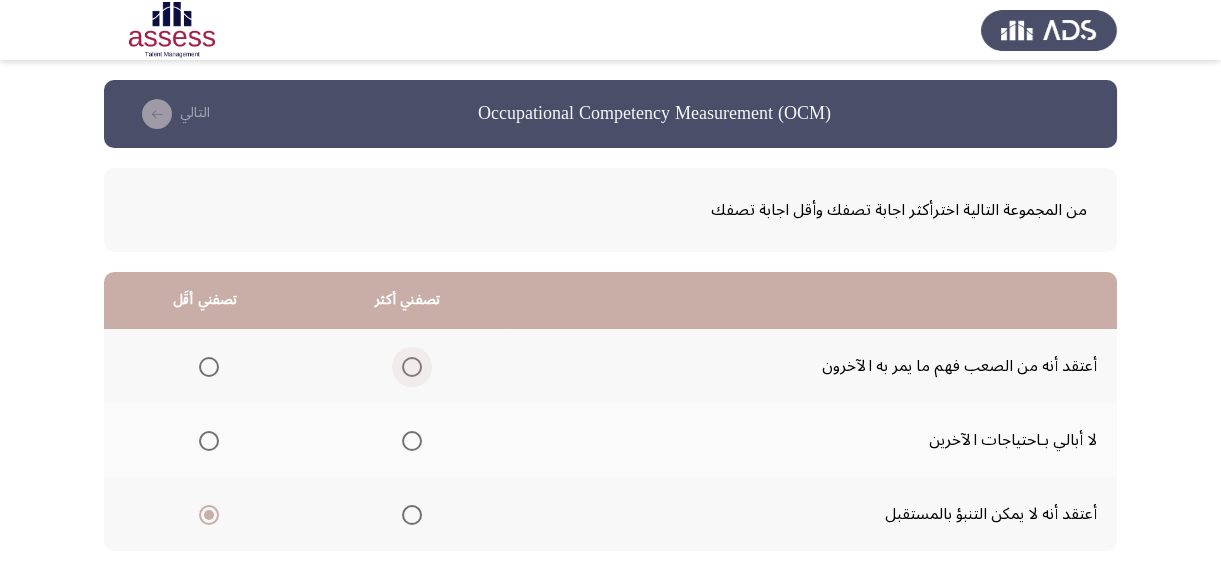 click at bounding box center [412, 367] 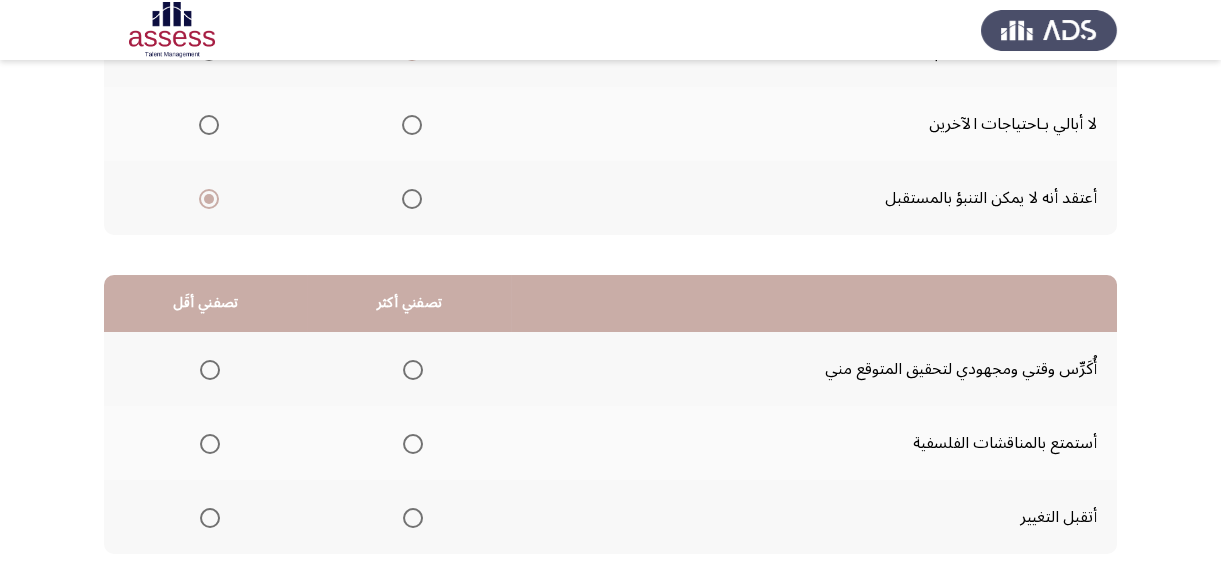 scroll, scrollTop: 363, scrollLeft: 0, axis: vertical 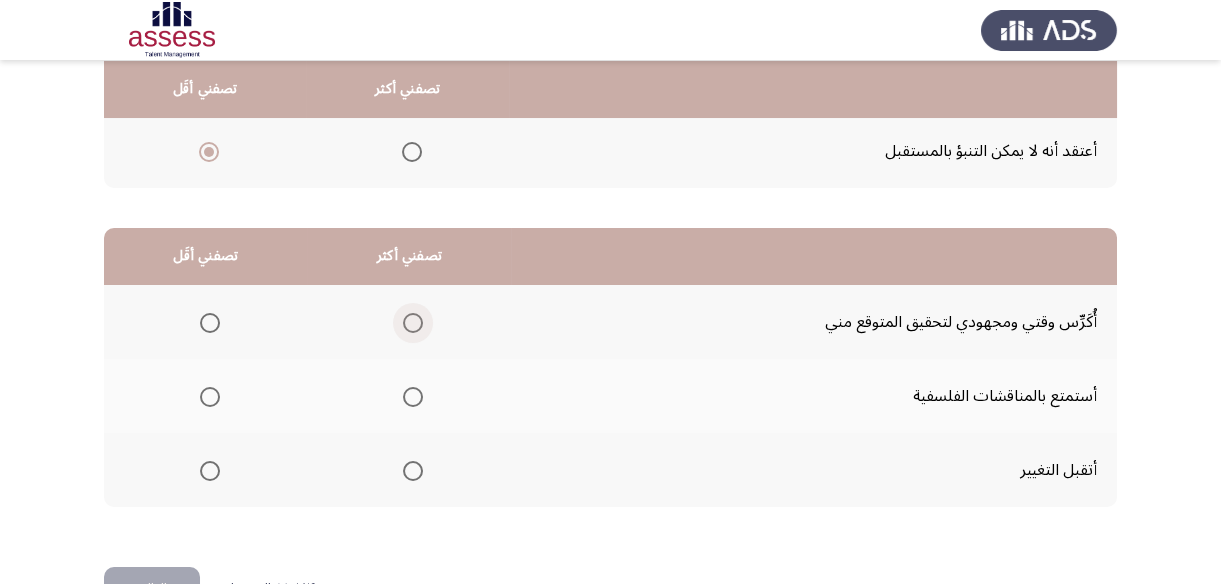 click at bounding box center (413, 323) 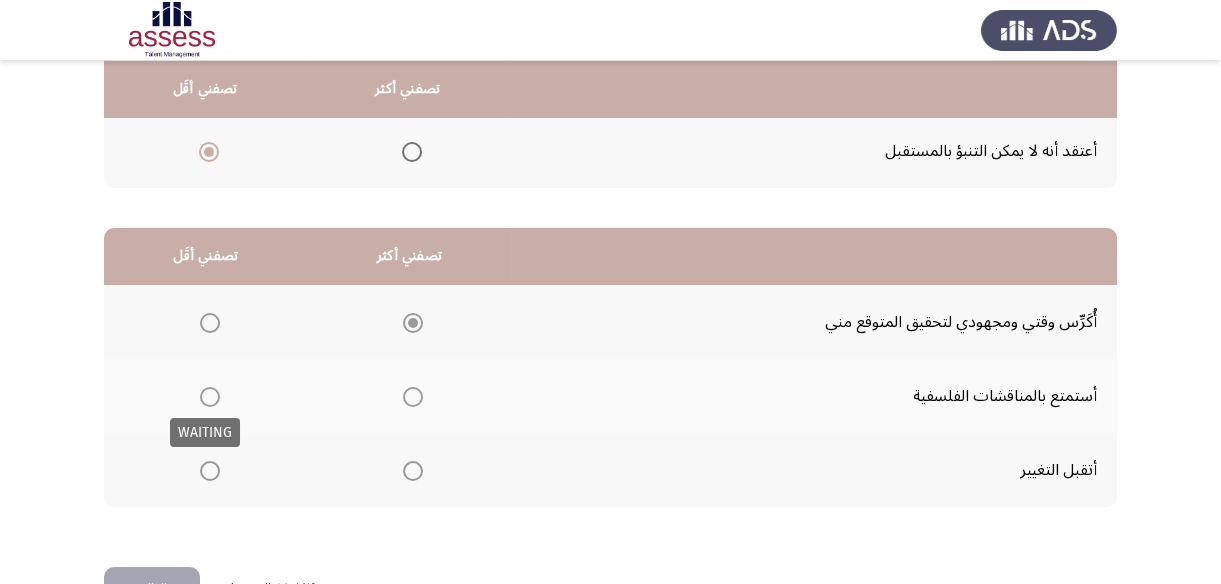 click at bounding box center (210, 397) 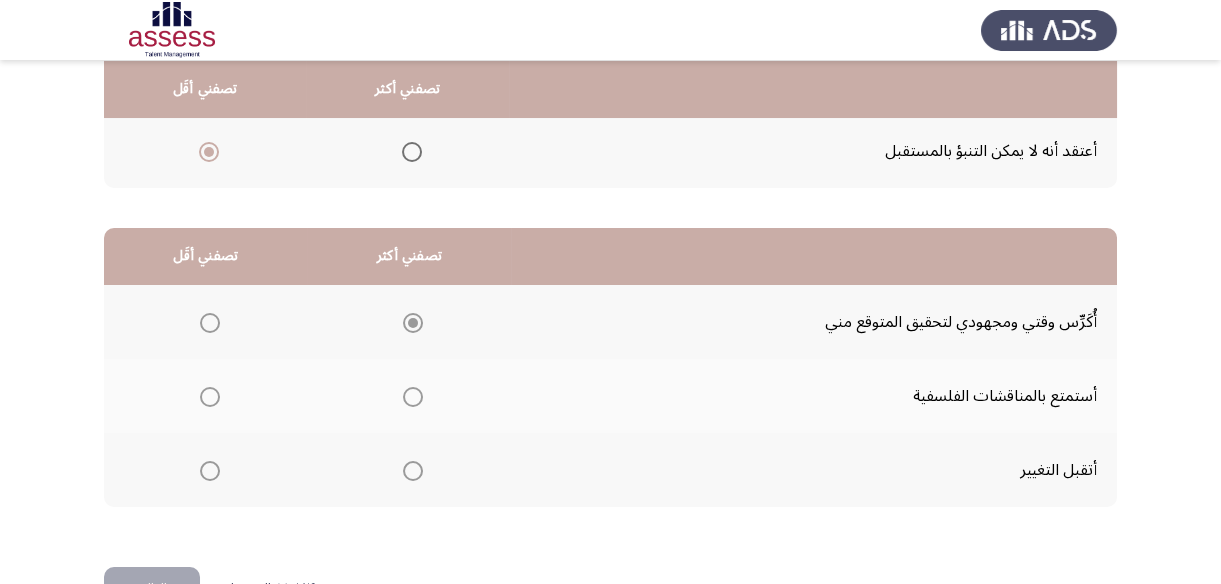 click at bounding box center (210, 397) 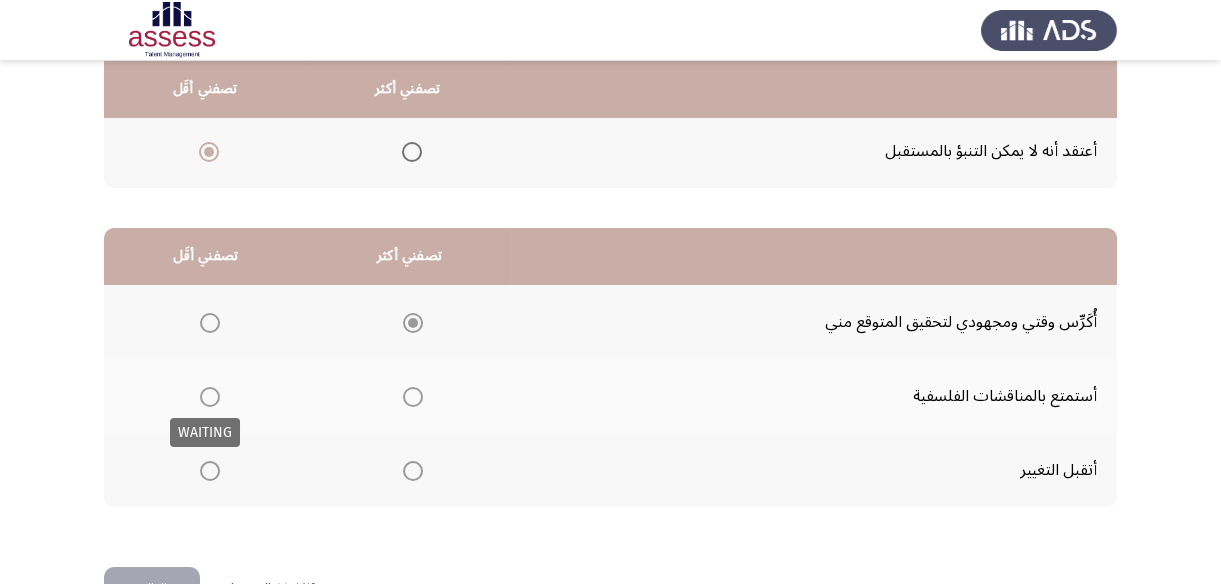 click at bounding box center [210, 397] 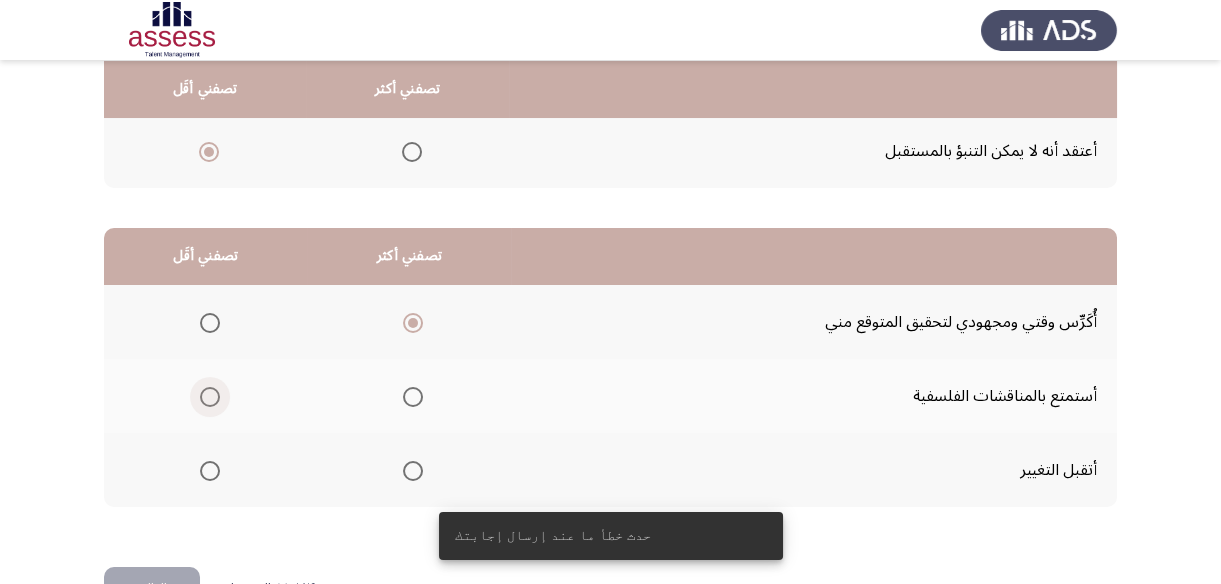 click at bounding box center [210, 397] 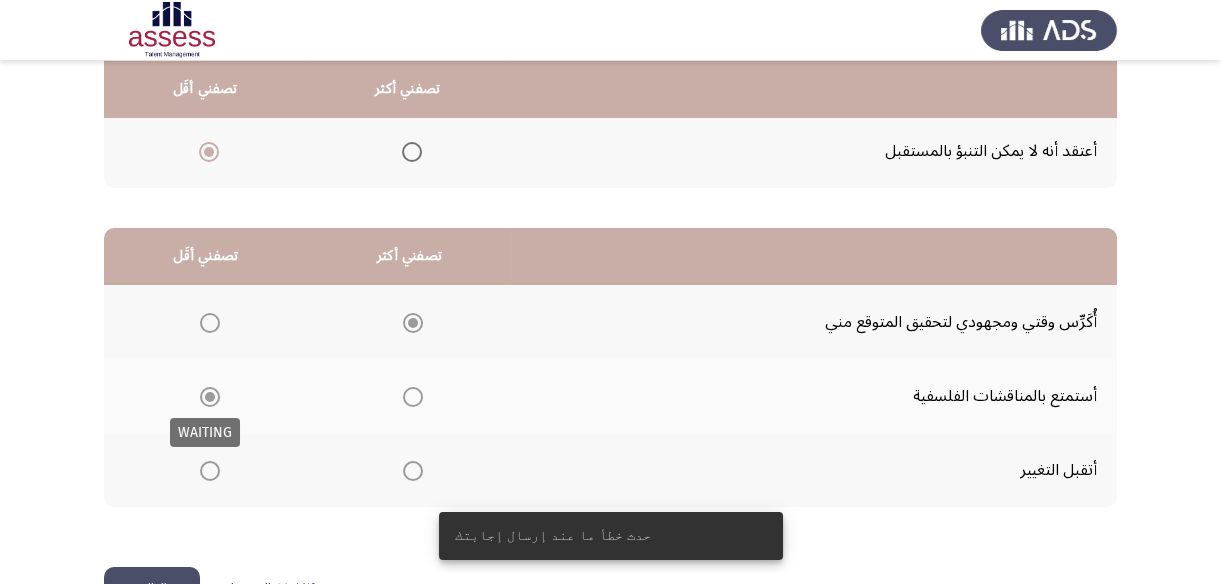 click at bounding box center (210, 397) 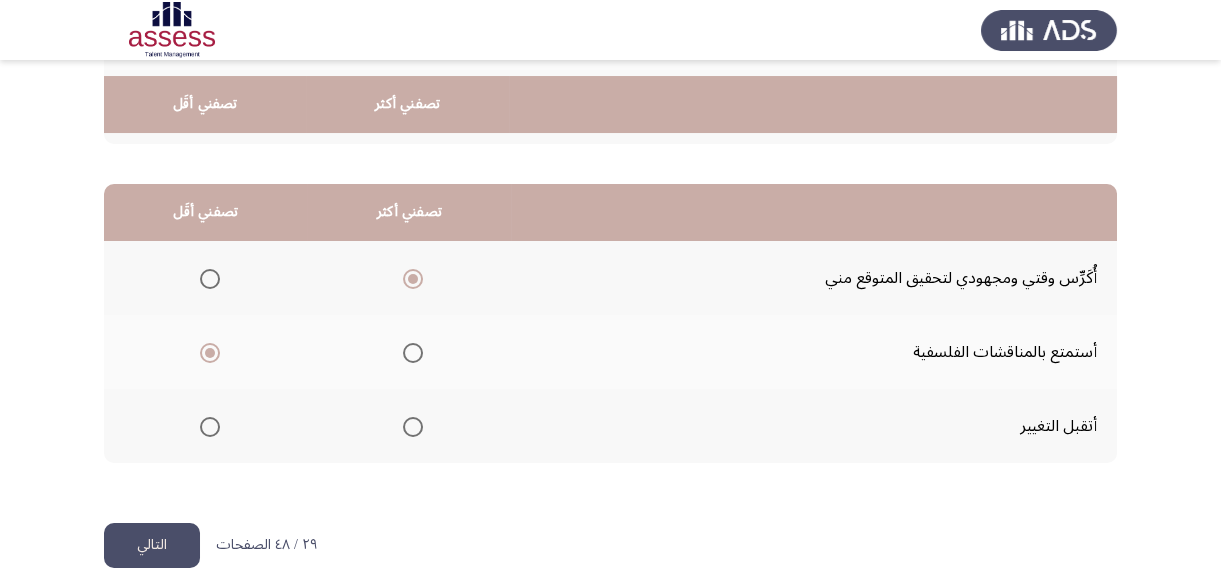 scroll, scrollTop: 423, scrollLeft: 0, axis: vertical 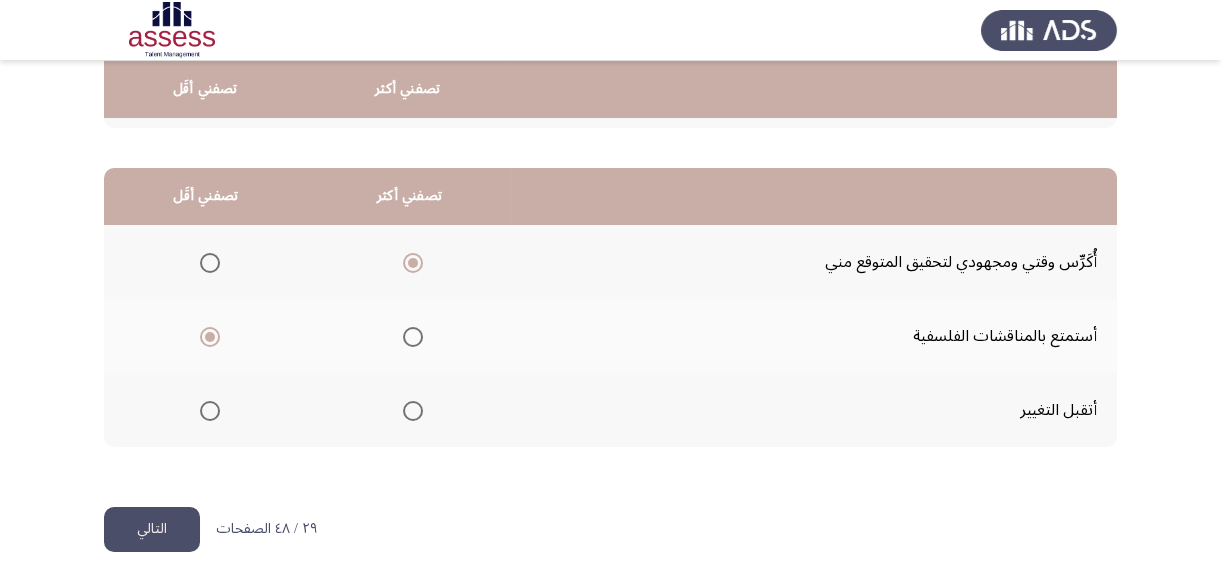 click on "التالي" 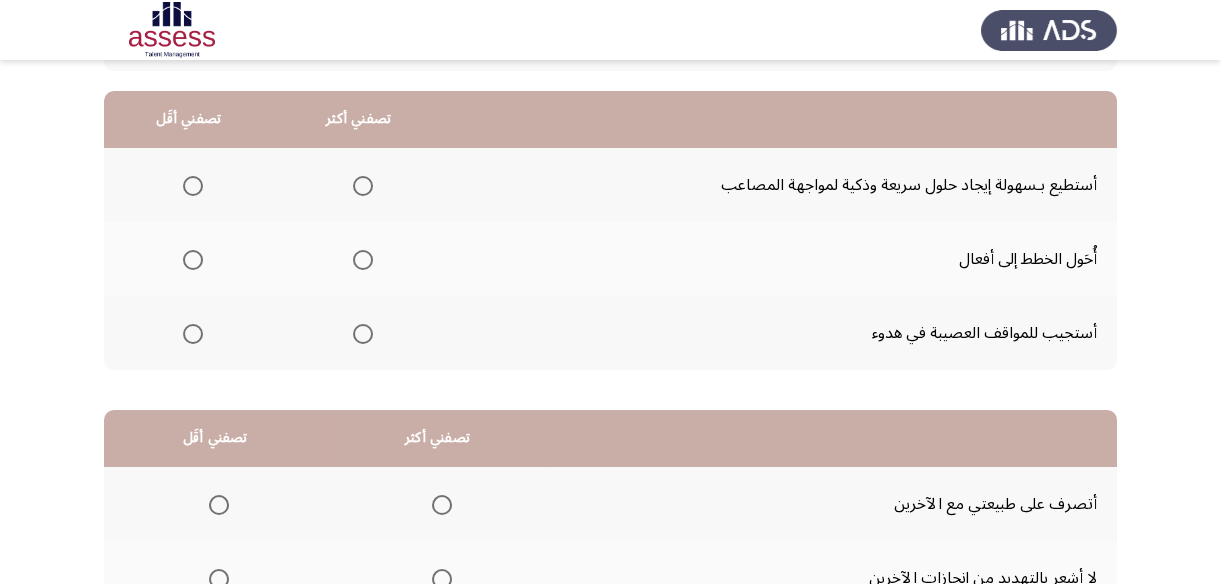 scroll, scrollTop: 90, scrollLeft: 0, axis: vertical 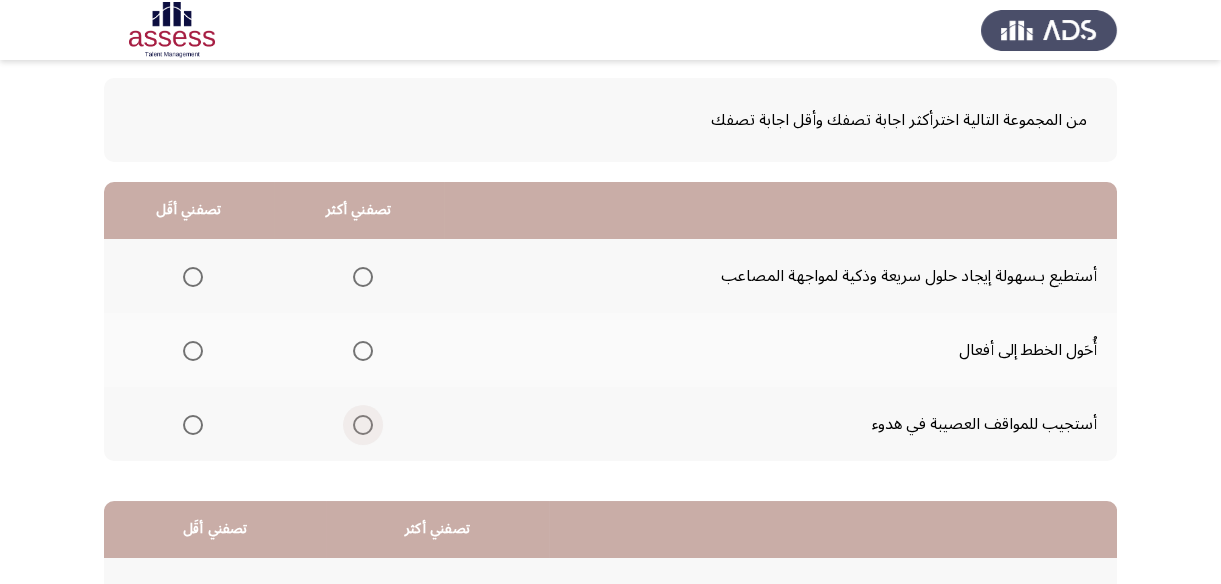 click at bounding box center [363, 425] 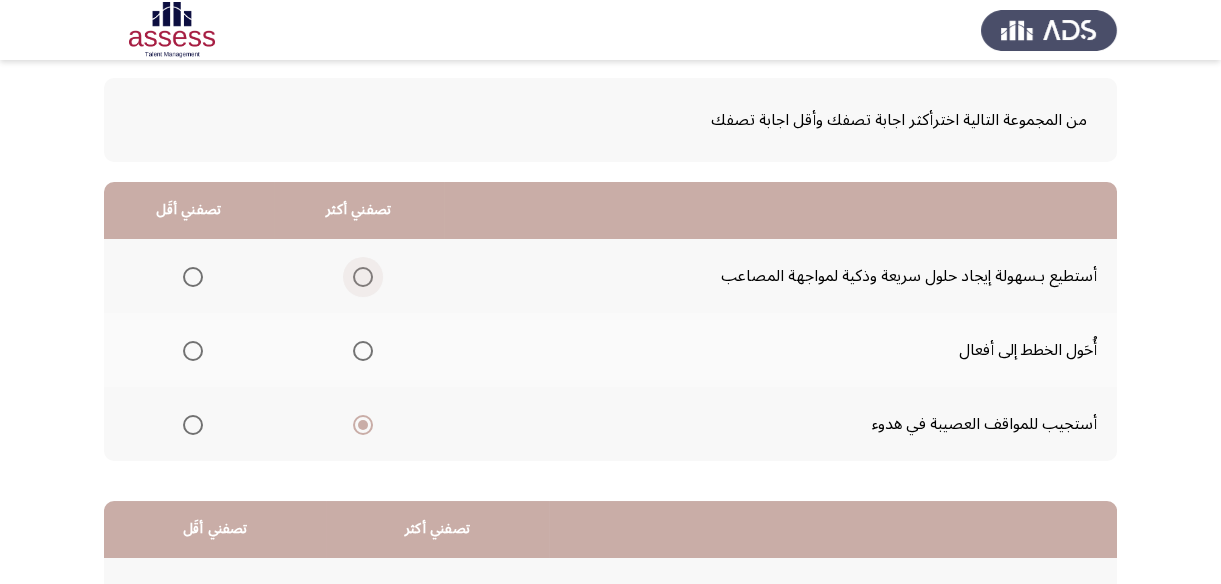 click at bounding box center (363, 277) 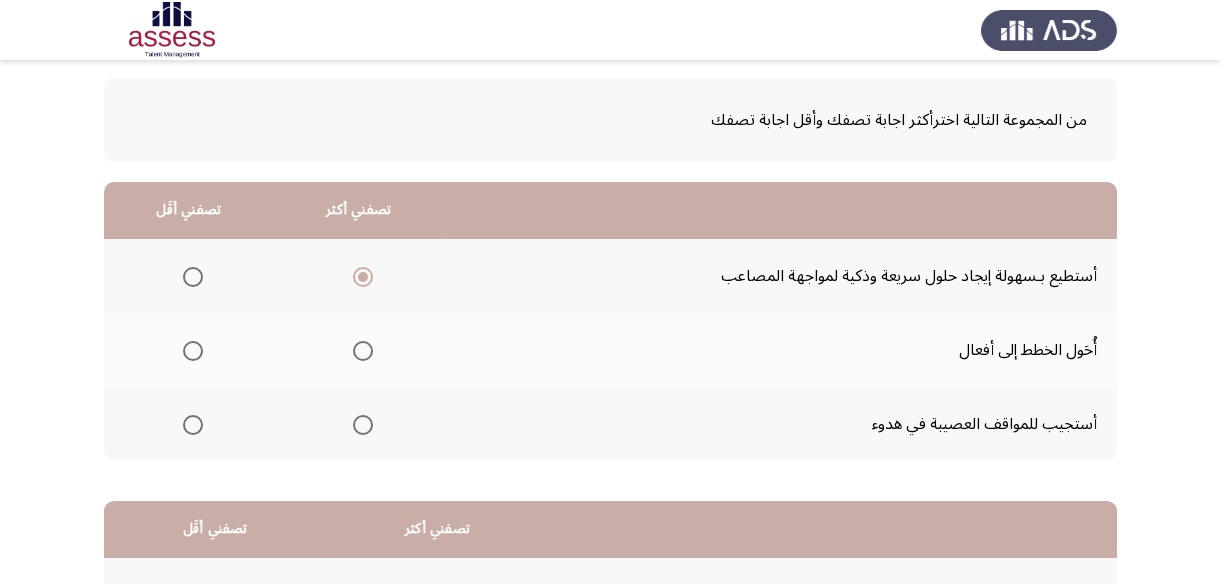 click at bounding box center [363, 351] 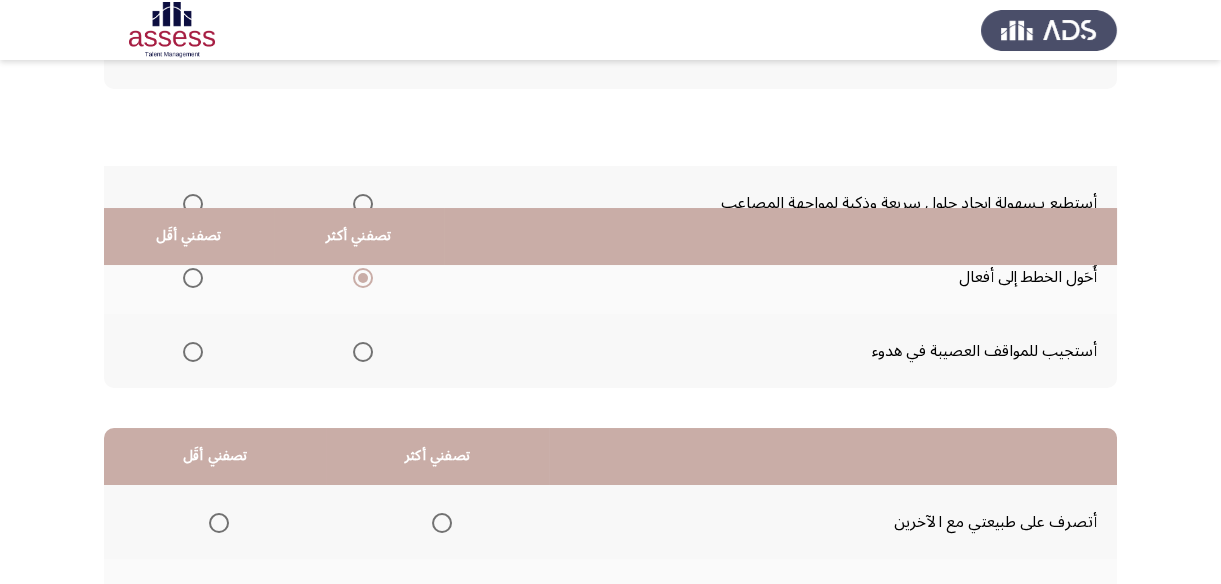 scroll, scrollTop: 423, scrollLeft: 0, axis: vertical 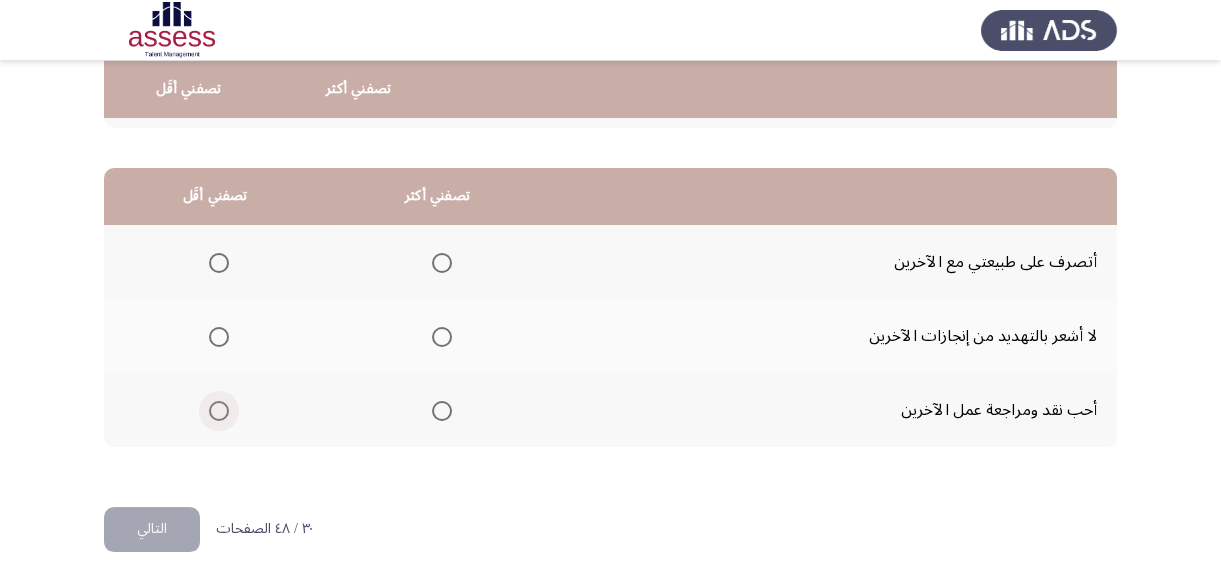 click at bounding box center [219, 411] 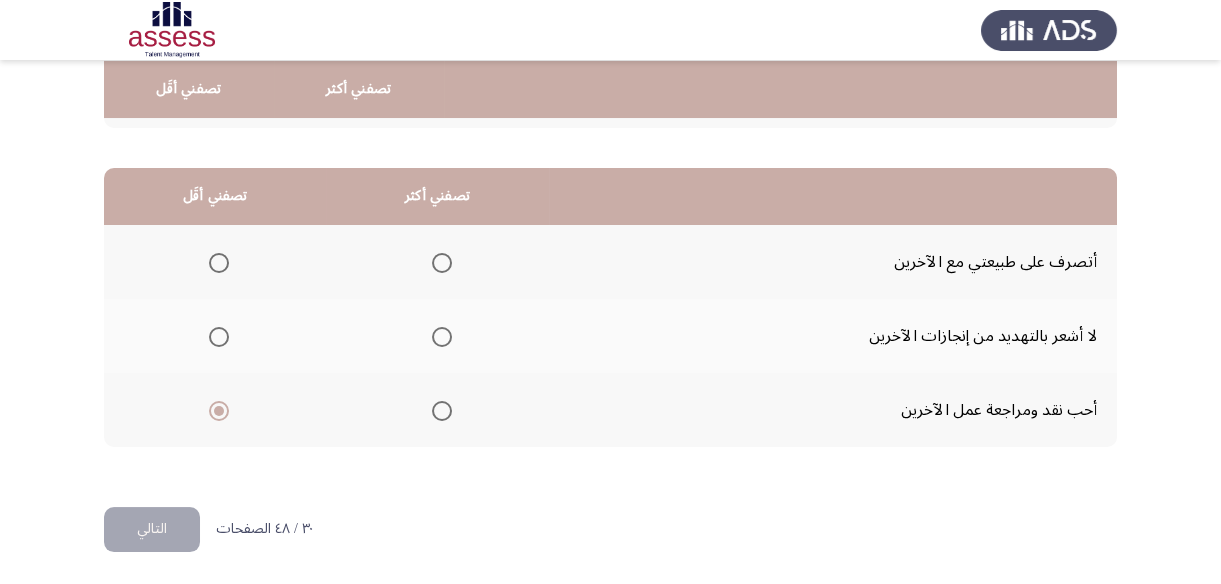 click at bounding box center [442, 263] 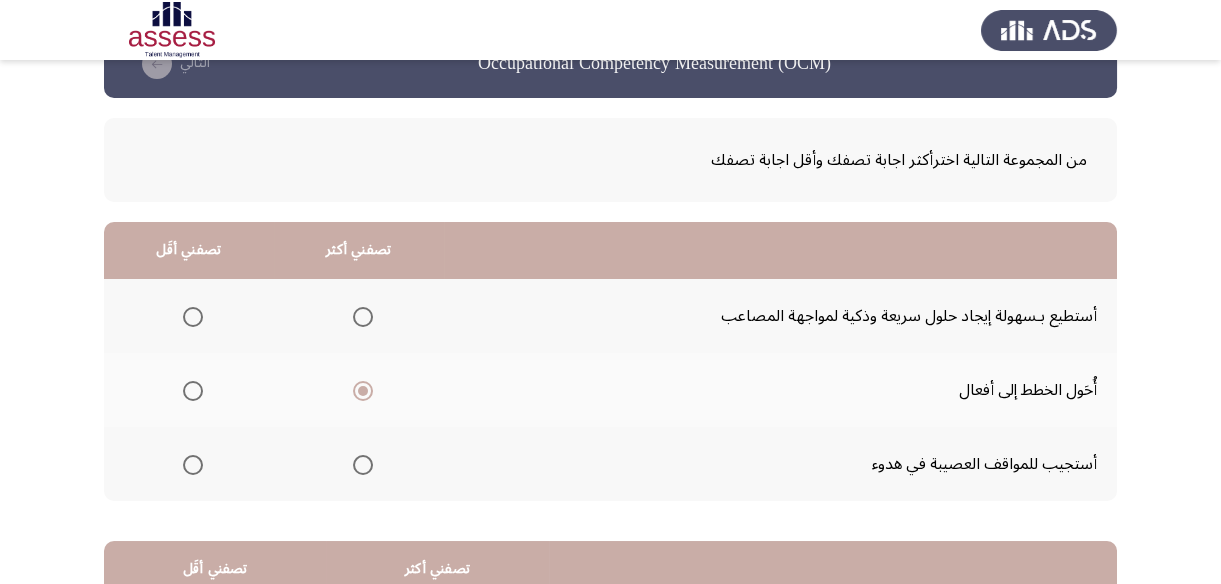 scroll, scrollTop: 0, scrollLeft: 0, axis: both 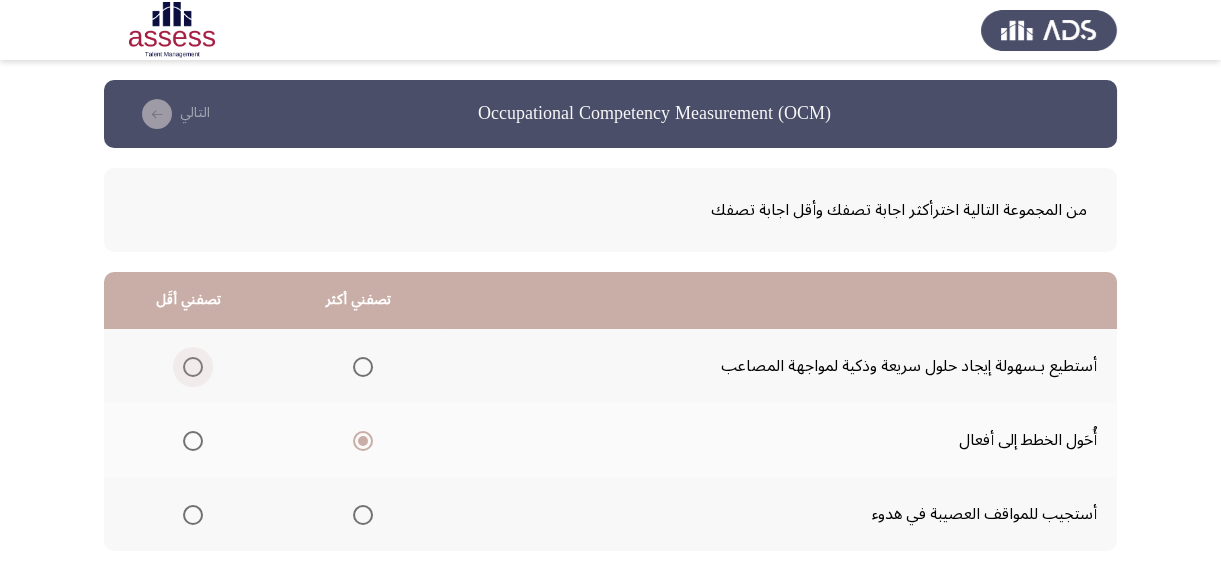 click at bounding box center [193, 367] 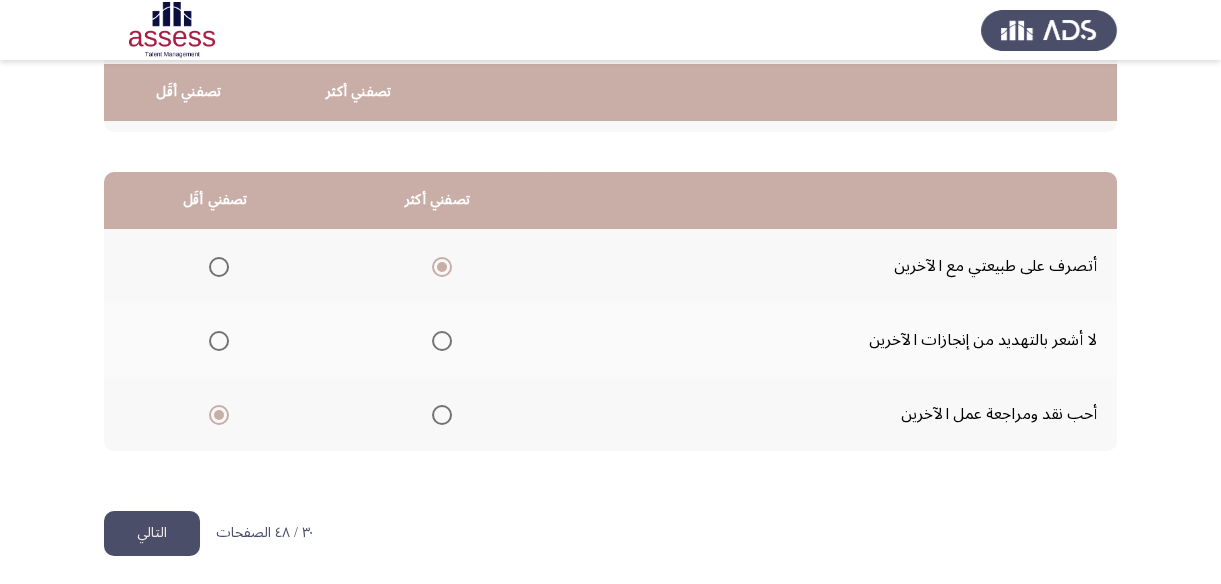scroll, scrollTop: 423, scrollLeft: 0, axis: vertical 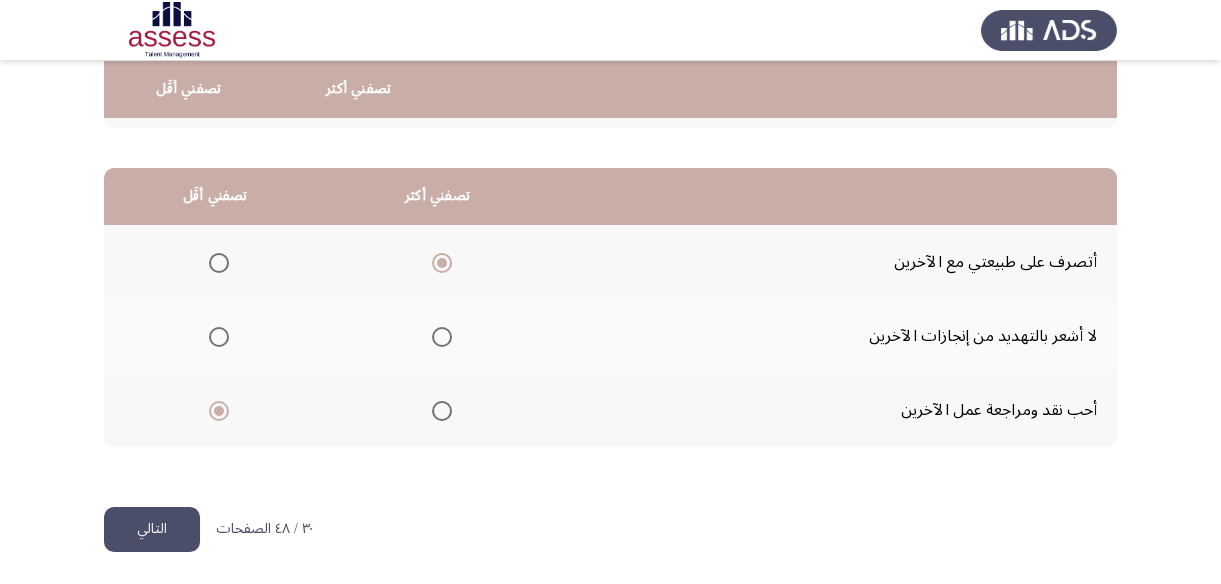 click on "التالي" 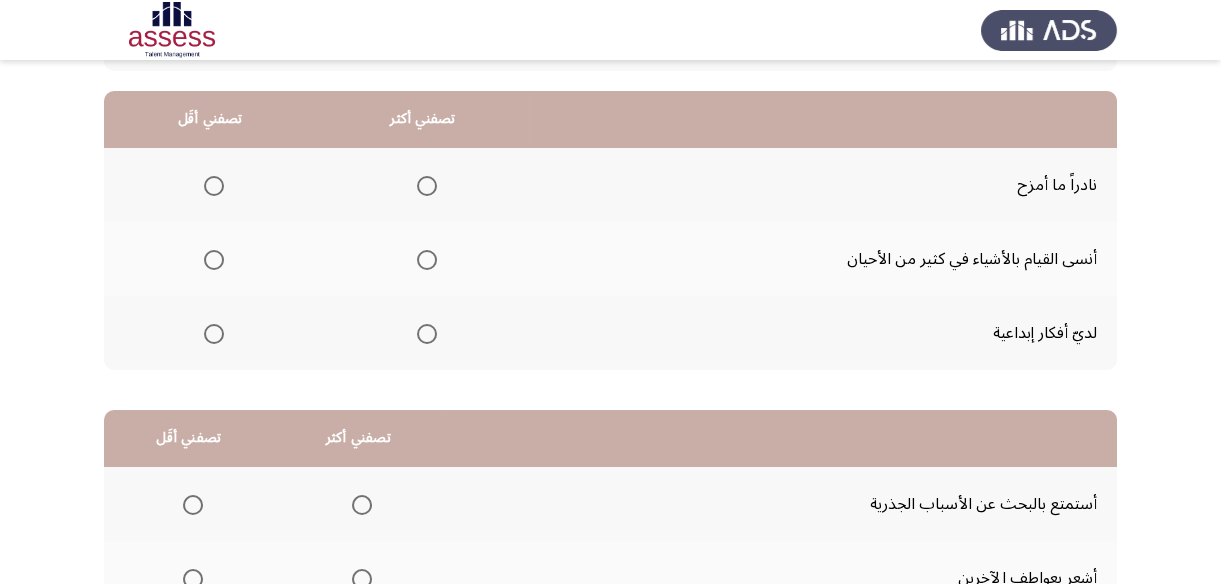 scroll, scrollTop: 90, scrollLeft: 0, axis: vertical 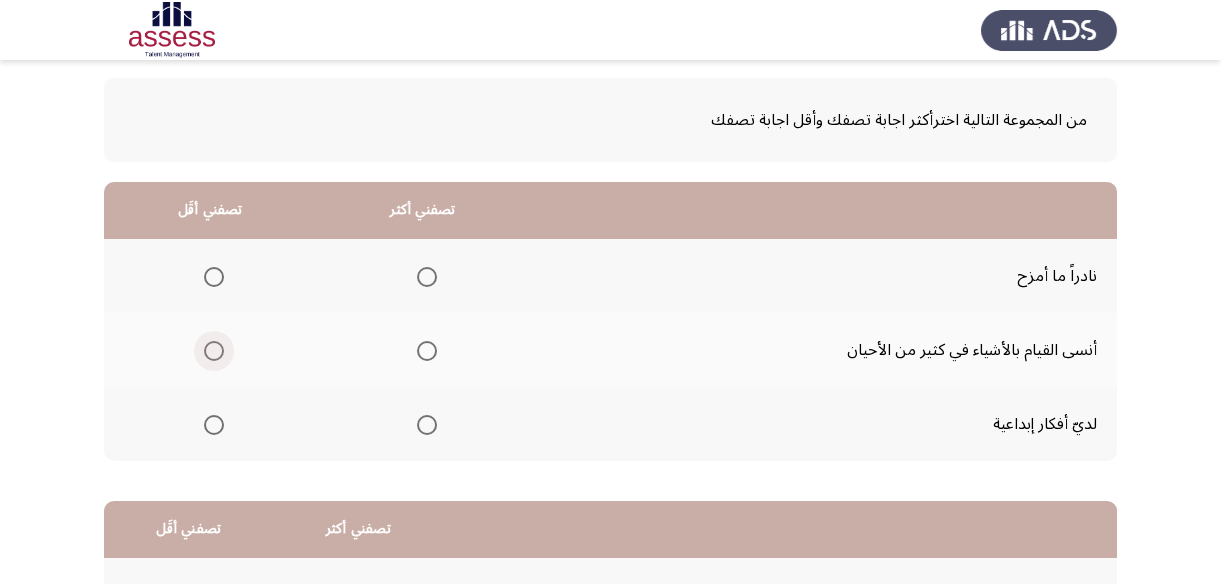 click at bounding box center (214, 351) 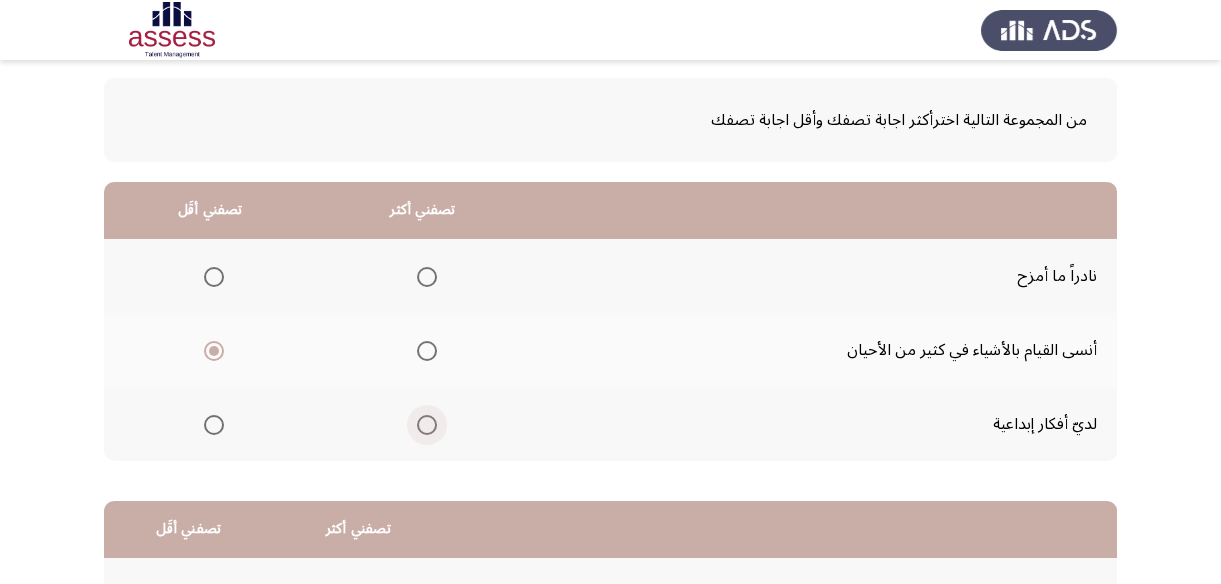 click at bounding box center [427, 425] 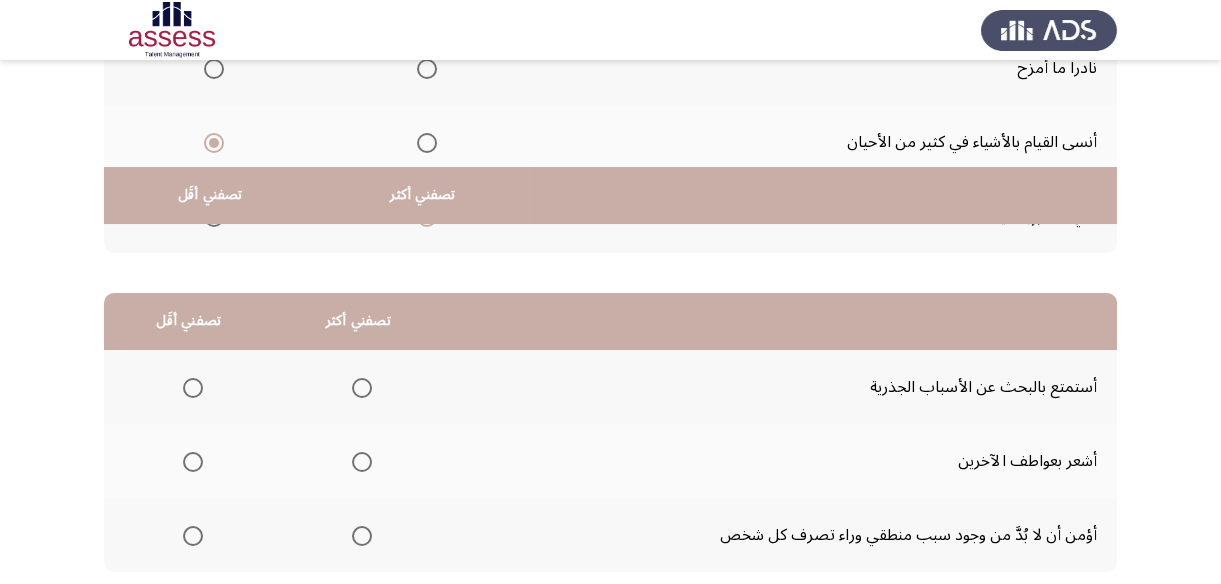 scroll, scrollTop: 423, scrollLeft: 0, axis: vertical 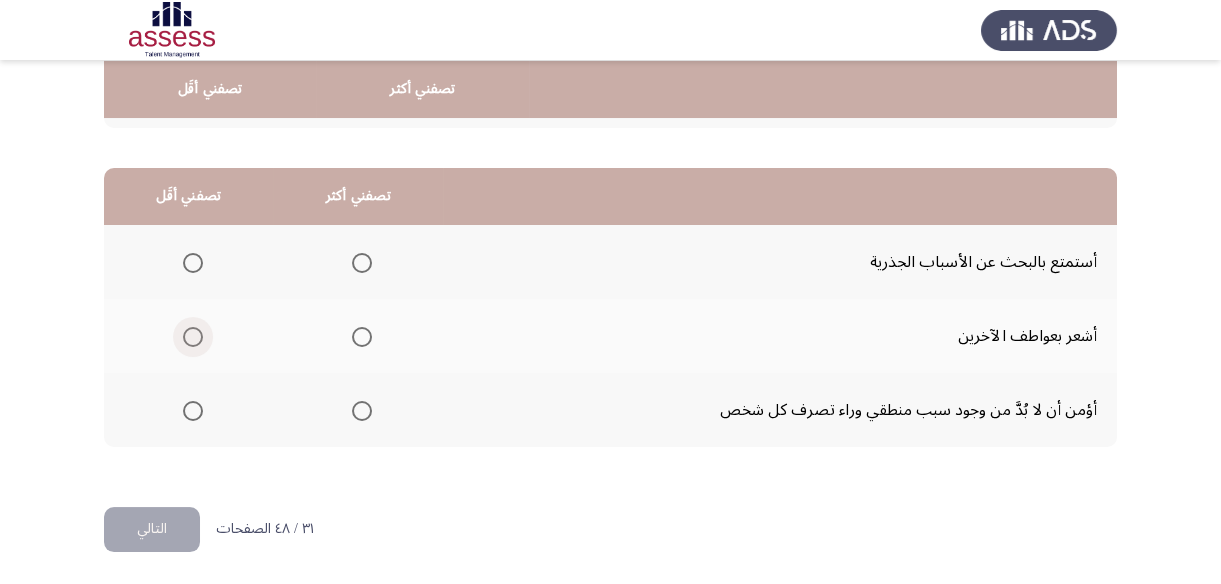click at bounding box center (193, 337) 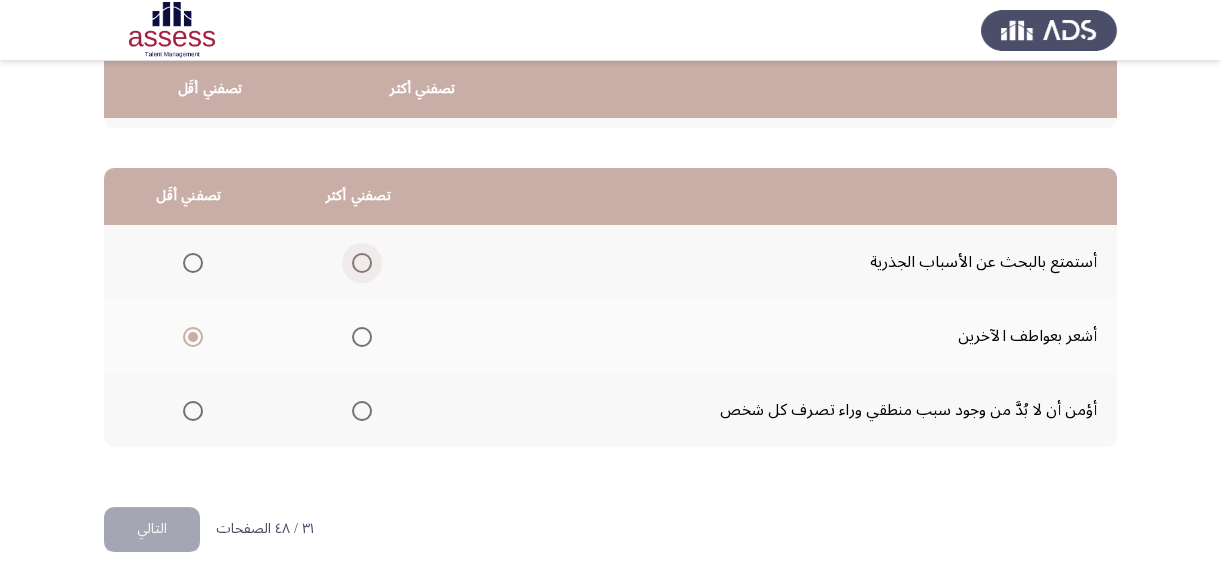 click at bounding box center [362, 263] 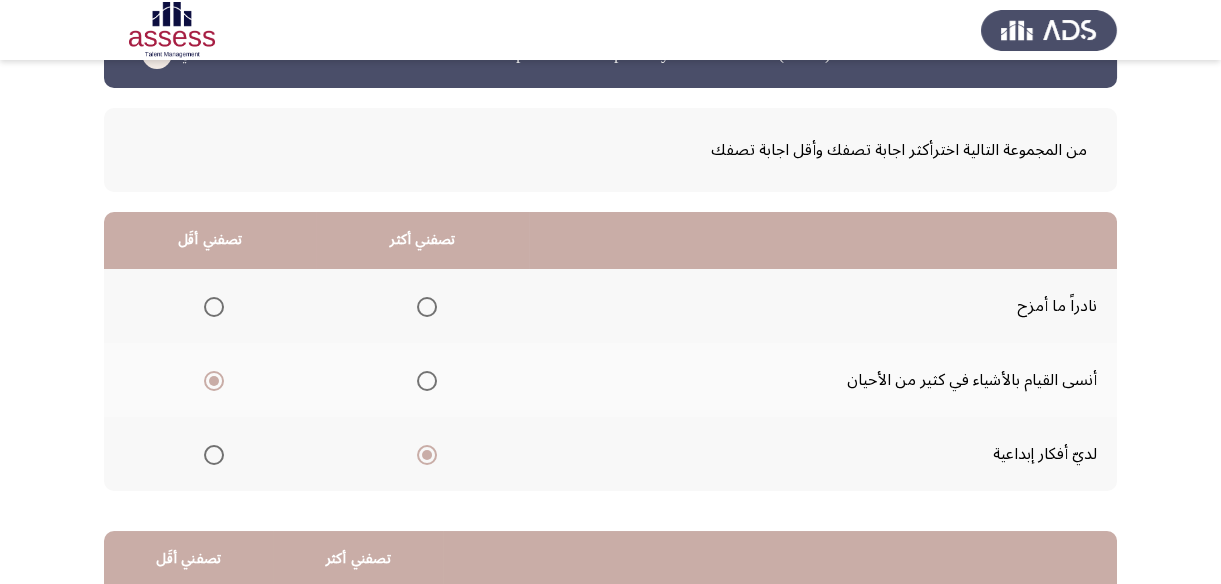 scroll, scrollTop: 423, scrollLeft: 0, axis: vertical 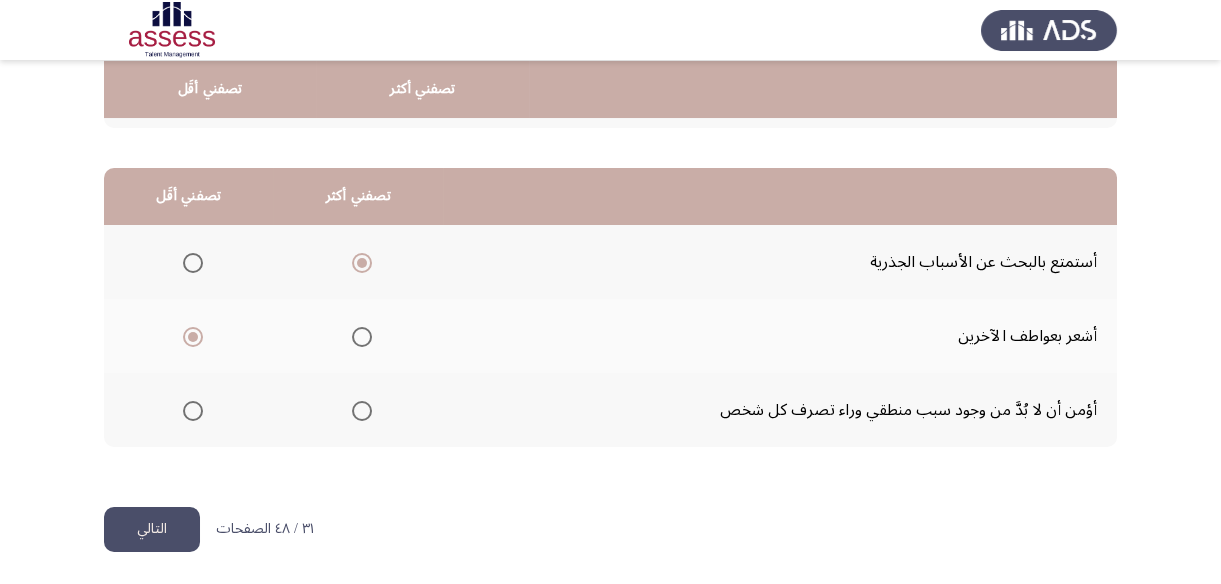 click on "التالي" 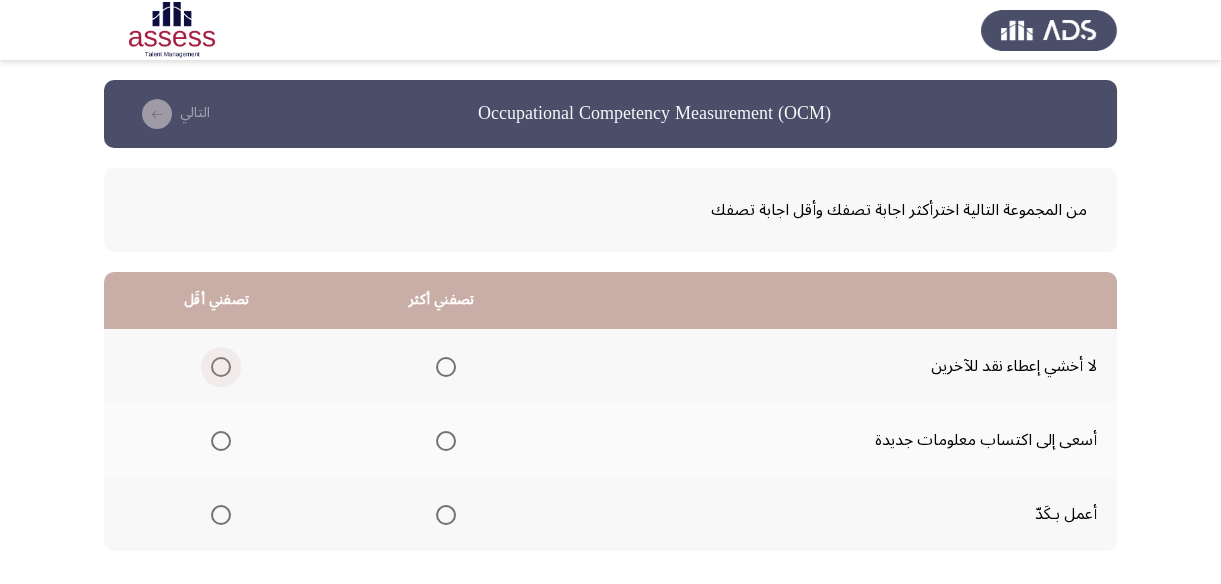 click at bounding box center [221, 367] 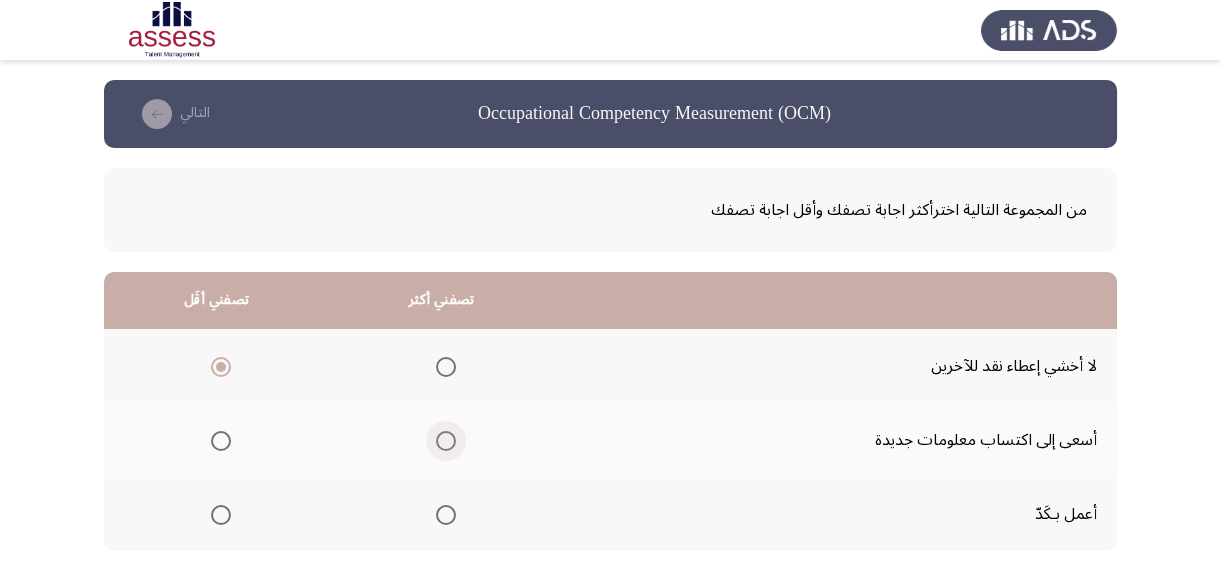 click at bounding box center (446, 441) 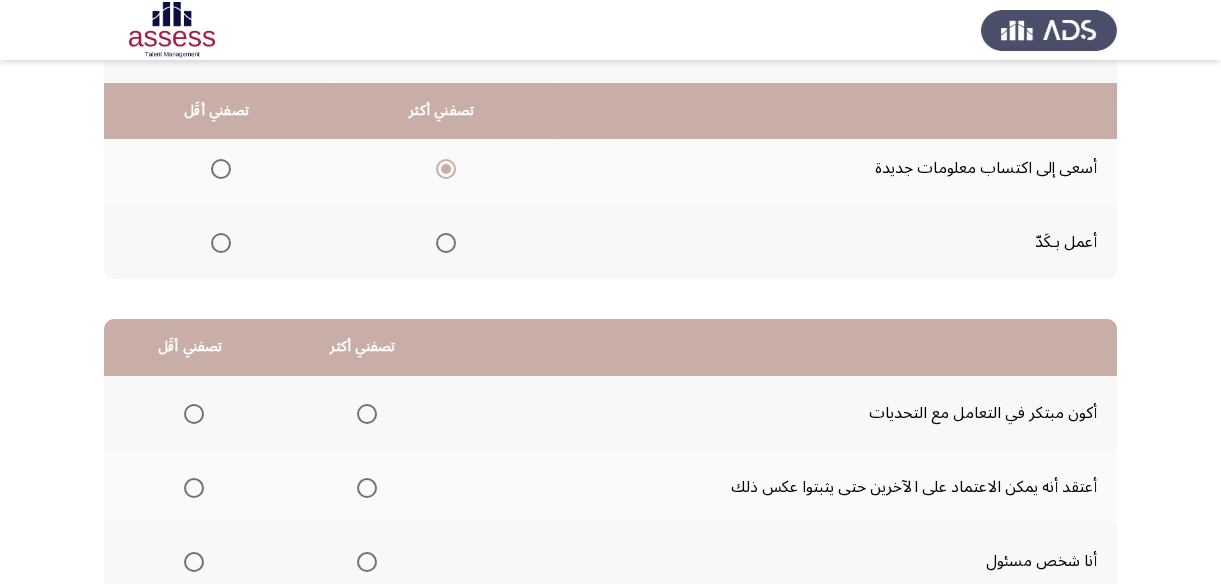 scroll, scrollTop: 363, scrollLeft: 0, axis: vertical 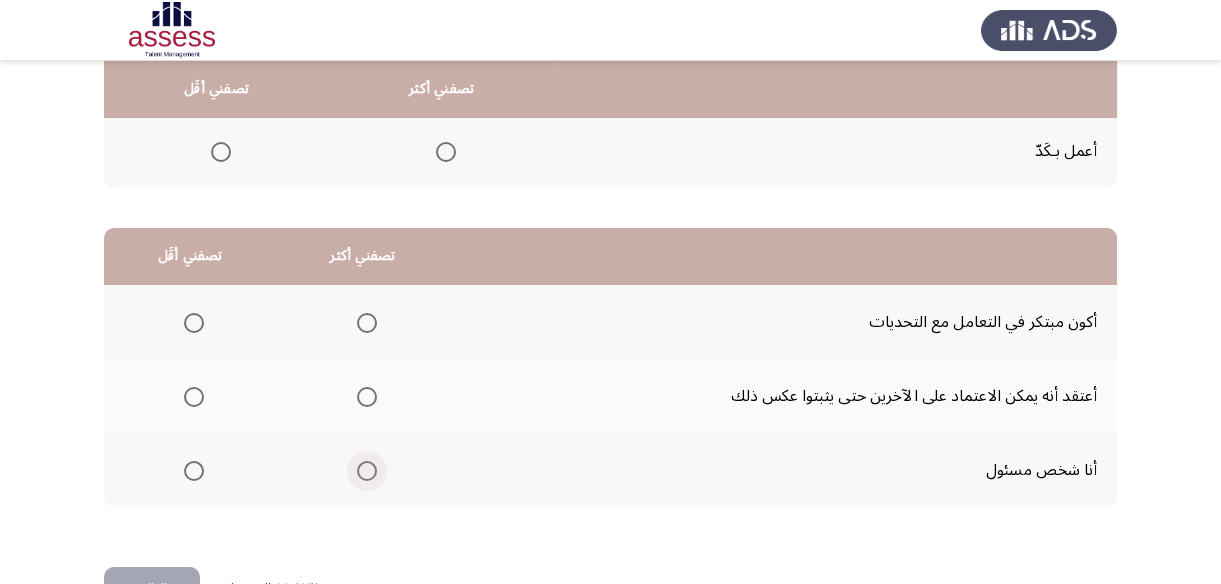 click at bounding box center [367, 471] 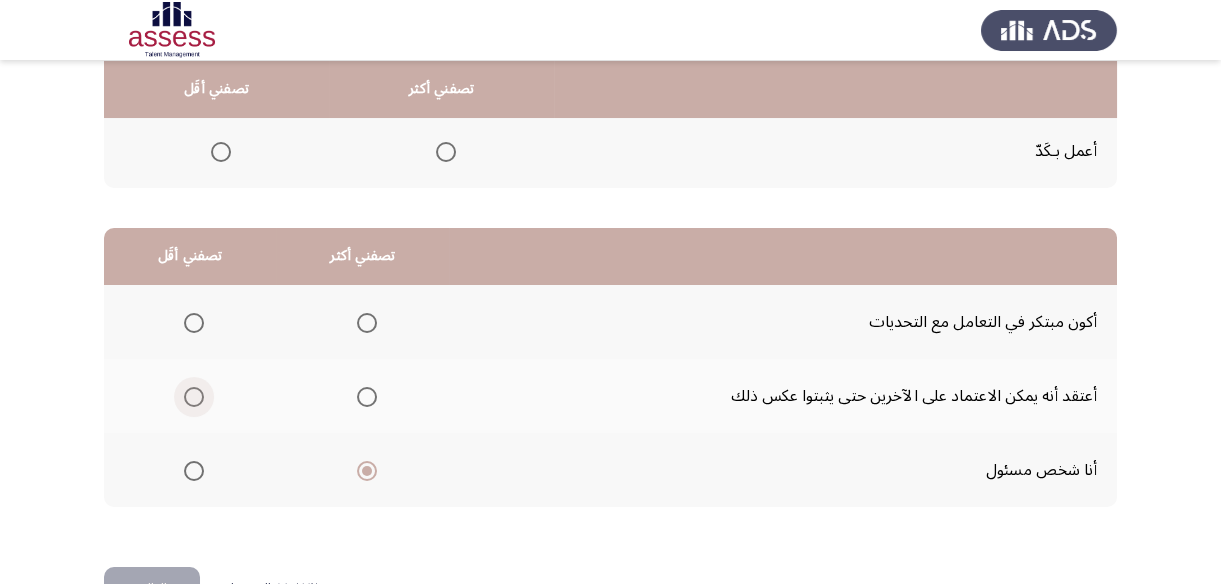 click at bounding box center (194, 397) 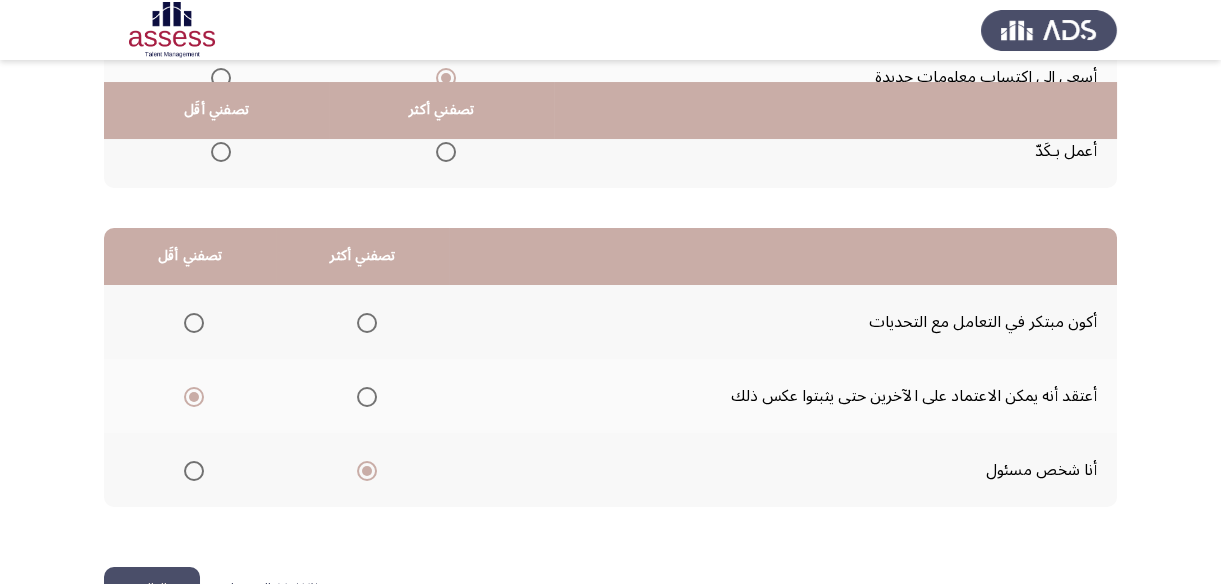 scroll, scrollTop: 423, scrollLeft: 0, axis: vertical 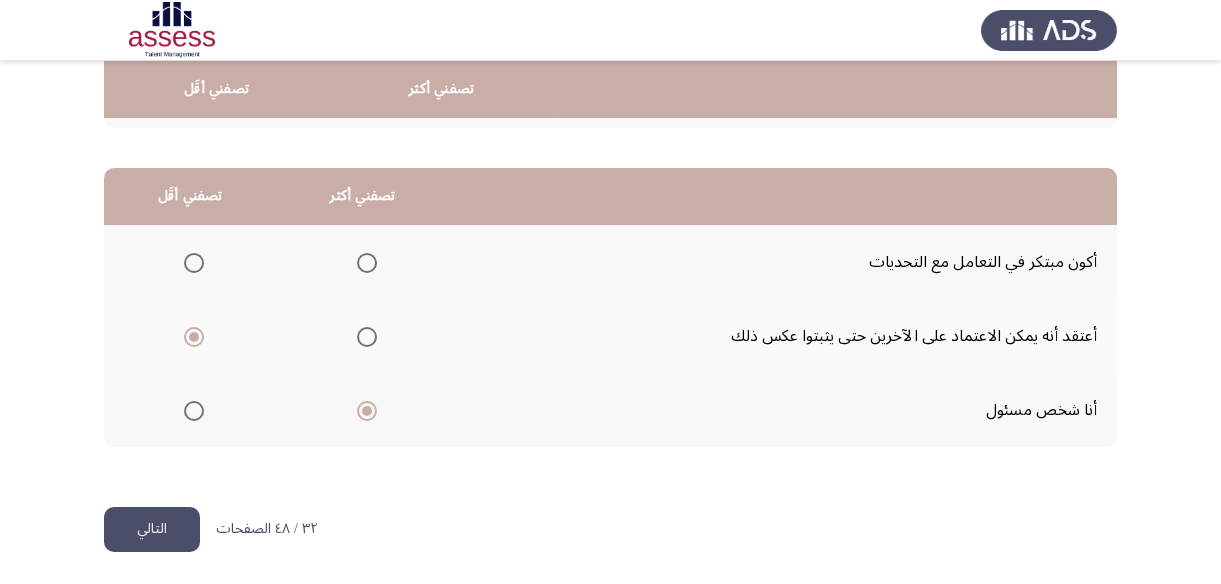 click on "التالي" 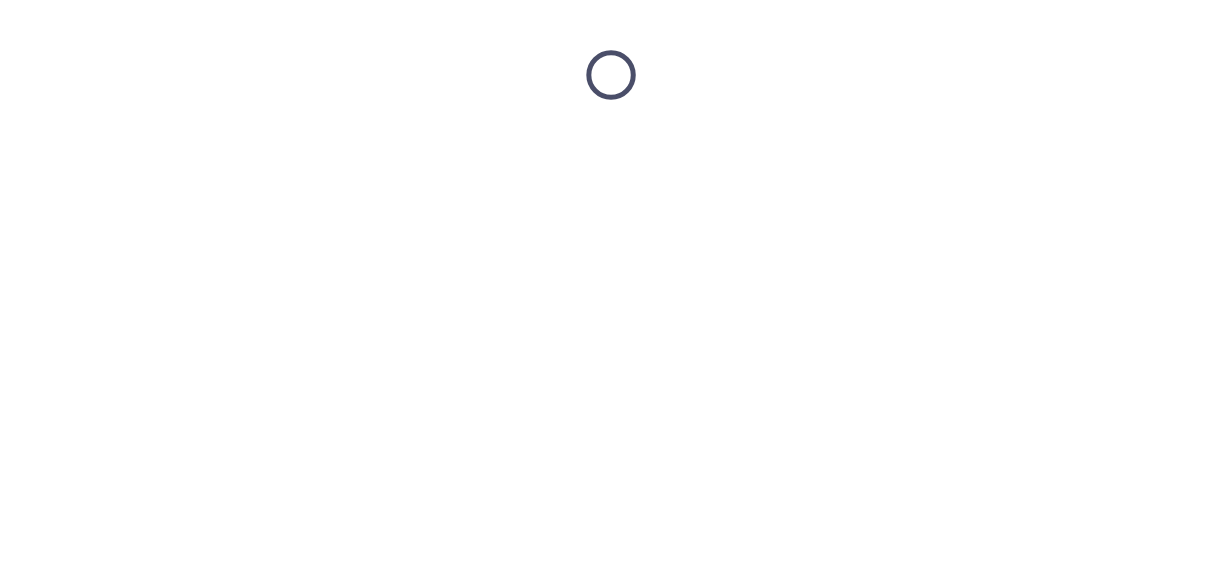 scroll, scrollTop: 0, scrollLeft: 0, axis: both 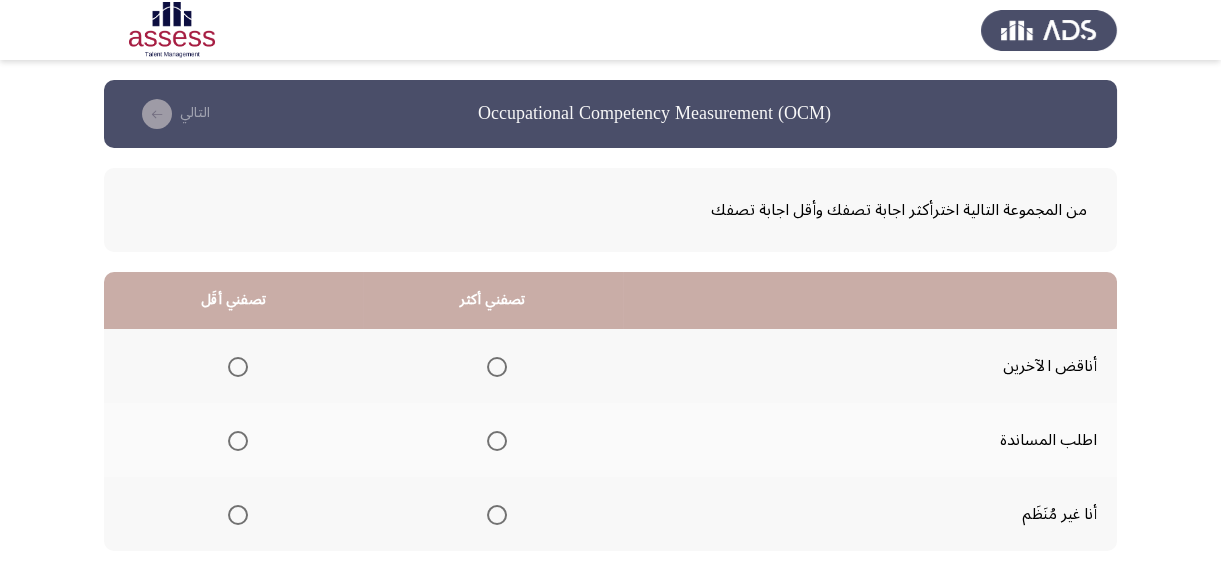 click at bounding box center [238, 515] 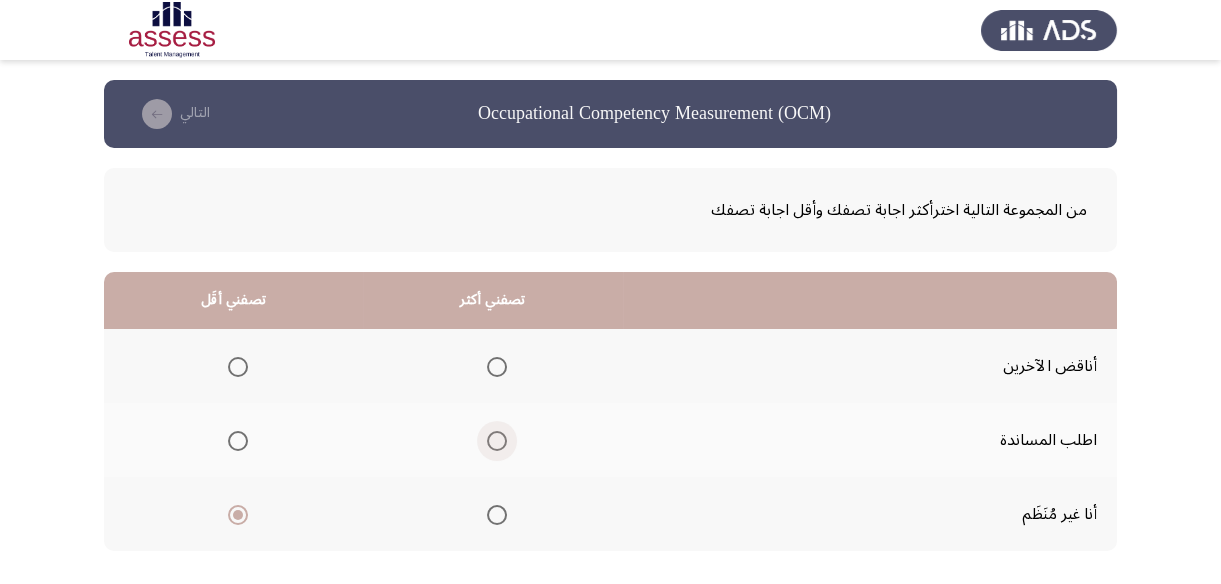 click at bounding box center [497, 441] 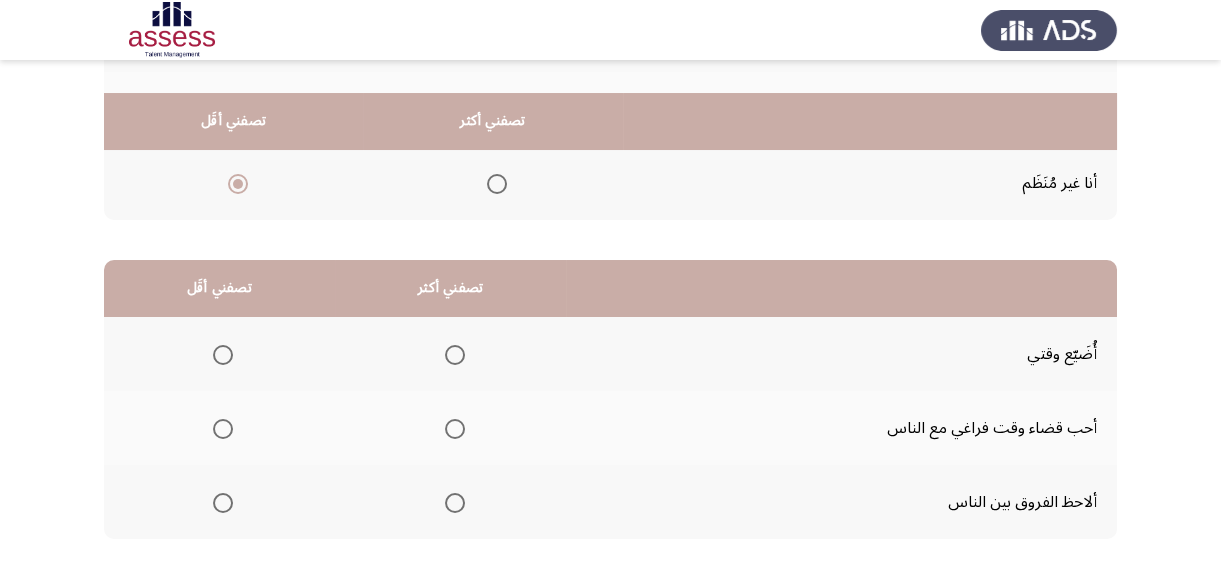 scroll, scrollTop: 363, scrollLeft: 0, axis: vertical 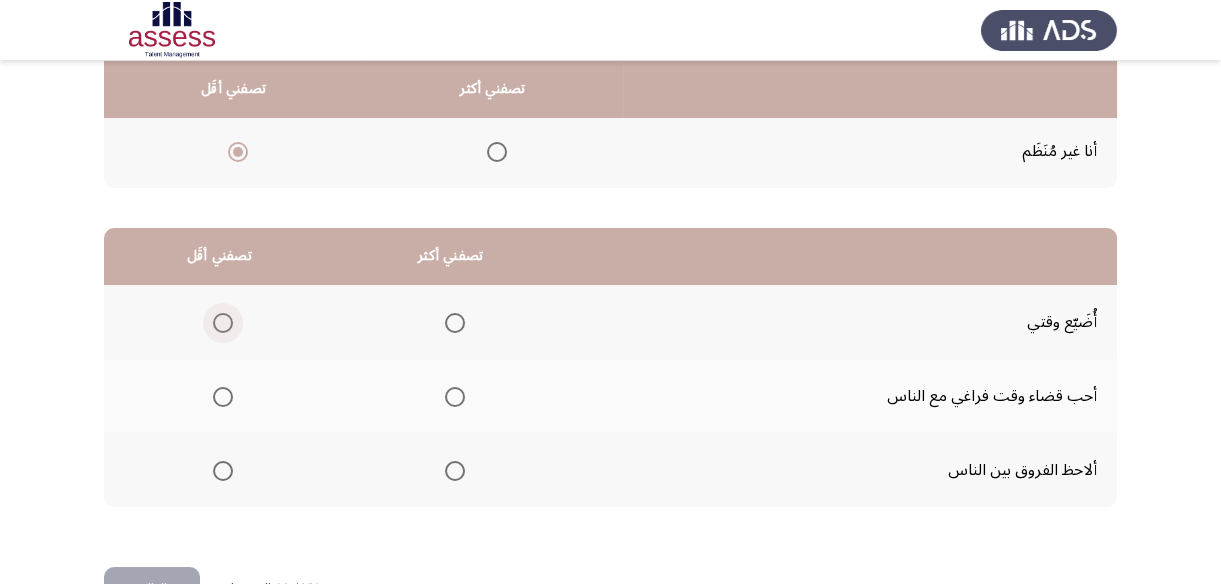 click at bounding box center [223, 323] 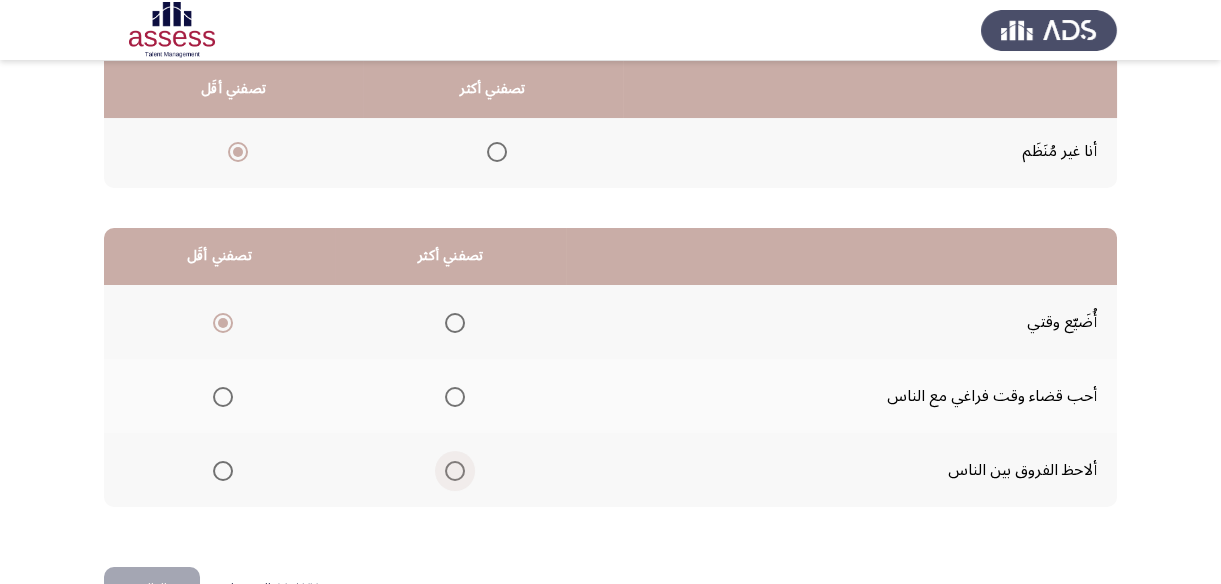 click at bounding box center [455, 471] 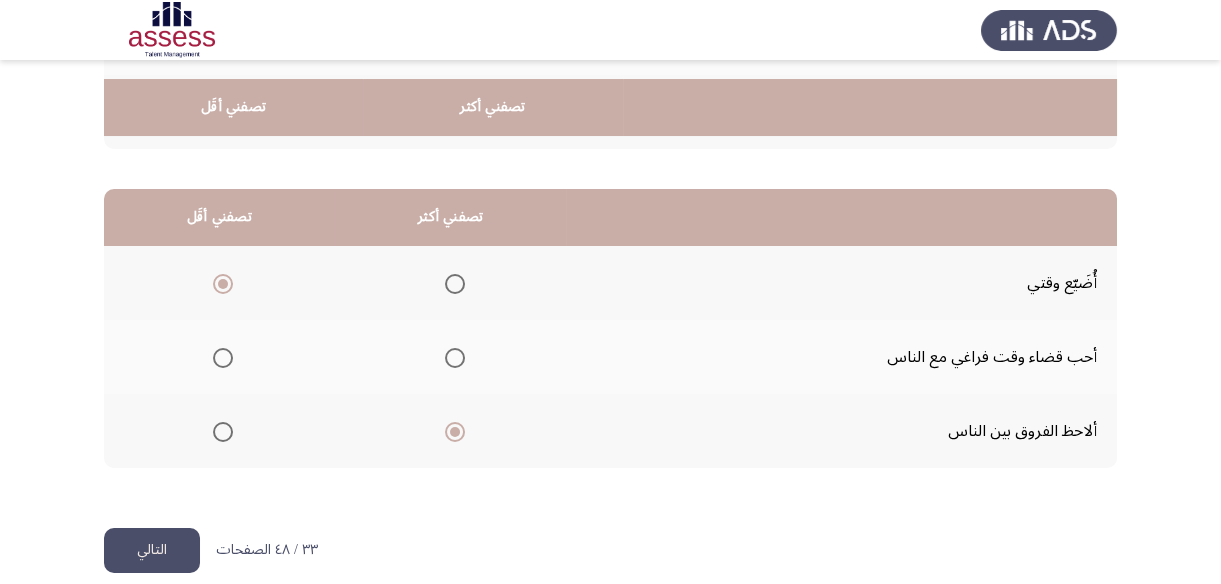scroll, scrollTop: 423, scrollLeft: 0, axis: vertical 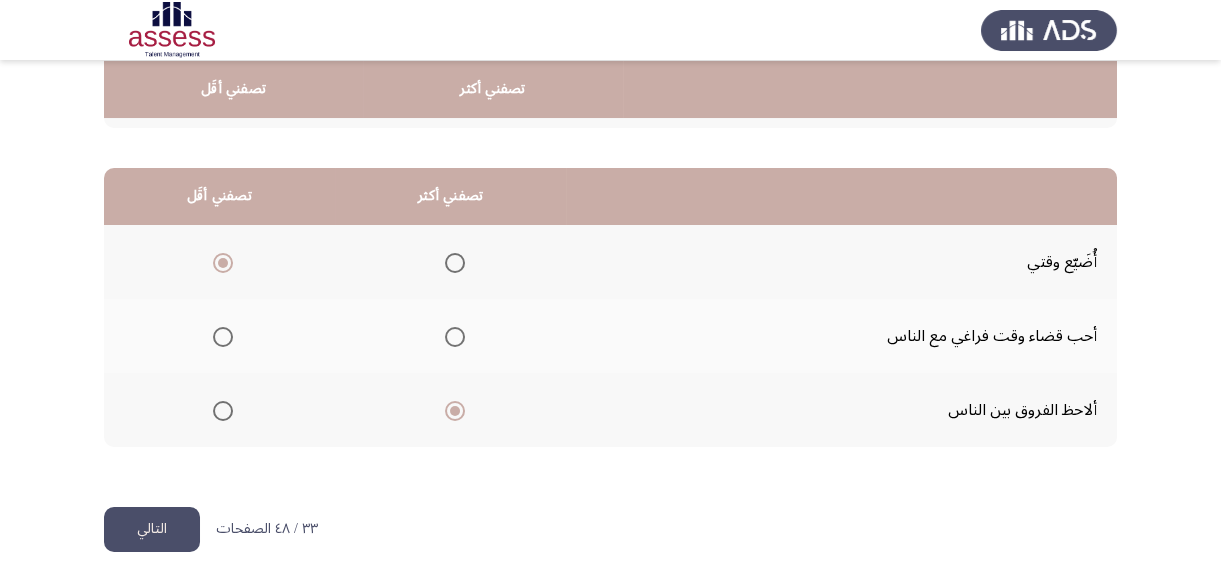 click on "التالي" 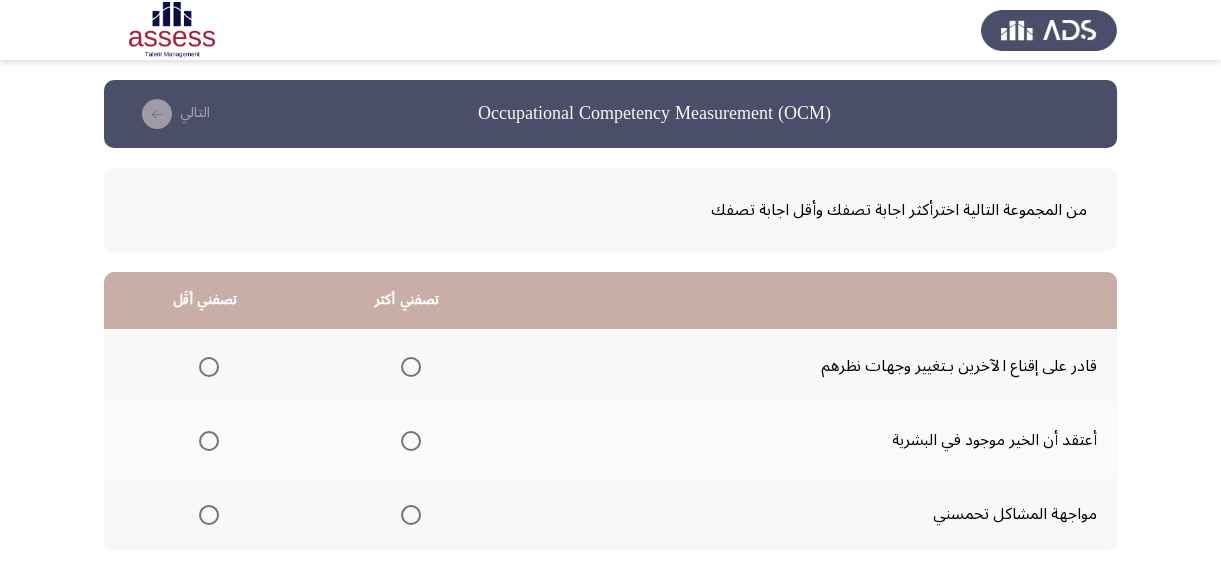 scroll, scrollTop: 181, scrollLeft: 0, axis: vertical 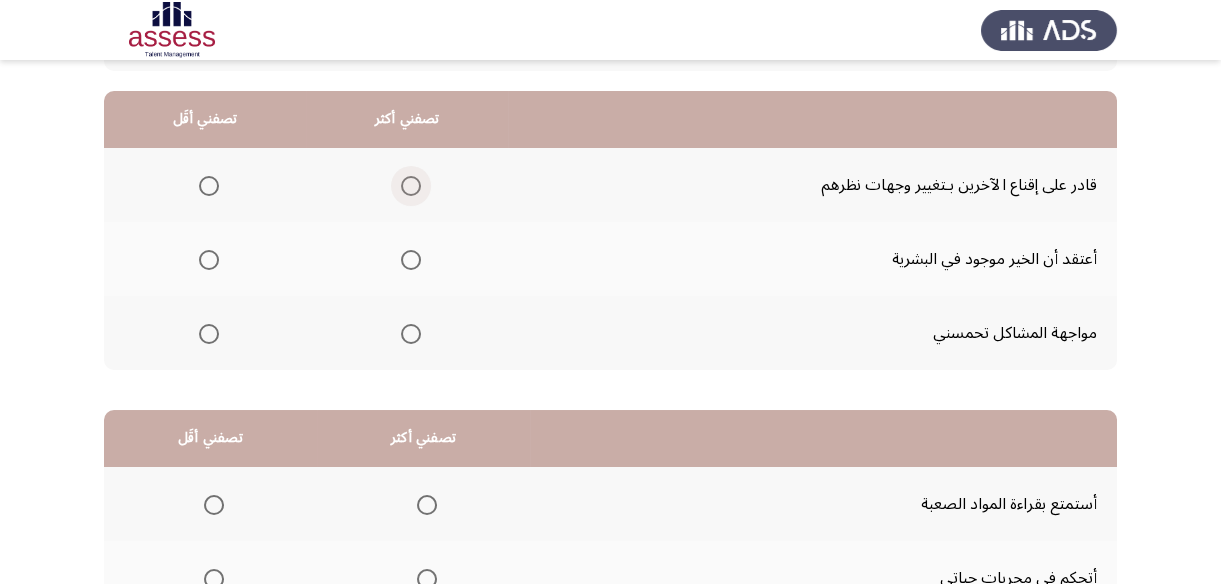 click at bounding box center (411, 186) 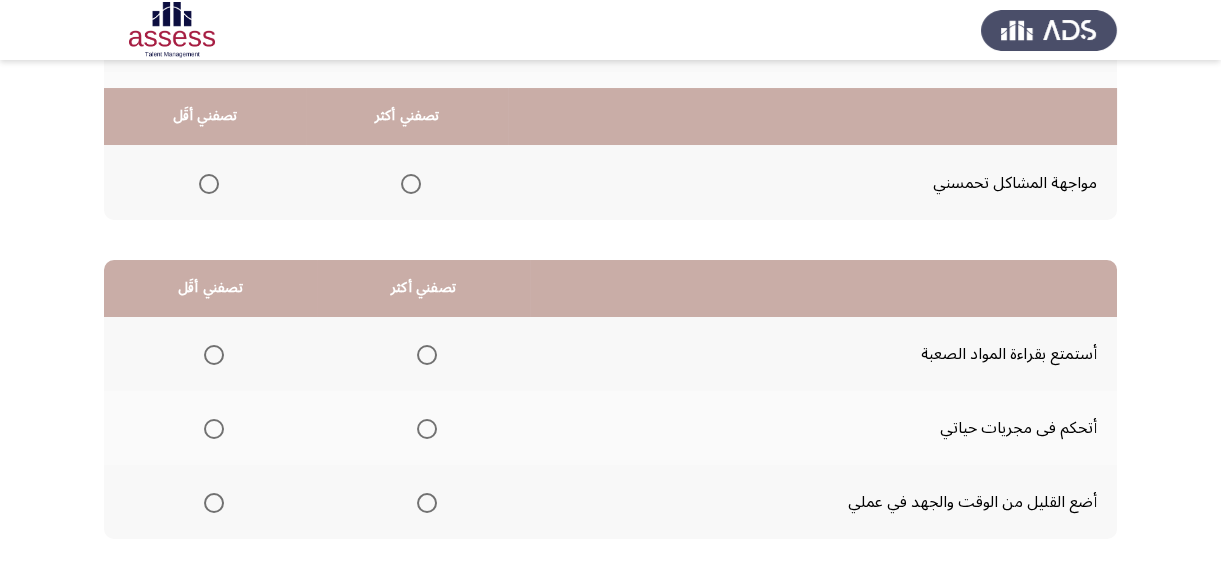 scroll, scrollTop: 363, scrollLeft: 0, axis: vertical 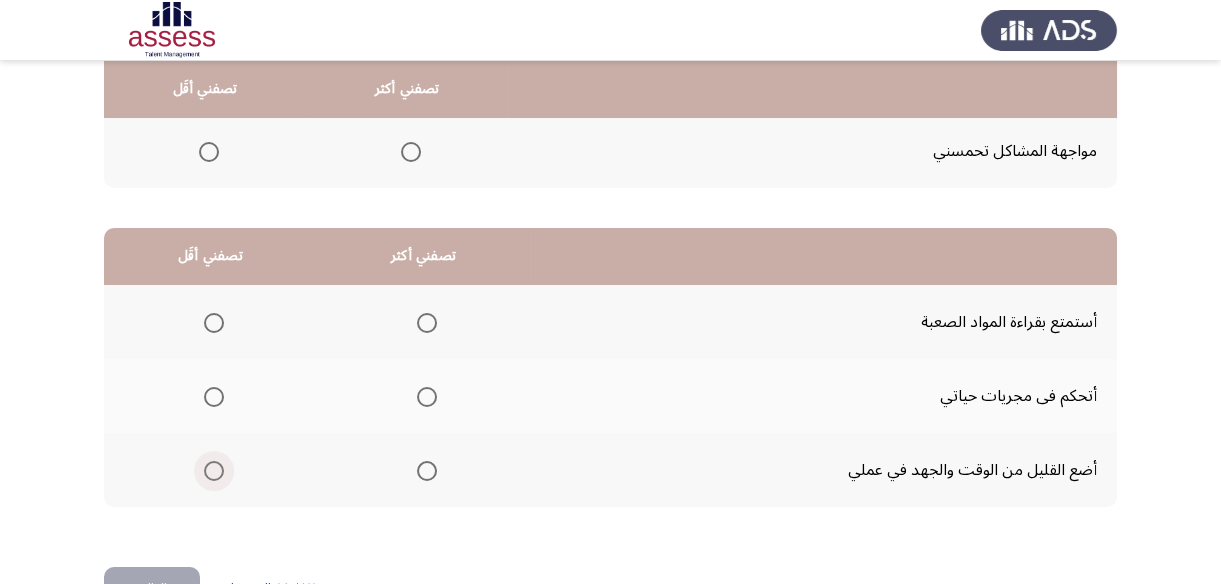 click at bounding box center [214, 471] 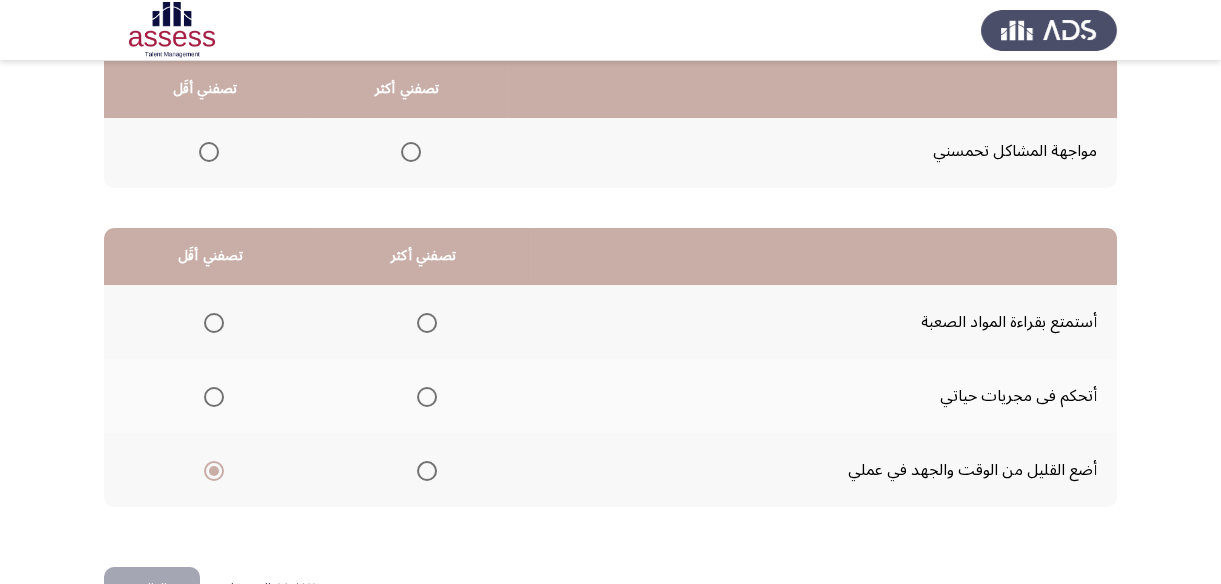 click at bounding box center (427, 323) 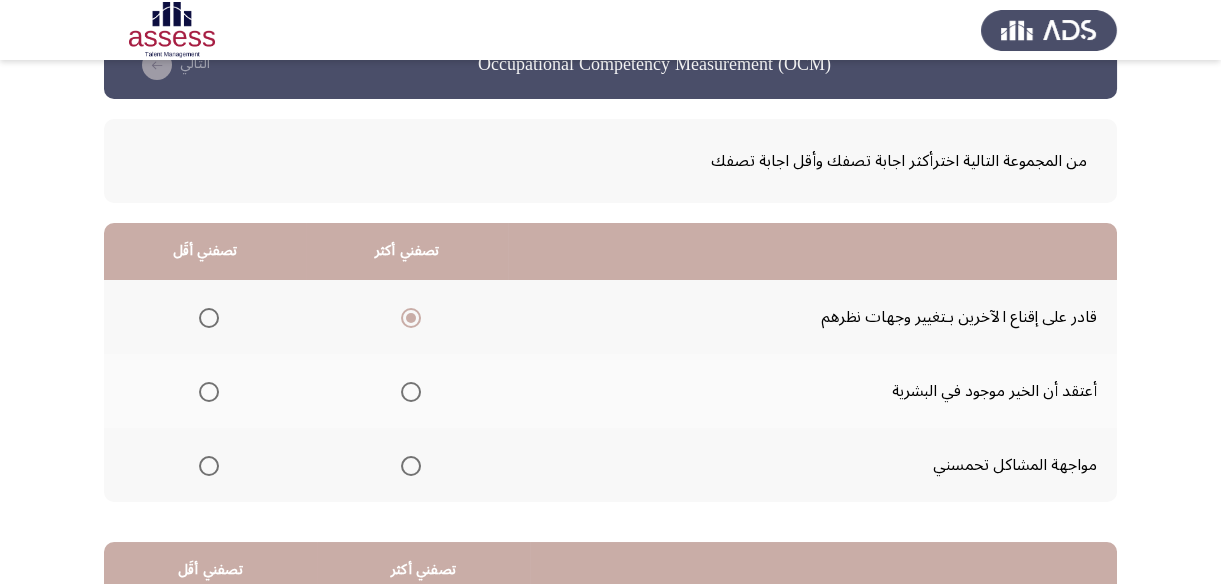 scroll, scrollTop: 90, scrollLeft: 0, axis: vertical 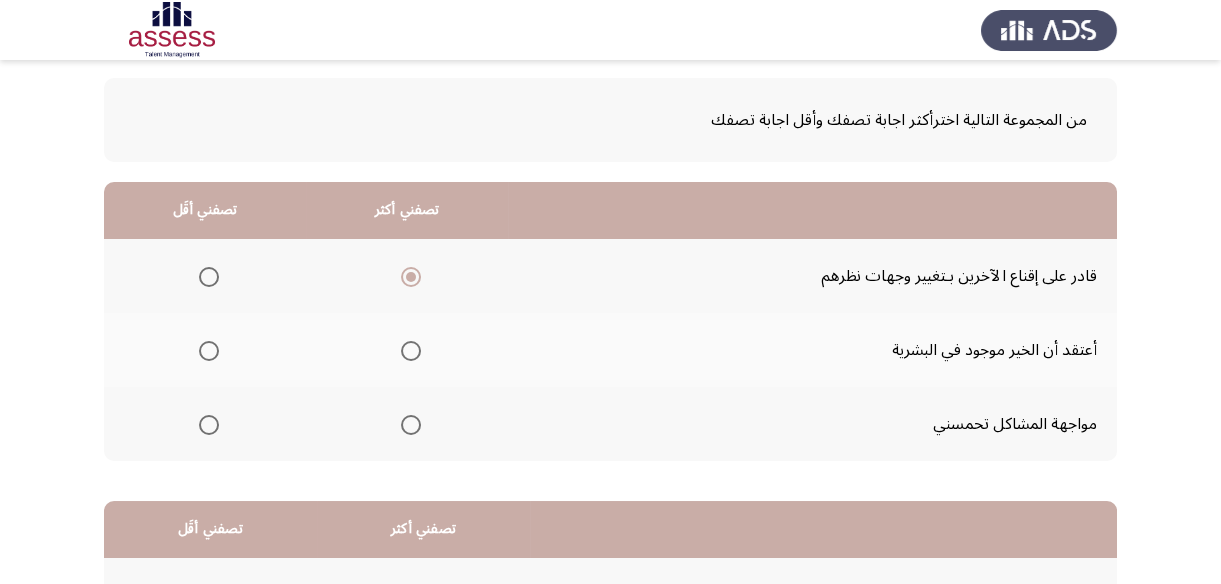 click at bounding box center (209, 277) 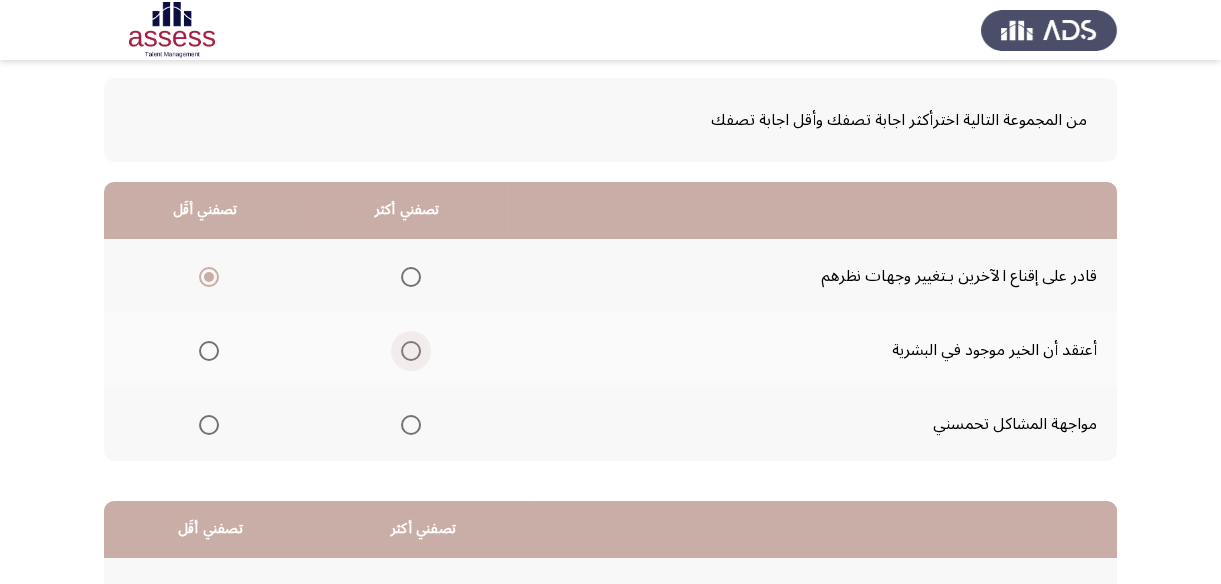 click at bounding box center (411, 351) 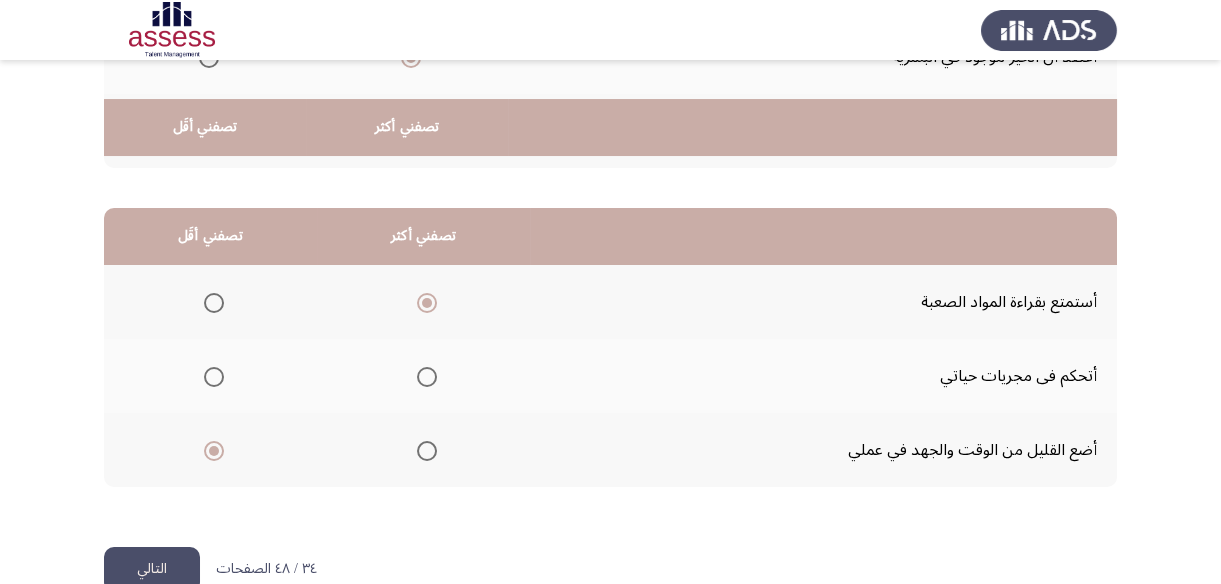 scroll, scrollTop: 423, scrollLeft: 0, axis: vertical 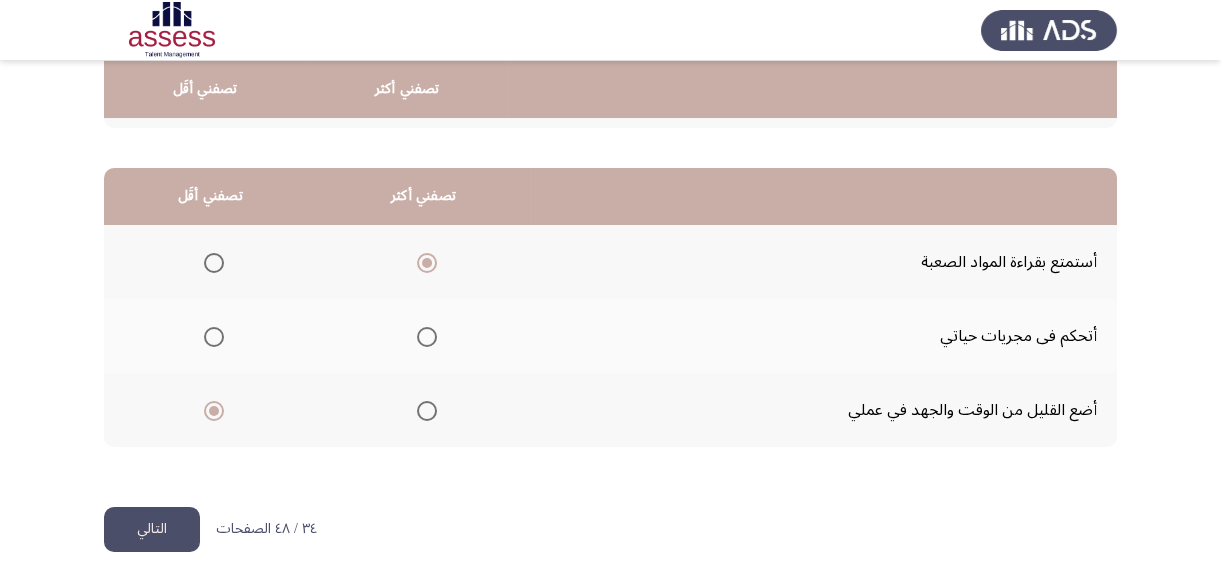 click on "التالي" 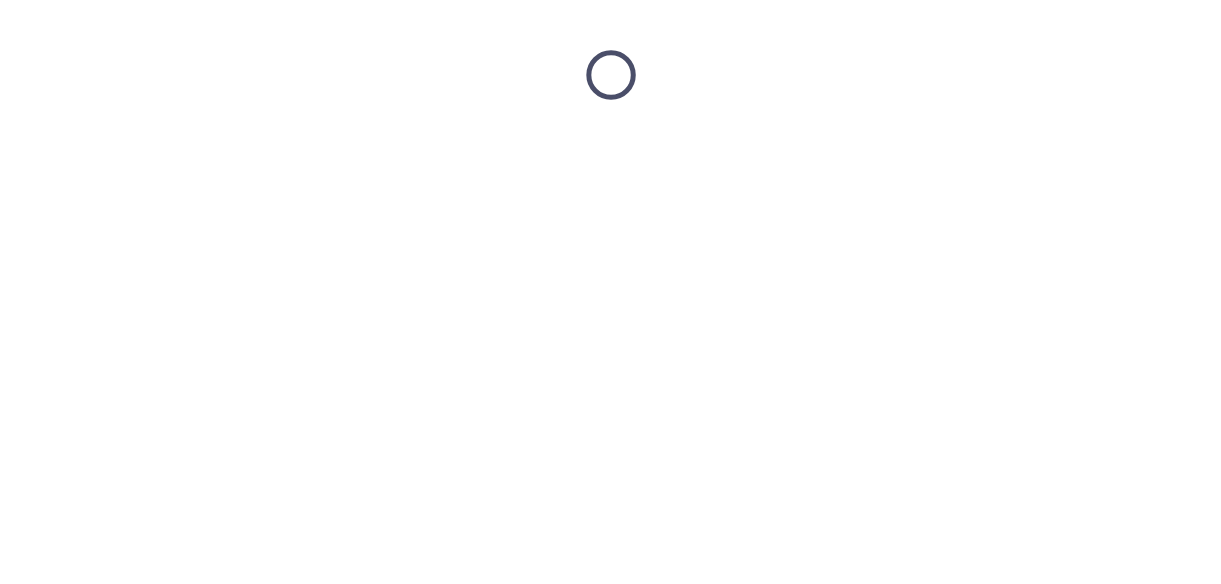 scroll, scrollTop: 0, scrollLeft: 0, axis: both 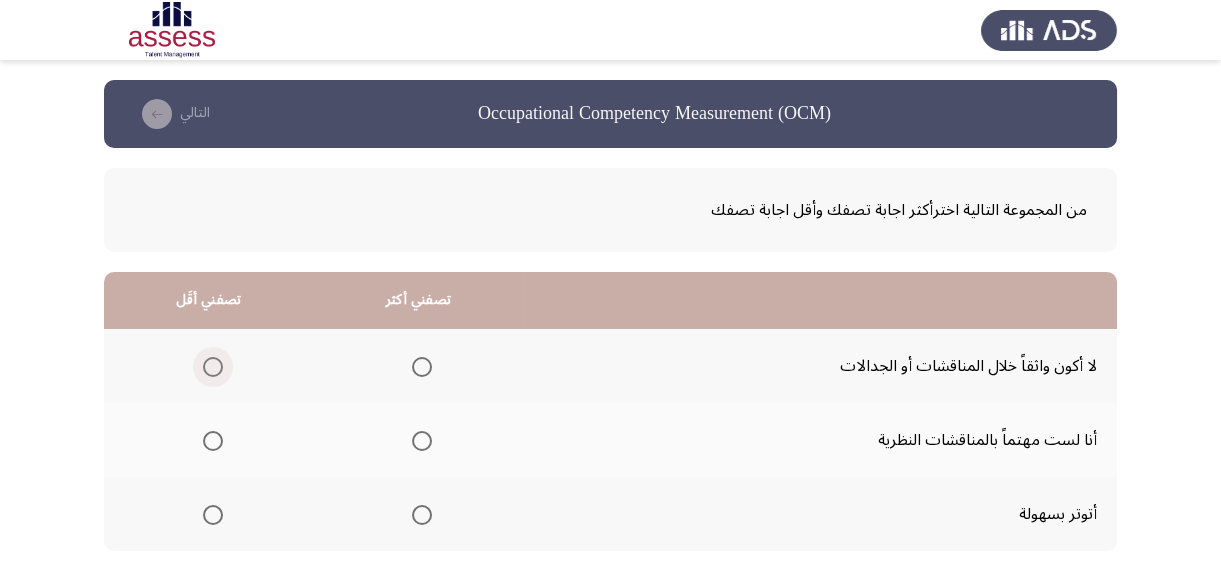 click at bounding box center [213, 367] 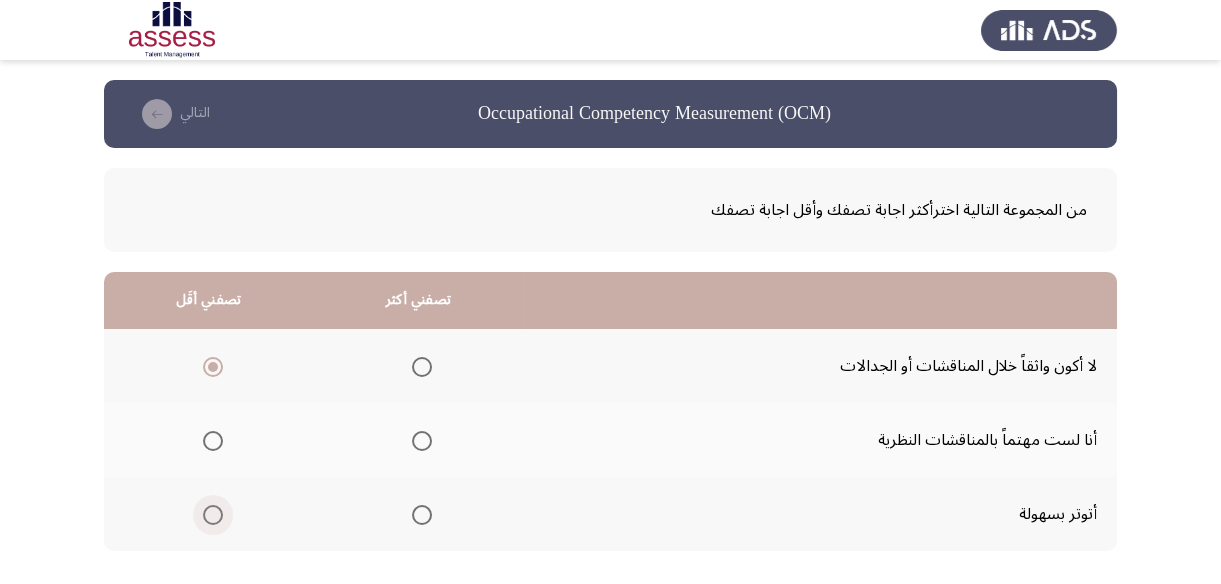 click at bounding box center (213, 515) 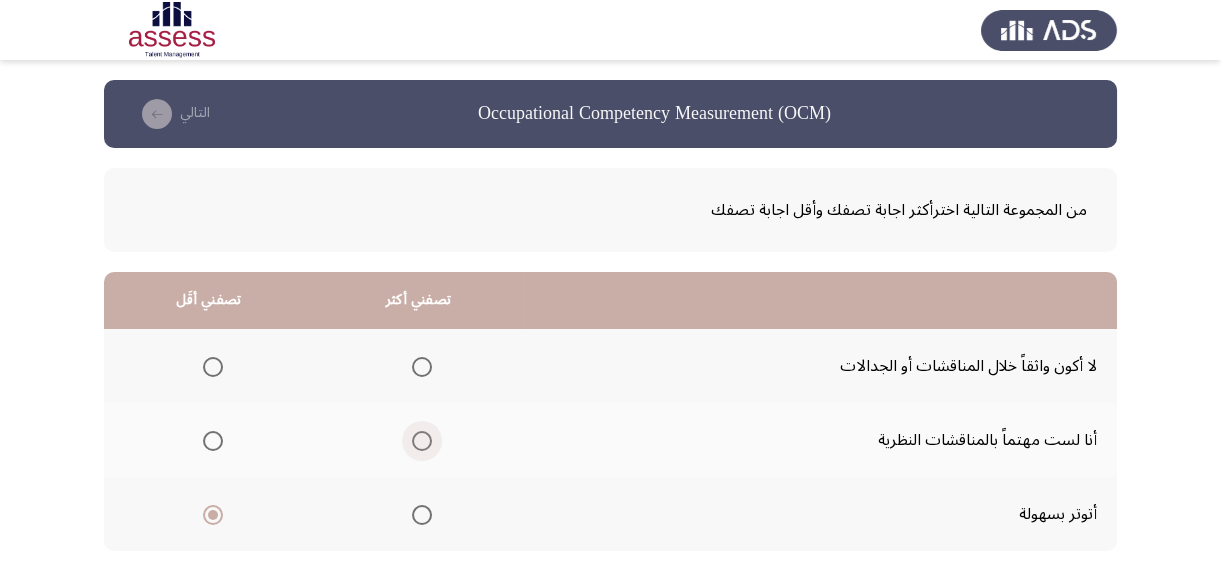 click at bounding box center [422, 441] 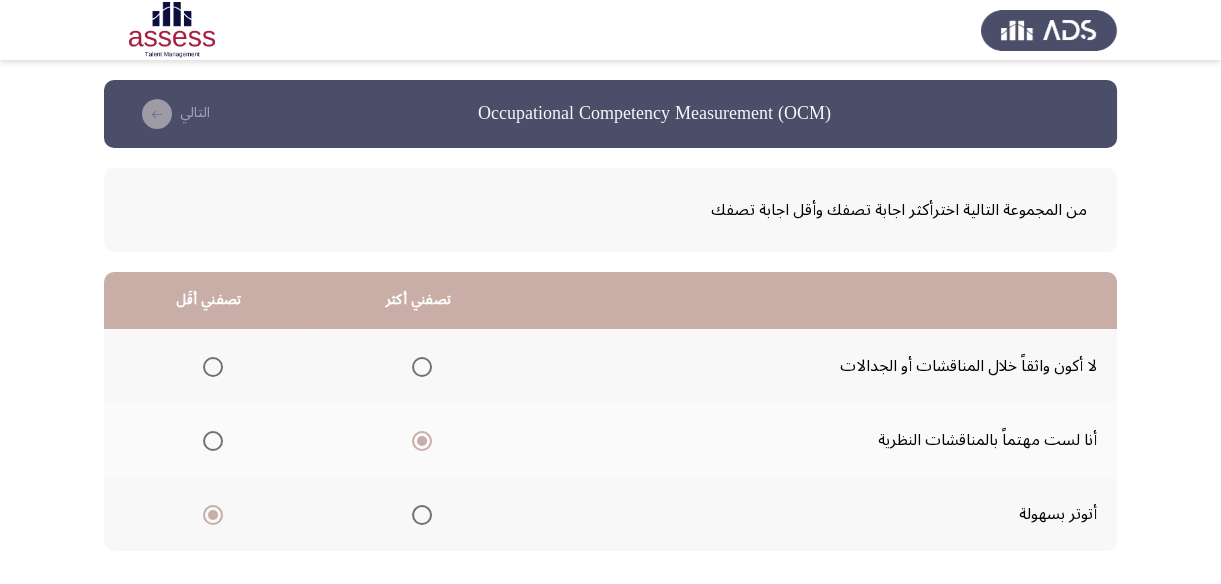 click at bounding box center (213, 441) 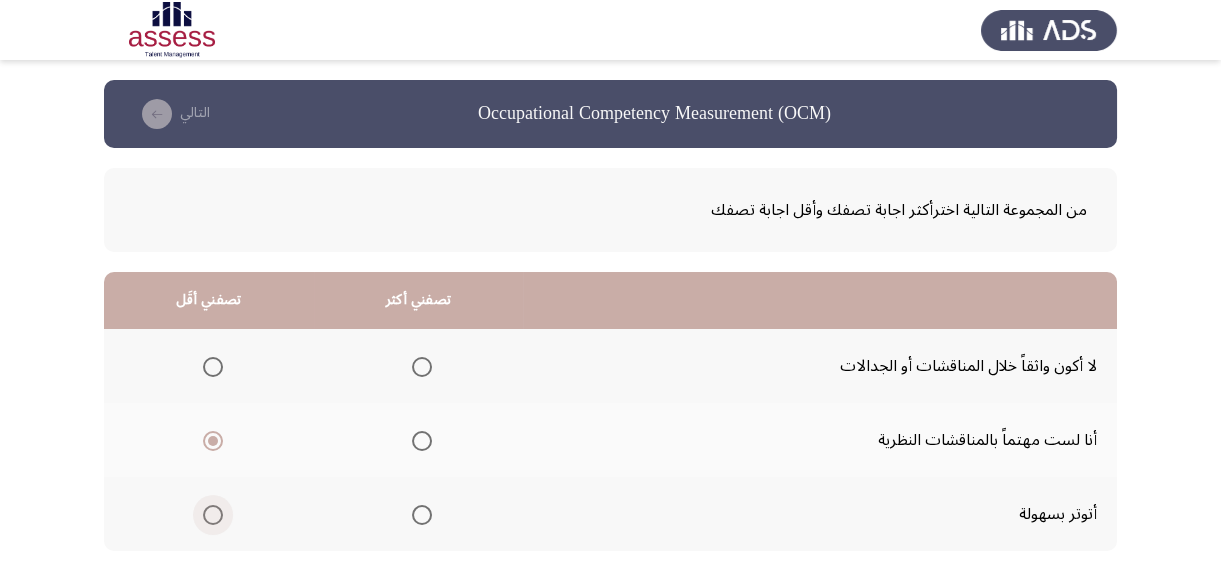 click at bounding box center (213, 515) 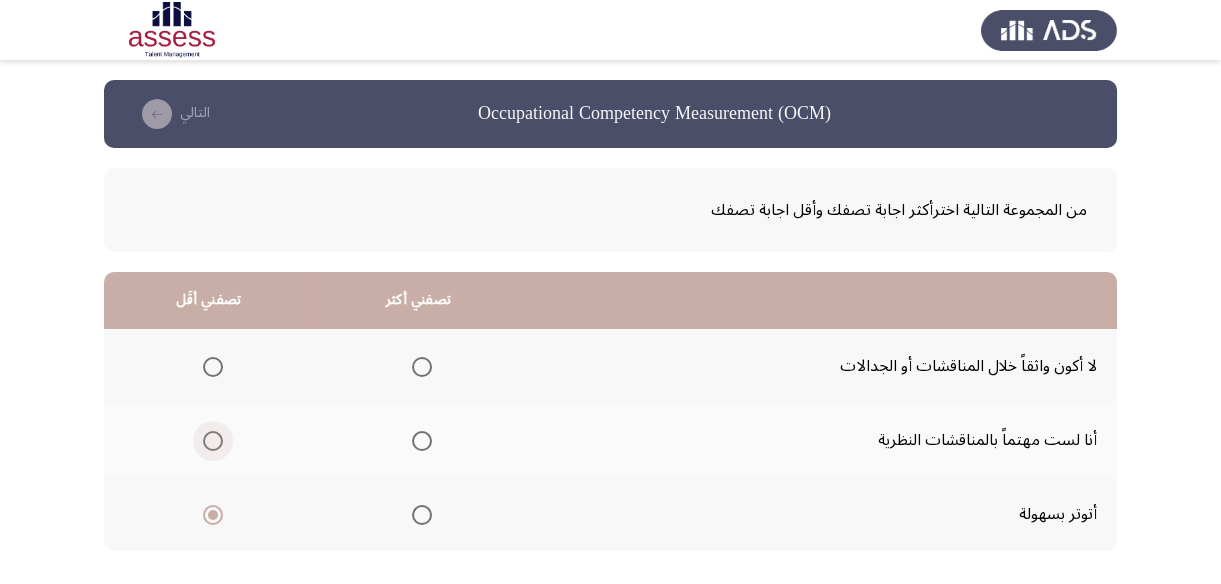 click at bounding box center [213, 441] 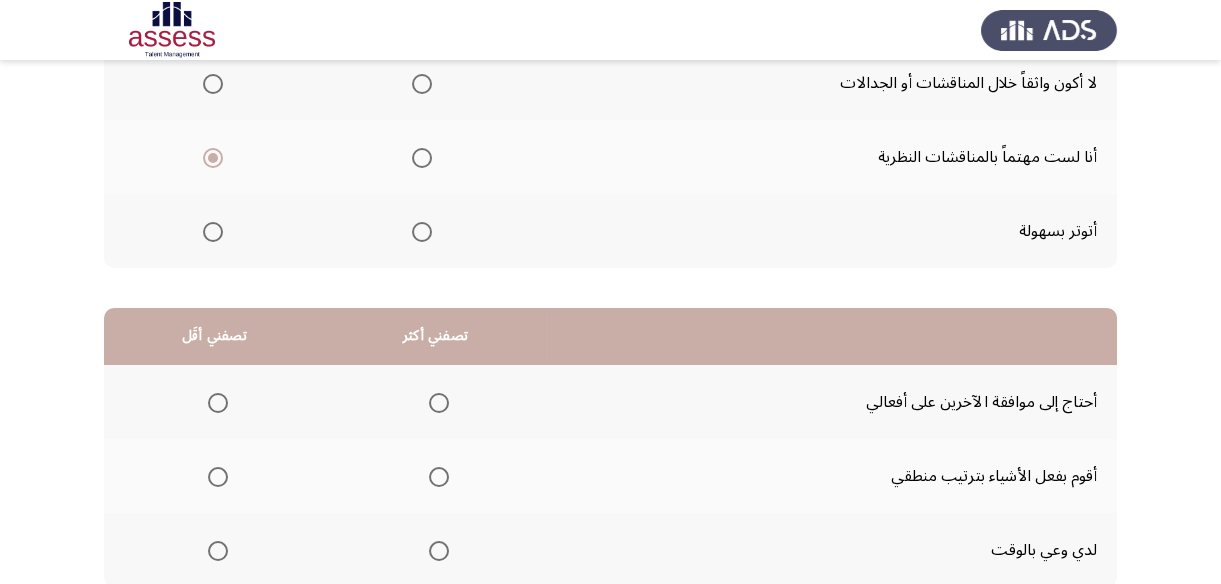 scroll, scrollTop: 363, scrollLeft: 0, axis: vertical 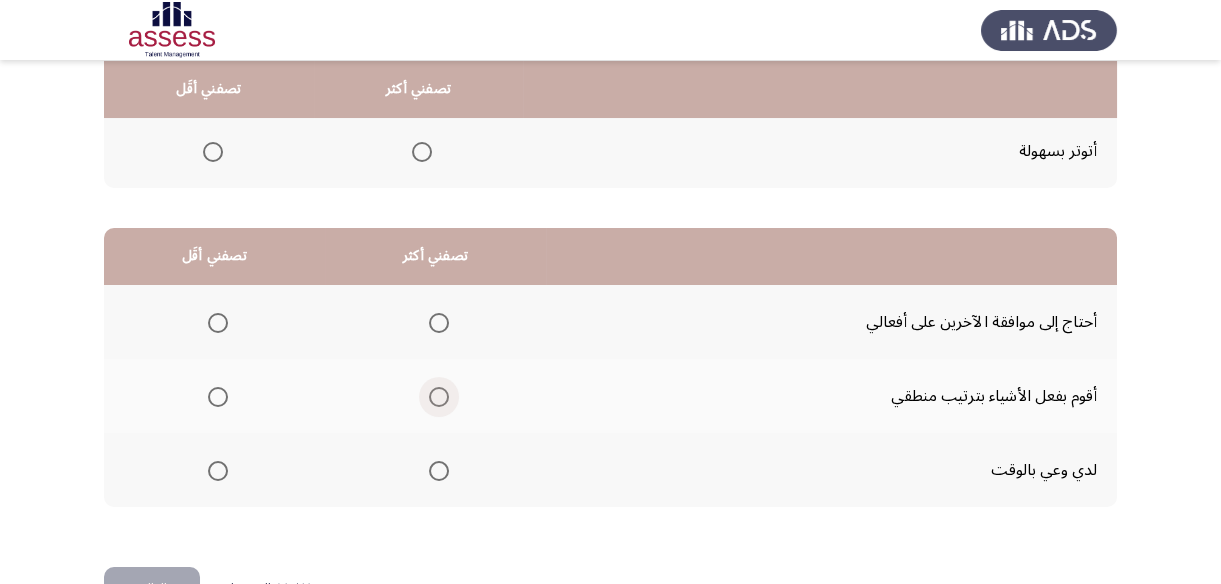 click at bounding box center [439, 397] 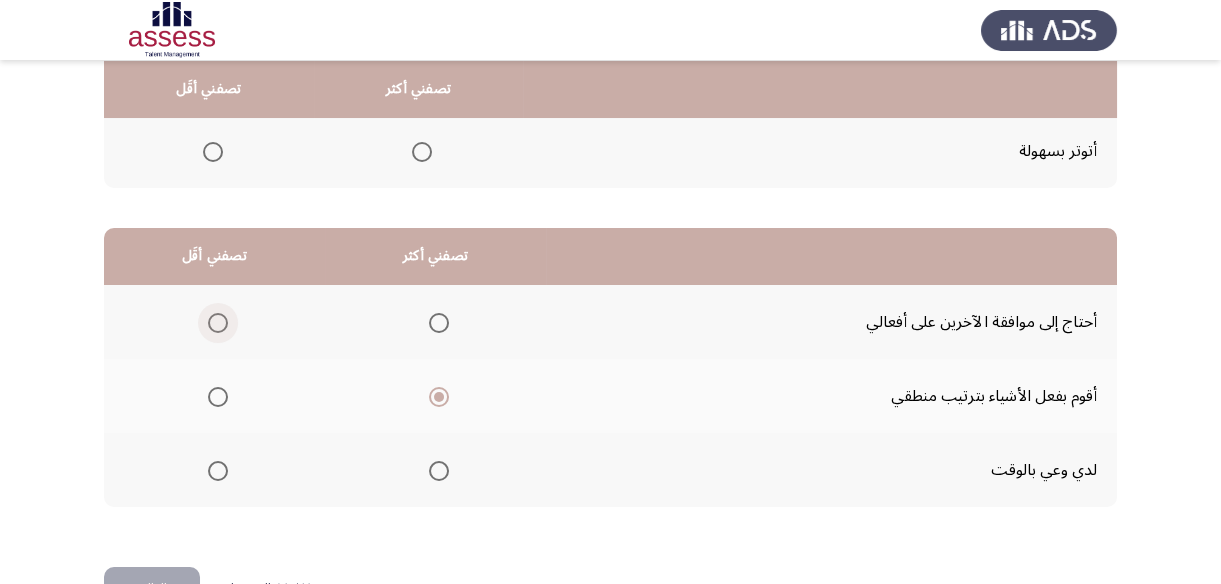 click at bounding box center [218, 323] 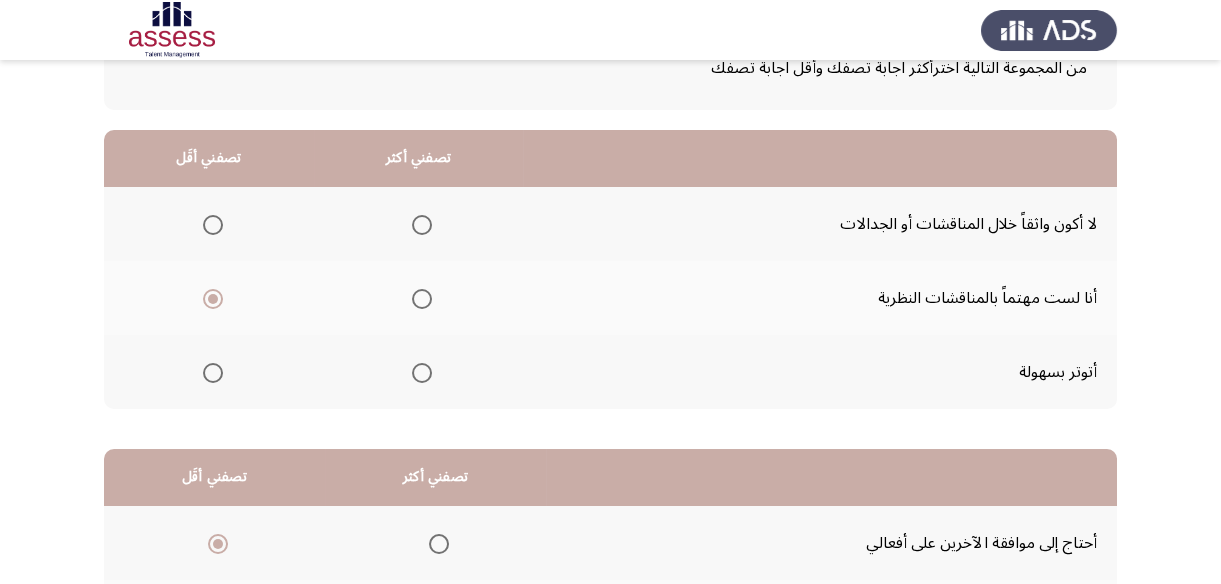 scroll, scrollTop: 60, scrollLeft: 0, axis: vertical 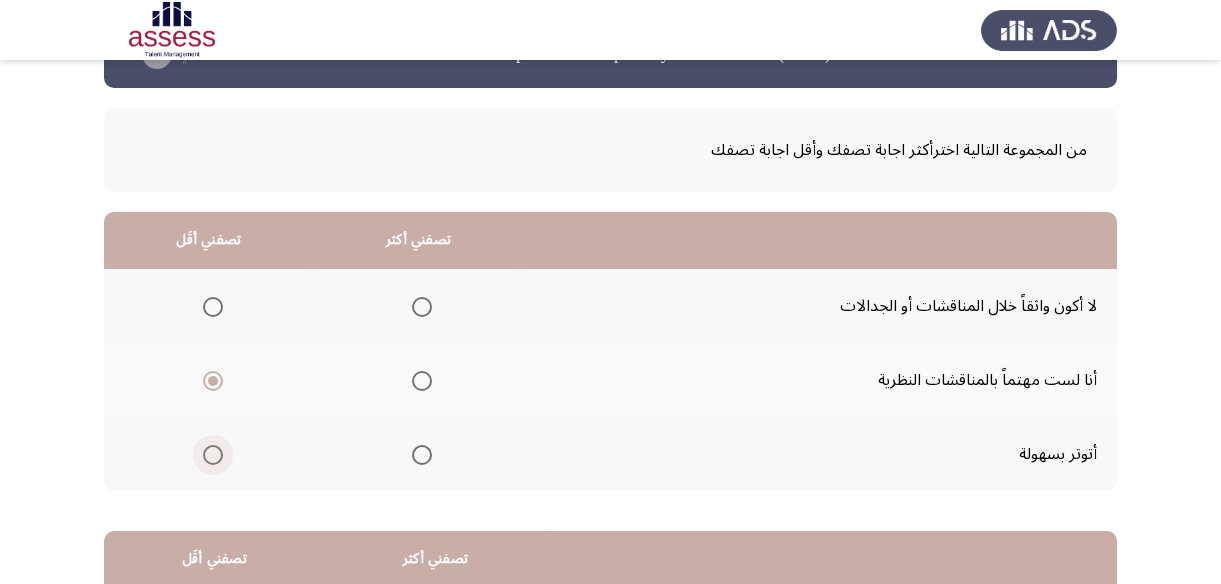 click at bounding box center (213, 455) 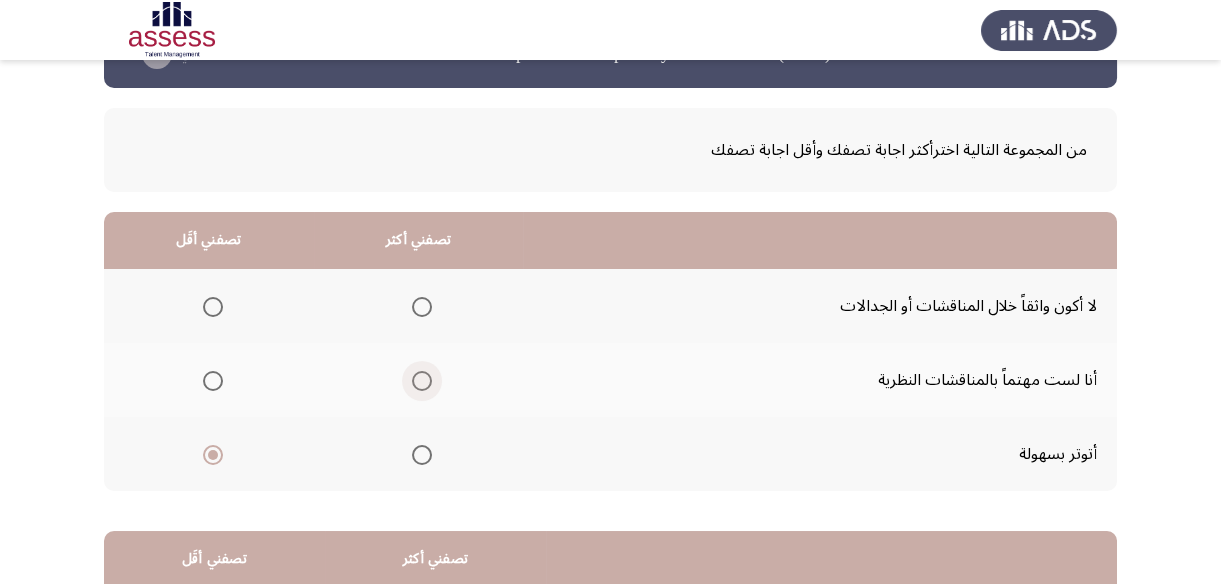 click at bounding box center (422, 381) 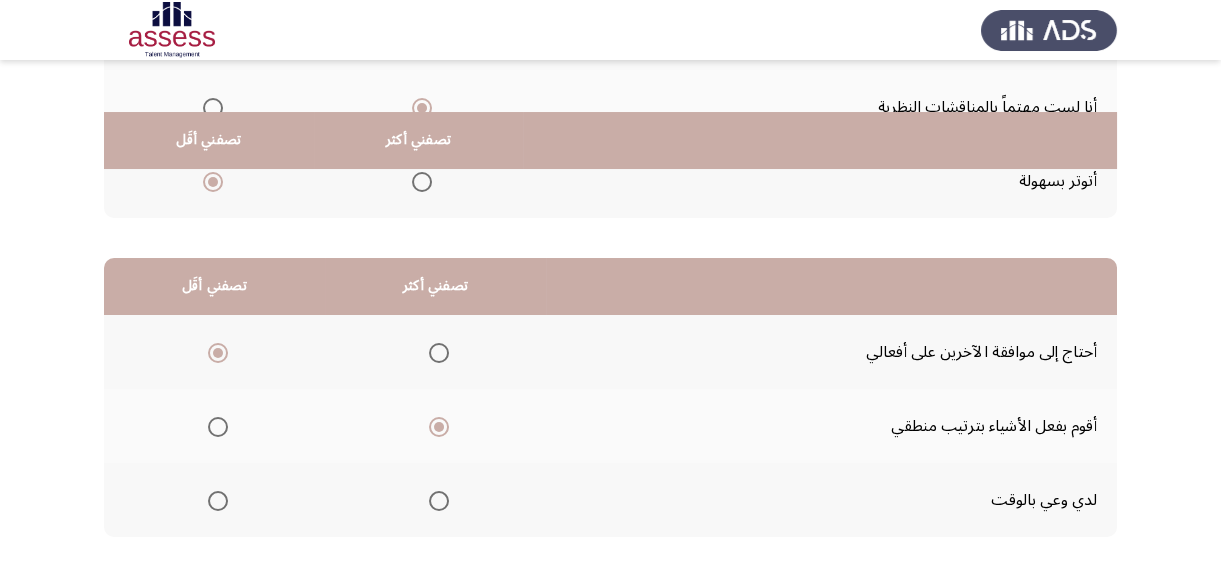 scroll, scrollTop: 423, scrollLeft: 0, axis: vertical 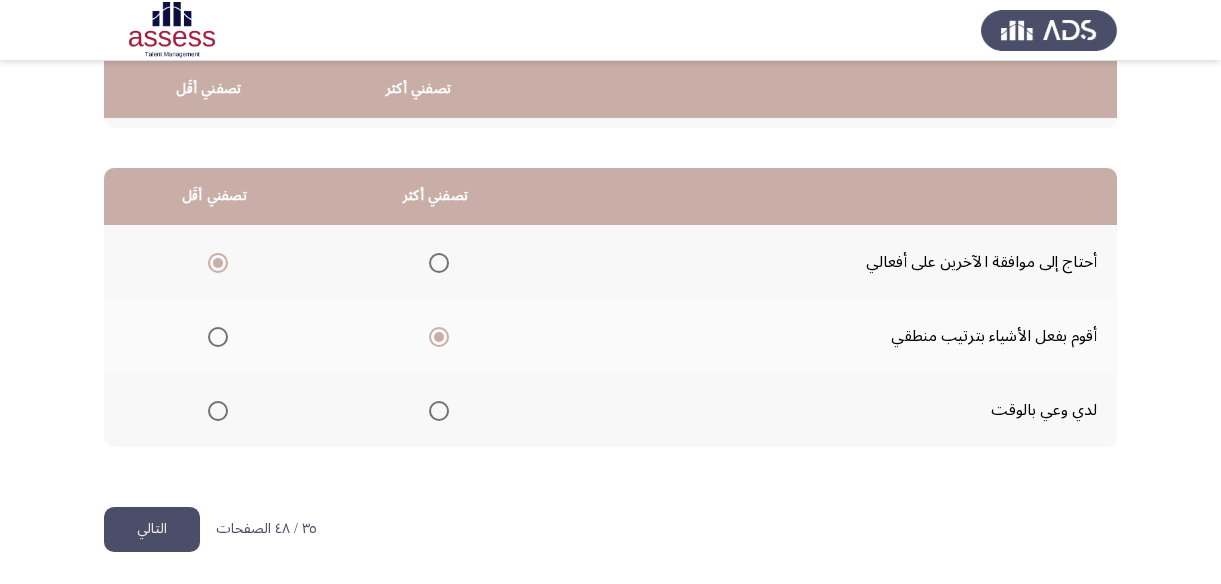 click on "التالي" 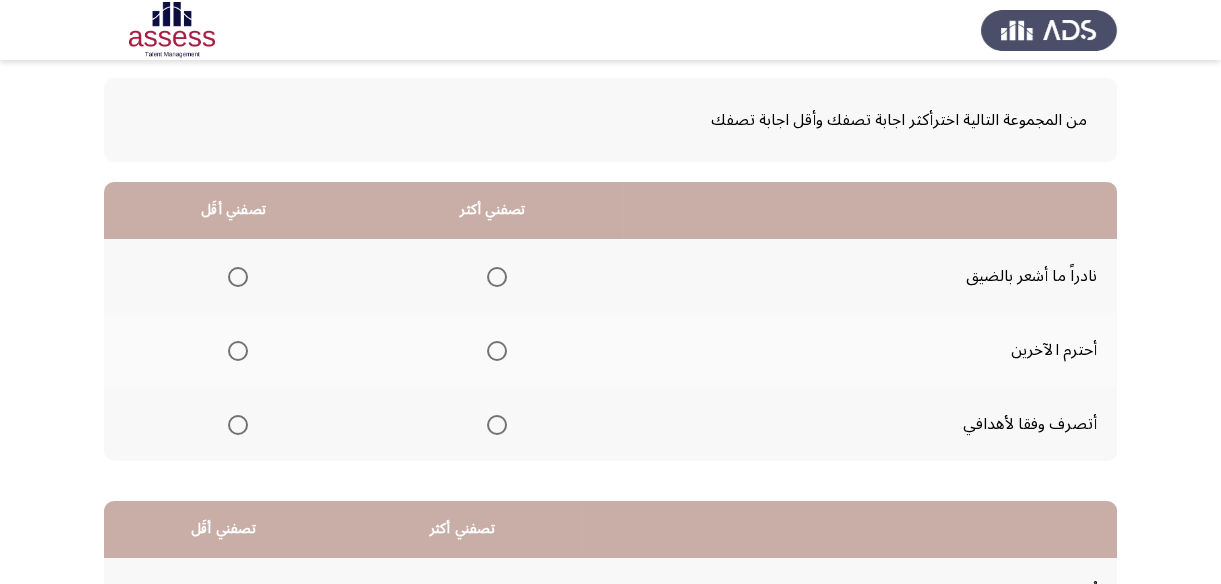 scroll, scrollTop: 0, scrollLeft: 0, axis: both 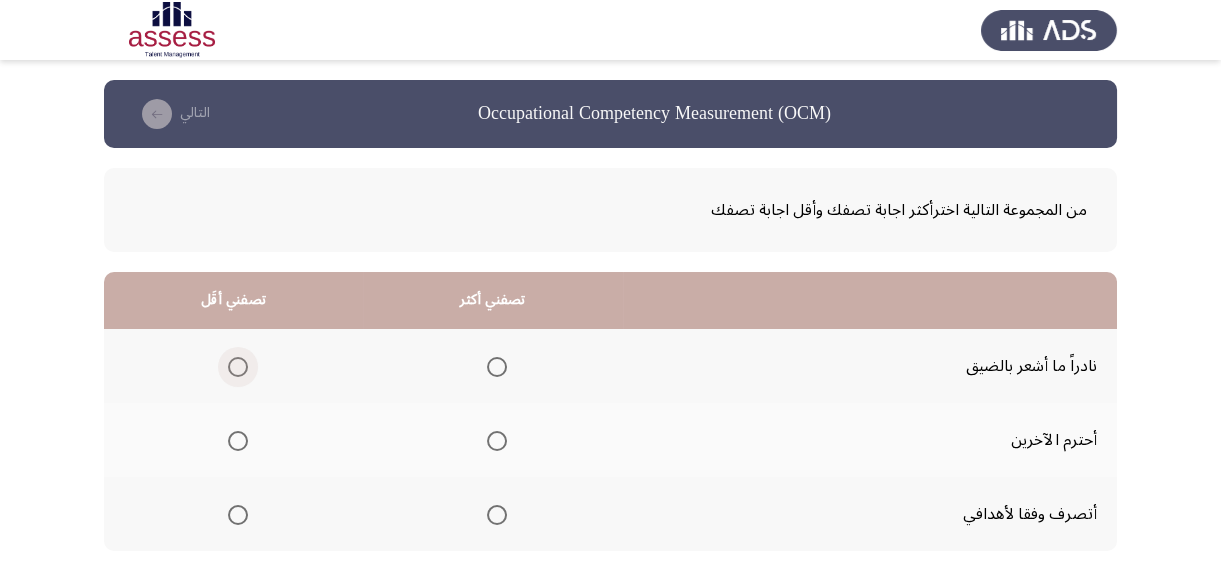click at bounding box center [238, 367] 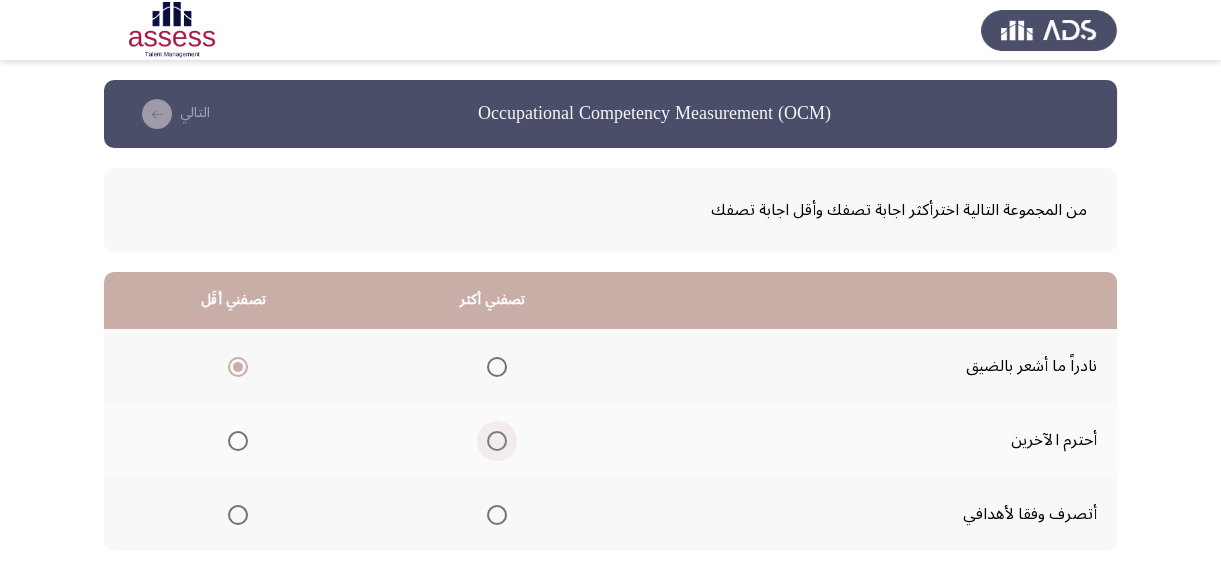click at bounding box center [497, 441] 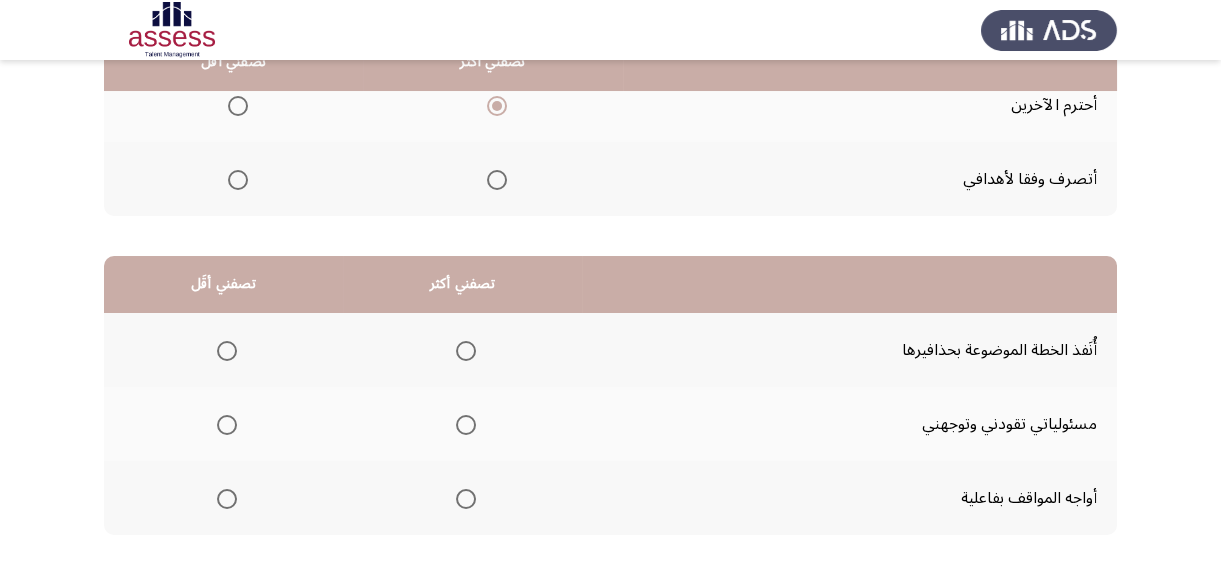 scroll, scrollTop: 423, scrollLeft: 0, axis: vertical 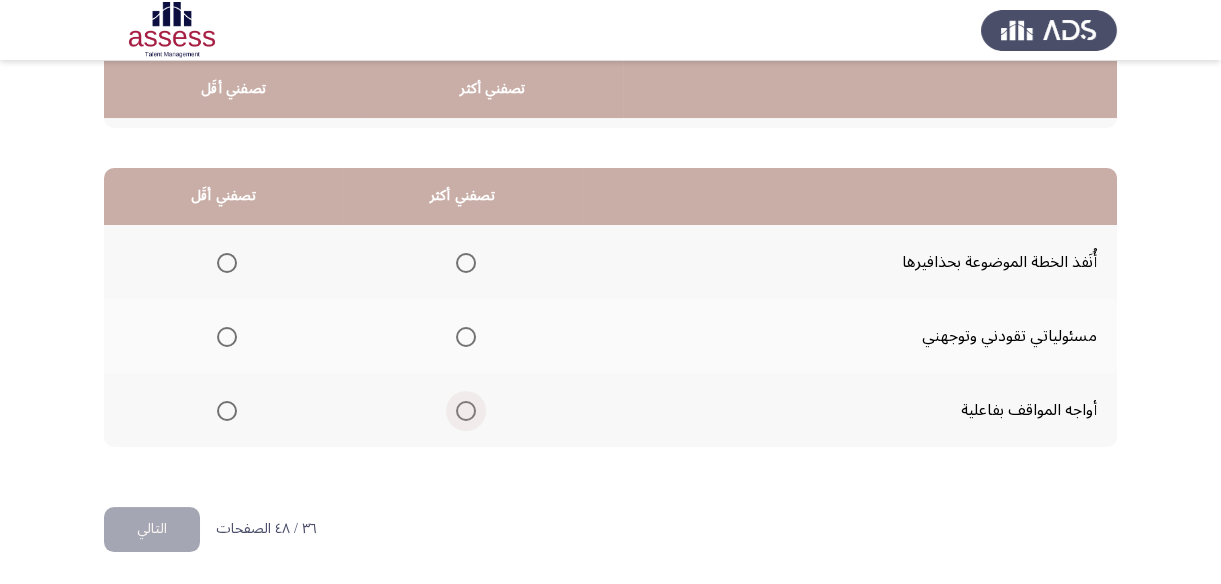click at bounding box center (466, 411) 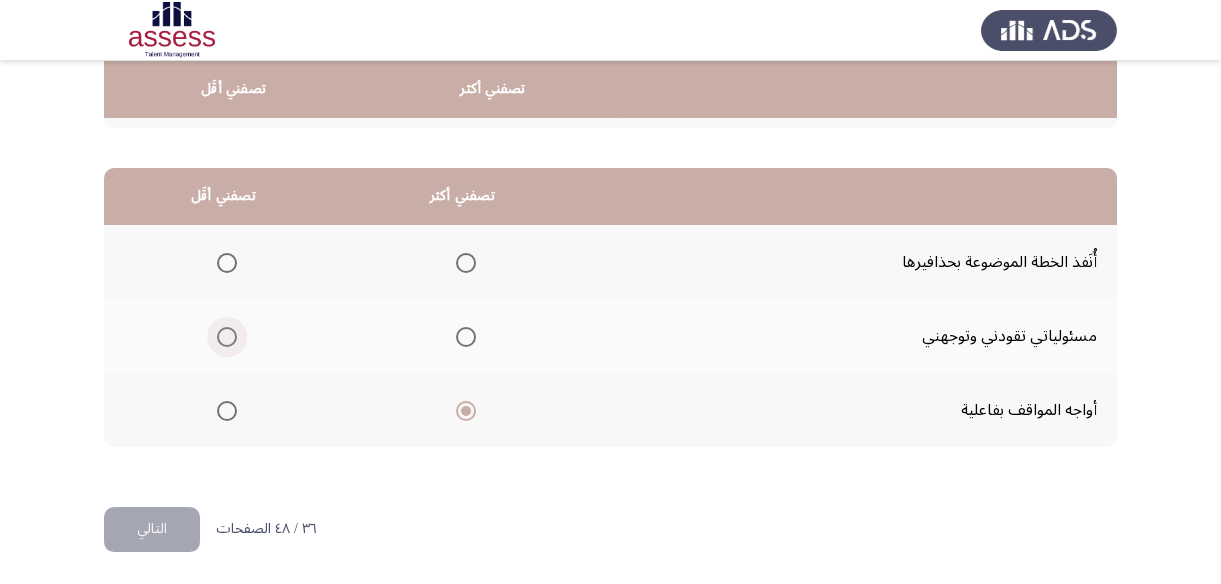 click at bounding box center [227, 337] 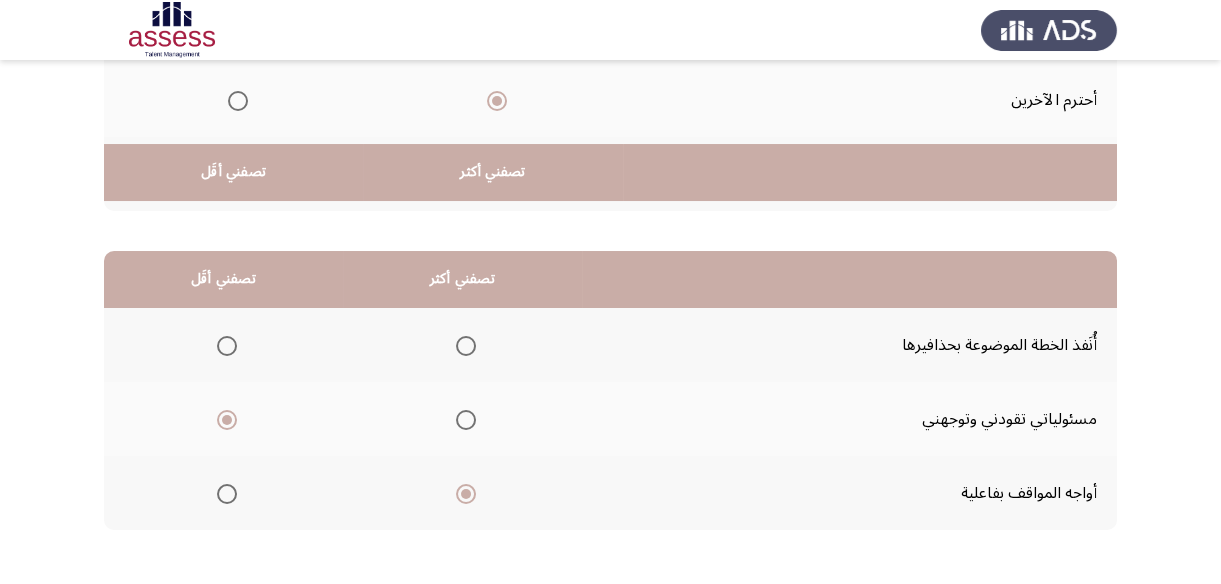 scroll, scrollTop: 423, scrollLeft: 0, axis: vertical 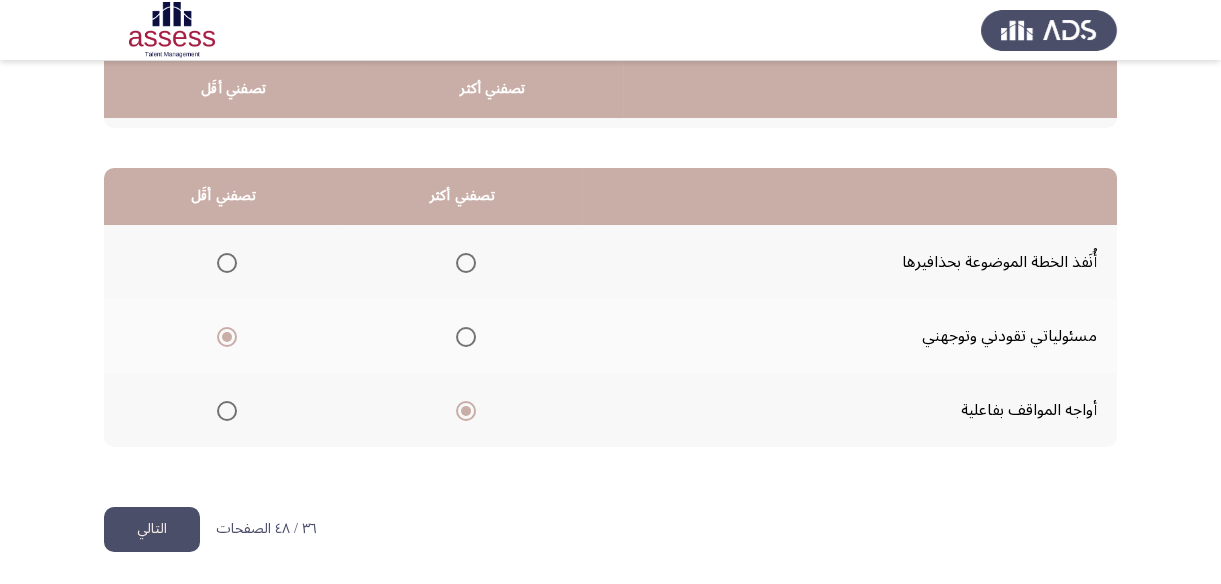 click on "التالي" 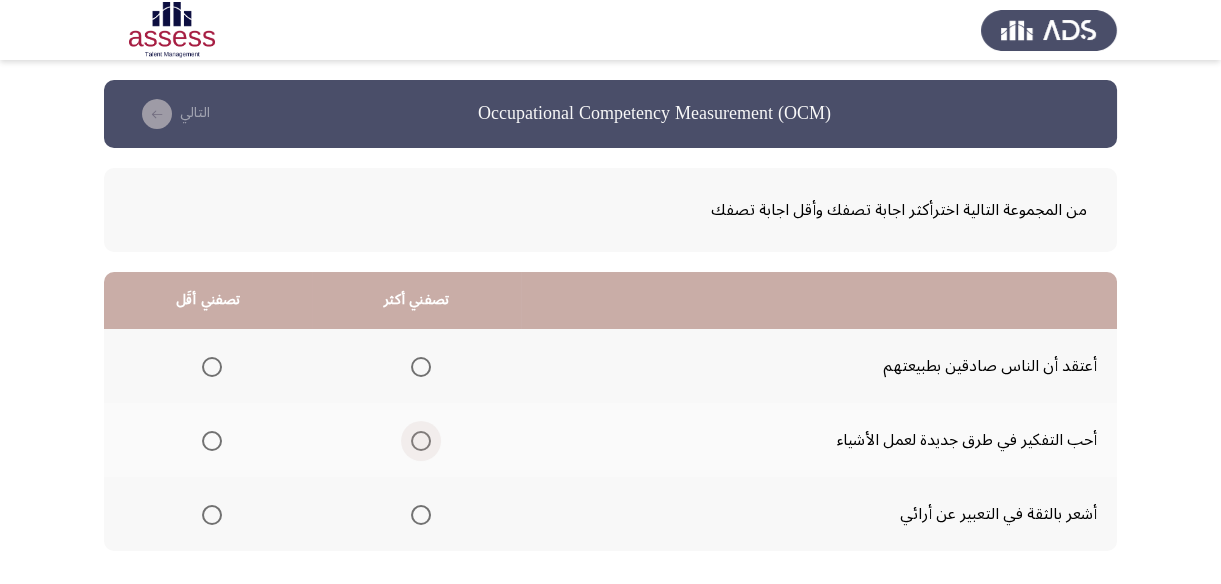 click at bounding box center [421, 441] 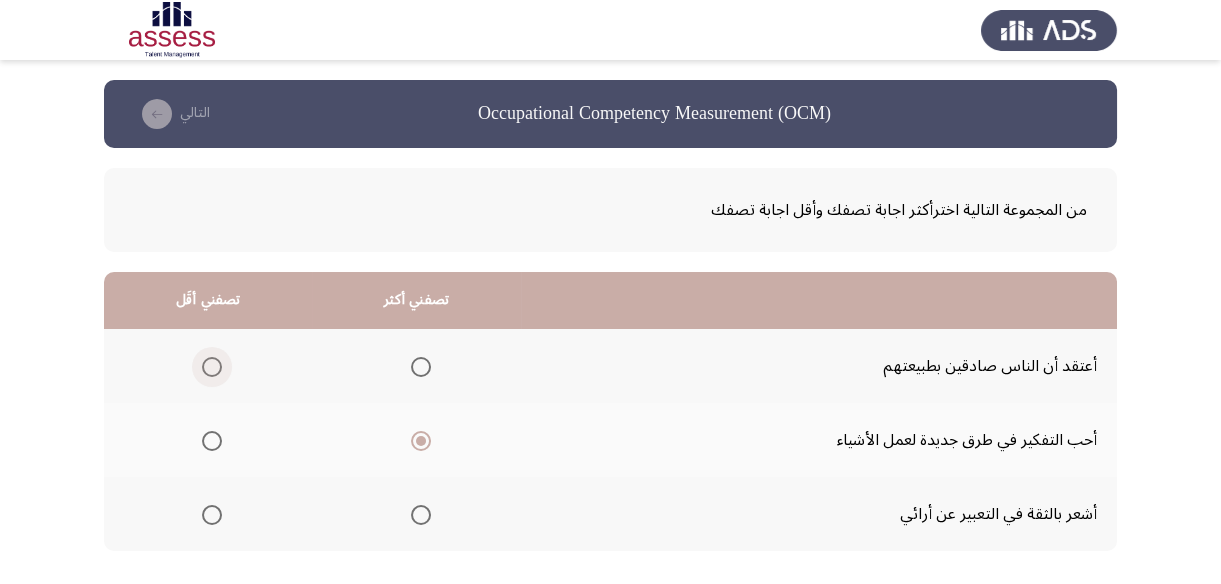 click at bounding box center (212, 367) 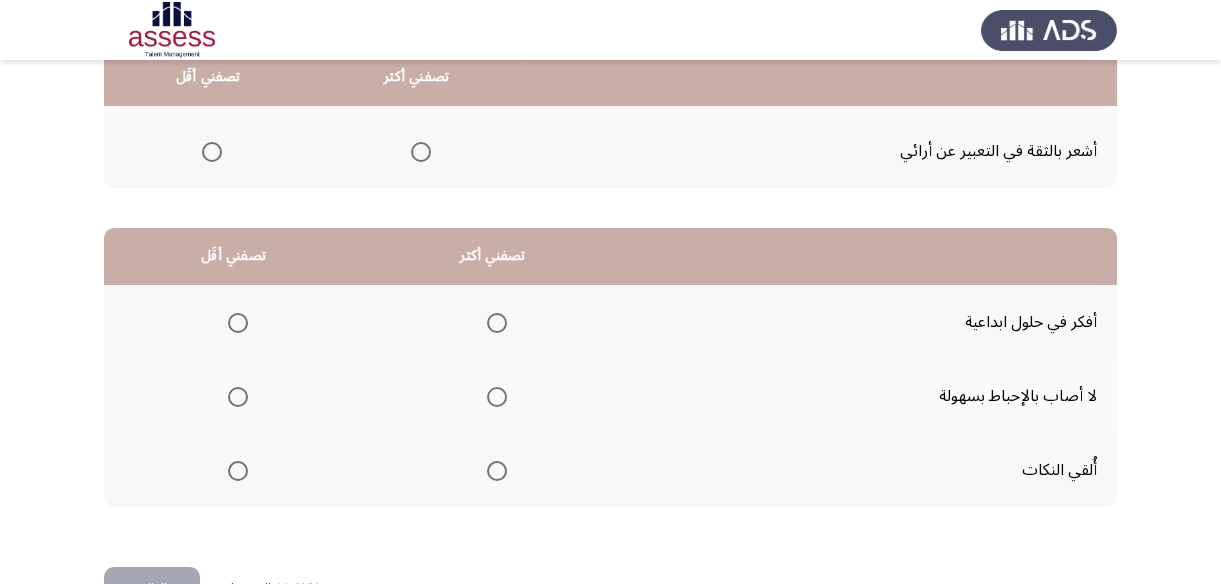 scroll, scrollTop: 332, scrollLeft: 0, axis: vertical 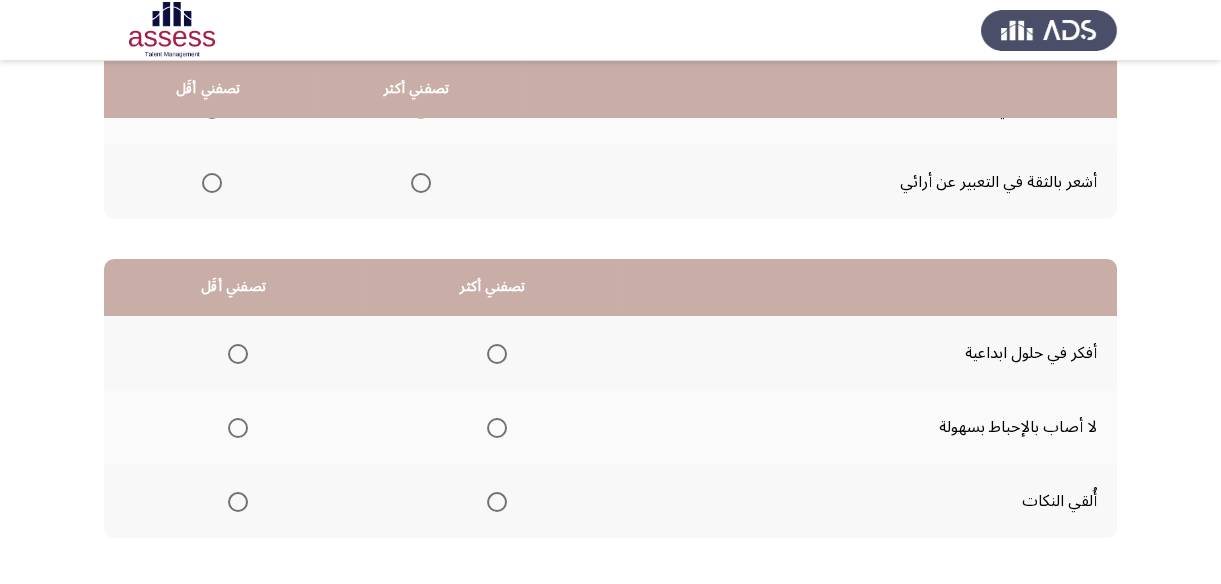 click at bounding box center (497, 428) 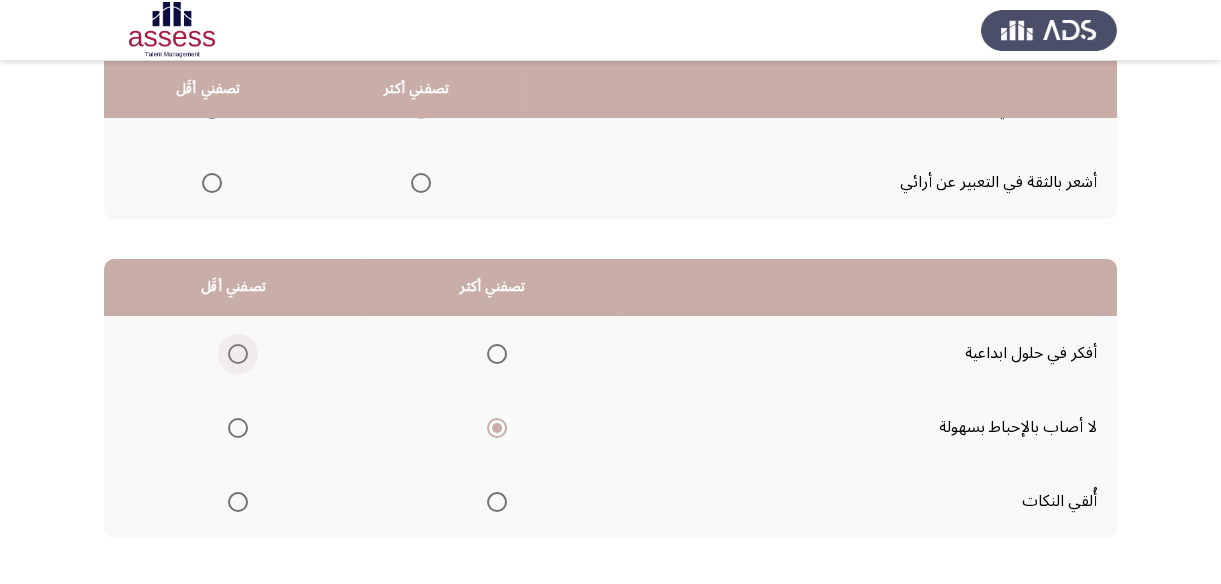 click at bounding box center (238, 354) 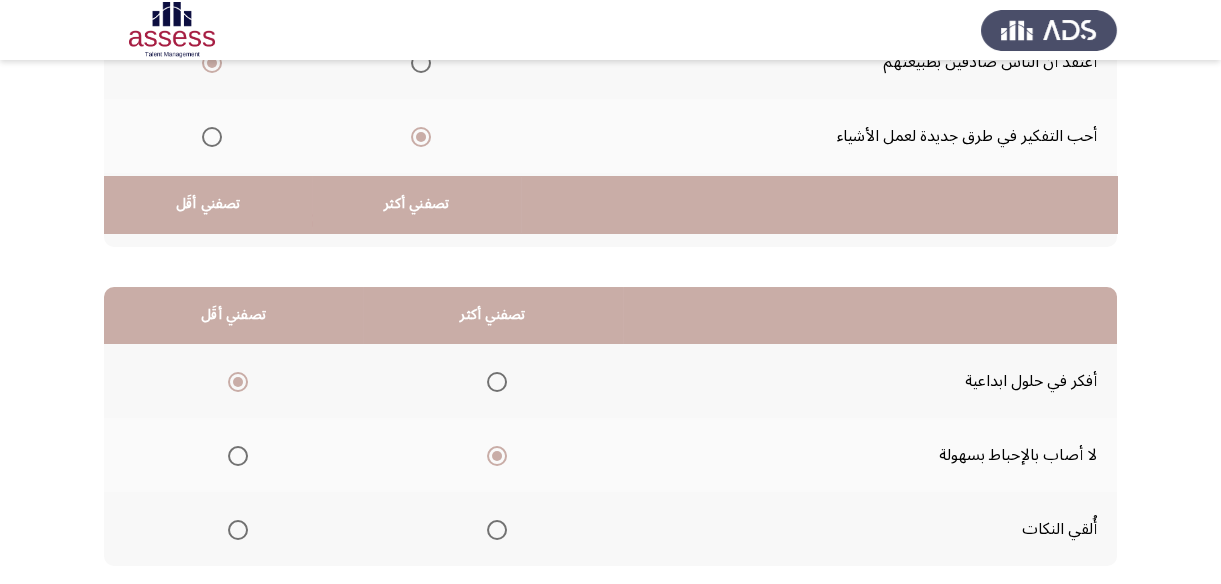 scroll, scrollTop: 423, scrollLeft: 0, axis: vertical 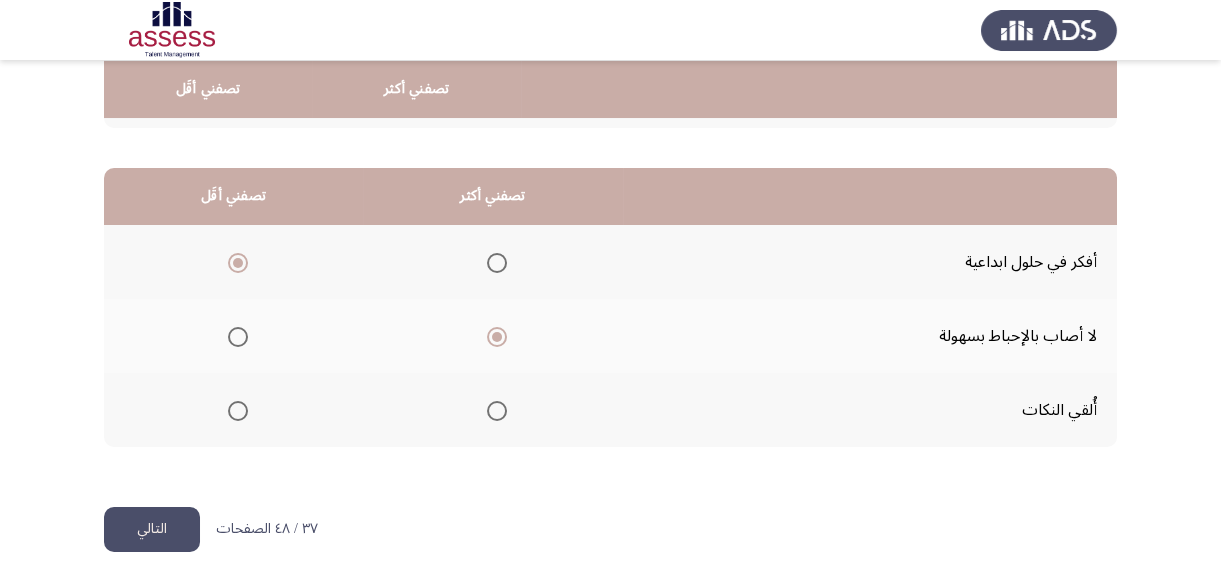 click on "التالي" 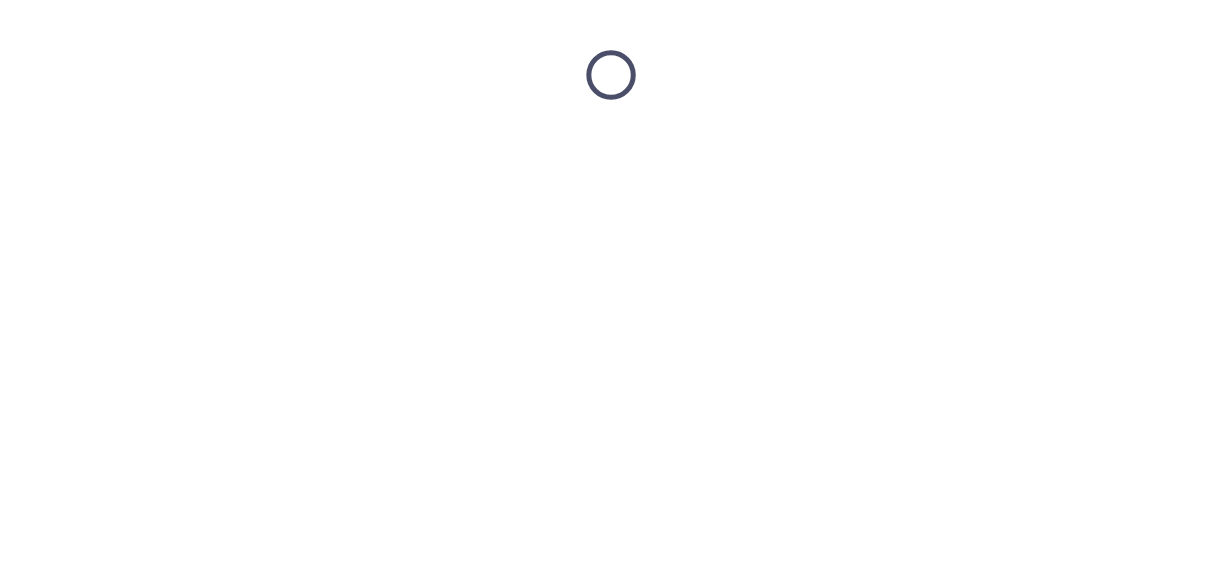 scroll, scrollTop: 0, scrollLeft: 0, axis: both 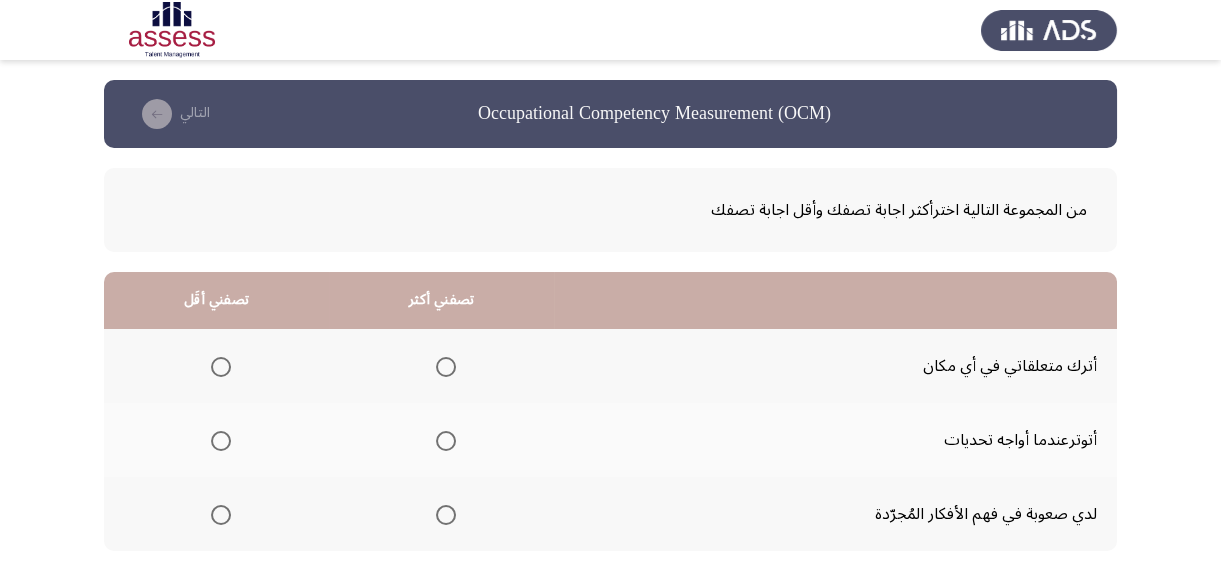 click at bounding box center [221, 367] 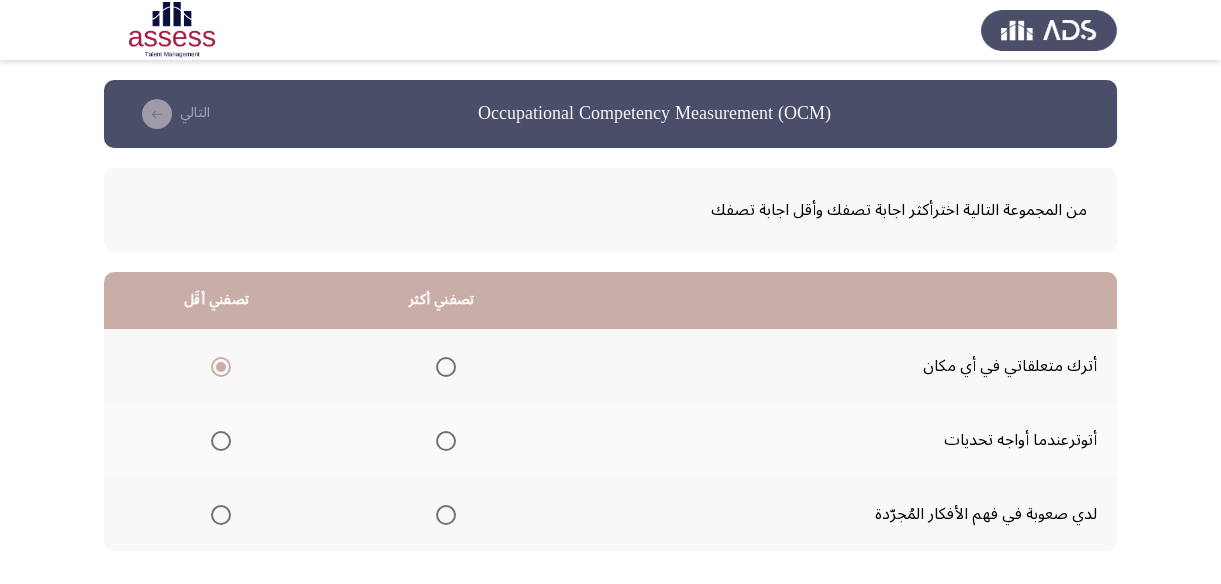 click at bounding box center [221, 441] 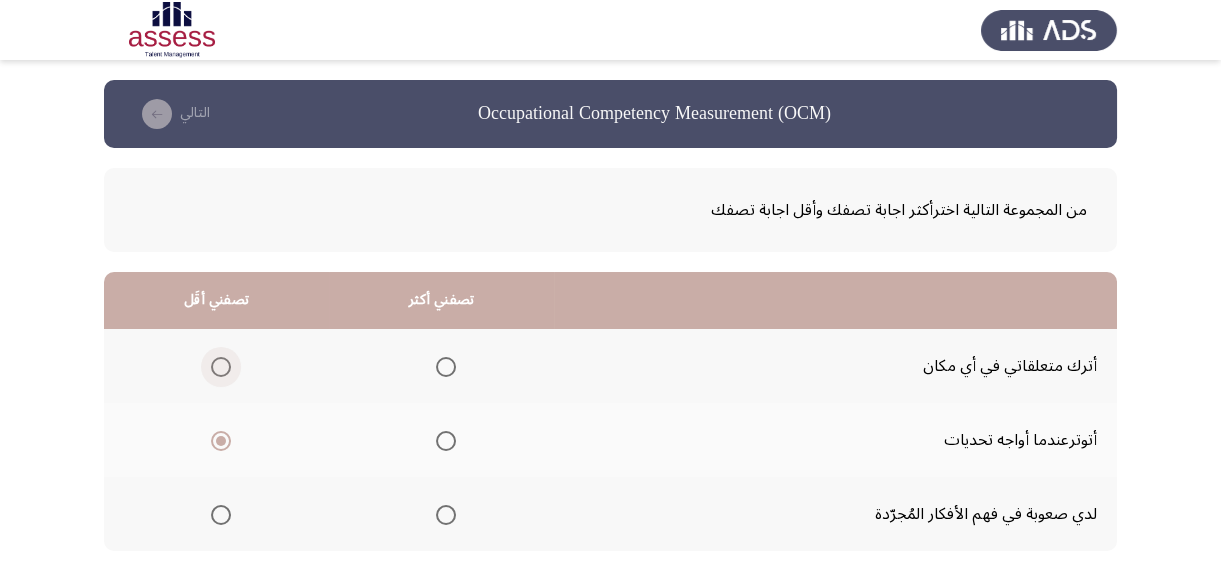 click at bounding box center (221, 367) 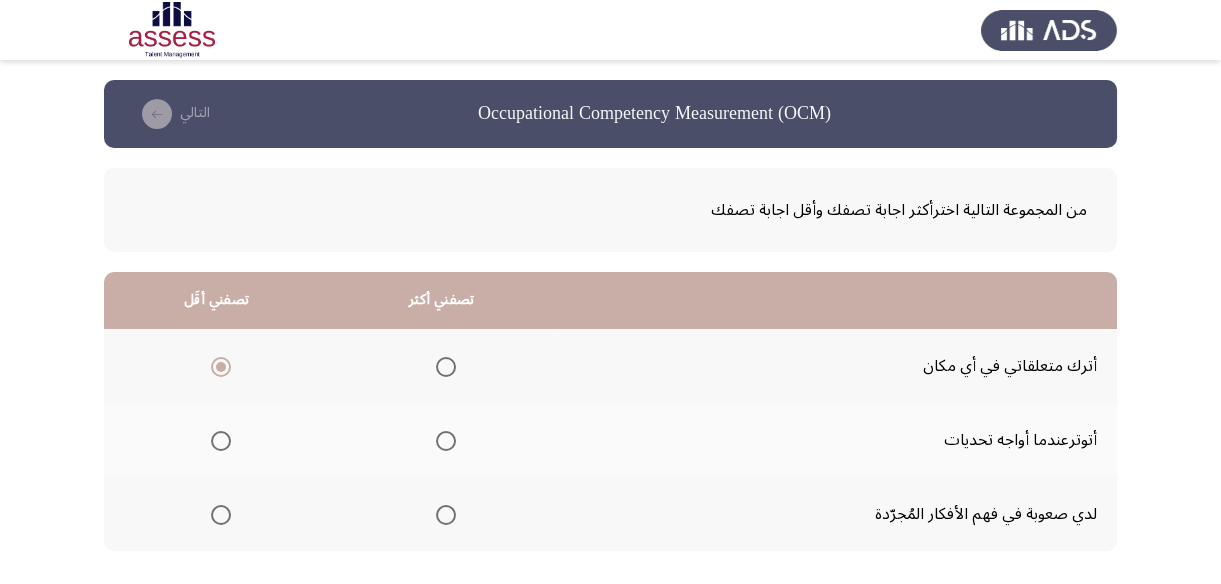 click at bounding box center (446, 515) 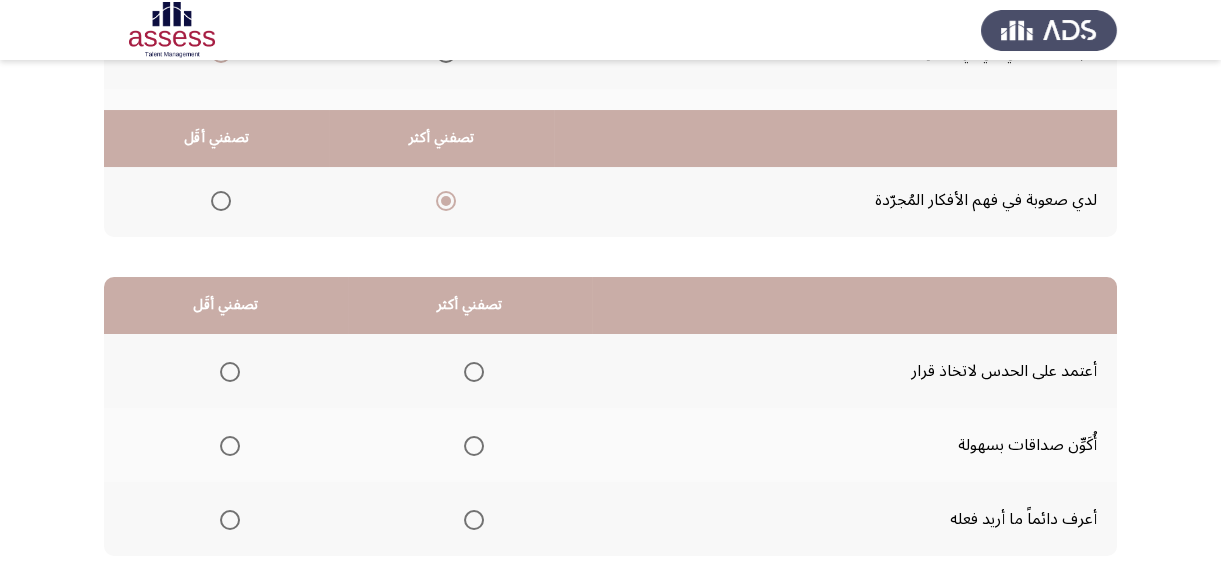 scroll, scrollTop: 363, scrollLeft: 0, axis: vertical 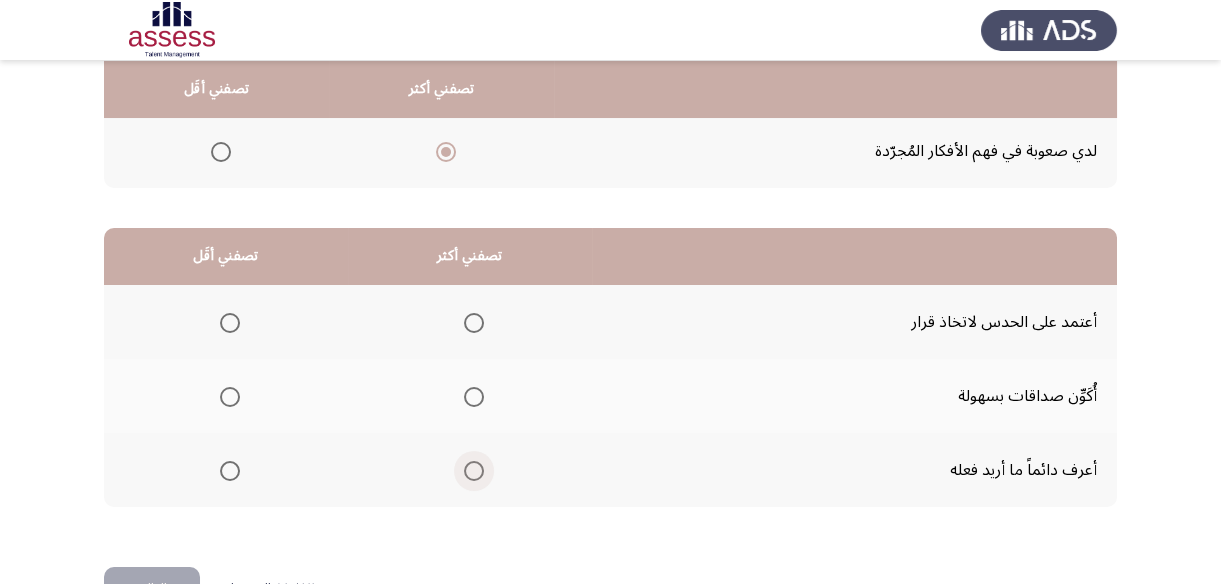 click at bounding box center [474, 471] 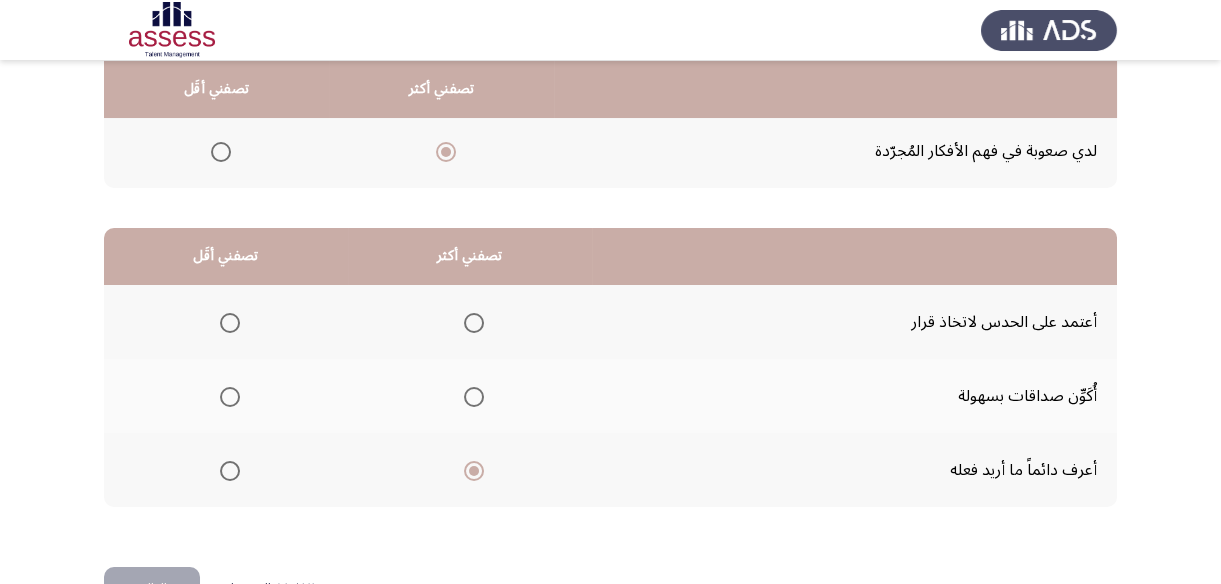 click at bounding box center (230, 397) 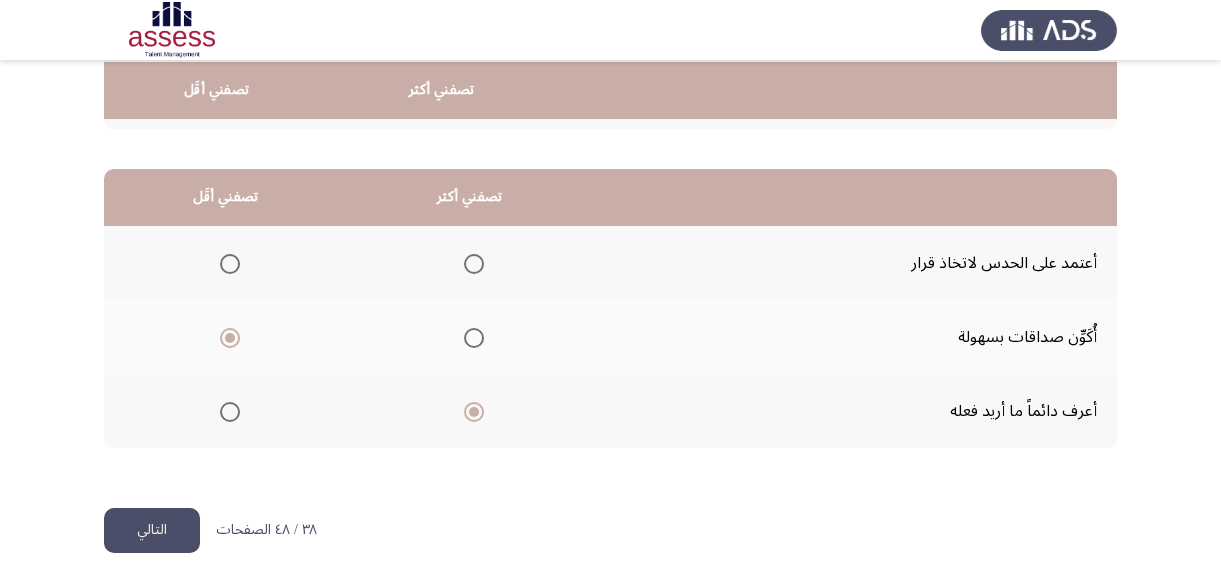 scroll, scrollTop: 423, scrollLeft: 0, axis: vertical 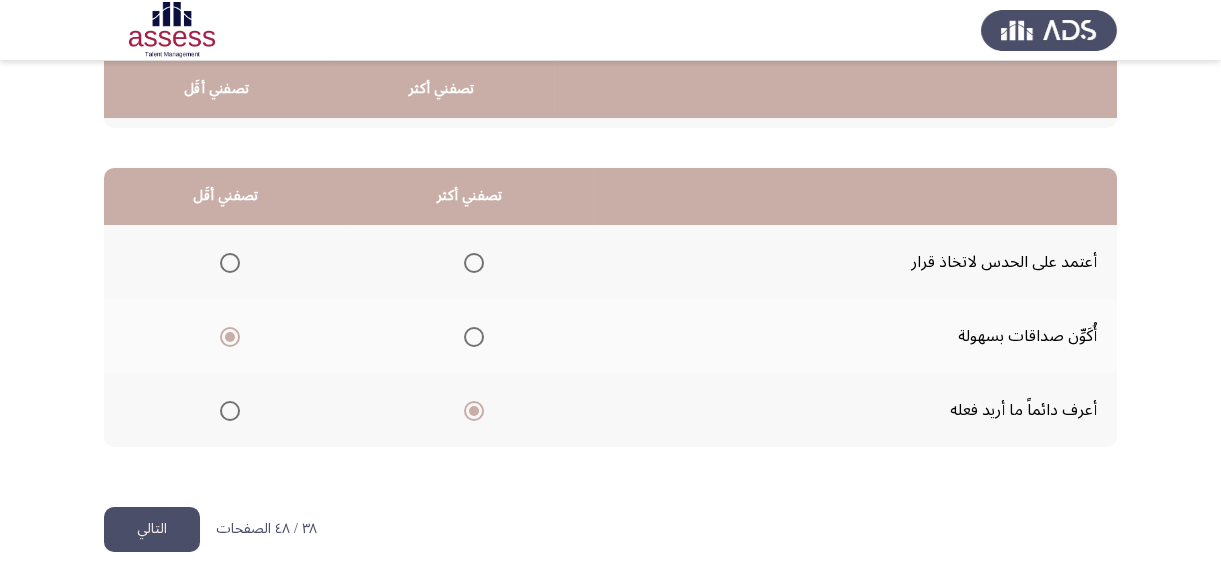 click on "التالي" 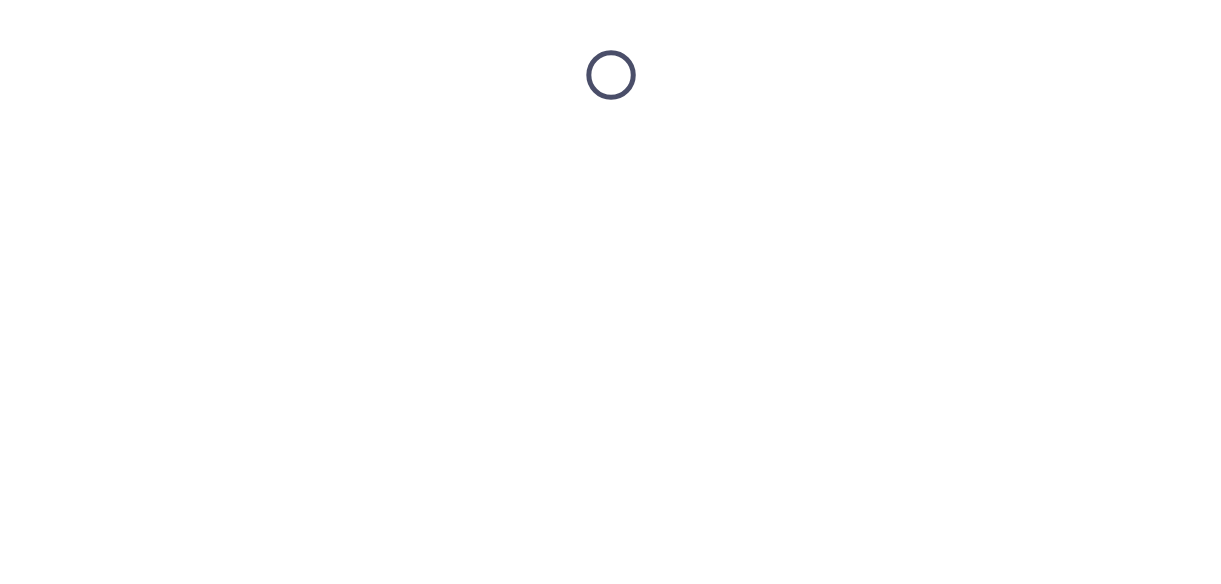 scroll, scrollTop: 0, scrollLeft: 0, axis: both 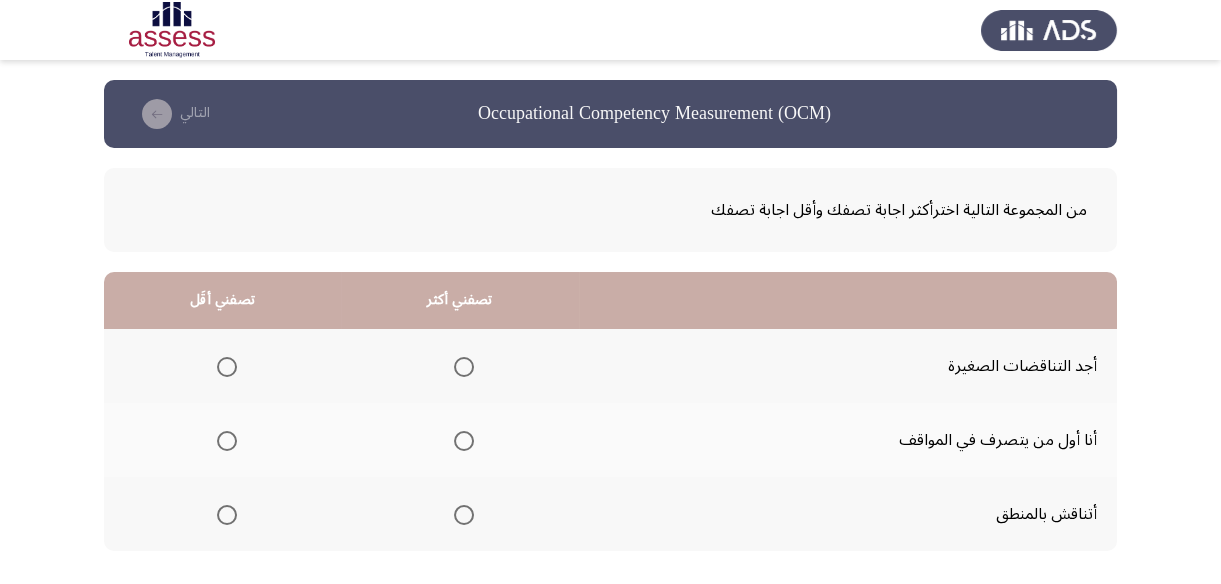 click at bounding box center (464, 441) 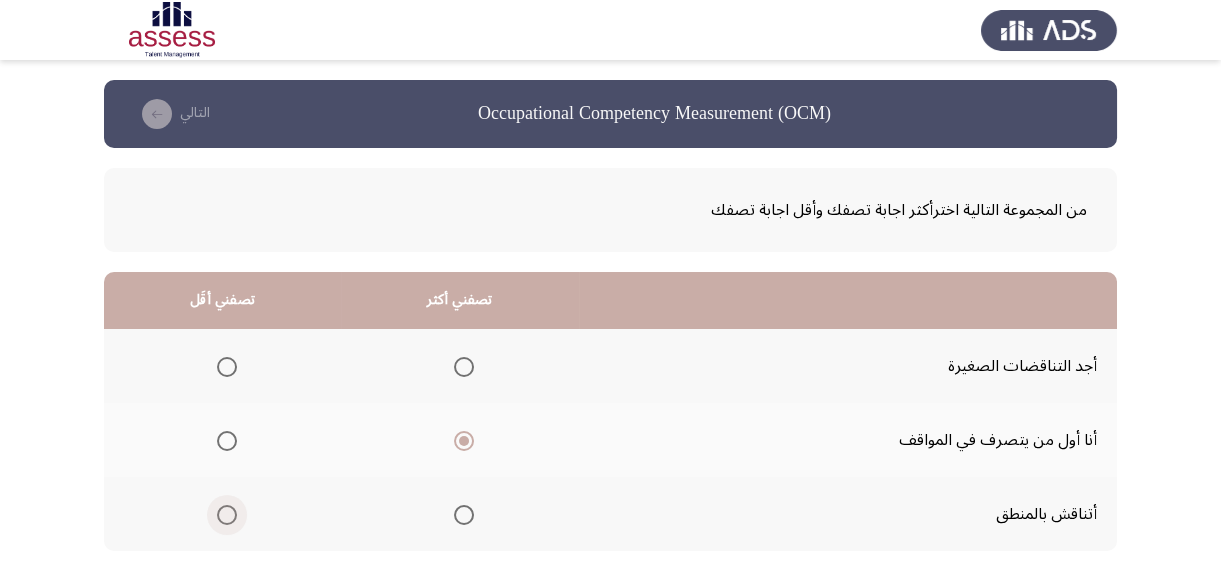 click at bounding box center [227, 515] 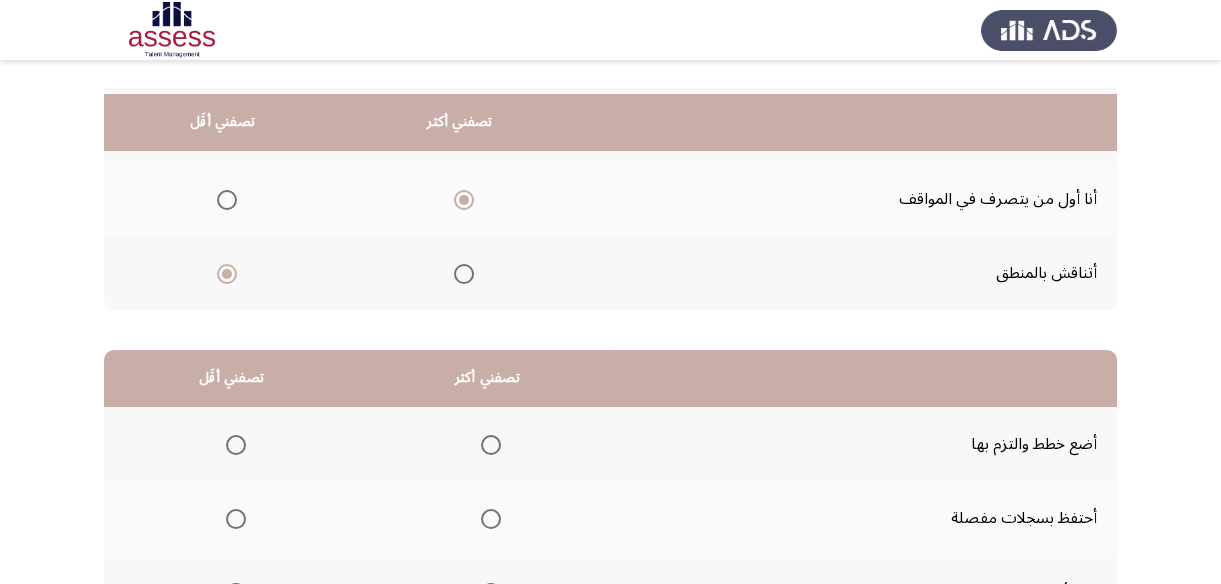 scroll, scrollTop: 332, scrollLeft: 0, axis: vertical 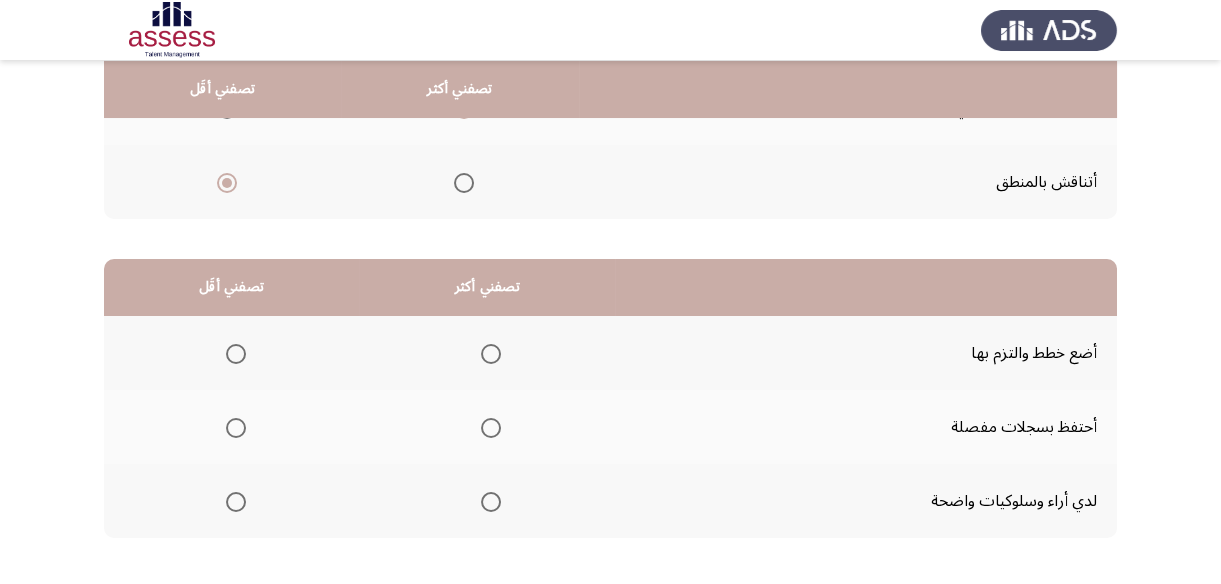click at bounding box center (491, 502) 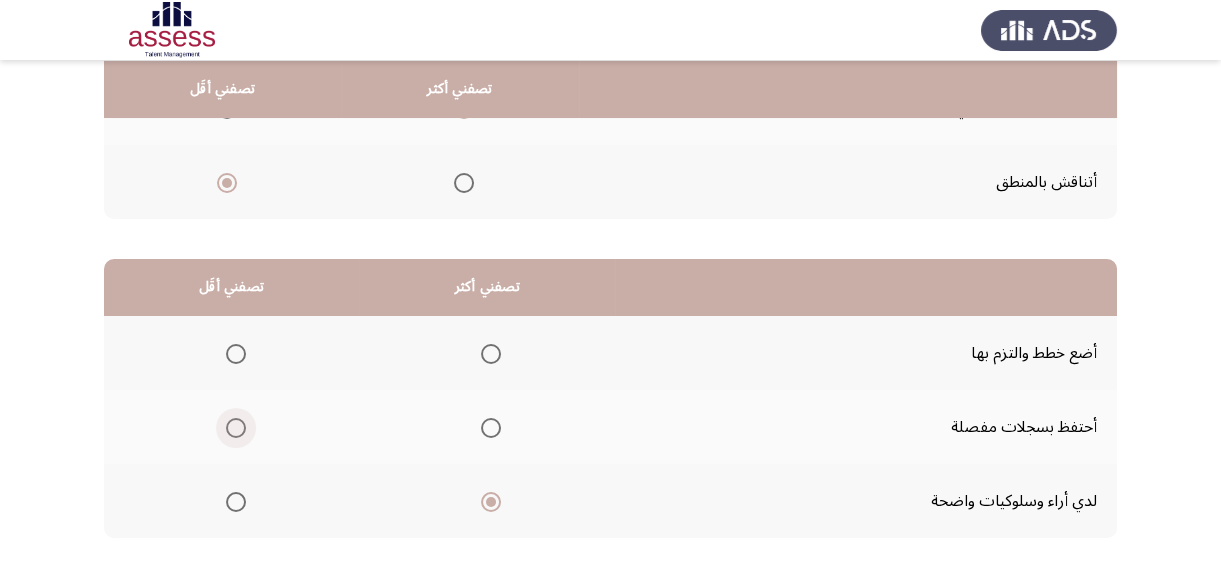 click at bounding box center [236, 428] 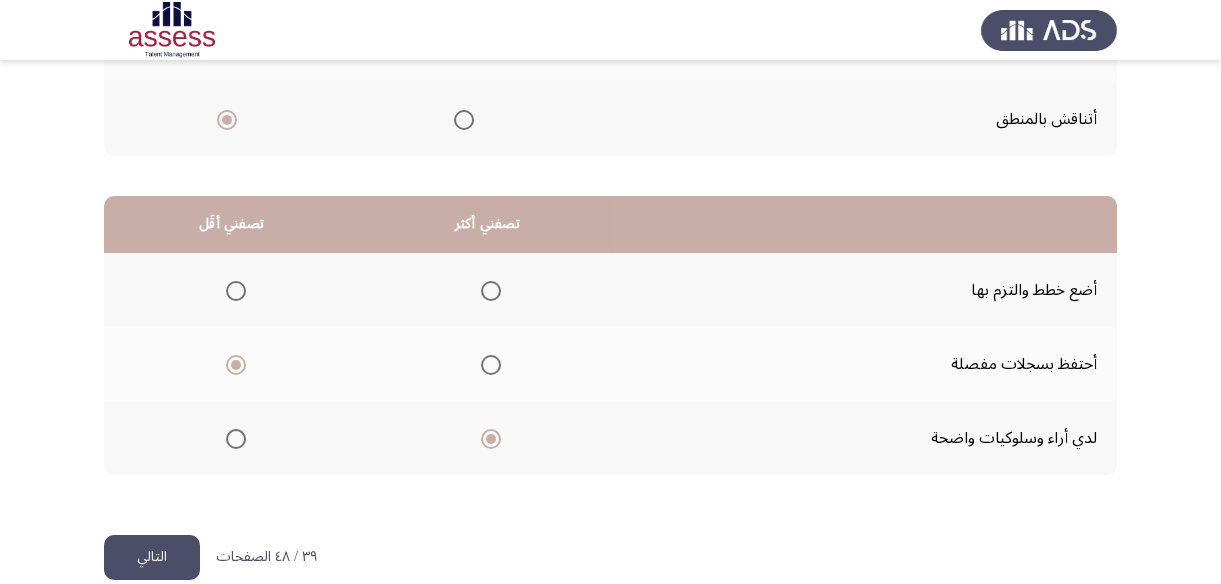 scroll, scrollTop: 423, scrollLeft: 0, axis: vertical 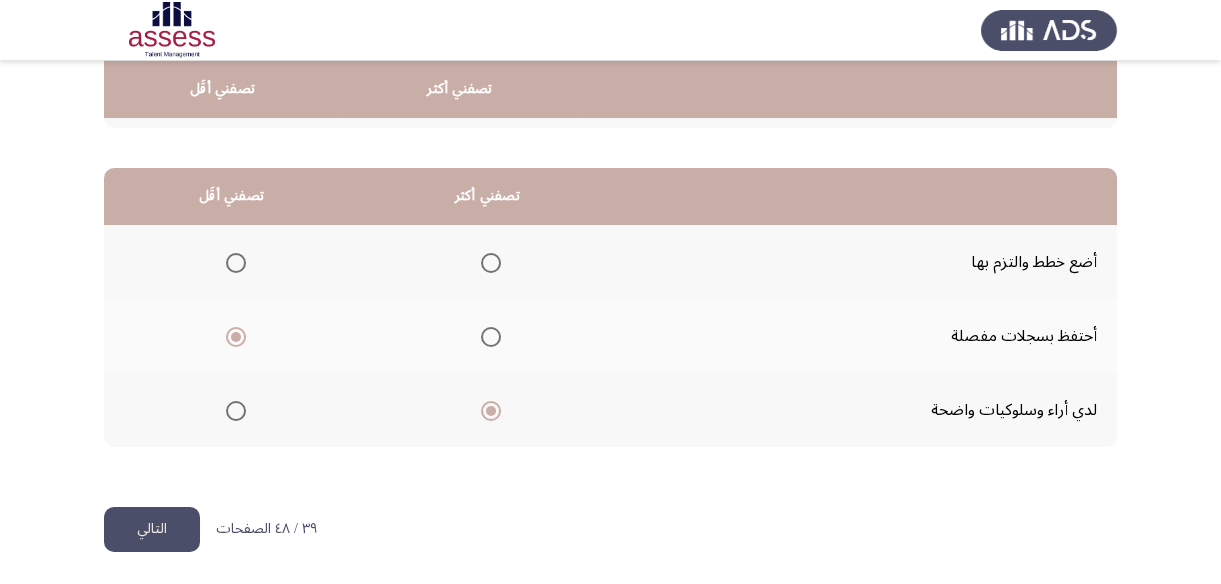 click on "التالي" 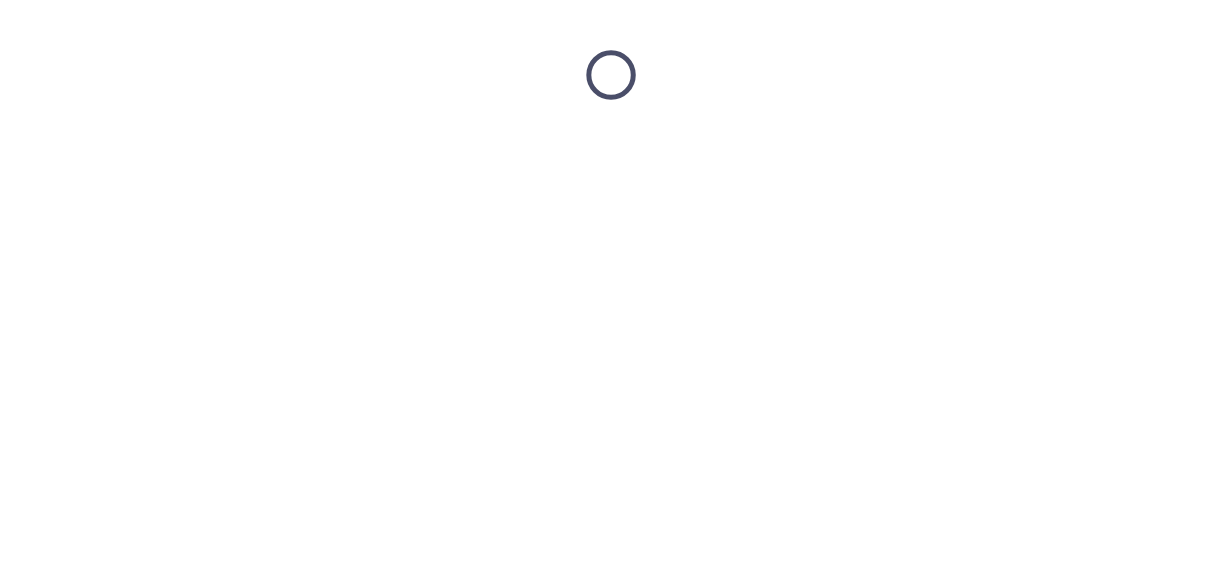 scroll, scrollTop: 0, scrollLeft: 0, axis: both 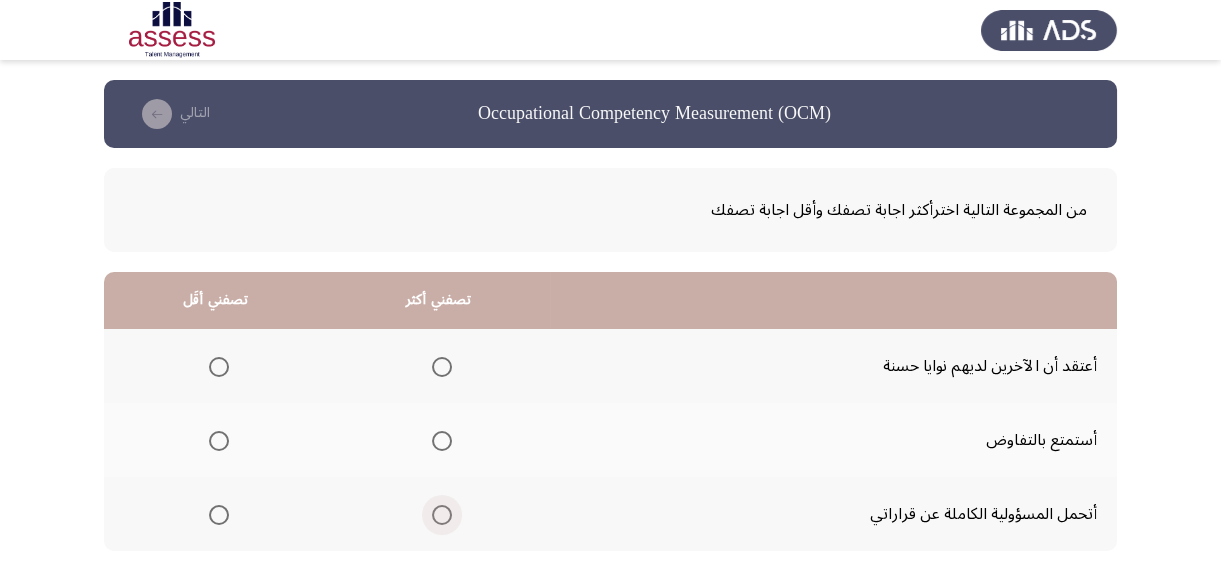 click at bounding box center [442, 515] 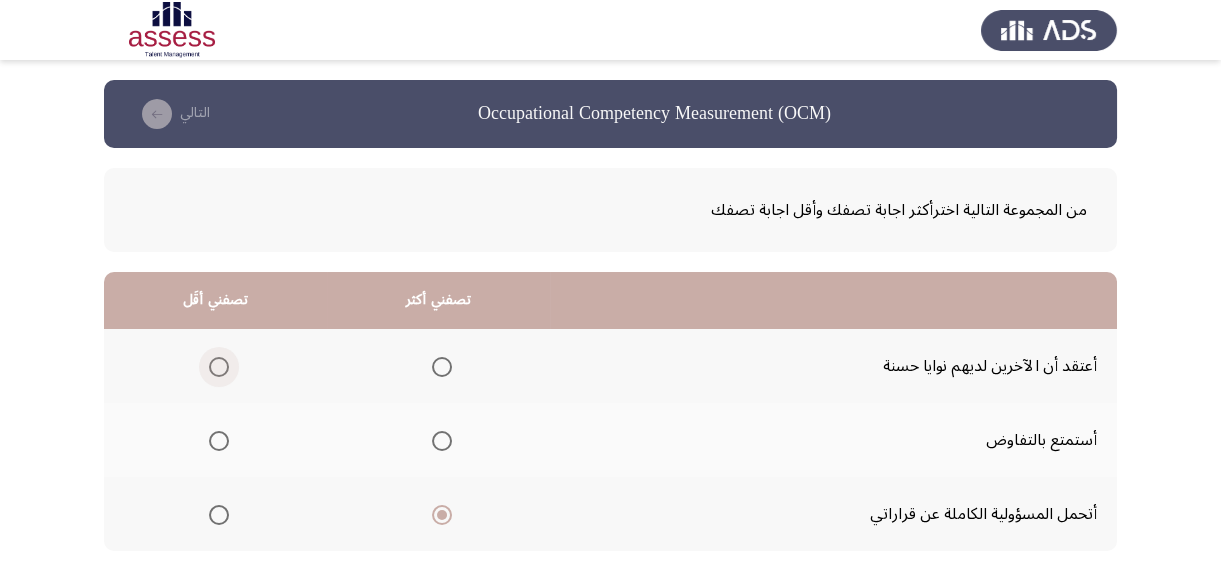 click at bounding box center [219, 367] 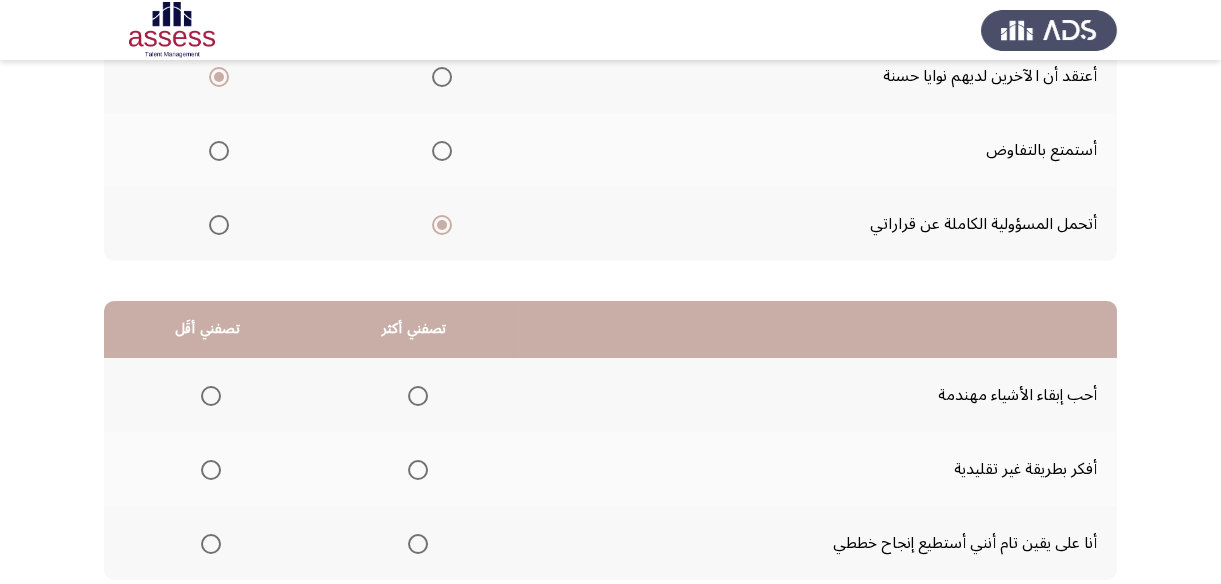 scroll, scrollTop: 363, scrollLeft: 0, axis: vertical 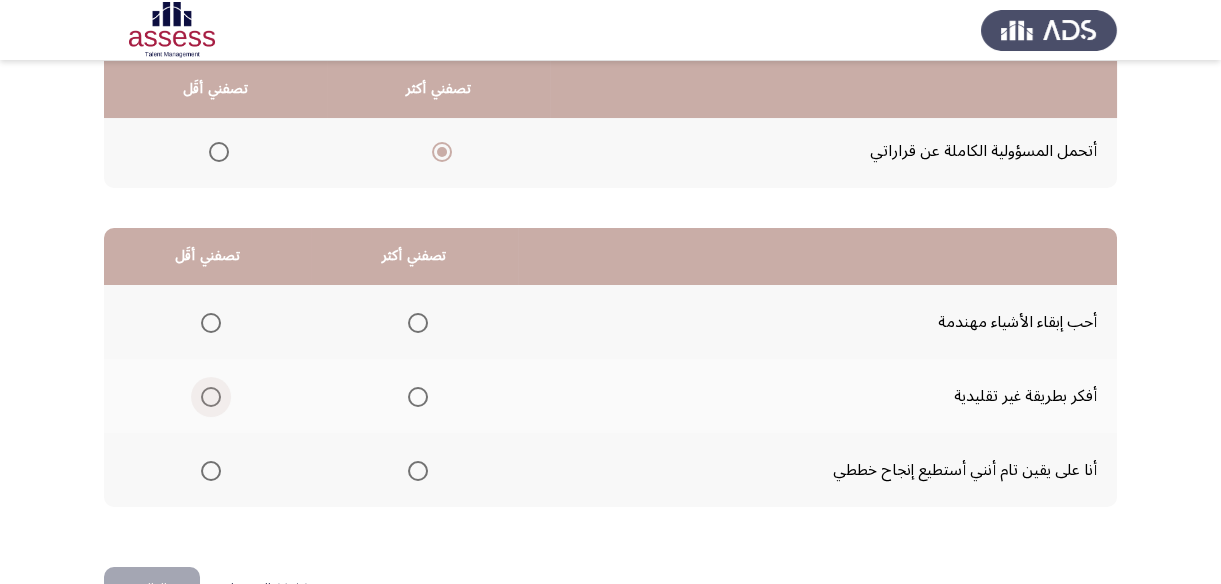 click at bounding box center [211, 397] 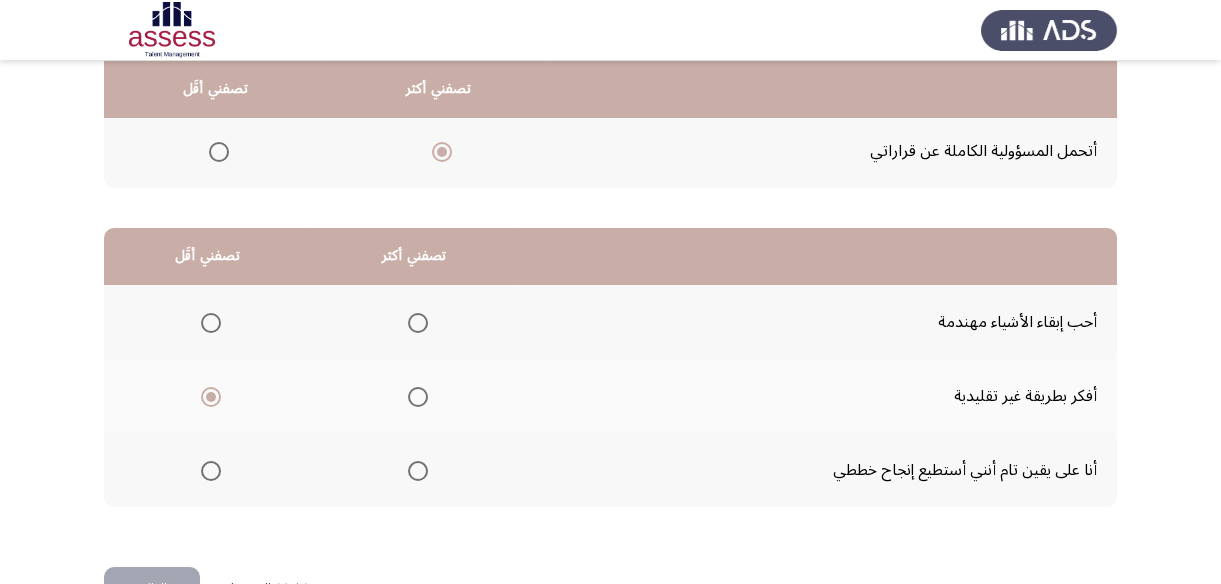 click at bounding box center [211, 323] 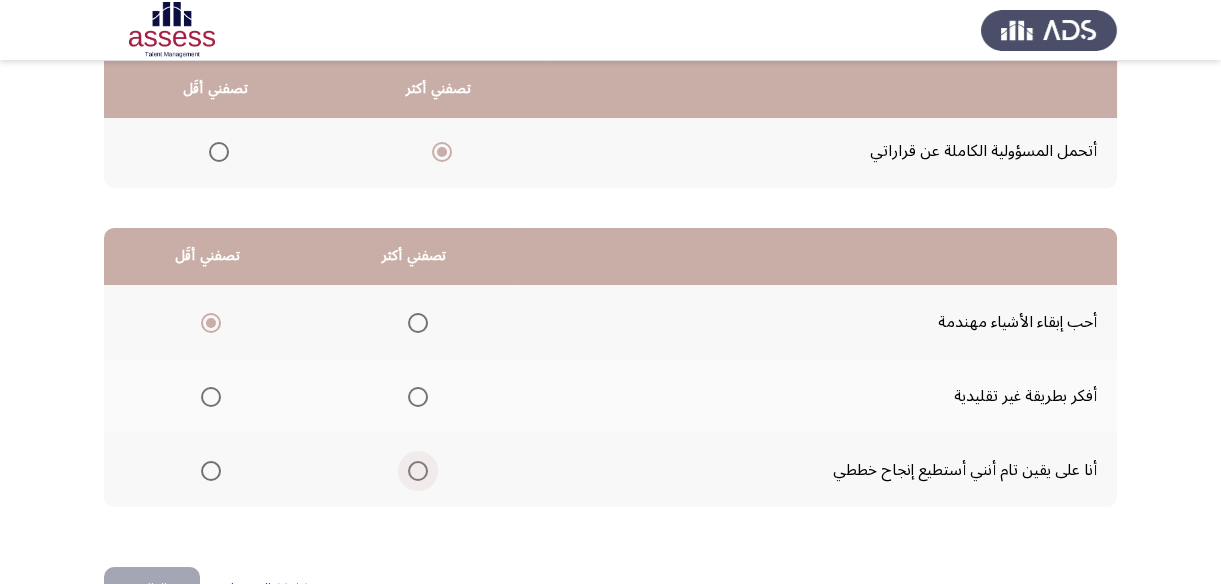 click at bounding box center [418, 471] 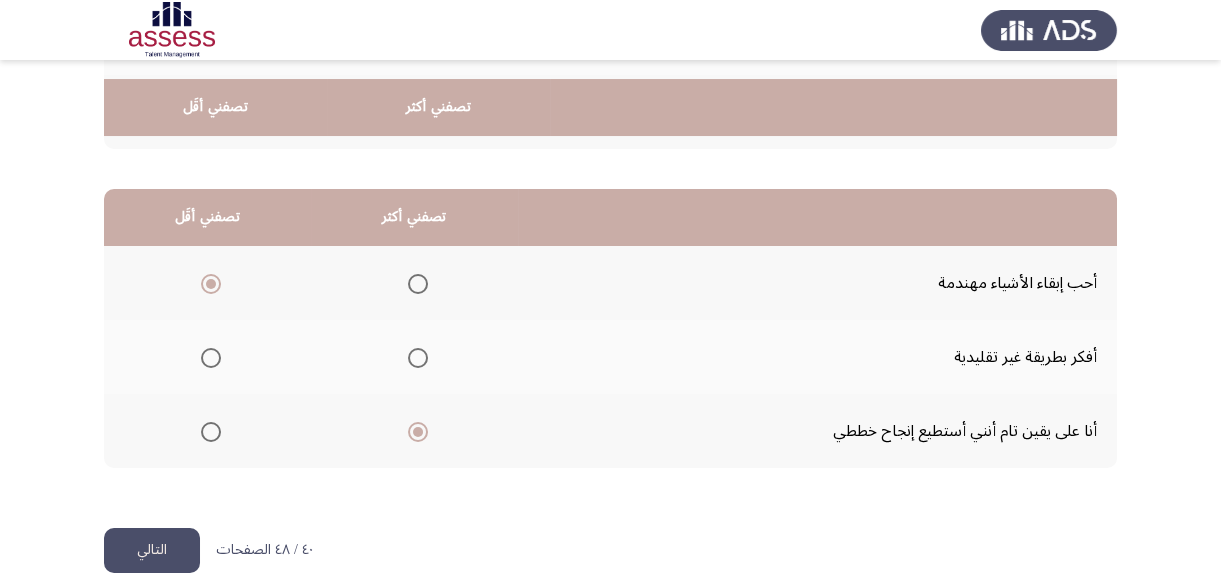 scroll, scrollTop: 423, scrollLeft: 0, axis: vertical 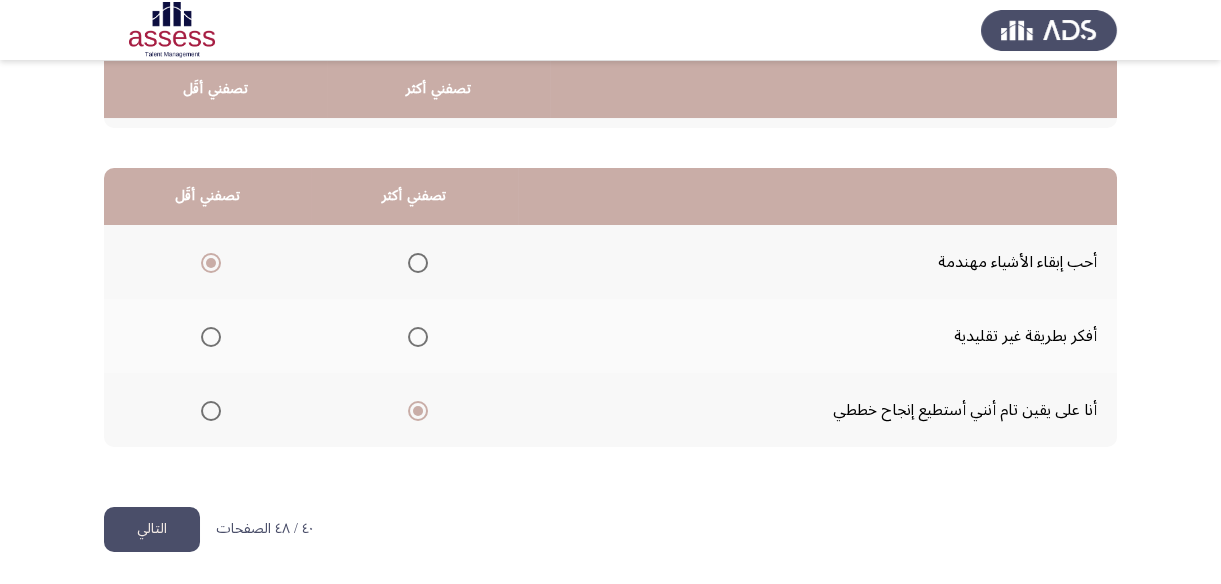 click on "التالي" 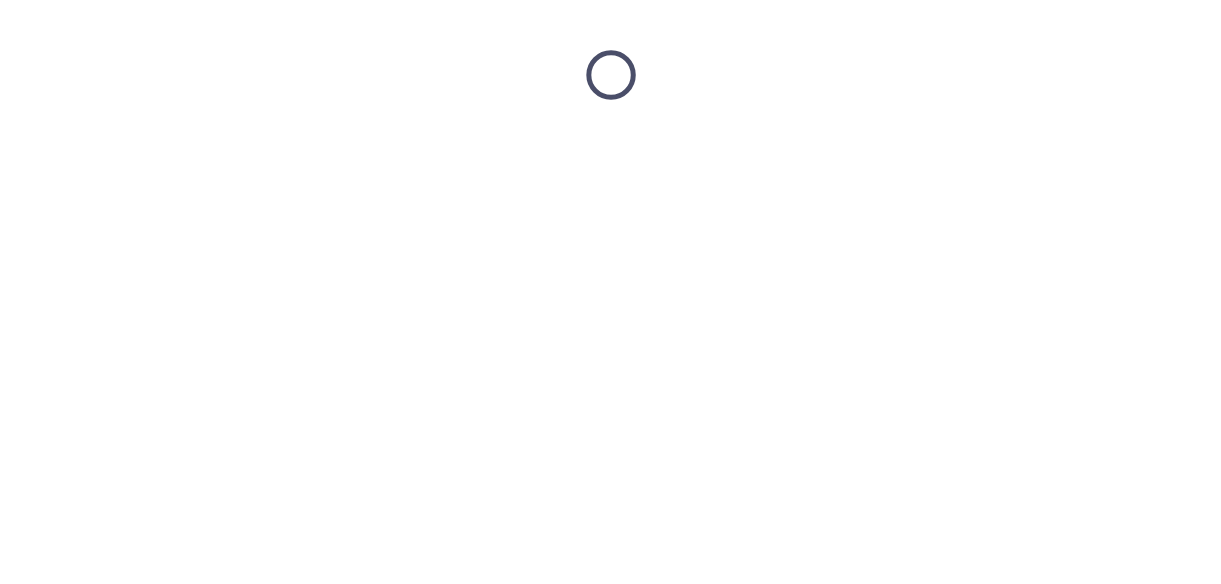 scroll, scrollTop: 0, scrollLeft: 0, axis: both 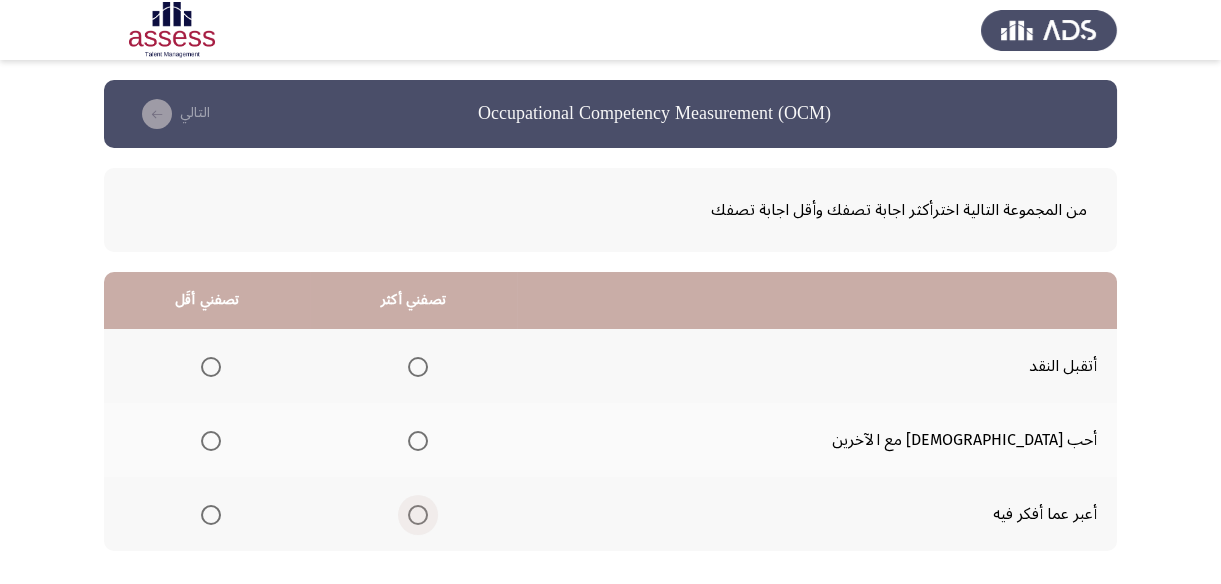 click at bounding box center (418, 515) 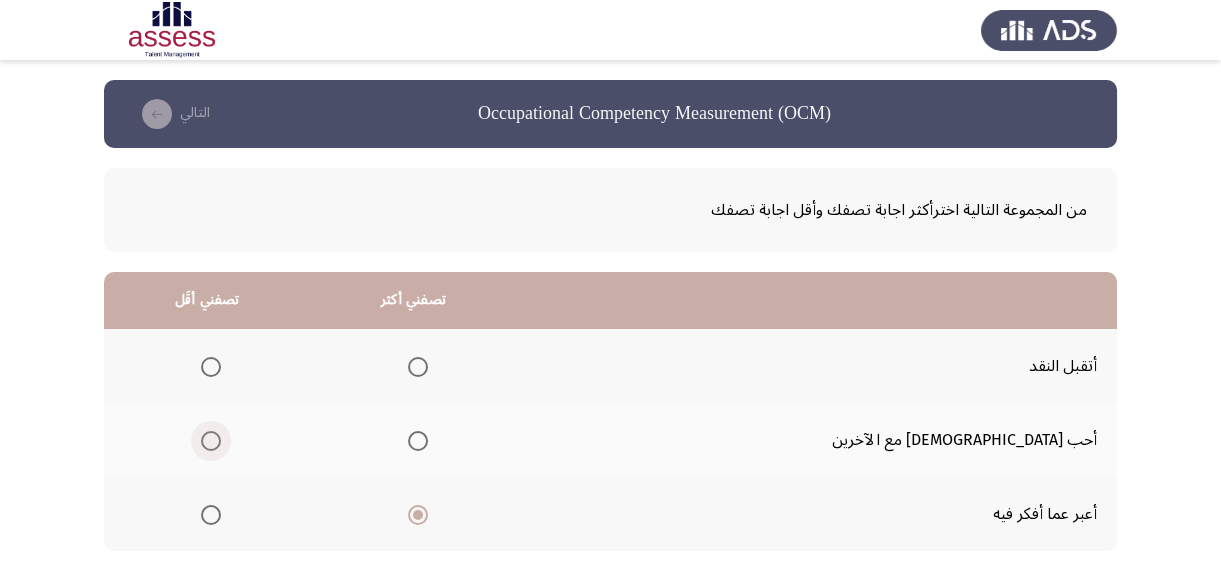 click at bounding box center (211, 441) 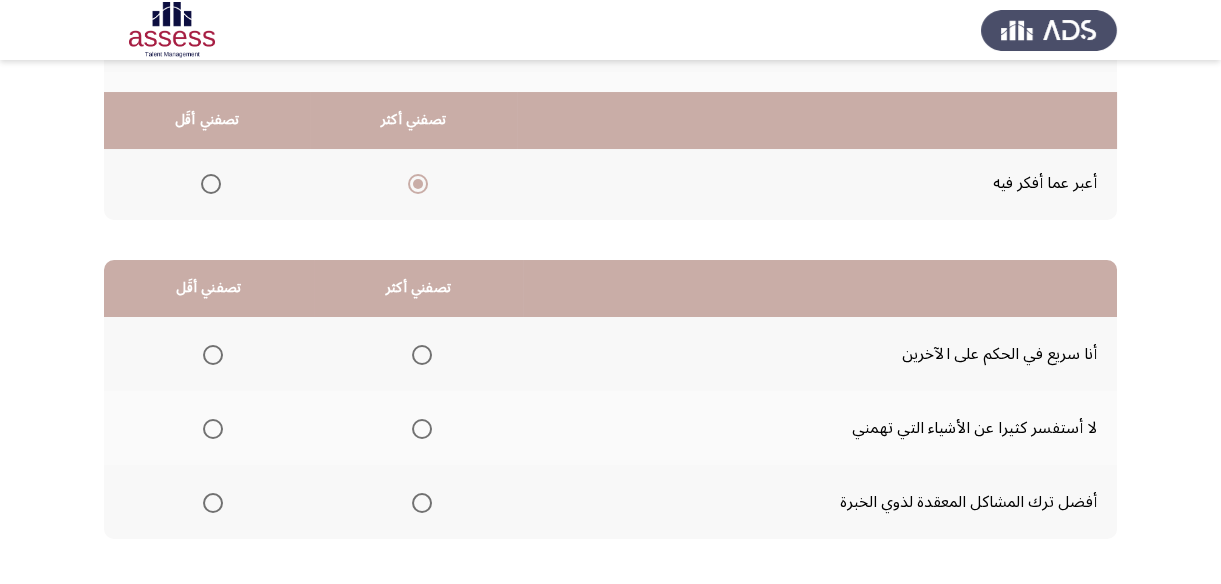 scroll, scrollTop: 363, scrollLeft: 0, axis: vertical 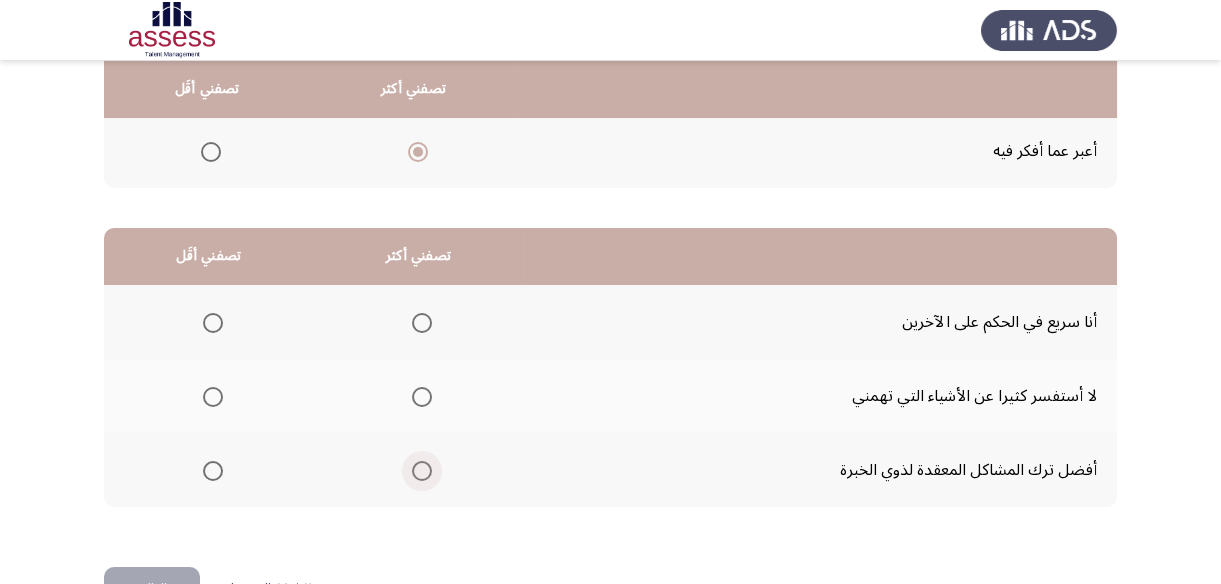 click at bounding box center [422, 471] 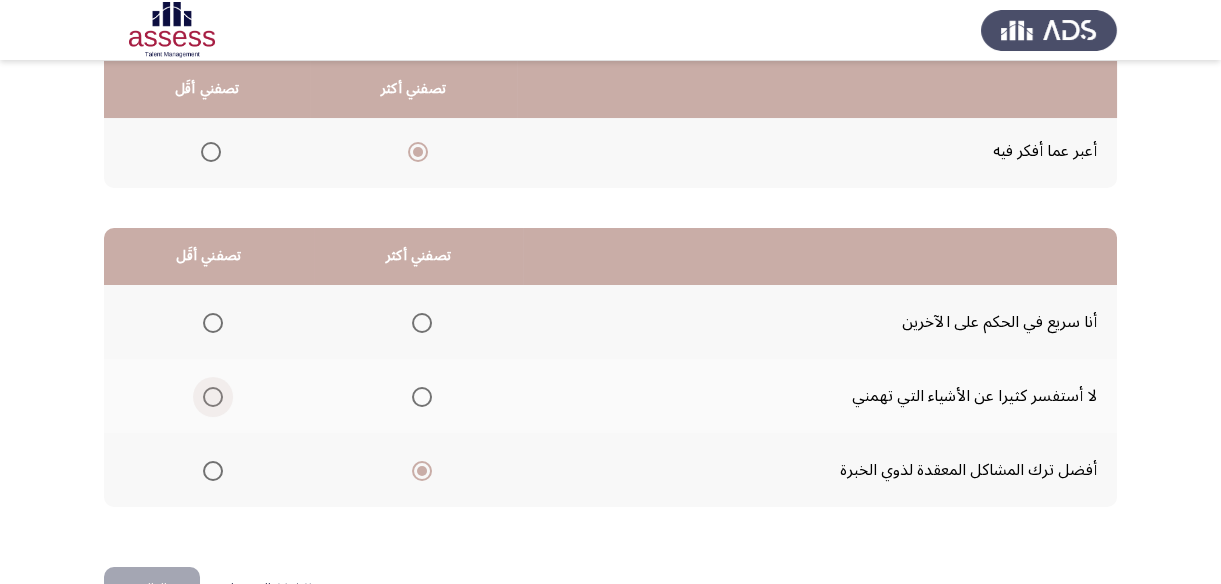 click at bounding box center [213, 397] 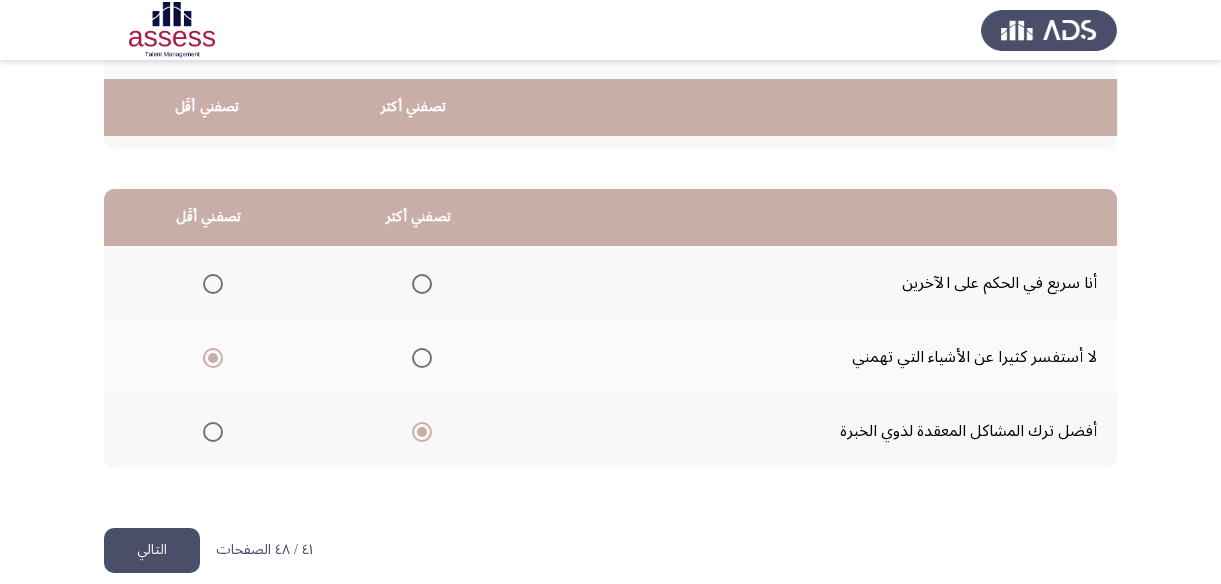 scroll, scrollTop: 423, scrollLeft: 0, axis: vertical 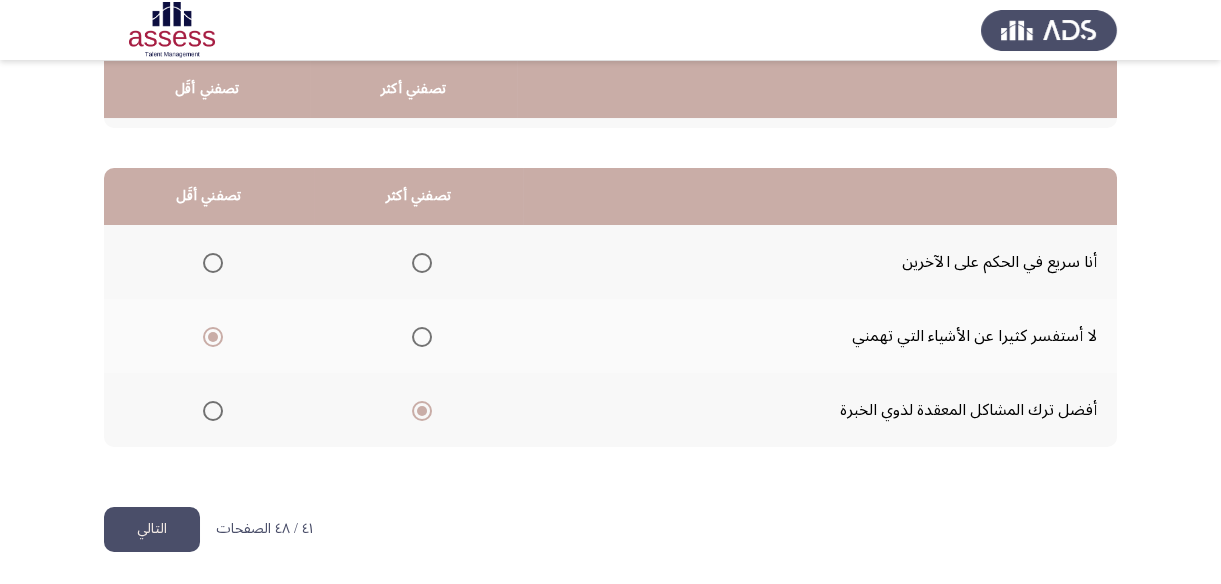 click on "التالي" 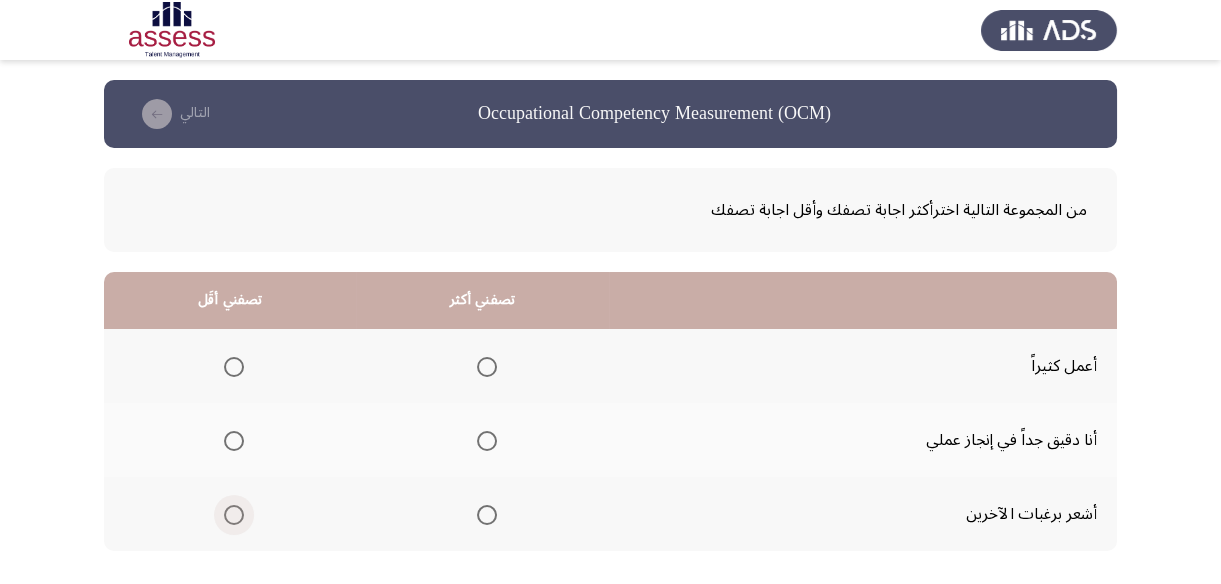 click at bounding box center [234, 515] 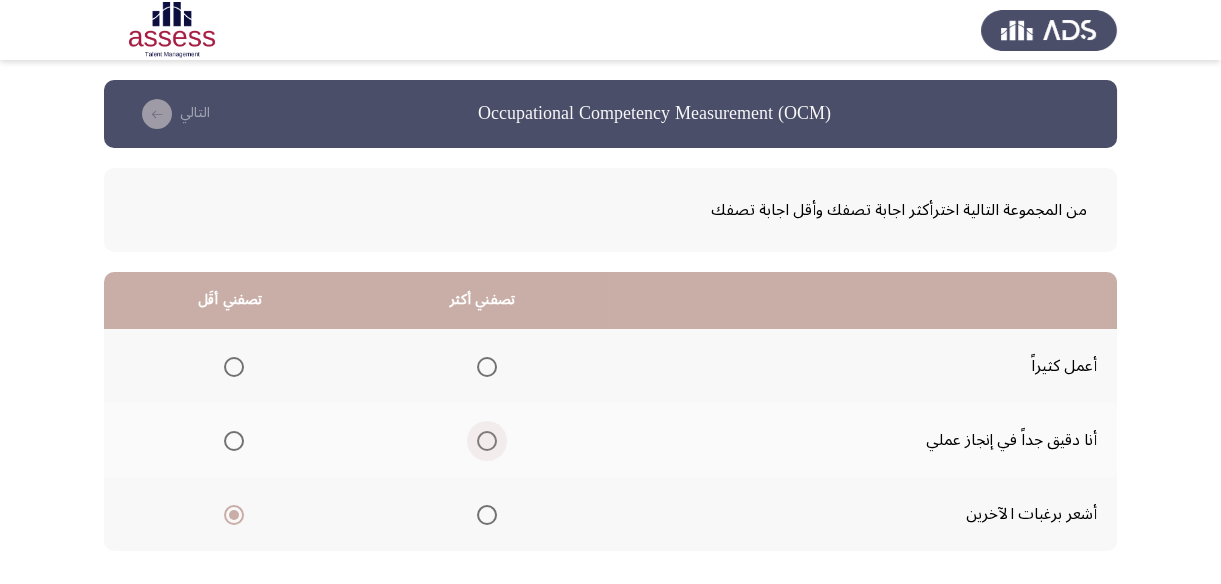click at bounding box center [487, 441] 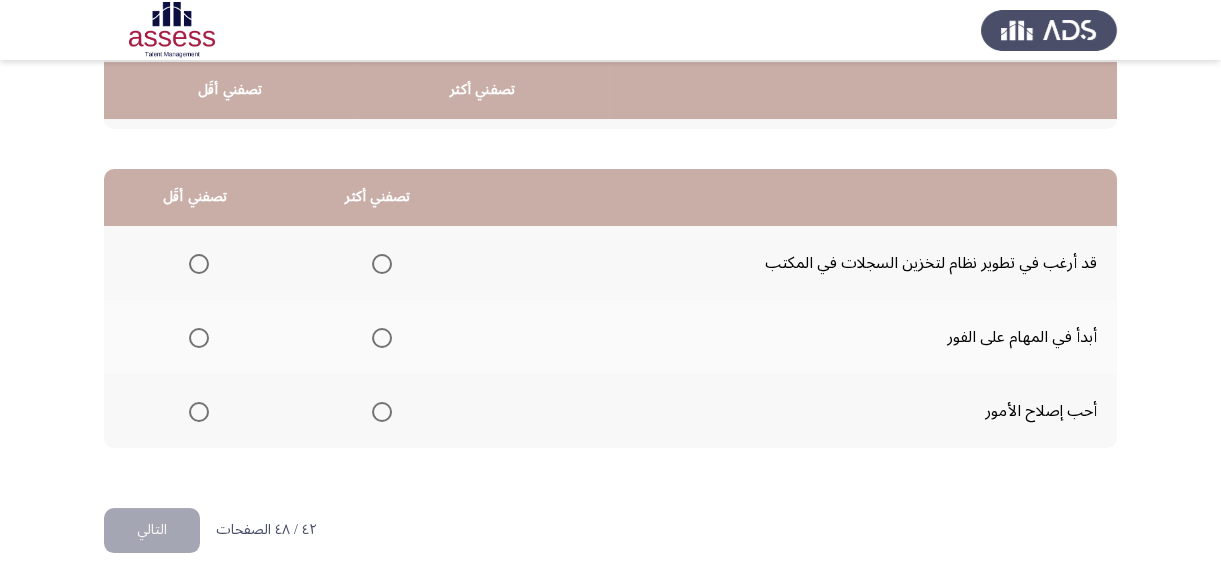 scroll, scrollTop: 423, scrollLeft: 0, axis: vertical 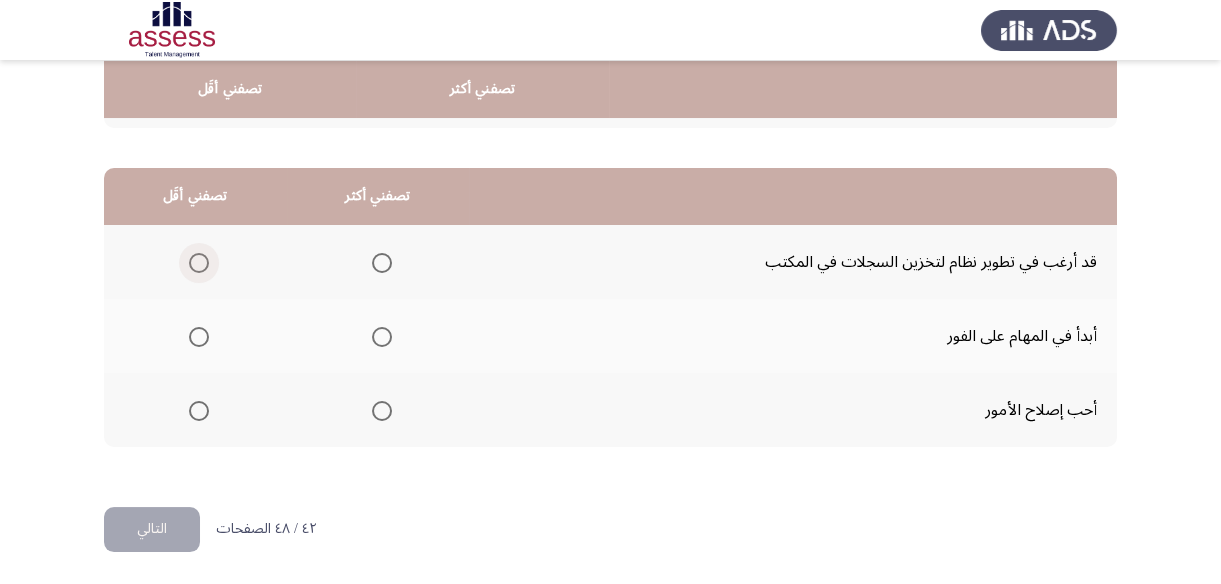 click at bounding box center [199, 263] 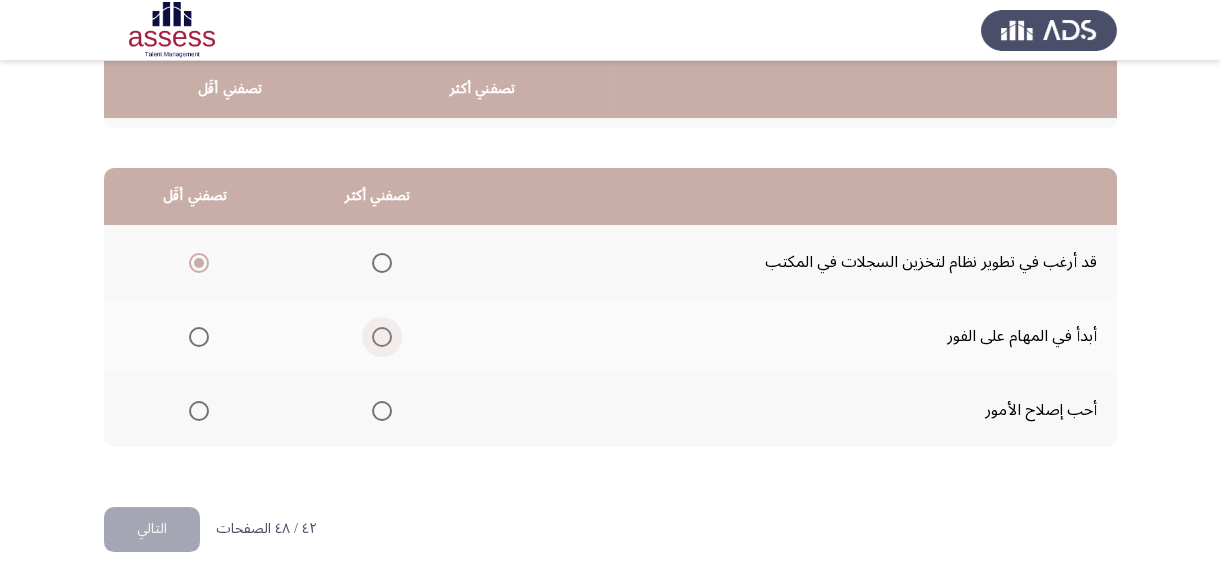 click at bounding box center (382, 337) 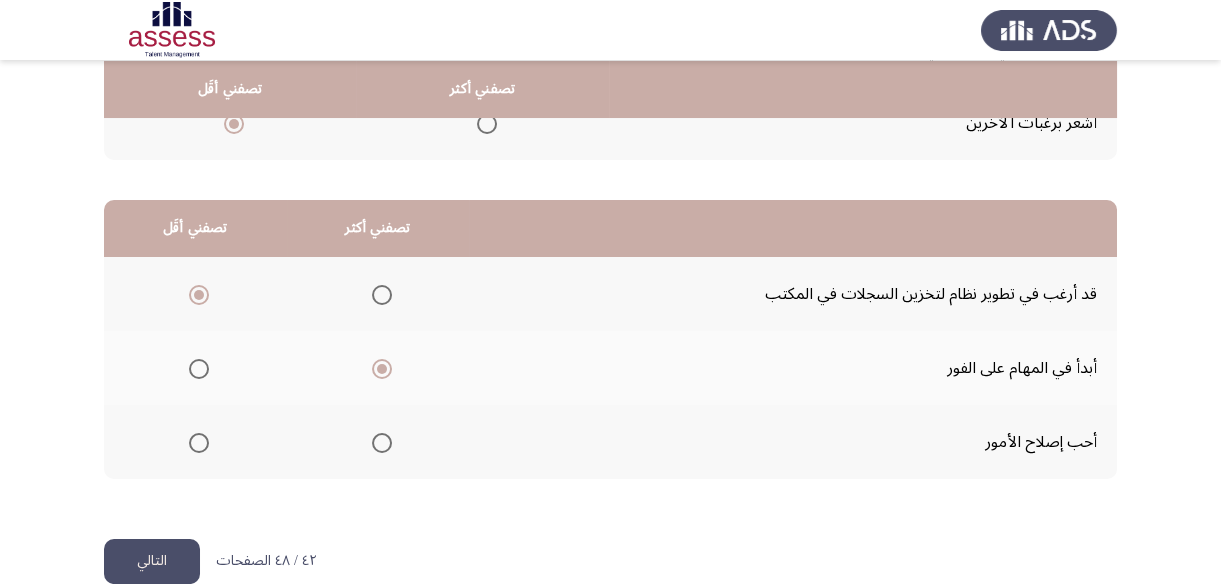 scroll, scrollTop: 423, scrollLeft: 0, axis: vertical 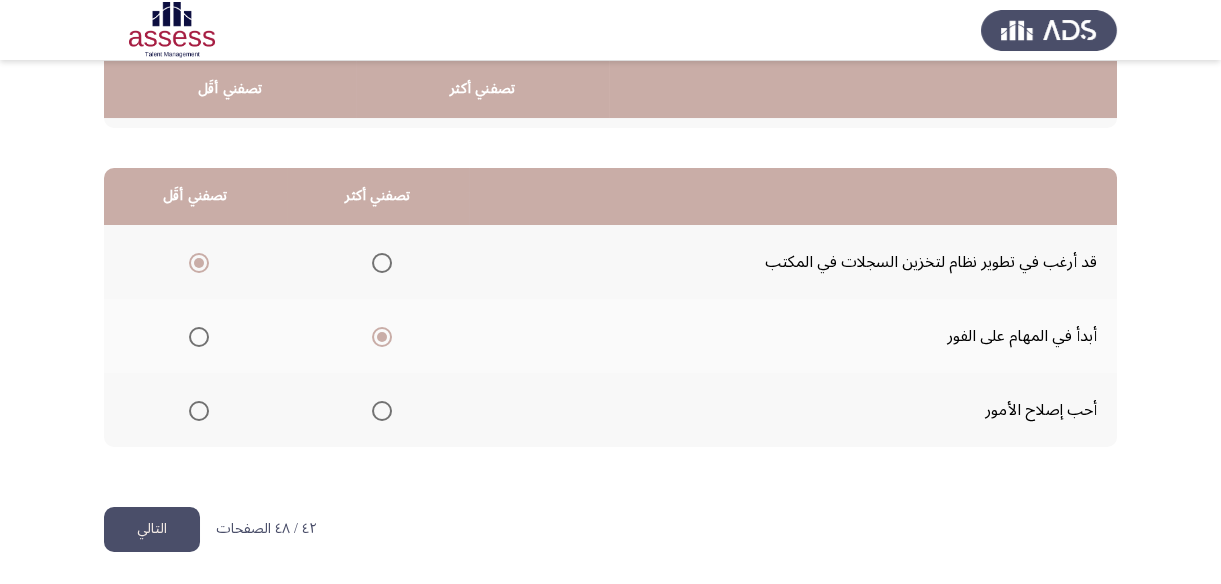 click on "التالي" 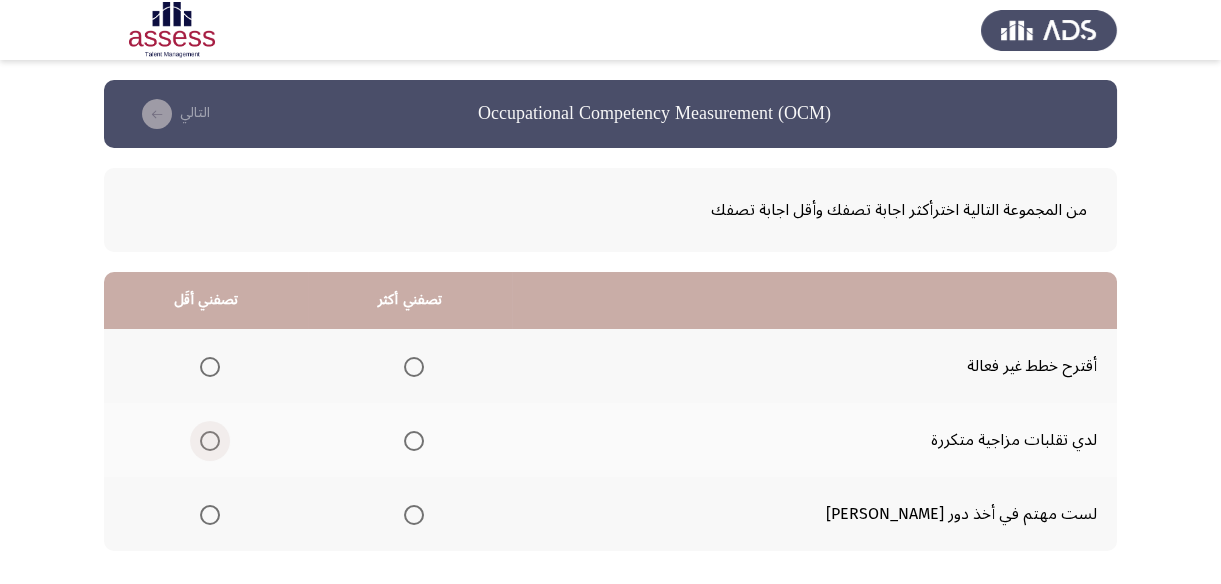 click at bounding box center [210, 441] 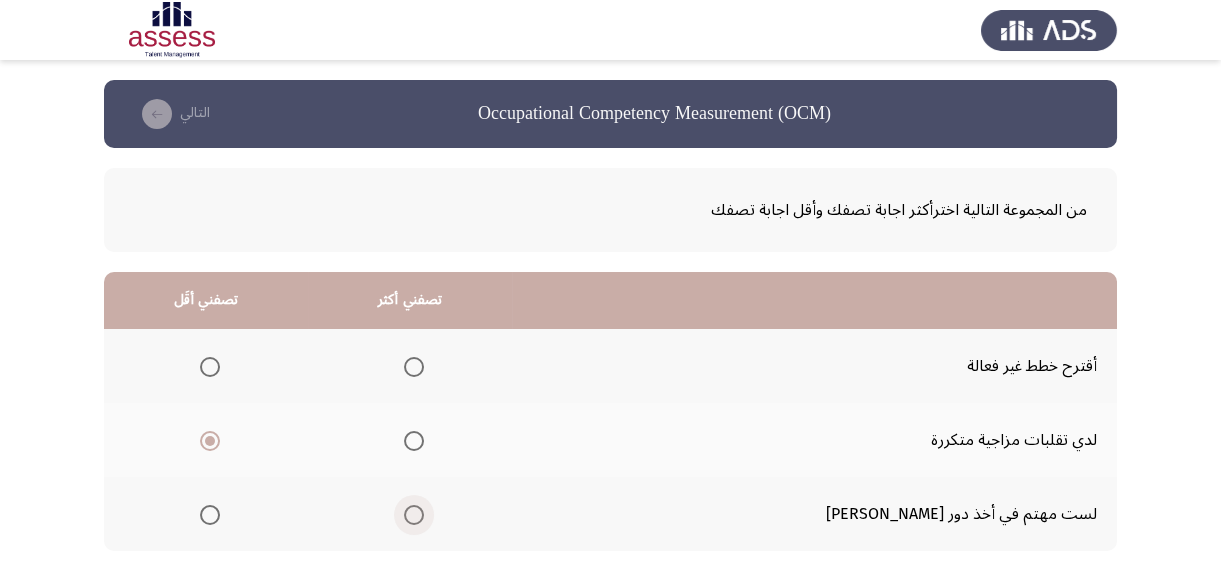 click at bounding box center (414, 515) 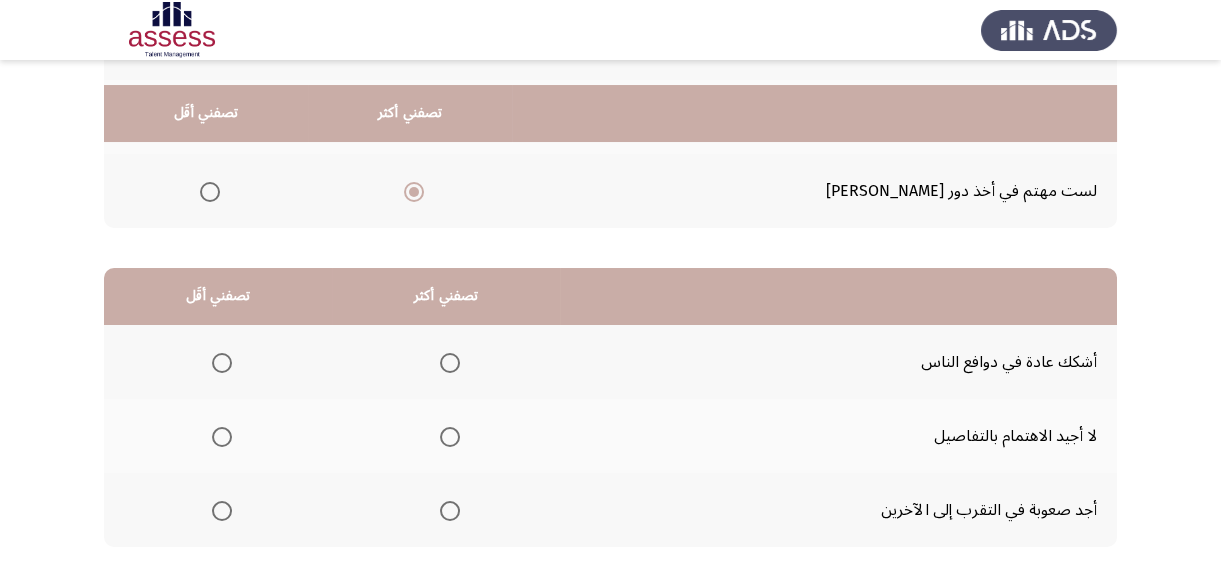 scroll, scrollTop: 363, scrollLeft: 0, axis: vertical 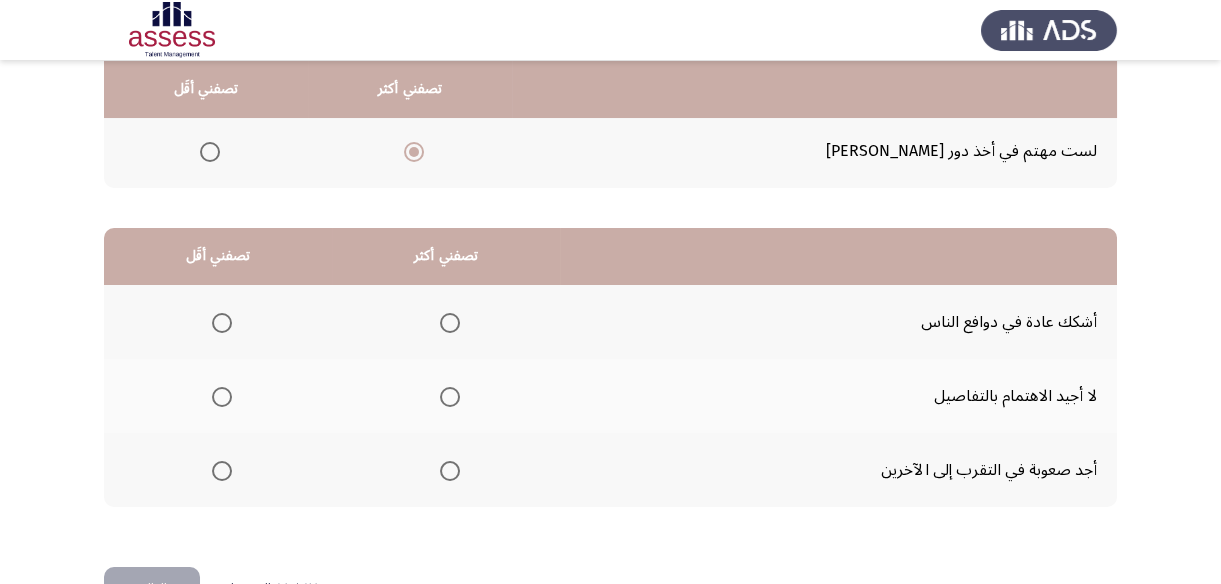click at bounding box center [222, 397] 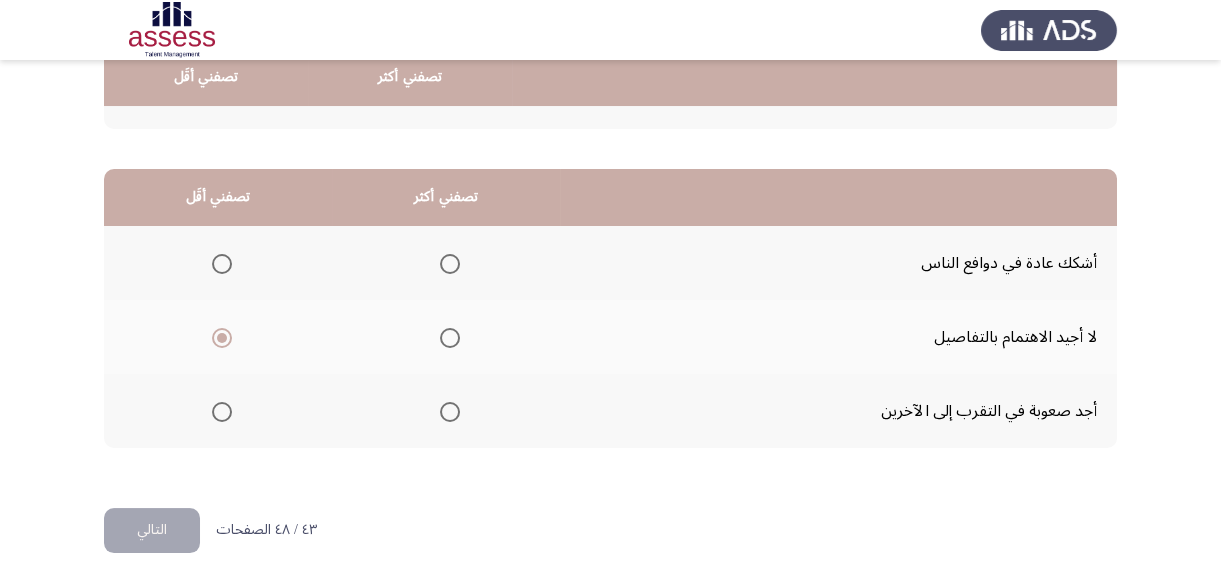 scroll, scrollTop: 423, scrollLeft: 0, axis: vertical 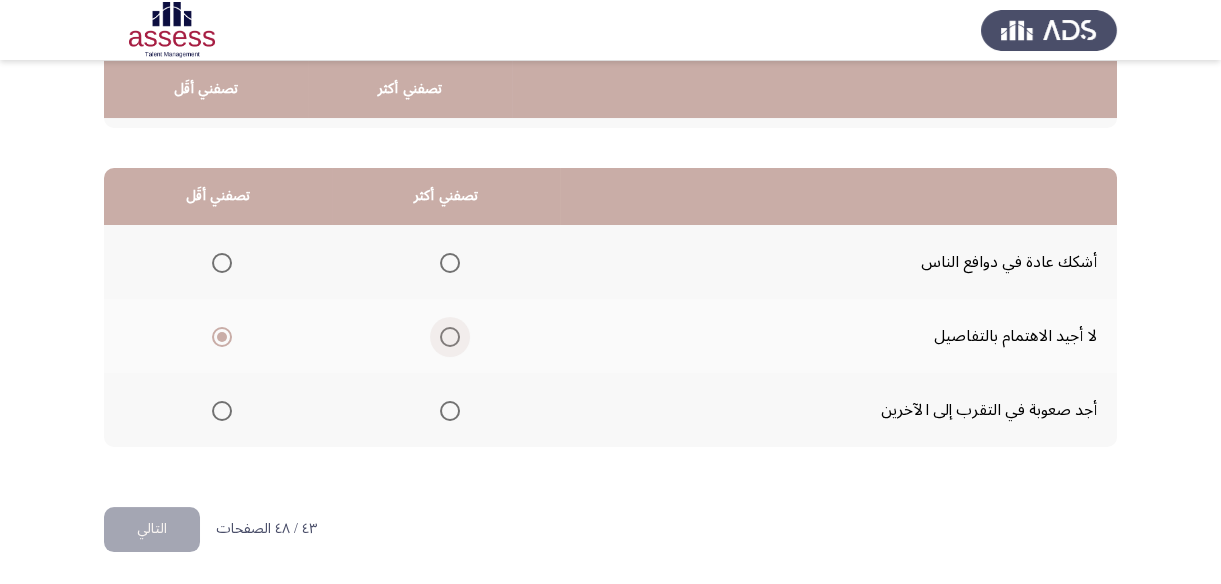 click at bounding box center (450, 337) 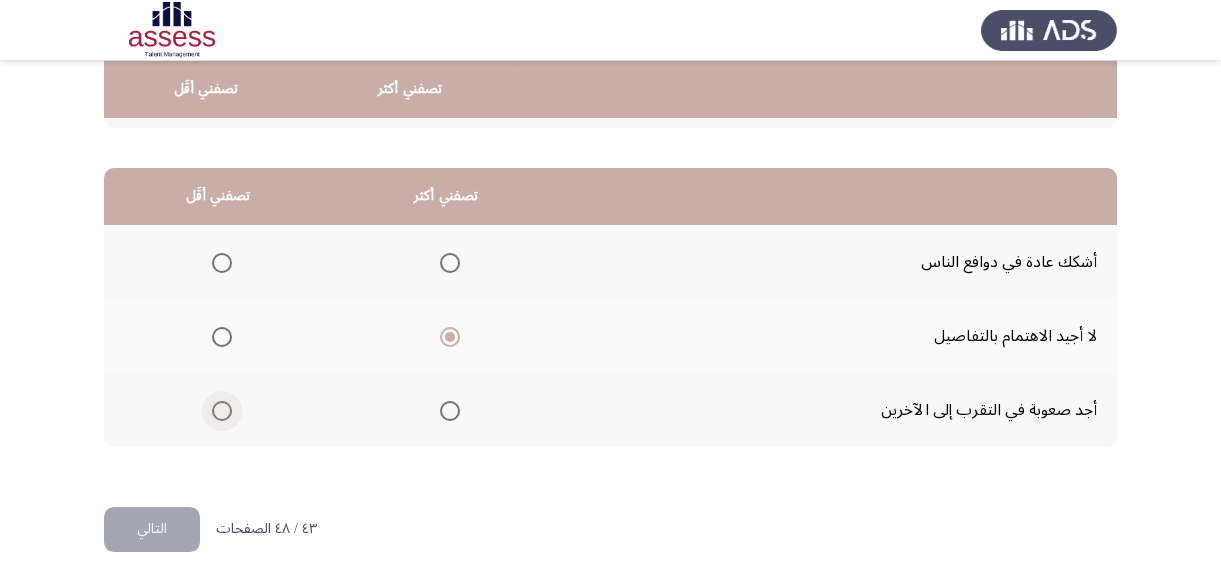 click at bounding box center [222, 411] 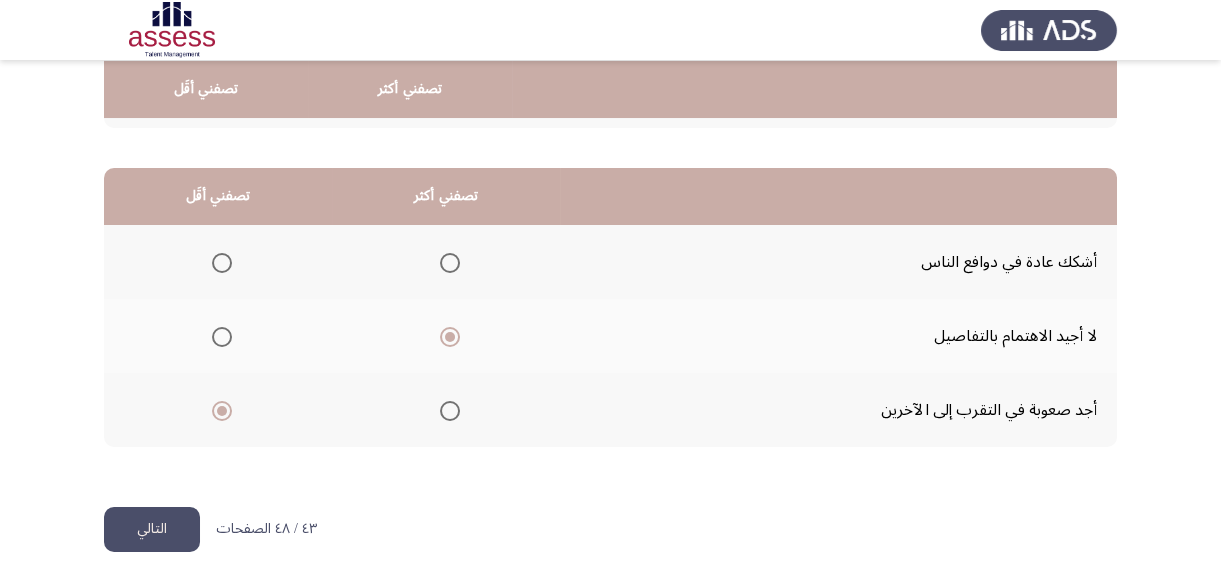 click on "التالي" 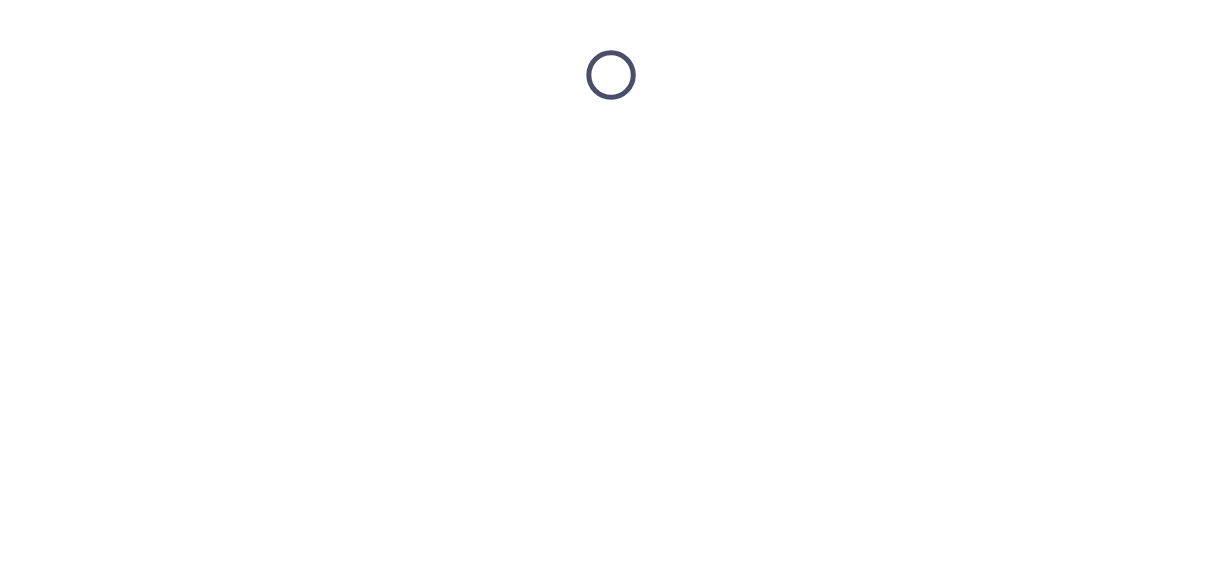 scroll, scrollTop: 0, scrollLeft: 0, axis: both 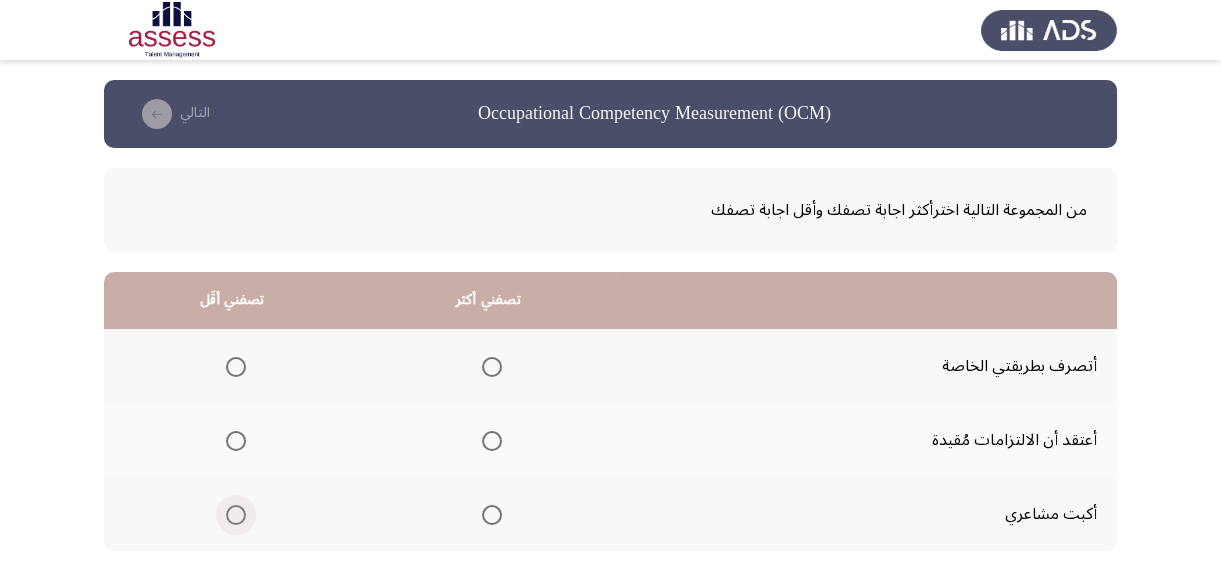 click at bounding box center [236, 515] 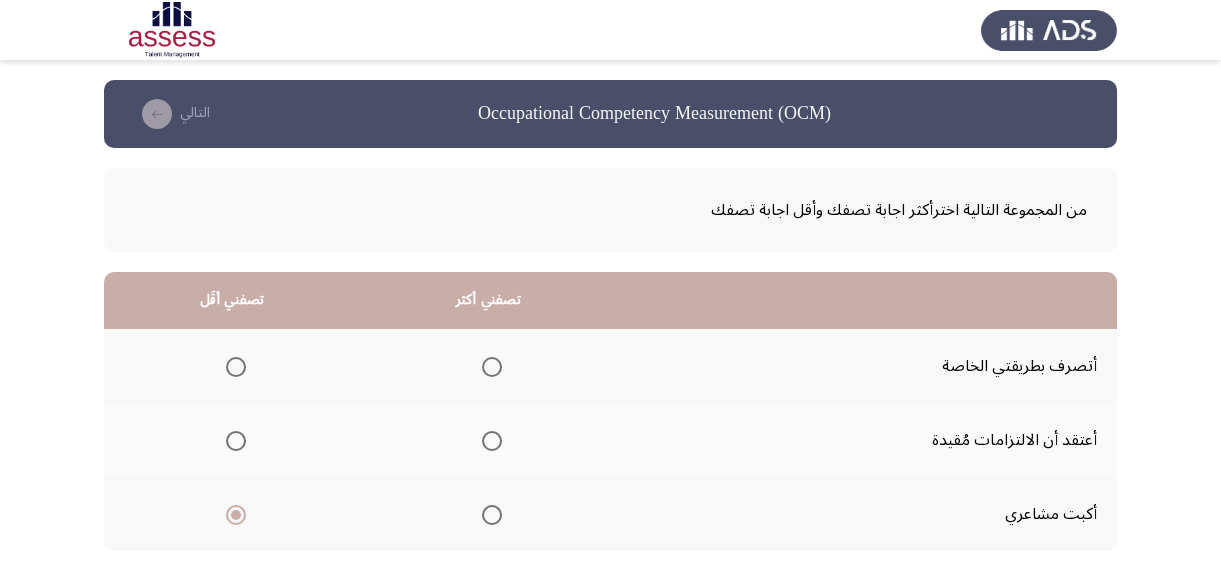 click at bounding box center [492, 367] 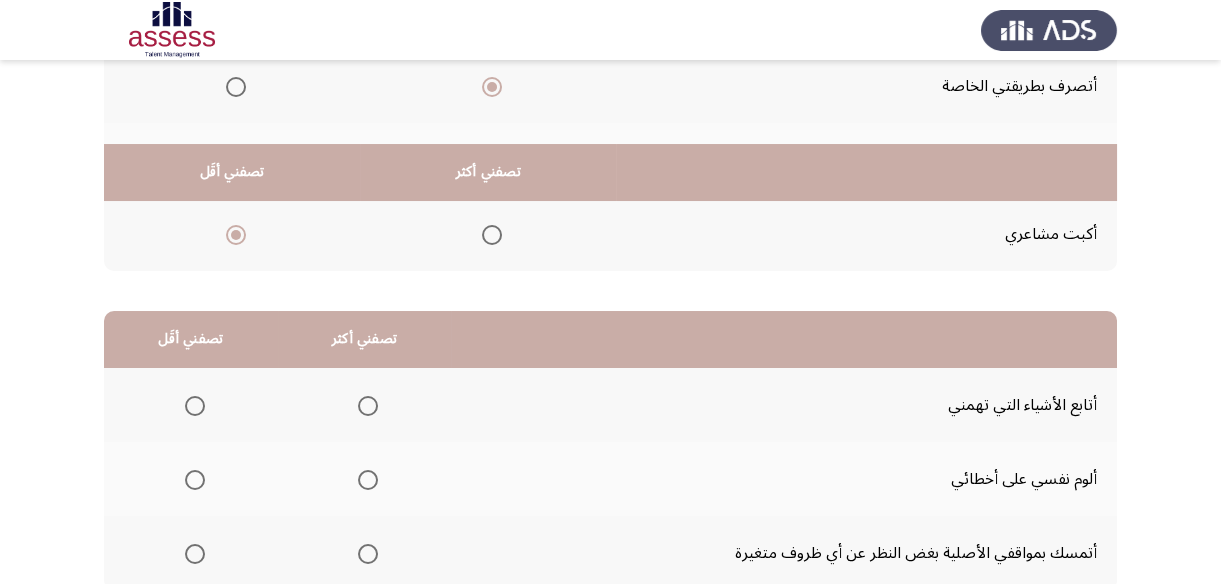 scroll, scrollTop: 363, scrollLeft: 0, axis: vertical 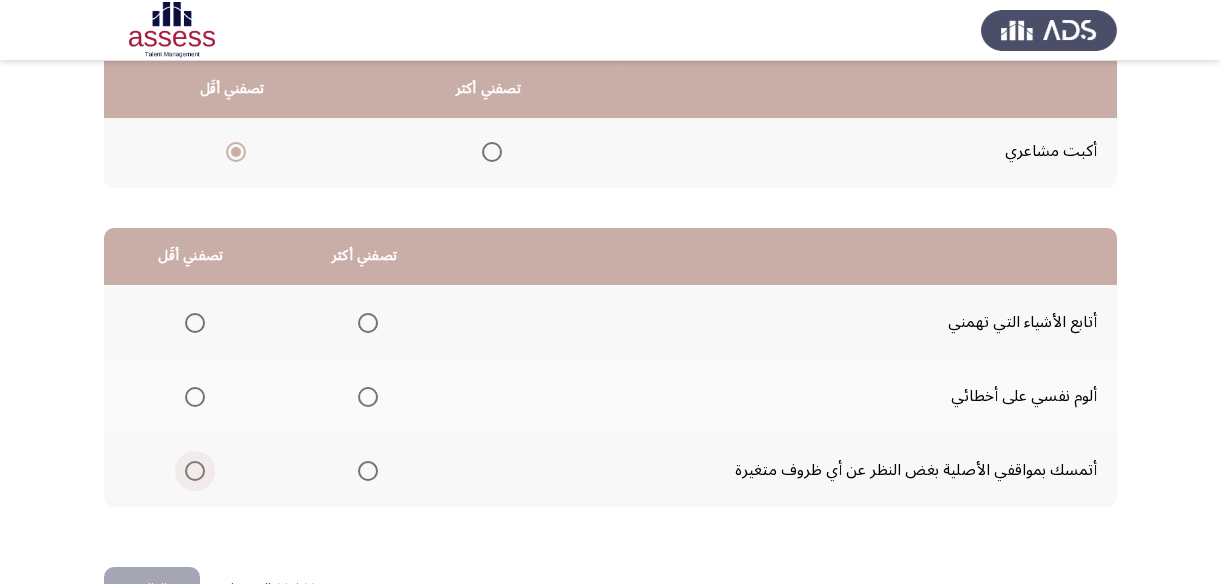 click at bounding box center [195, 471] 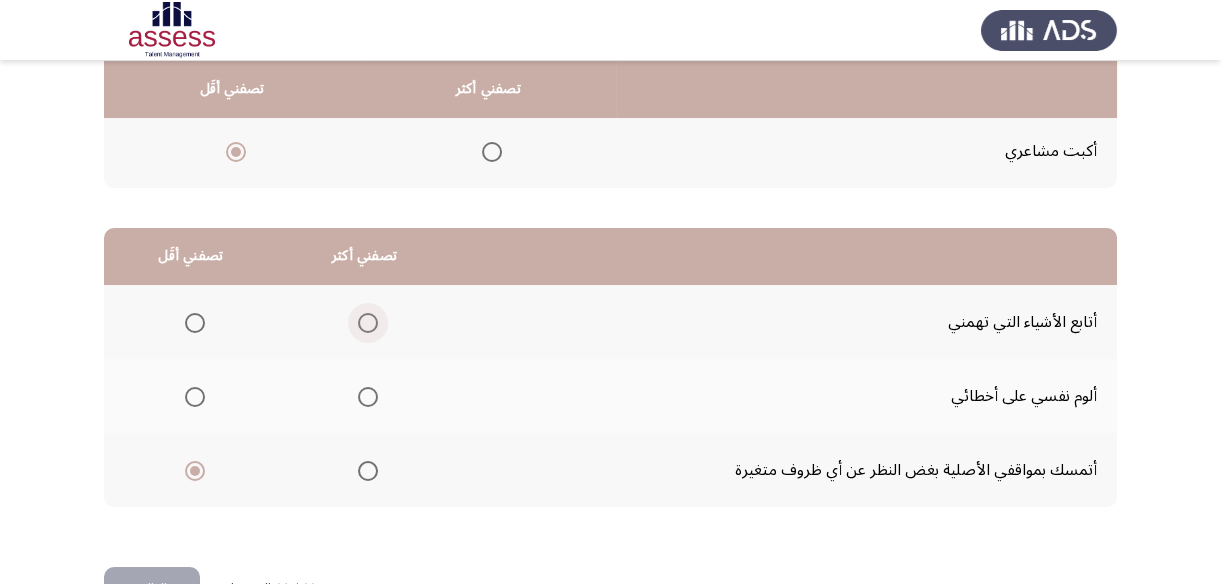 click at bounding box center (368, 323) 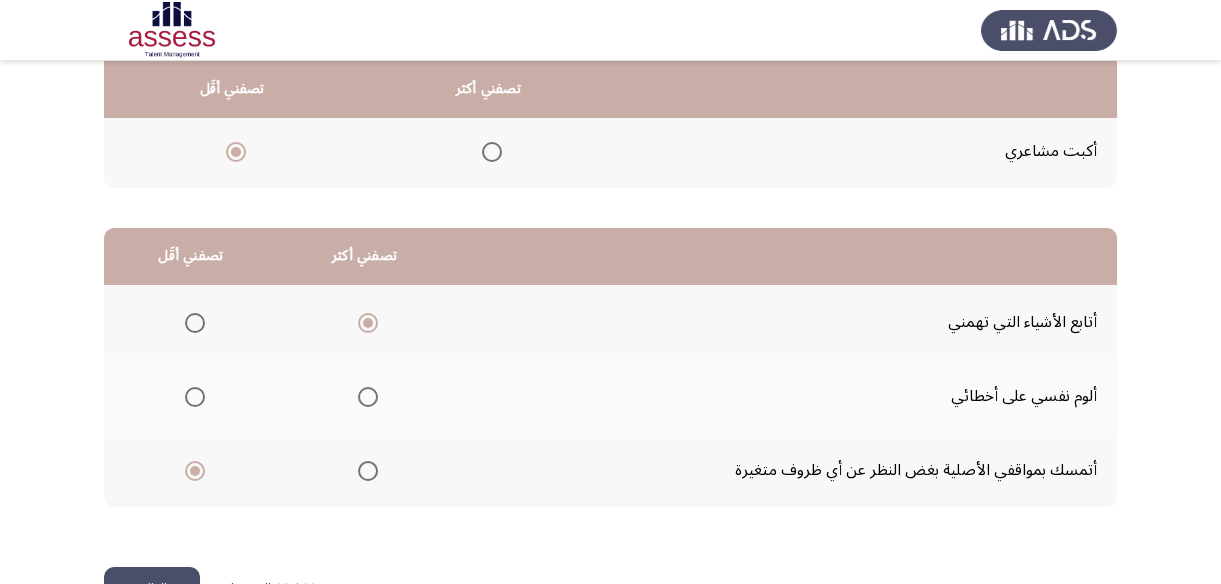 click on "التالي" 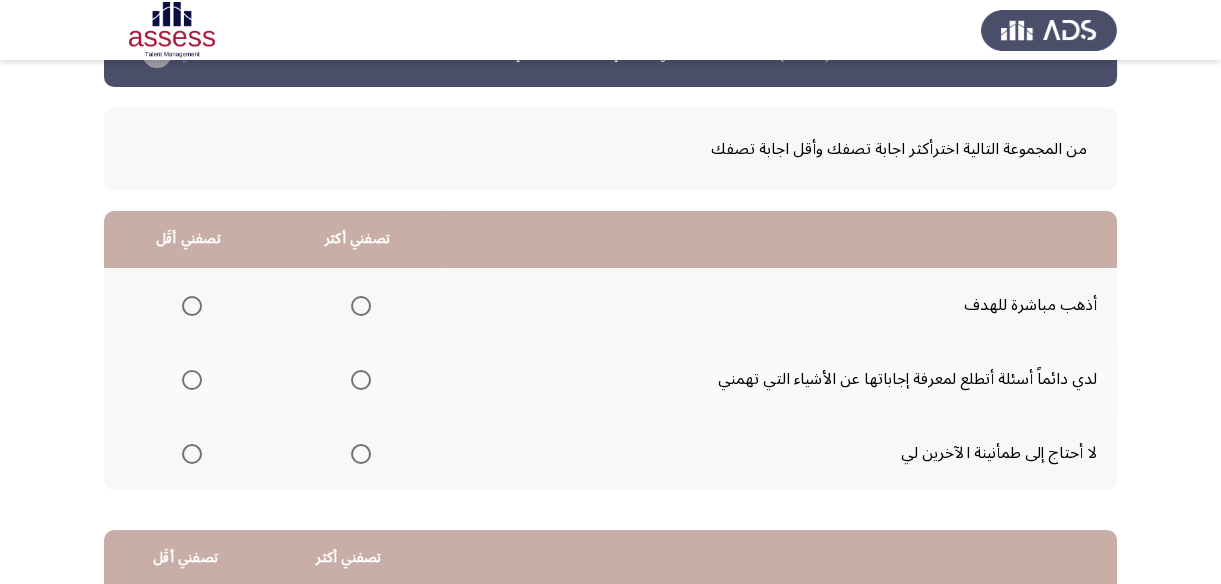 scroll, scrollTop: 60, scrollLeft: 0, axis: vertical 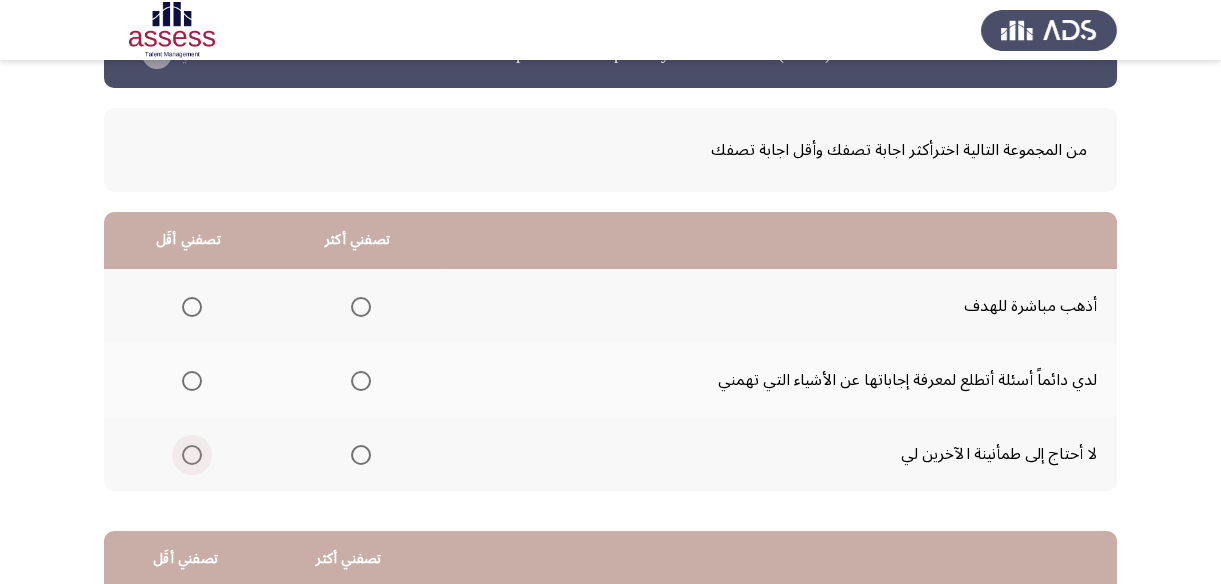 click at bounding box center [192, 455] 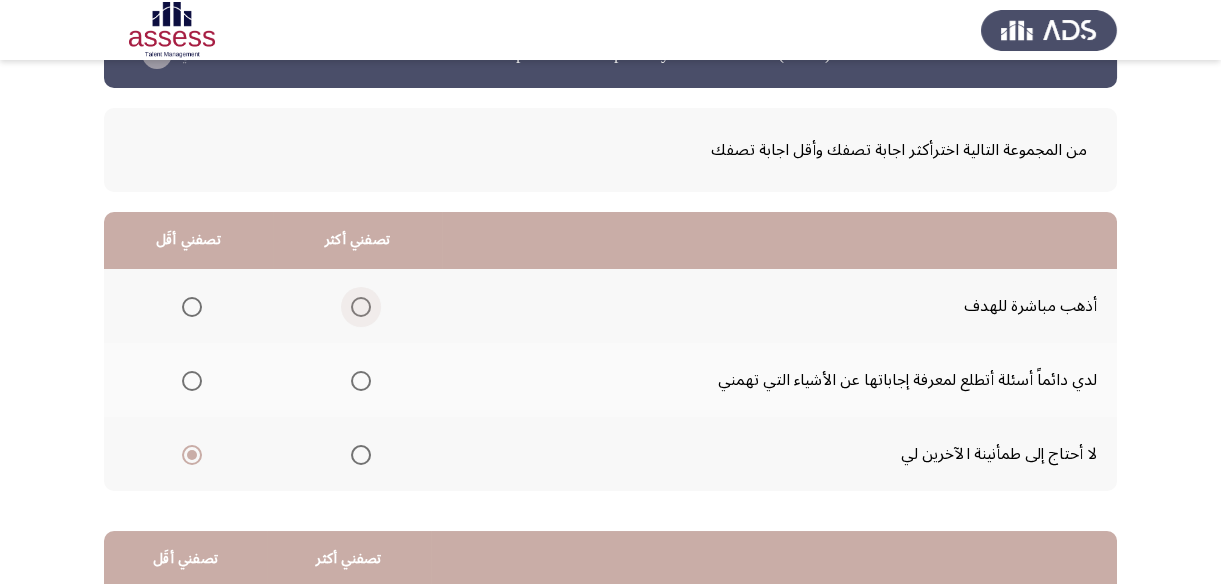 click at bounding box center (361, 307) 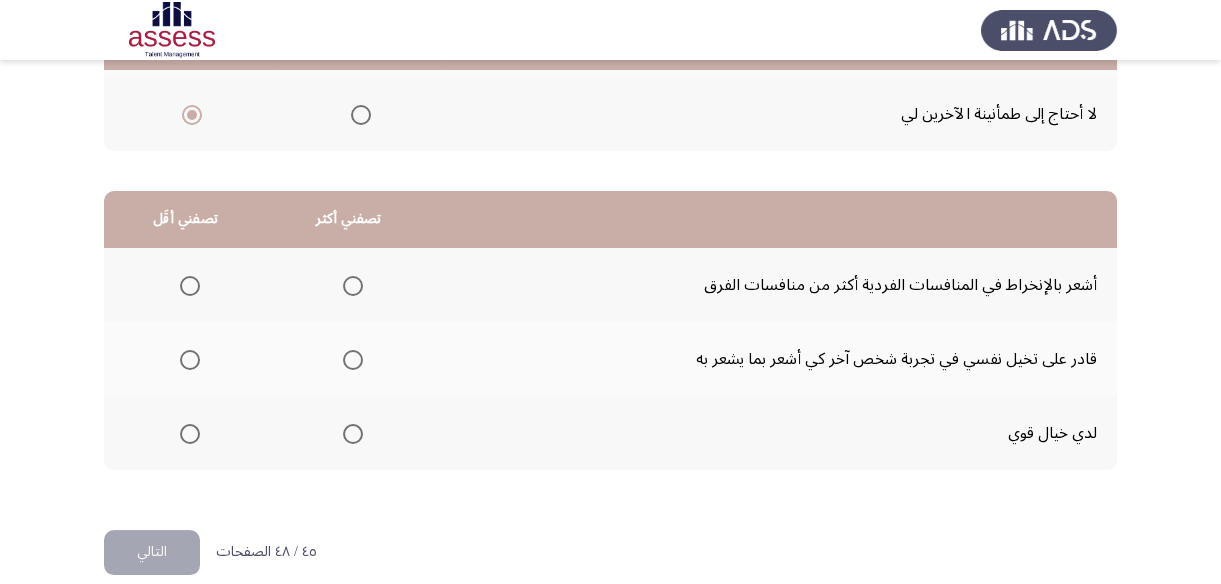 scroll, scrollTop: 423, scrollLeft: 0, axis: vertical 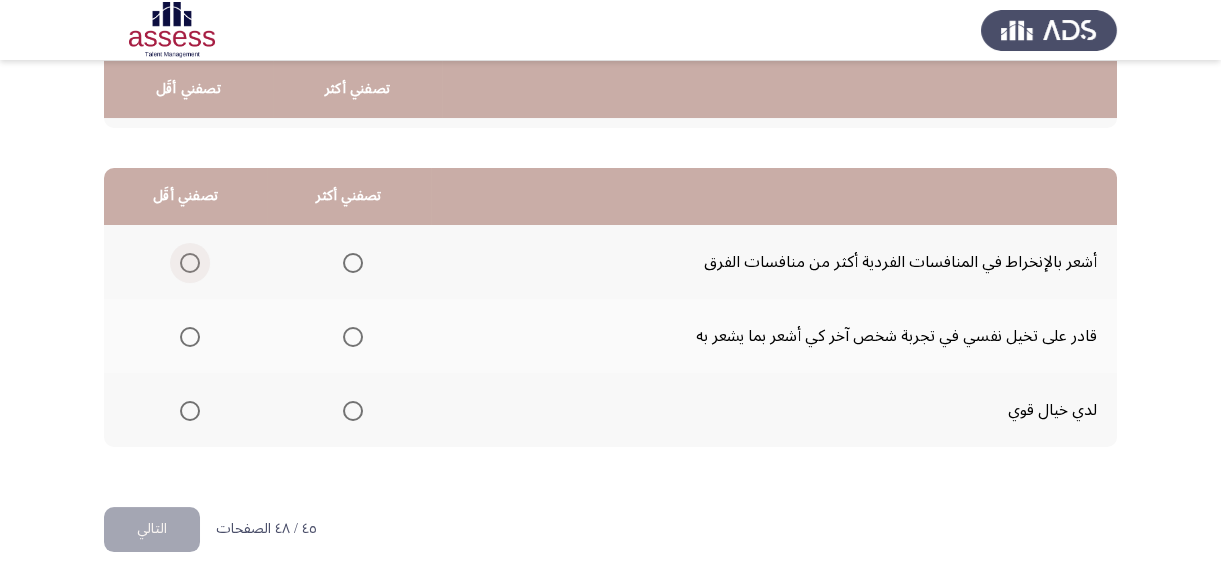 click at bounding box center (190, 263) 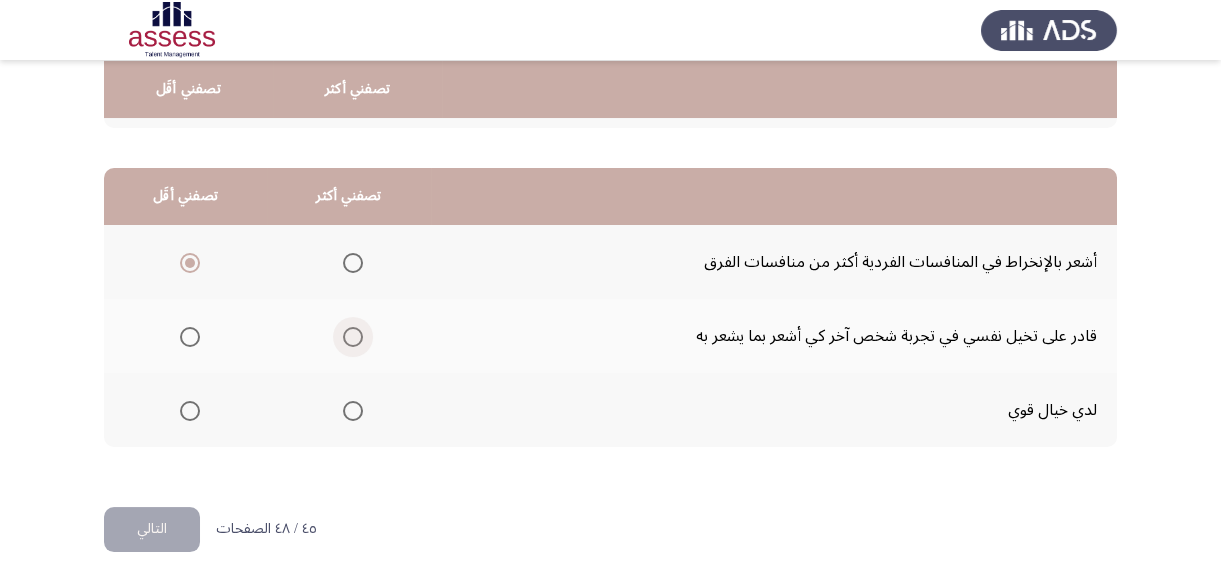 click at bounding box center [353, 337] 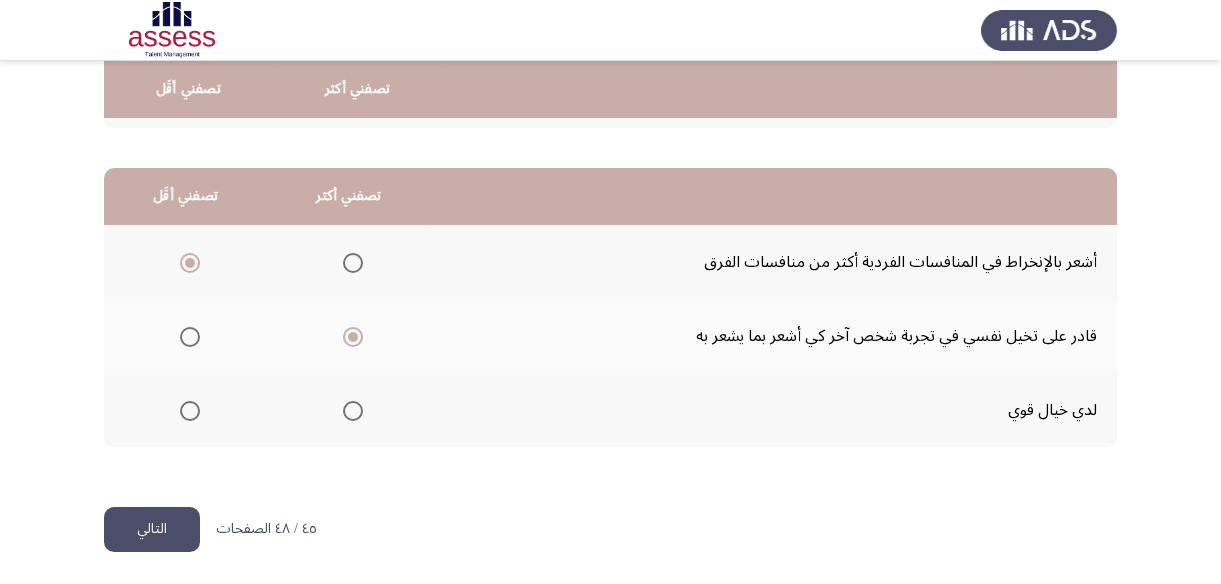 click on "التالي" 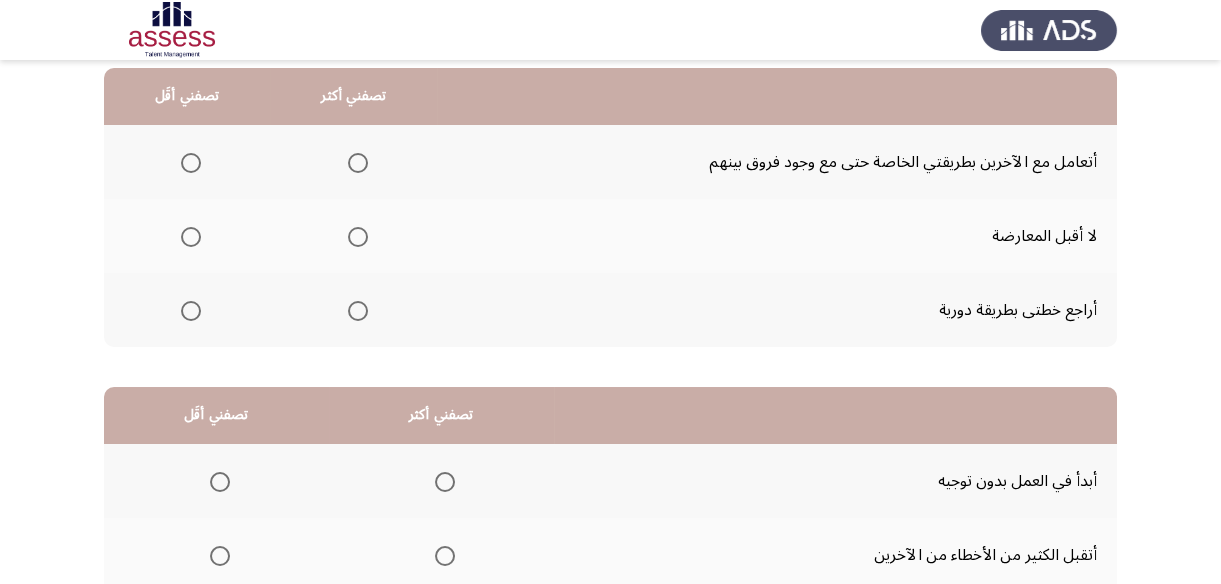 scroll, scrollTop: 241, scrollLeft: 0, axis: vertical 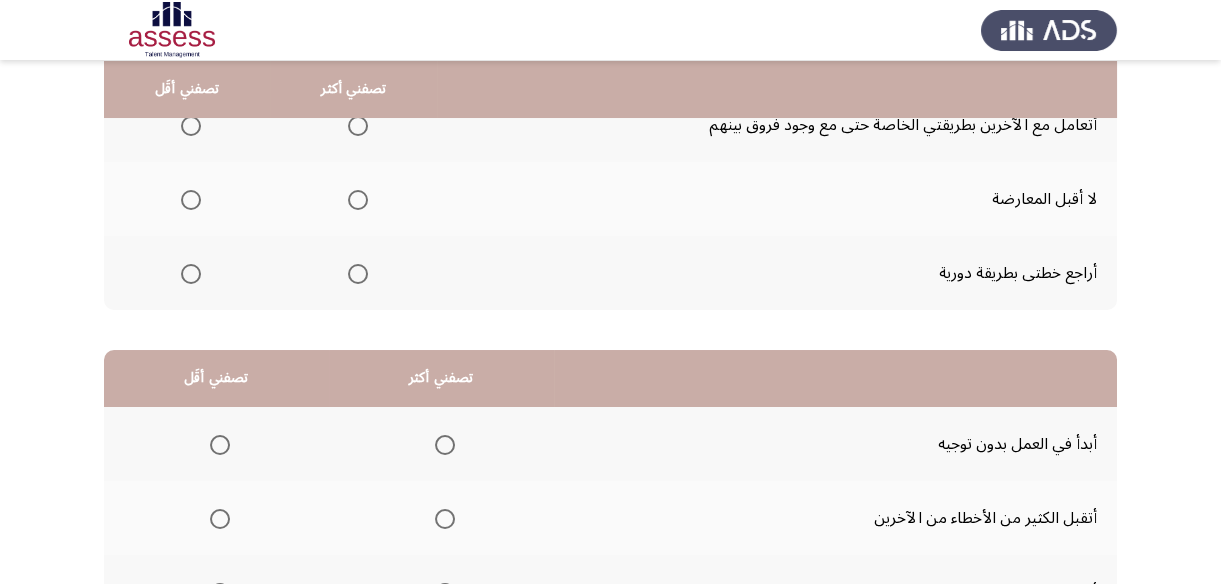 click at bounding box center (220, 445) 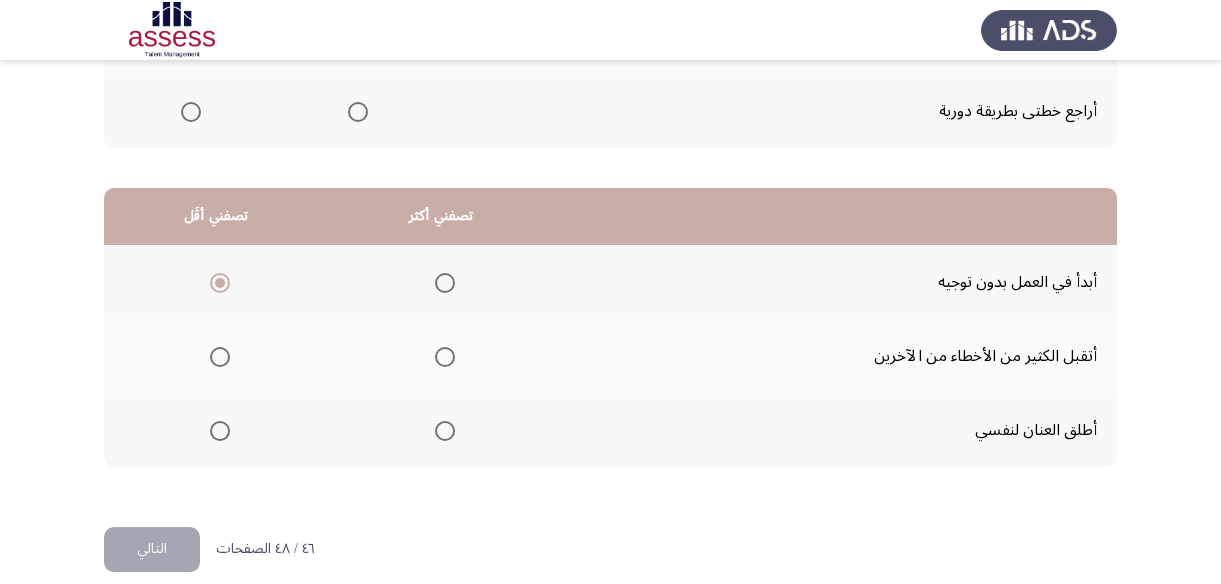 scroll, scrollTop: 423, scrollLeft: 0, axis: vertical 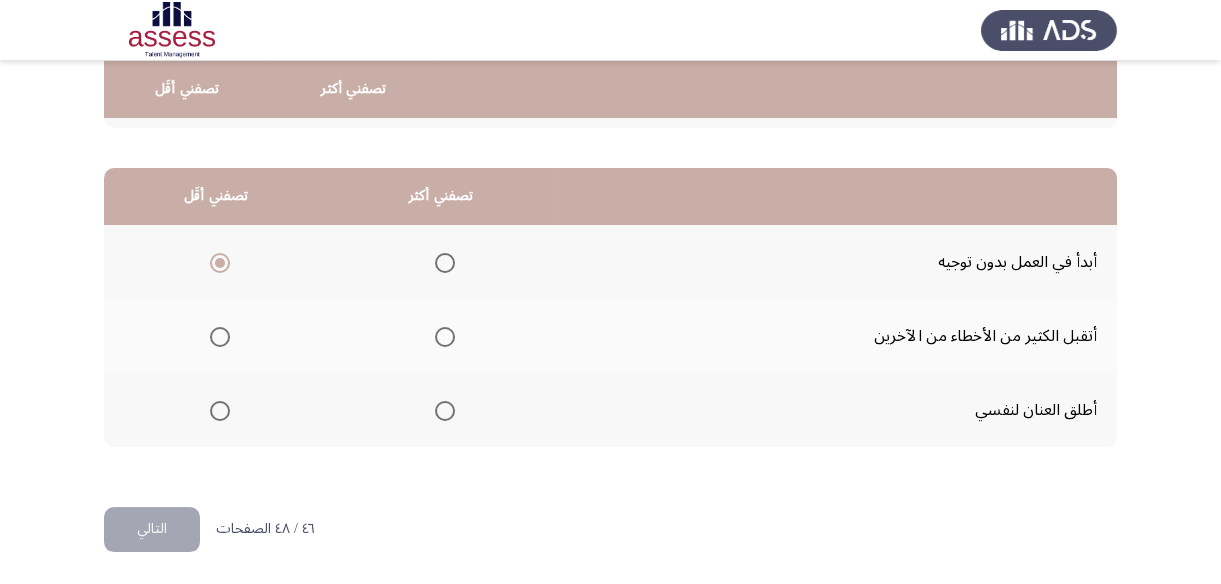 click at bounding box center [445, 411] 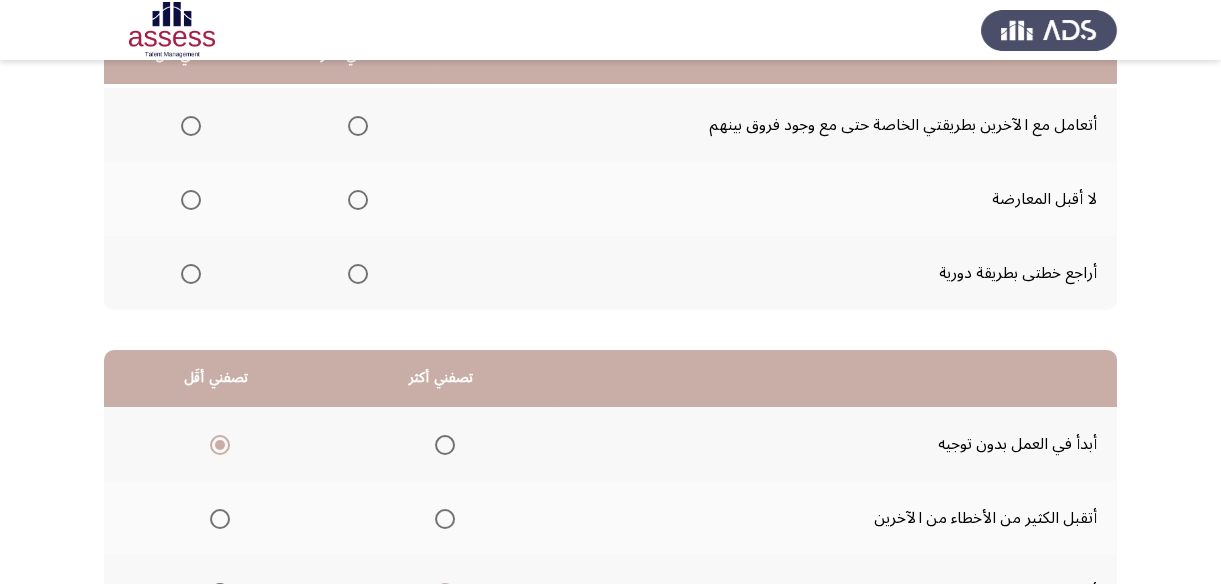 scroll, scrollTop: 150, scrollLeft: 0, axis: vertical 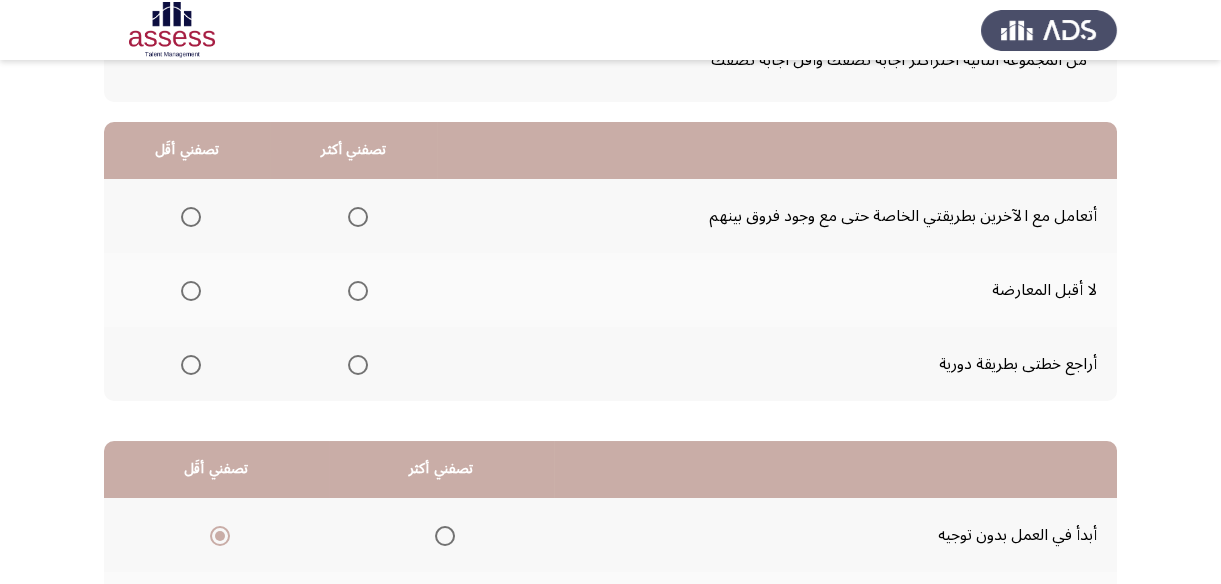 click at bounding box center [358, 365] 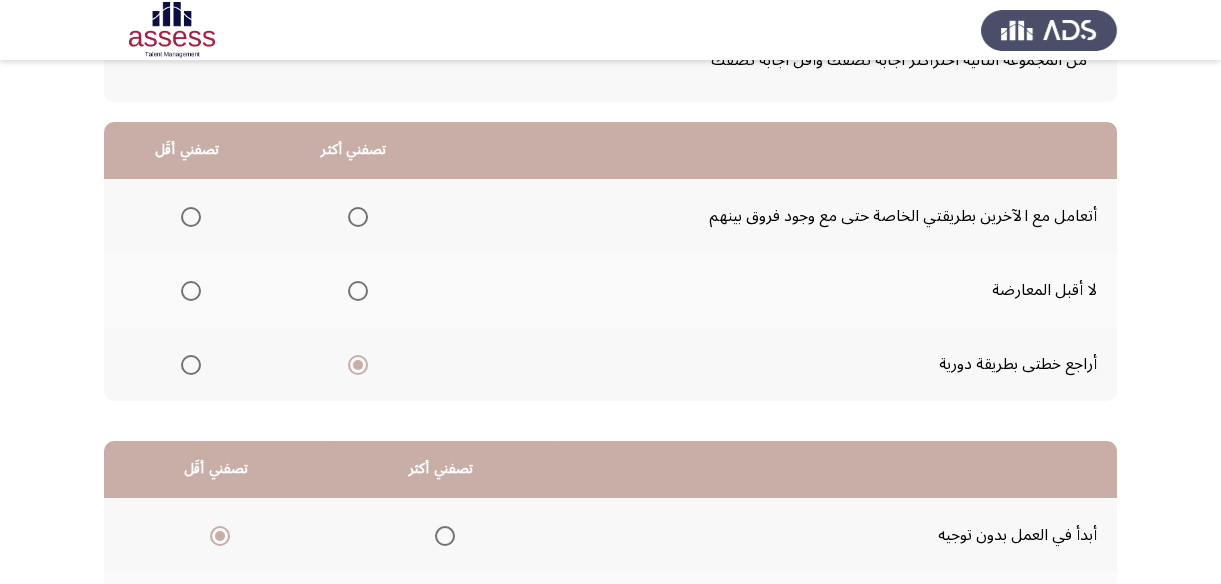 click at bounding box center [191, 291] 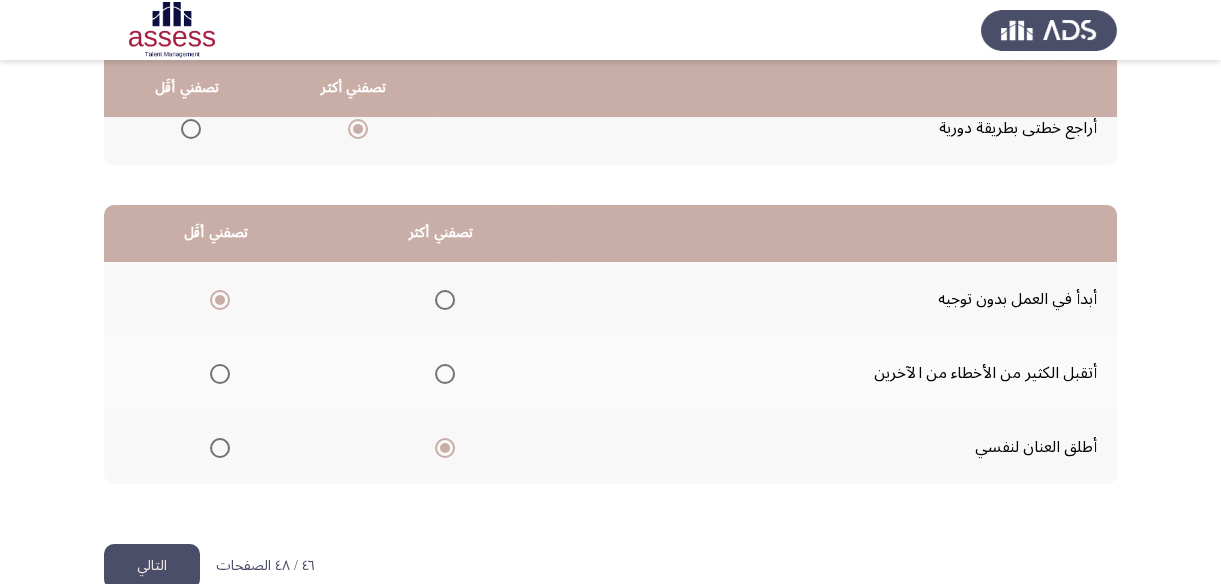 scroll, scrollTop: 423, scrollLeft: 0, axis: vertical 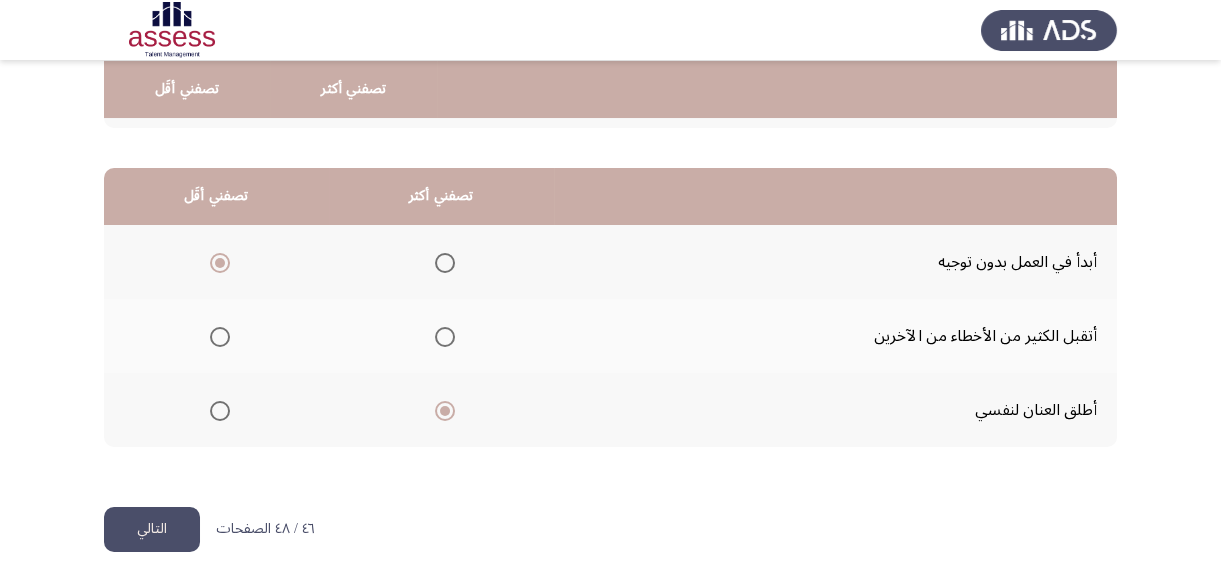 click on "التالي" 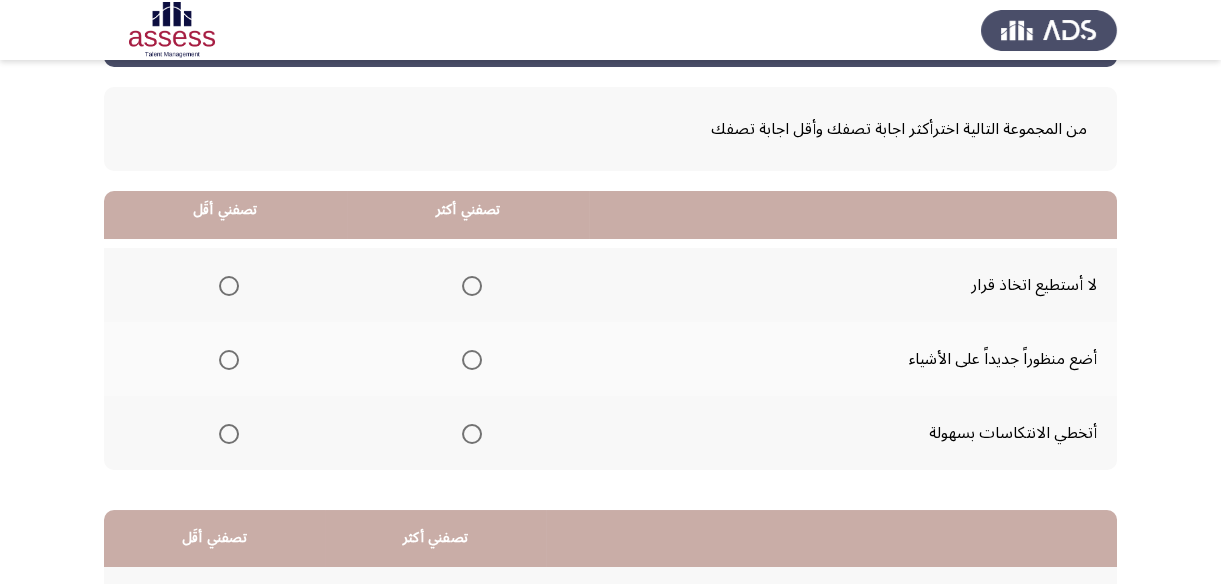 scroll, scrollTop: 0, scrollLeft: 0, axis: both 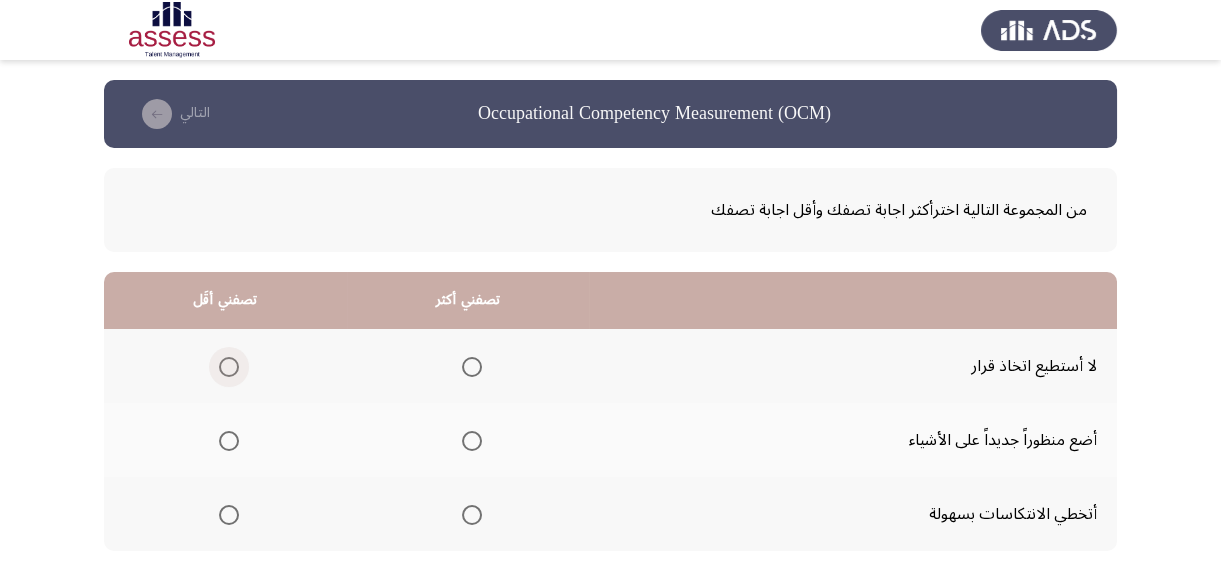 click at bounding box center [229, 367] 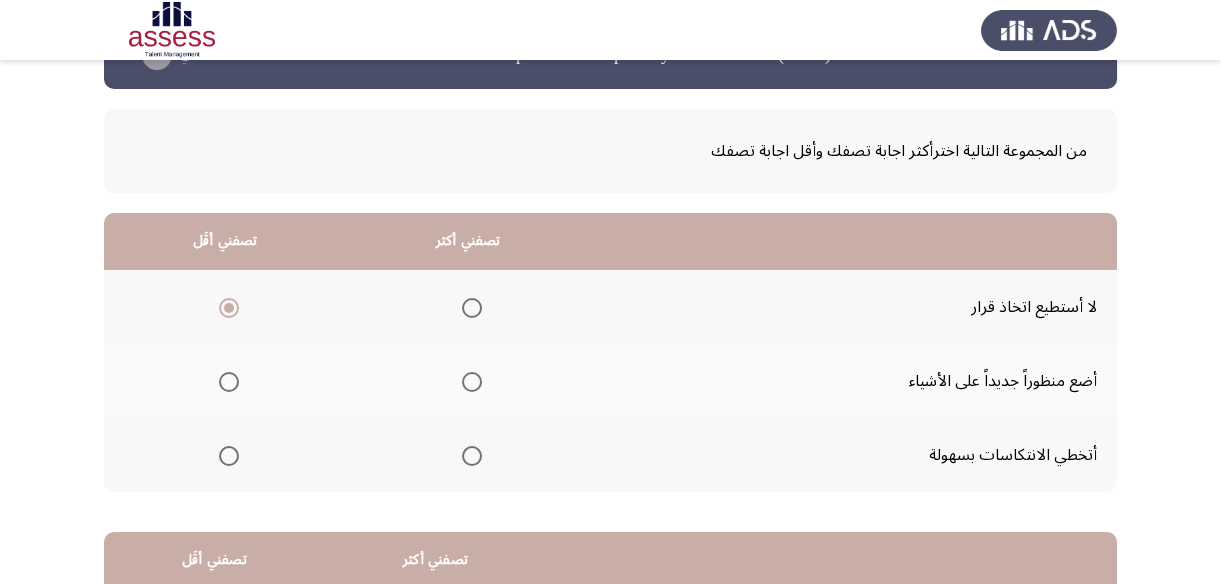 scroll, scrollTop: 90, scrollLeft: 0, axis: vertical 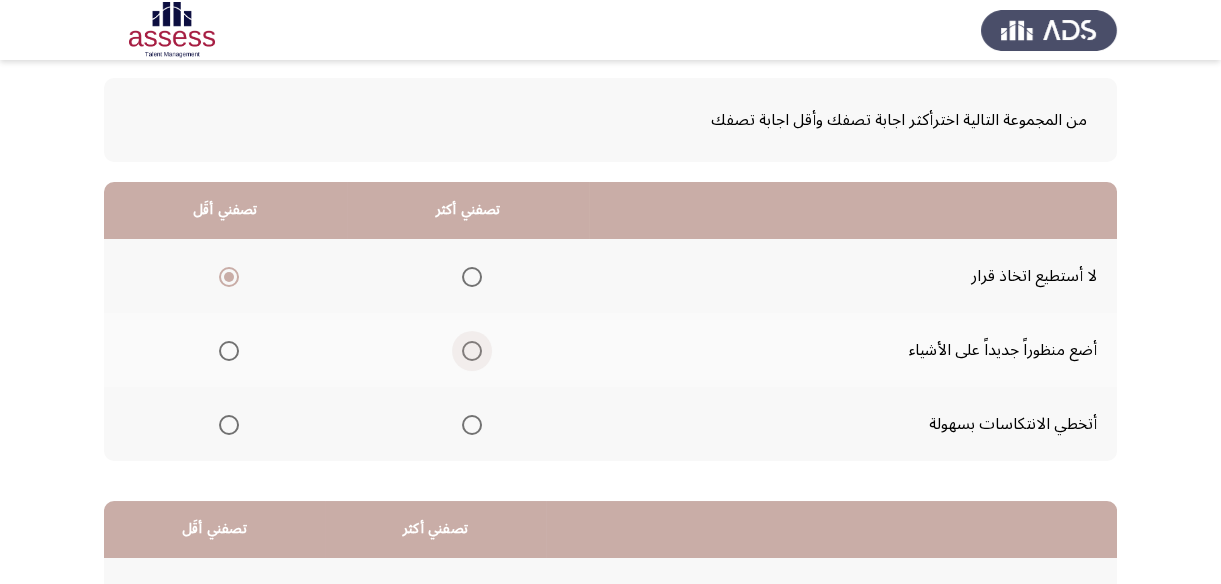 click at bounding box center [472, 351] 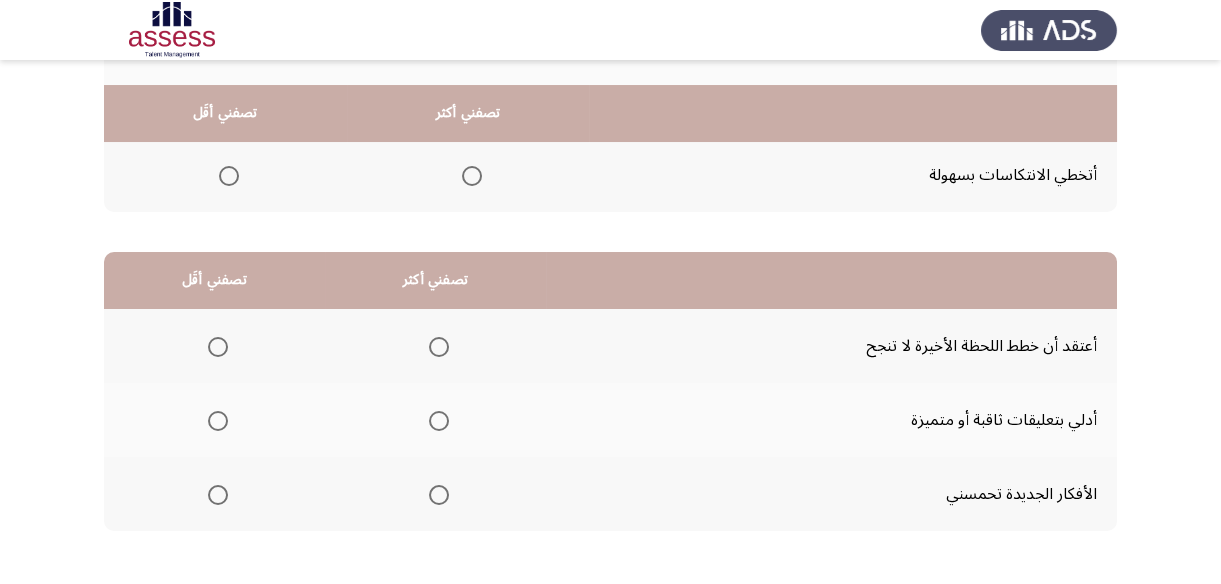 scroll, scrollTop: 363, scrollLeft: 0, axis: vertical 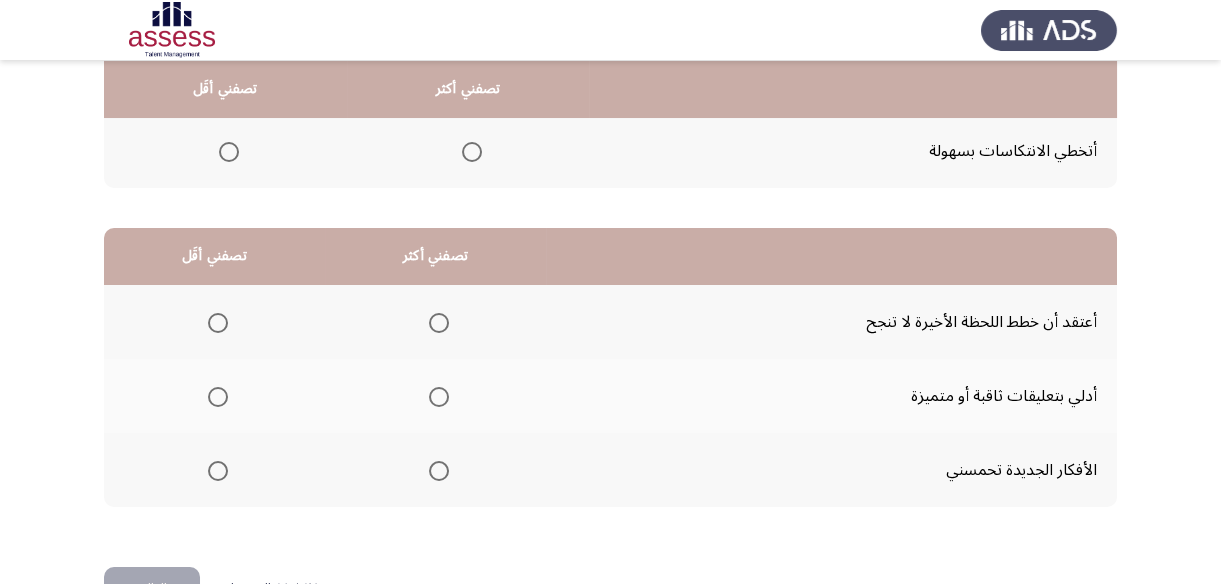 click 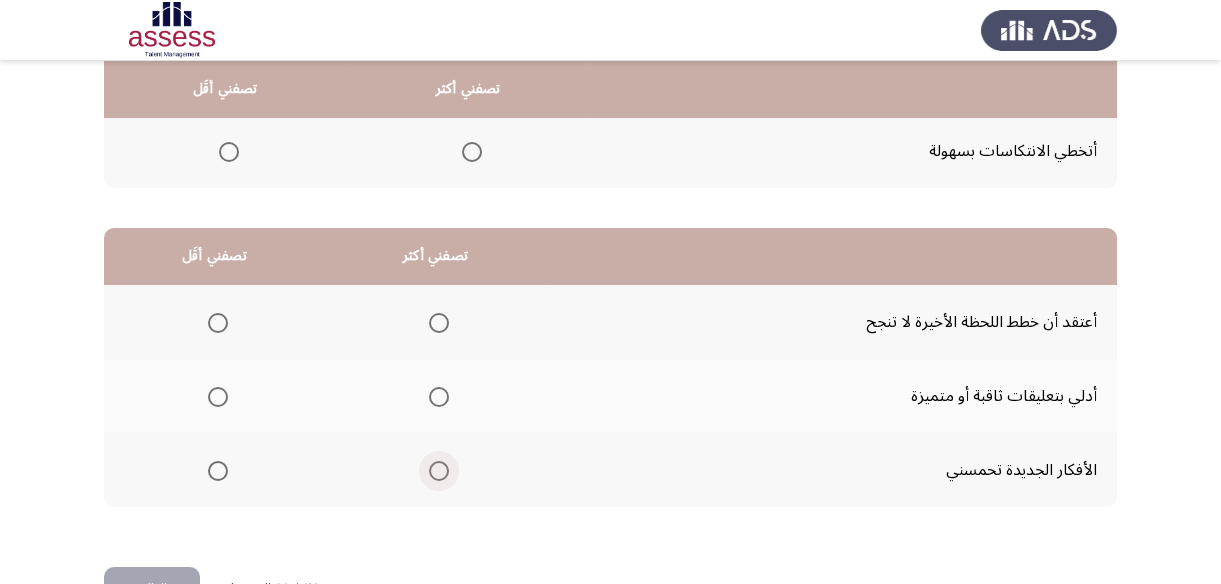 click at bounding box center (439, 471) 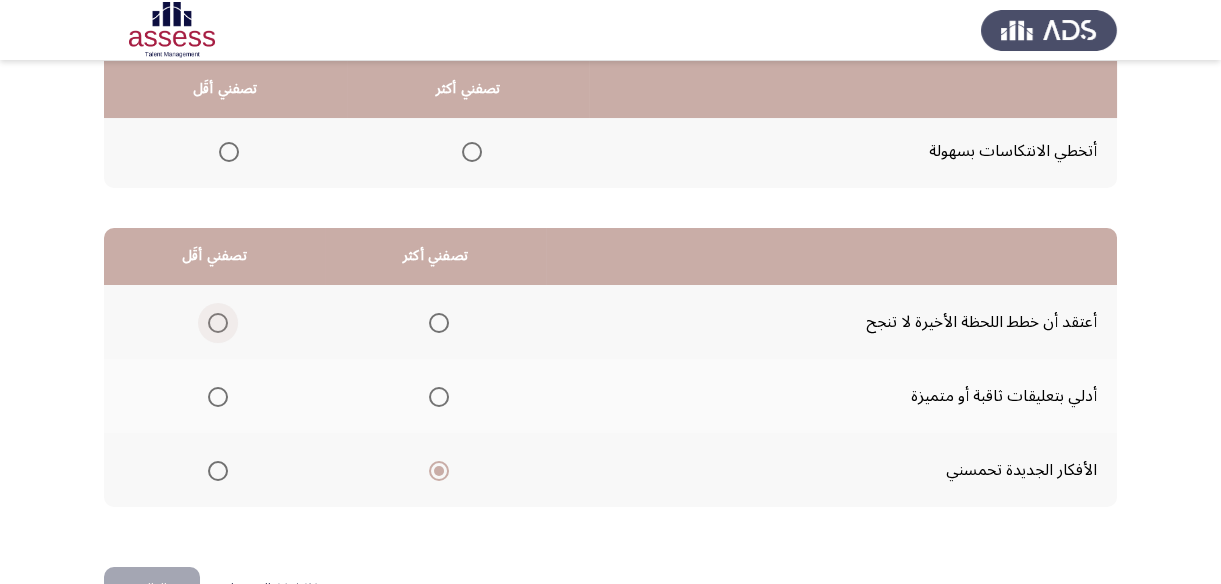 click at bounding box center [218, 323] 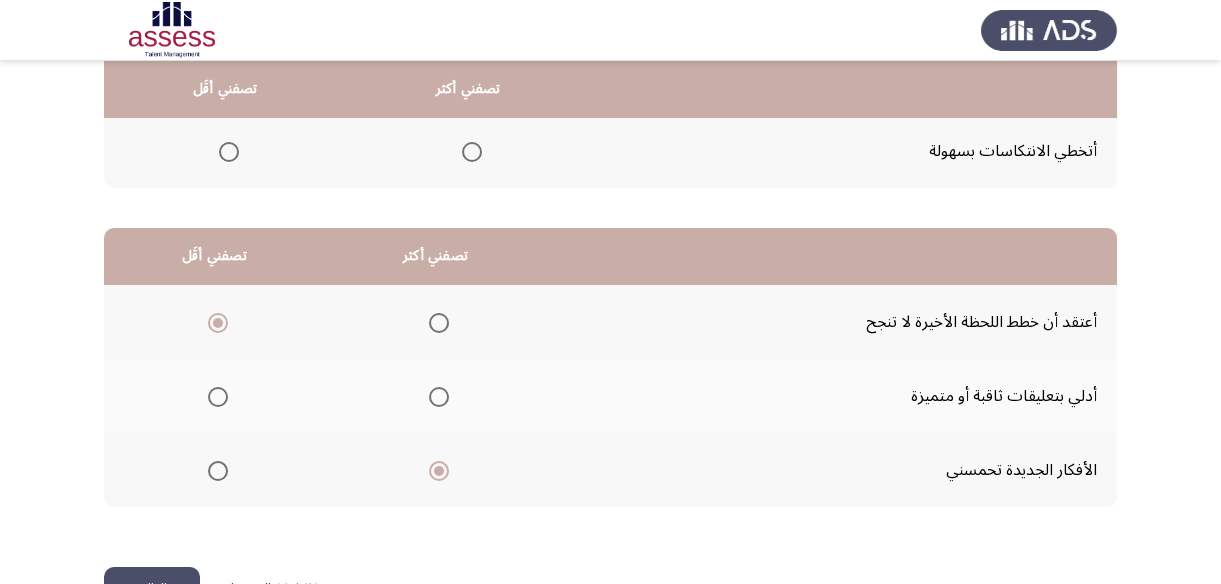 click on "التالي" 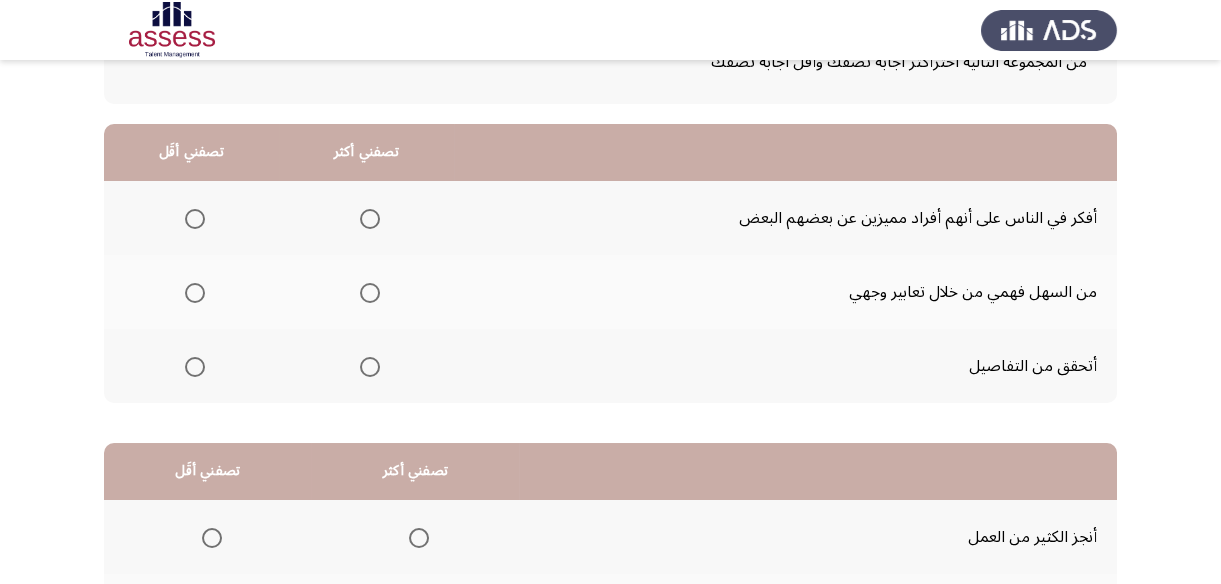 scroll, scrollTop: 0, scrollLeft: 0, axis: both 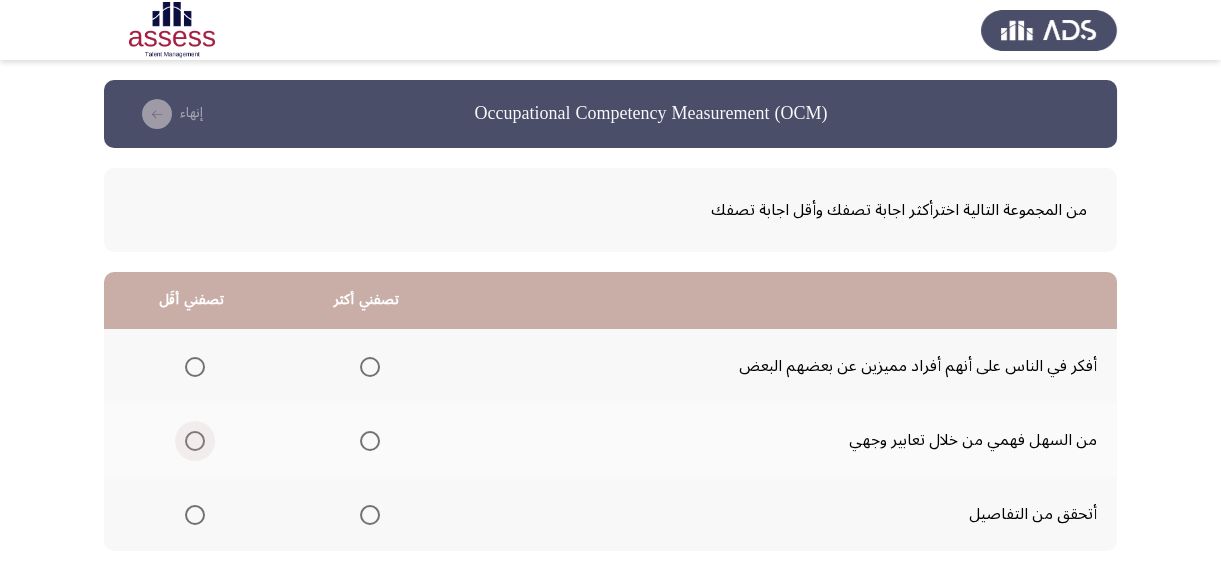 click at bounding box center [195, 441] 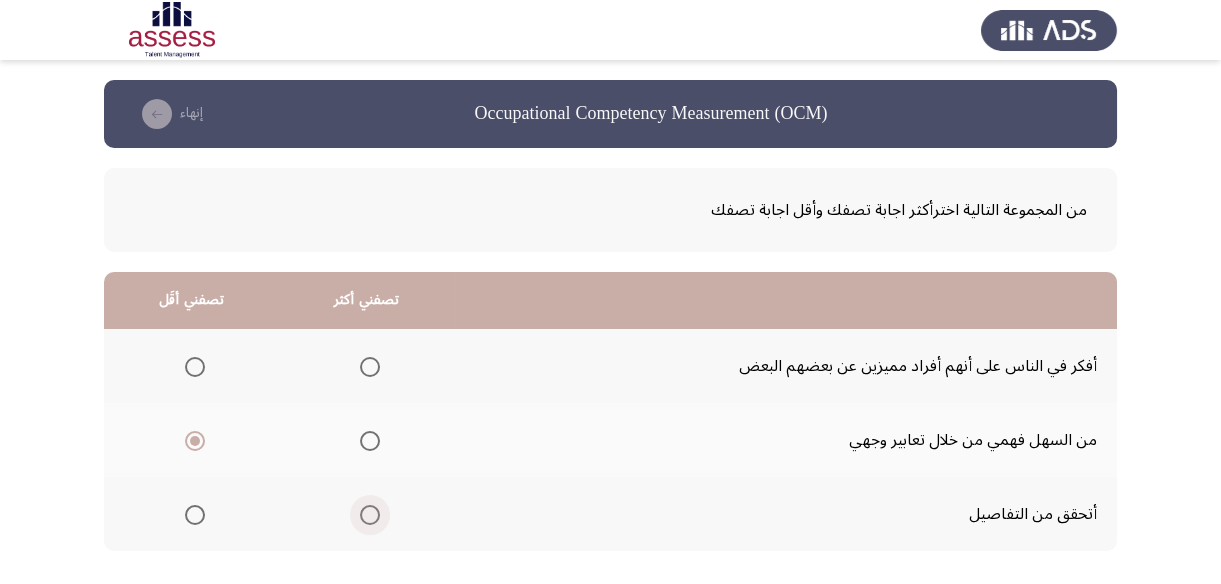 click at bounding box center [370, 515] 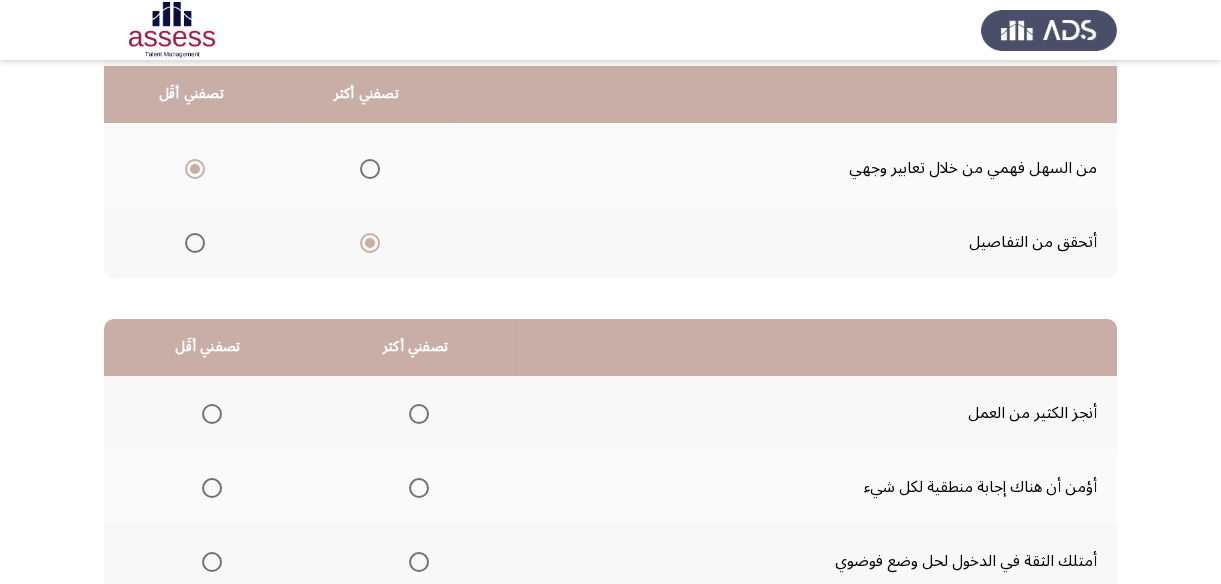 scroll, scrollTop: 363, scrollLeft: 0, axis: vertical 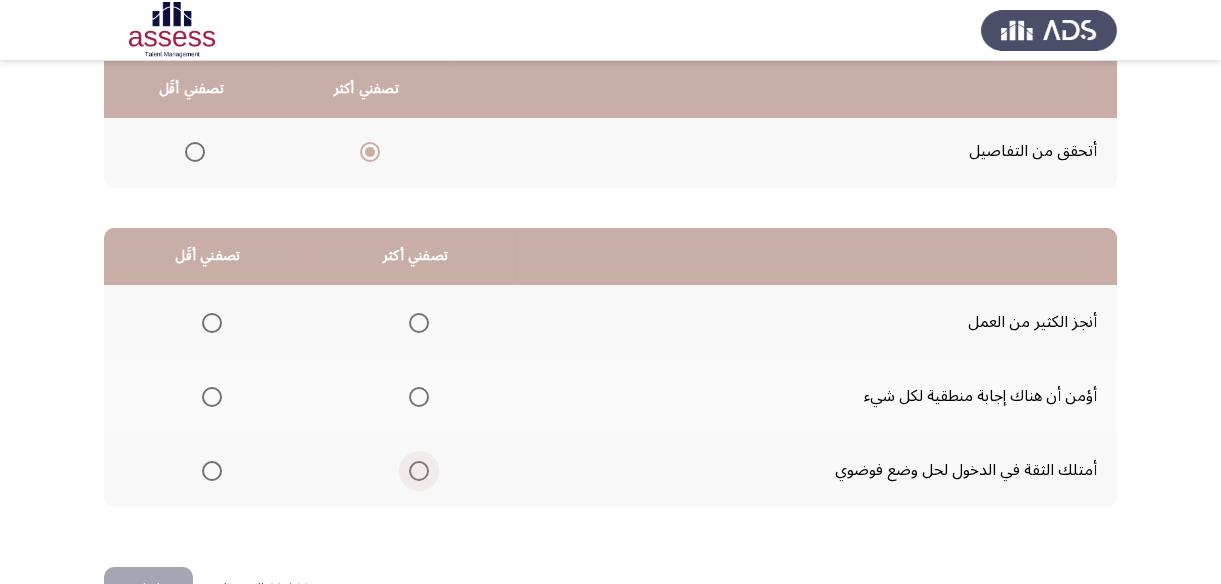 click at bounding box center [419, 471] 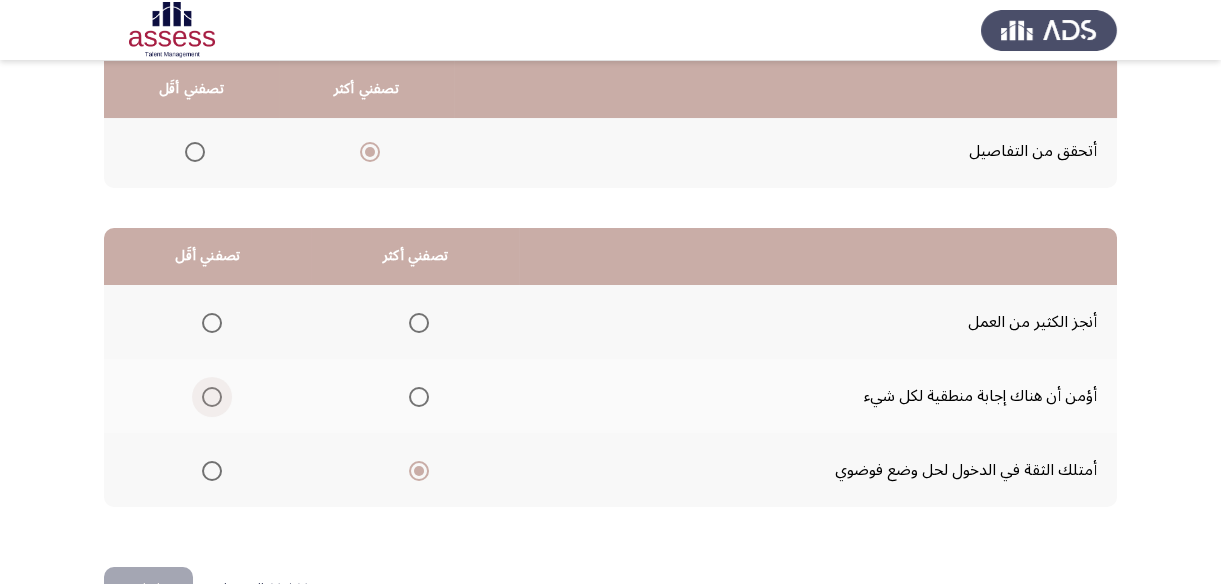 click at bounding box center (212, 397) 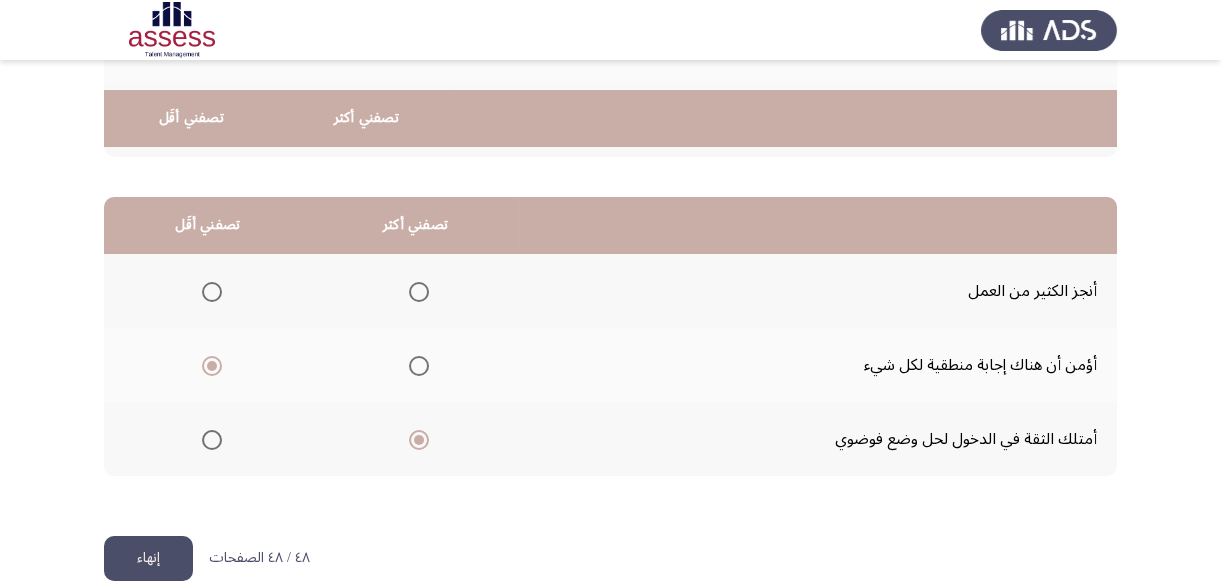 scroll, scrollTop: 423, scrollLeft: 0, axis: vertical 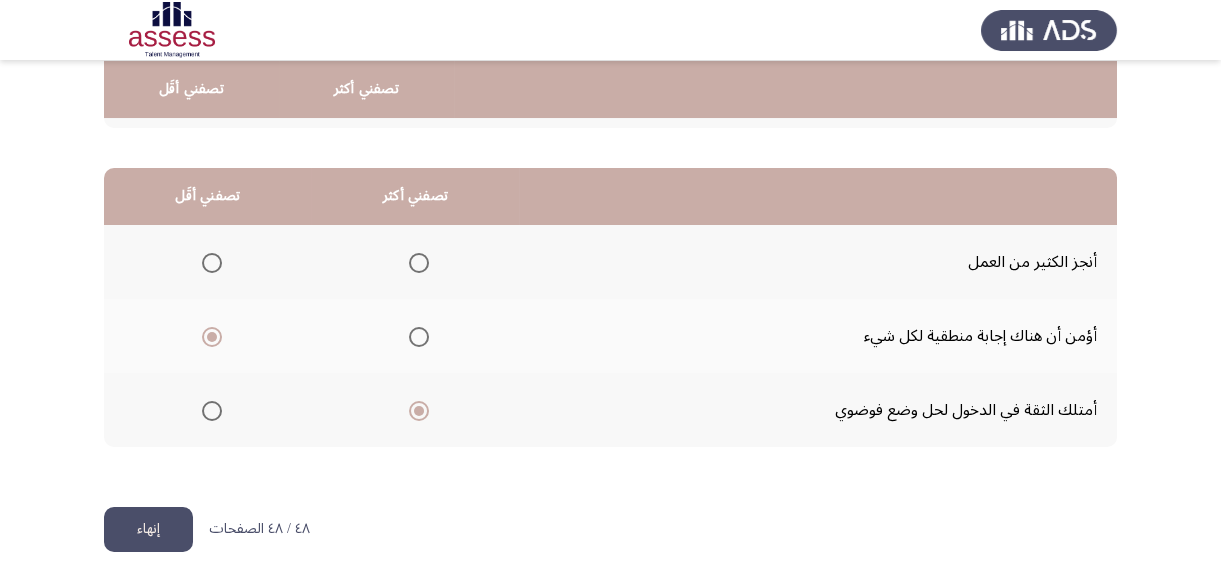 click on "إنهاء" 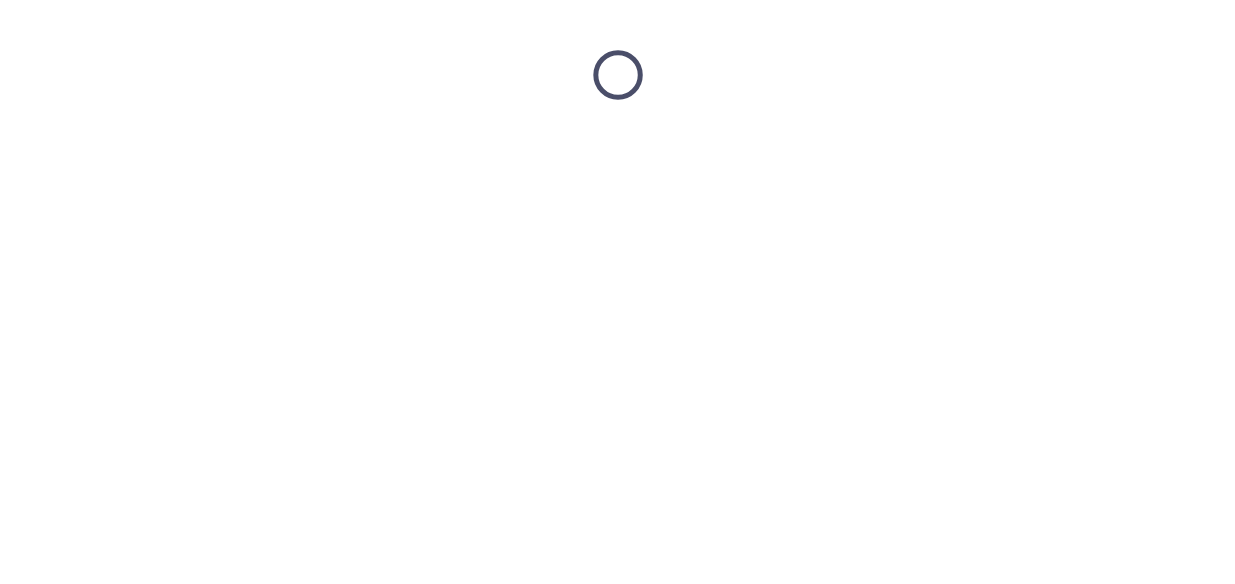 scroll, scrollTop: 0, scrollLeft: 0, axis: both 